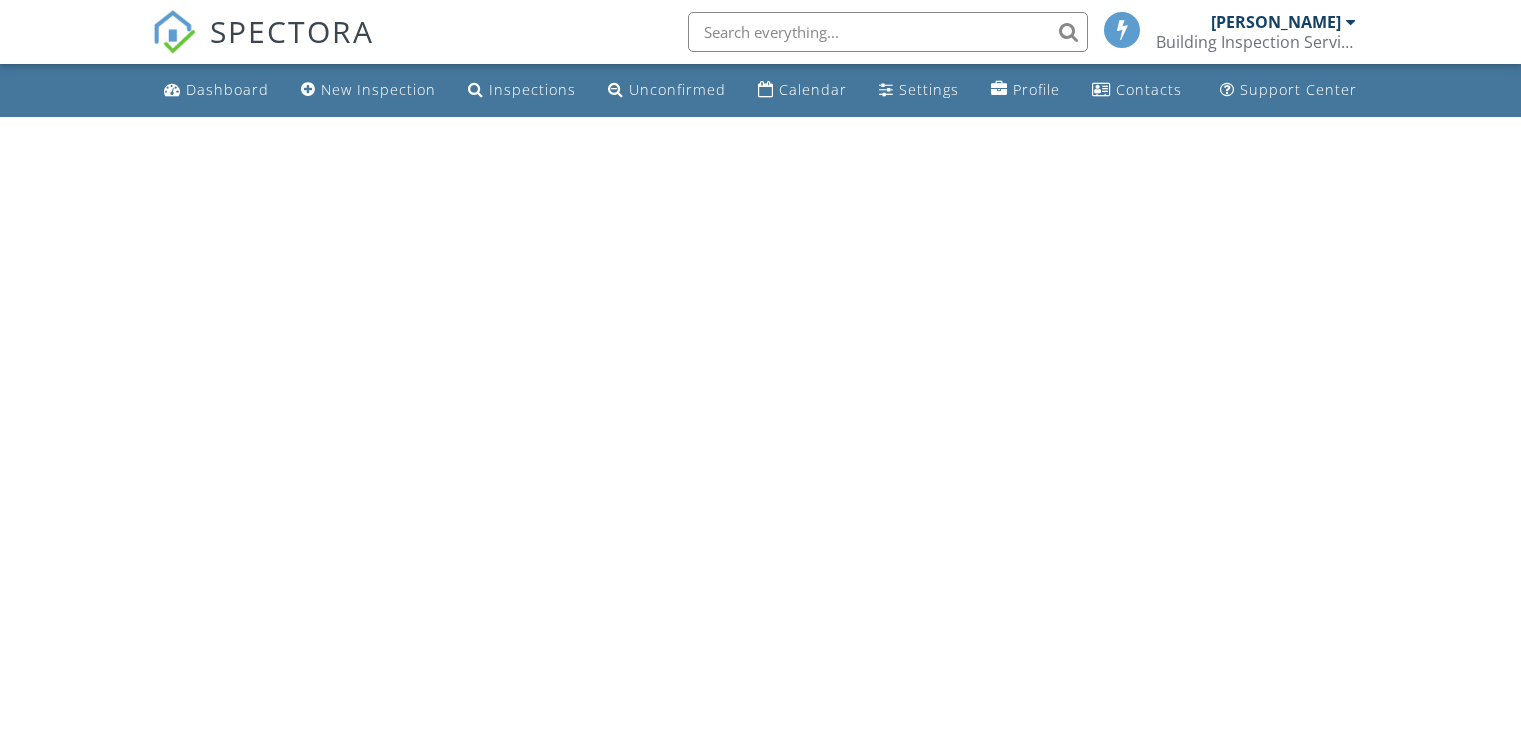 scroll, scrollTop: 0, scrollLeft: 0, axis: both 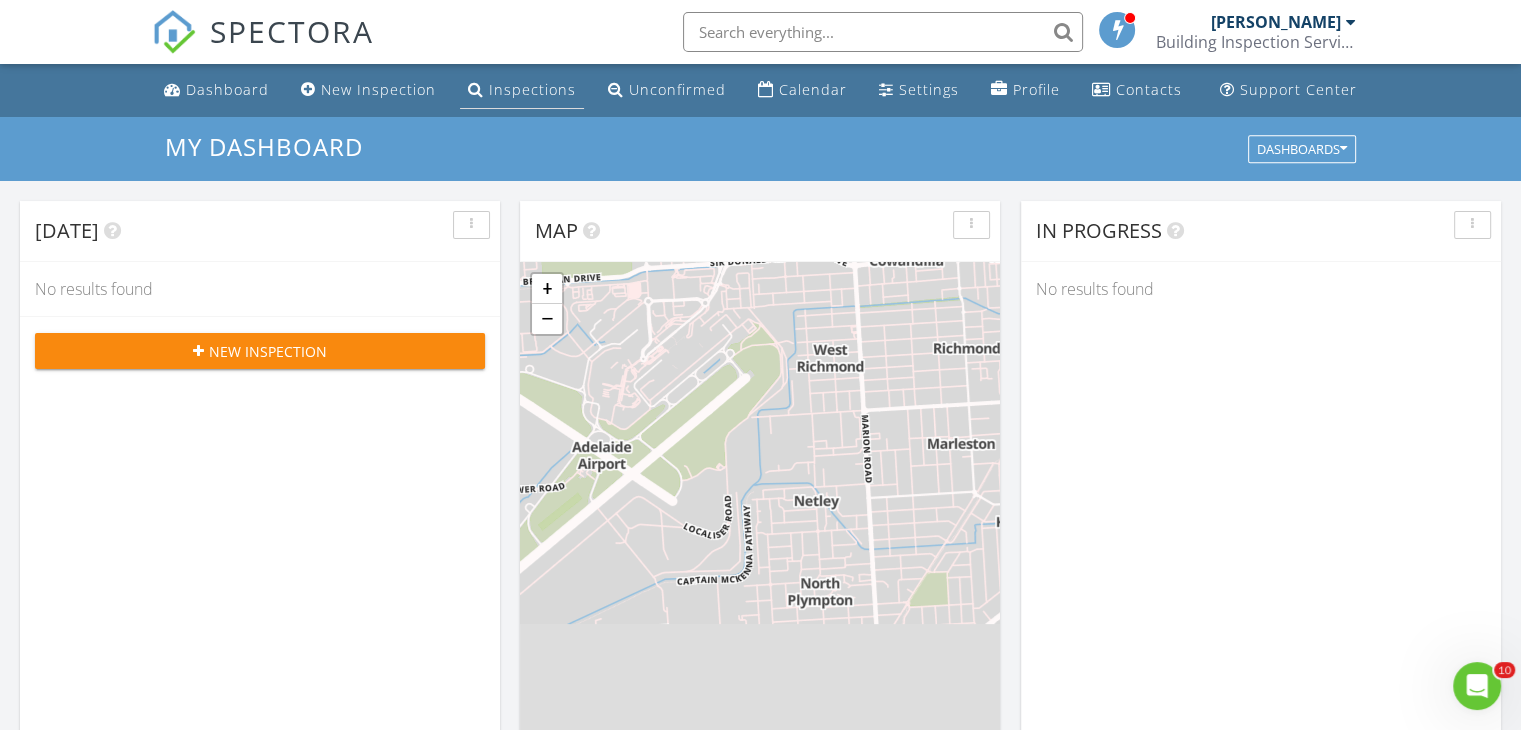 click on "Inspections" at bounding box center [532, 89] 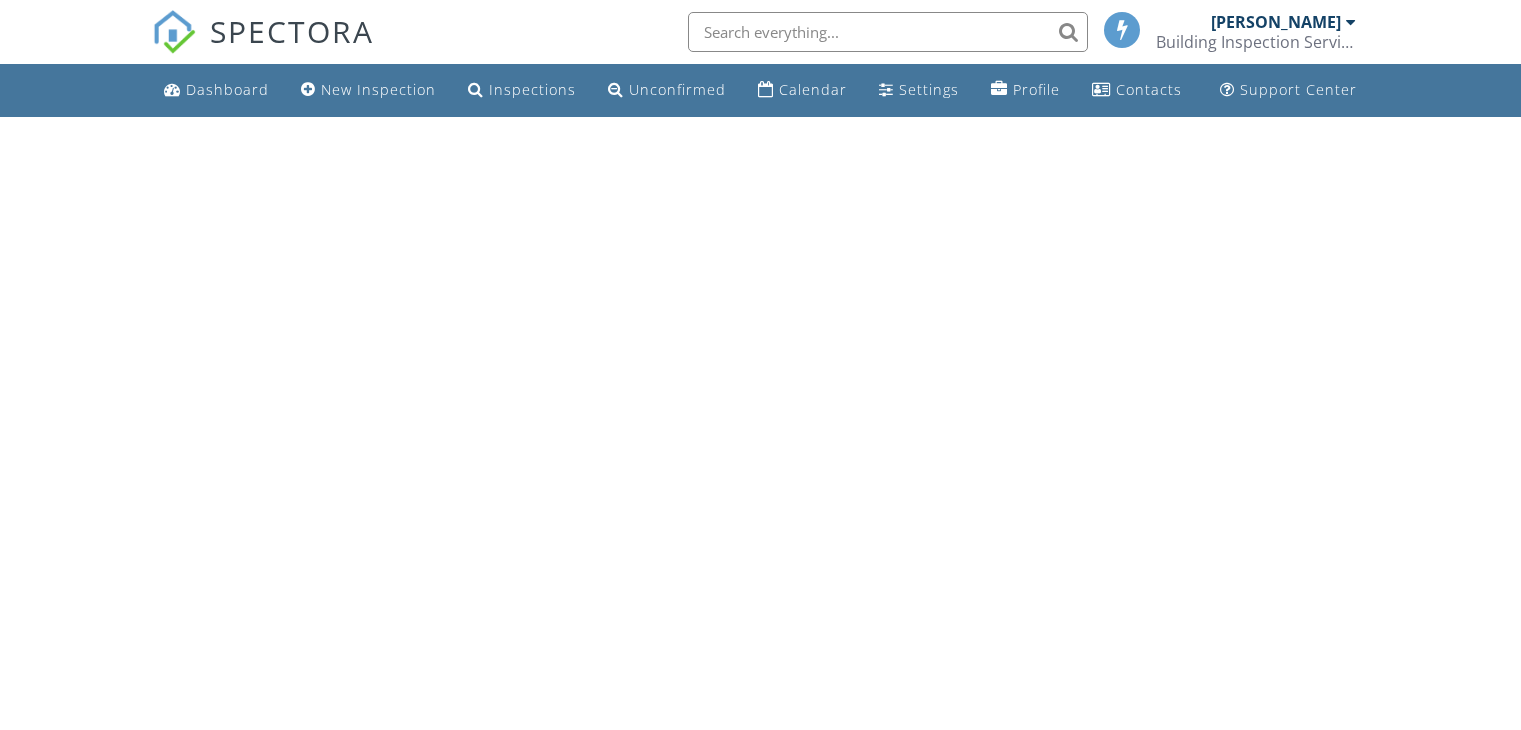 scroll, scrollTop: 0, scrollLeft: 0, axis: both 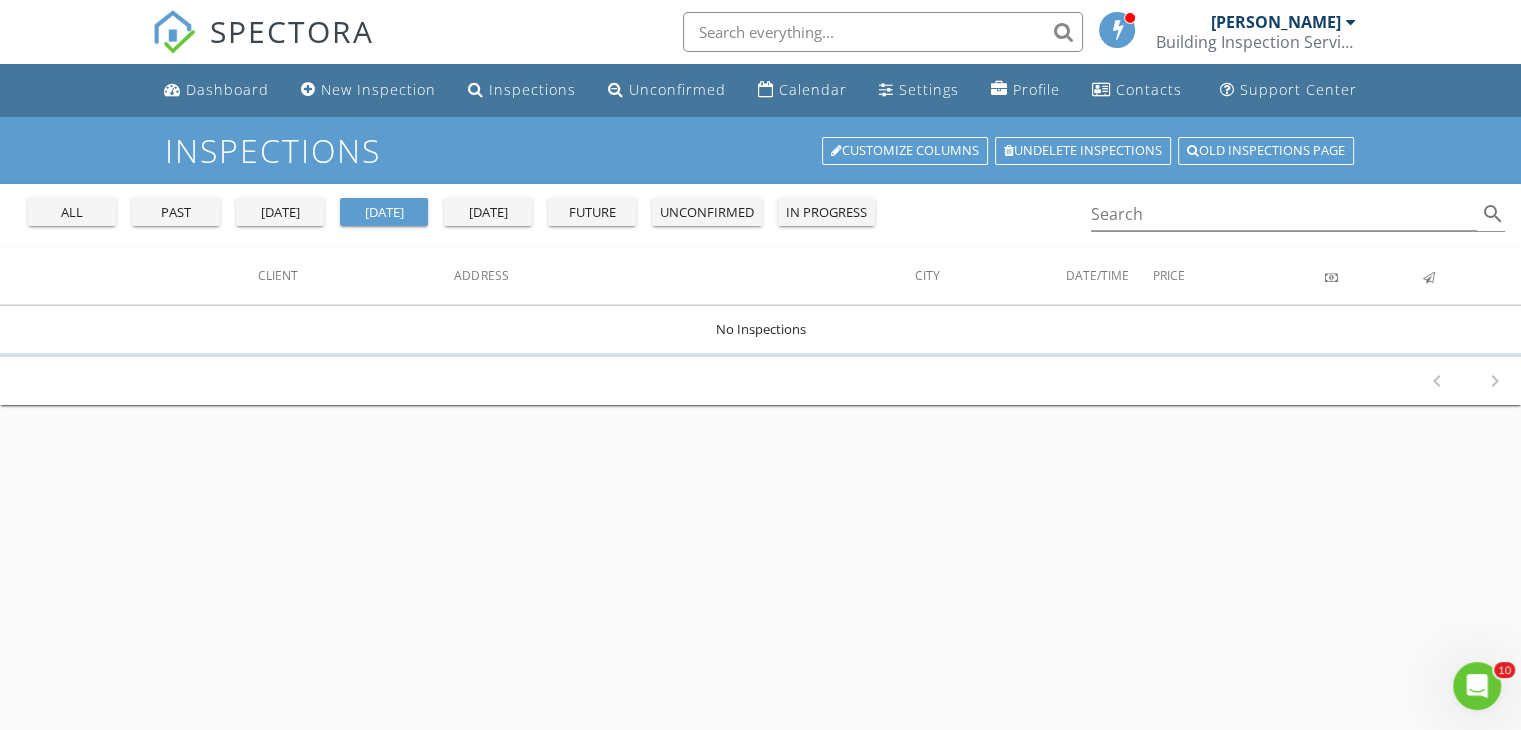 click on "future" at bounding box center [592, 213] 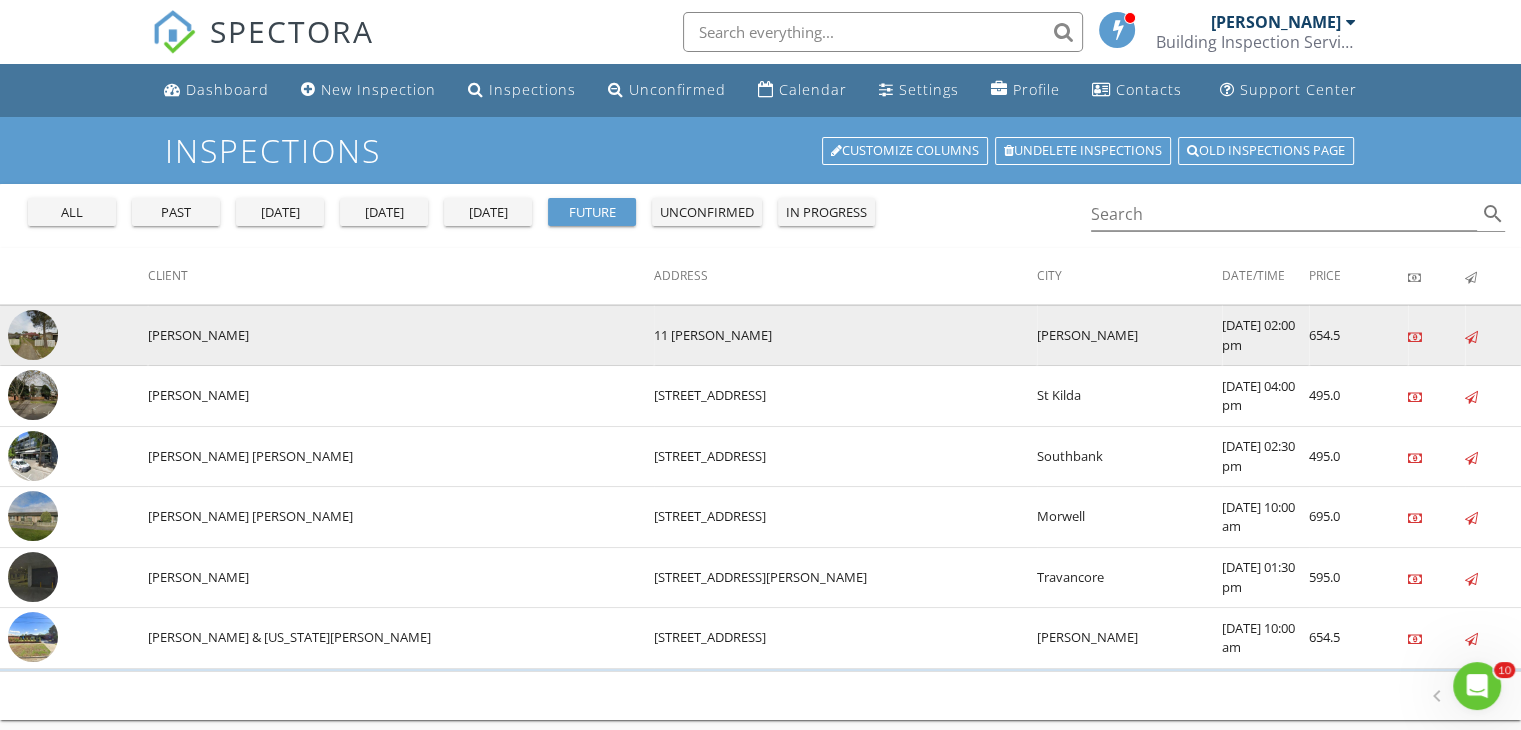 click at bounding box center [33, 335] 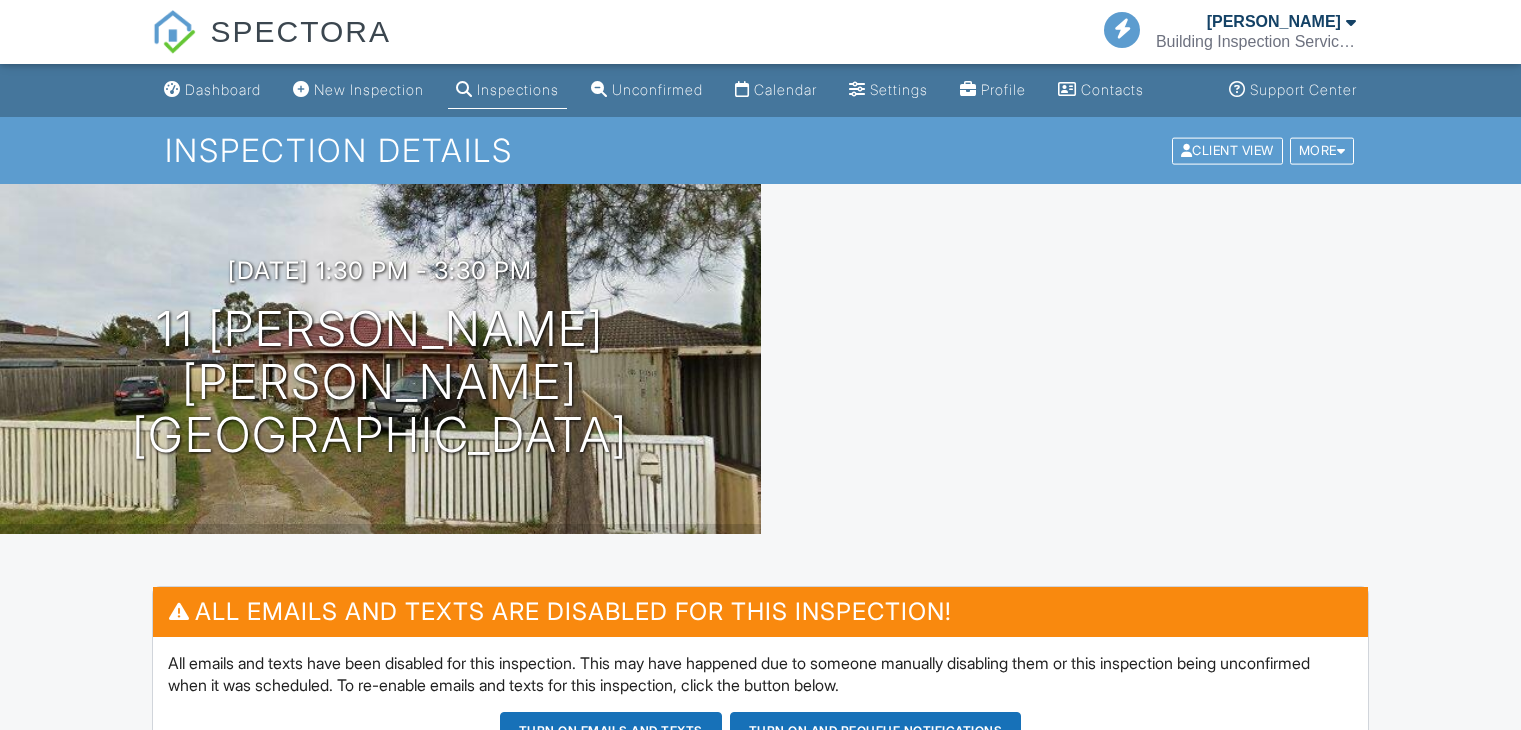 scroll, scrollTop: 0, scrollLeft: 0, axis: both 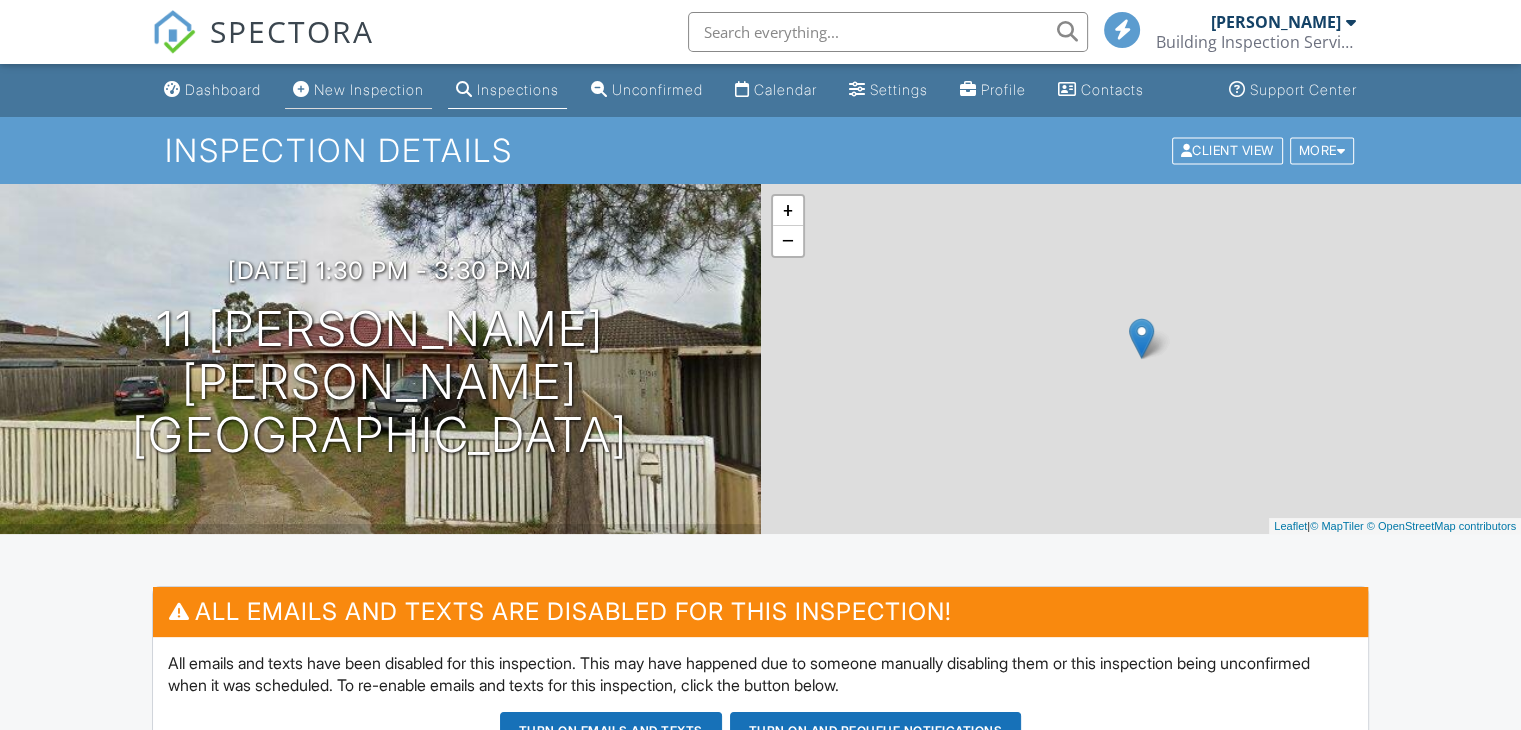 click on "New Inspection" at bounding box center [369, 89] 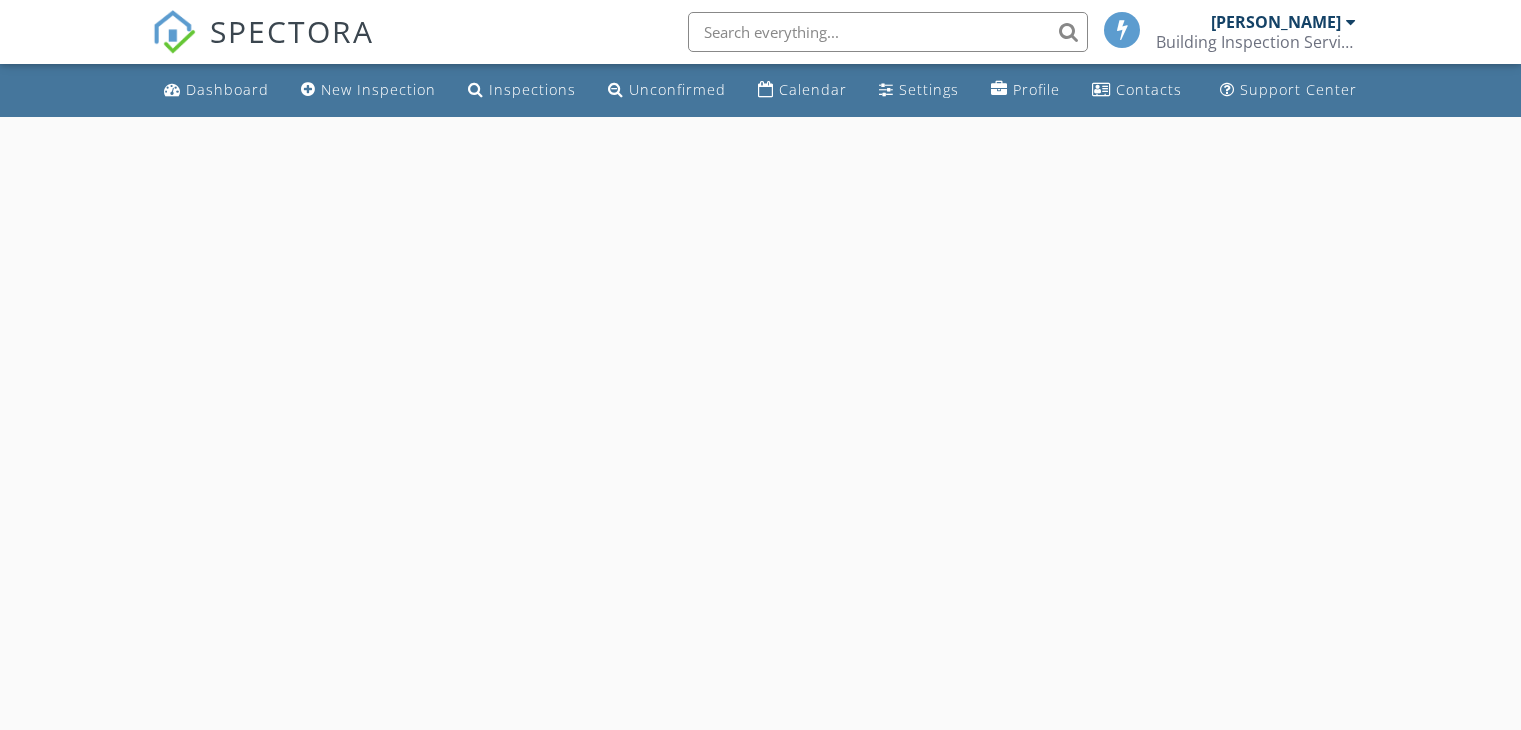 scroll, scrollTop: 0, scrollLeft: 0, axis: both 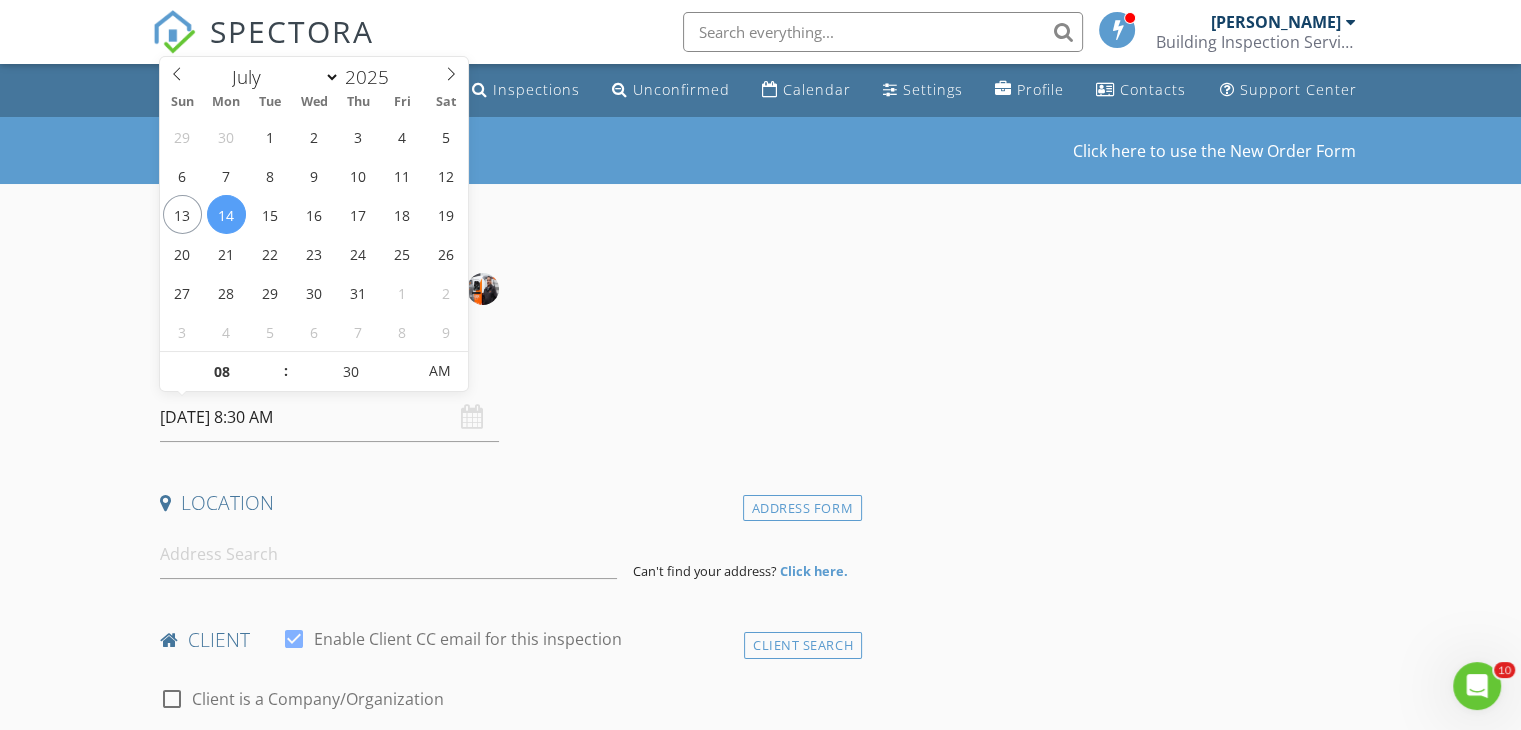 click on "14/07/2025 8:30 AM" at bounding box center (329, 417) 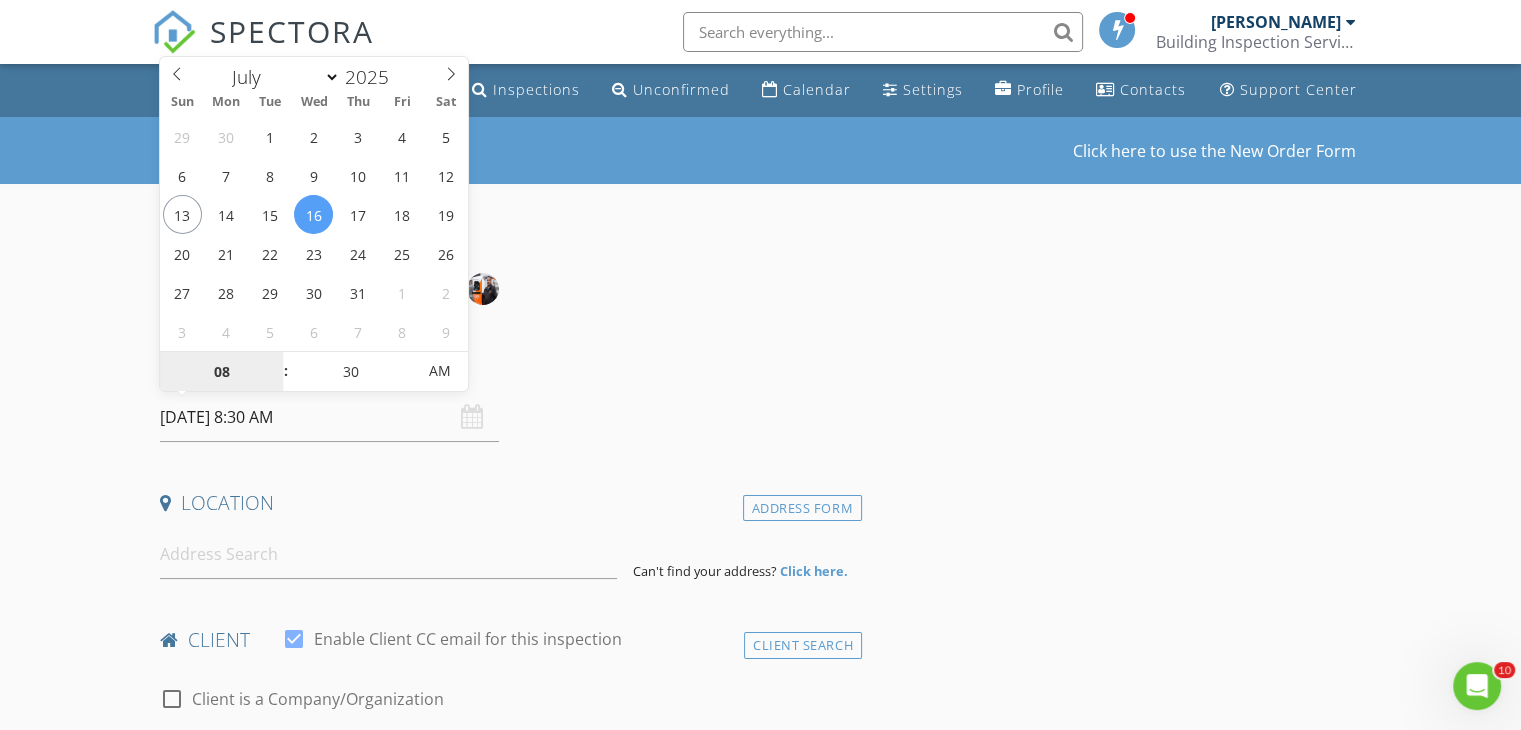 type on "16/07/2025 8:30 AM" 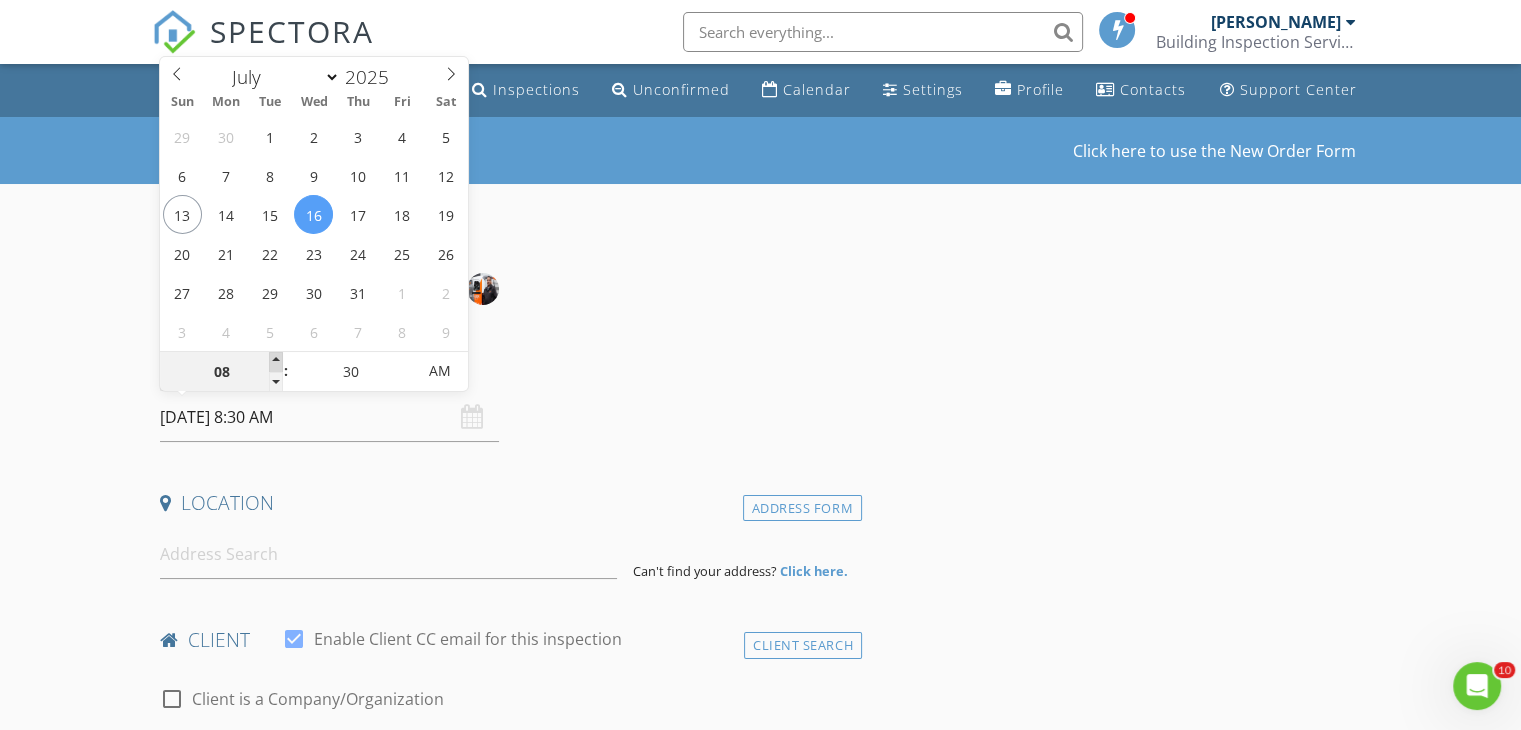type on "09" 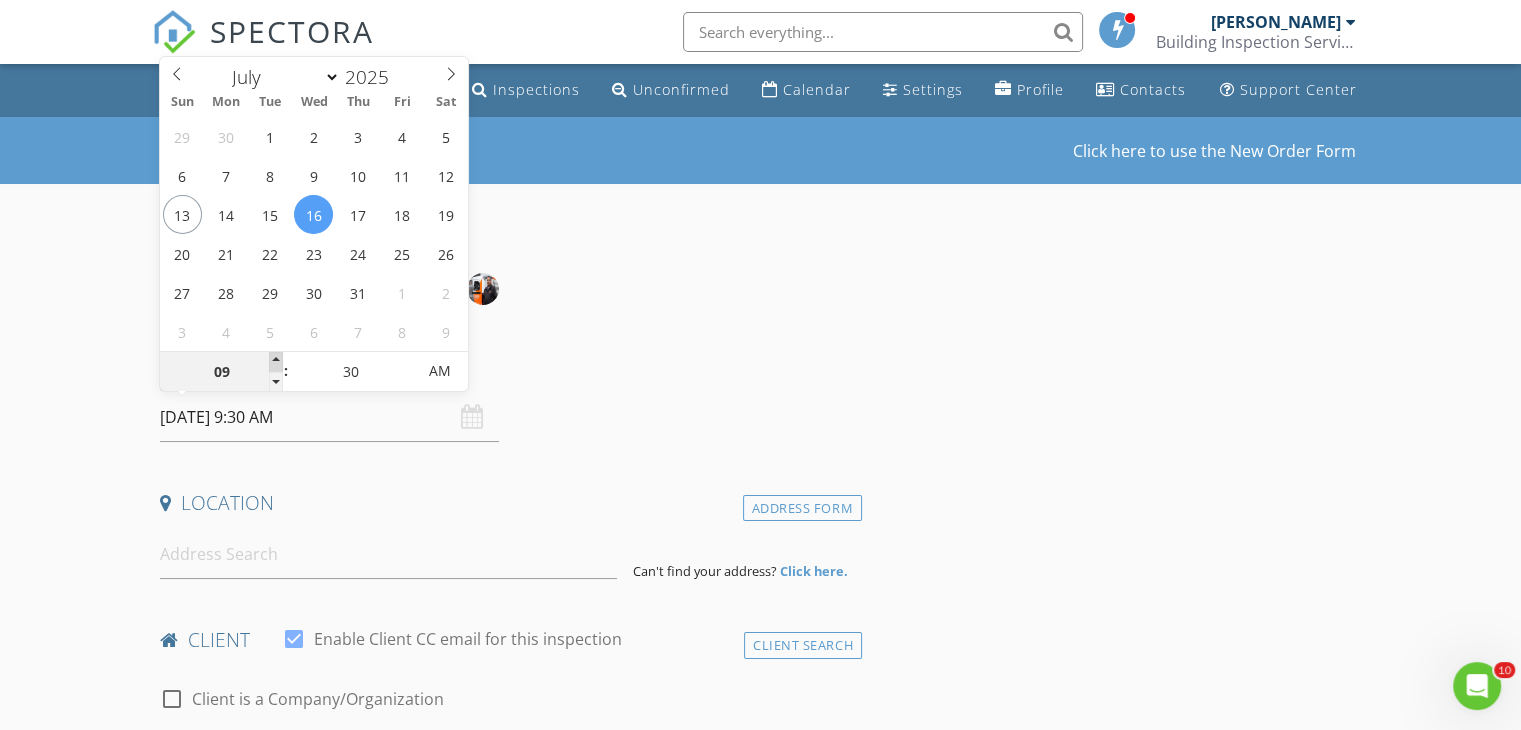 click at bounding box center [276, 362] 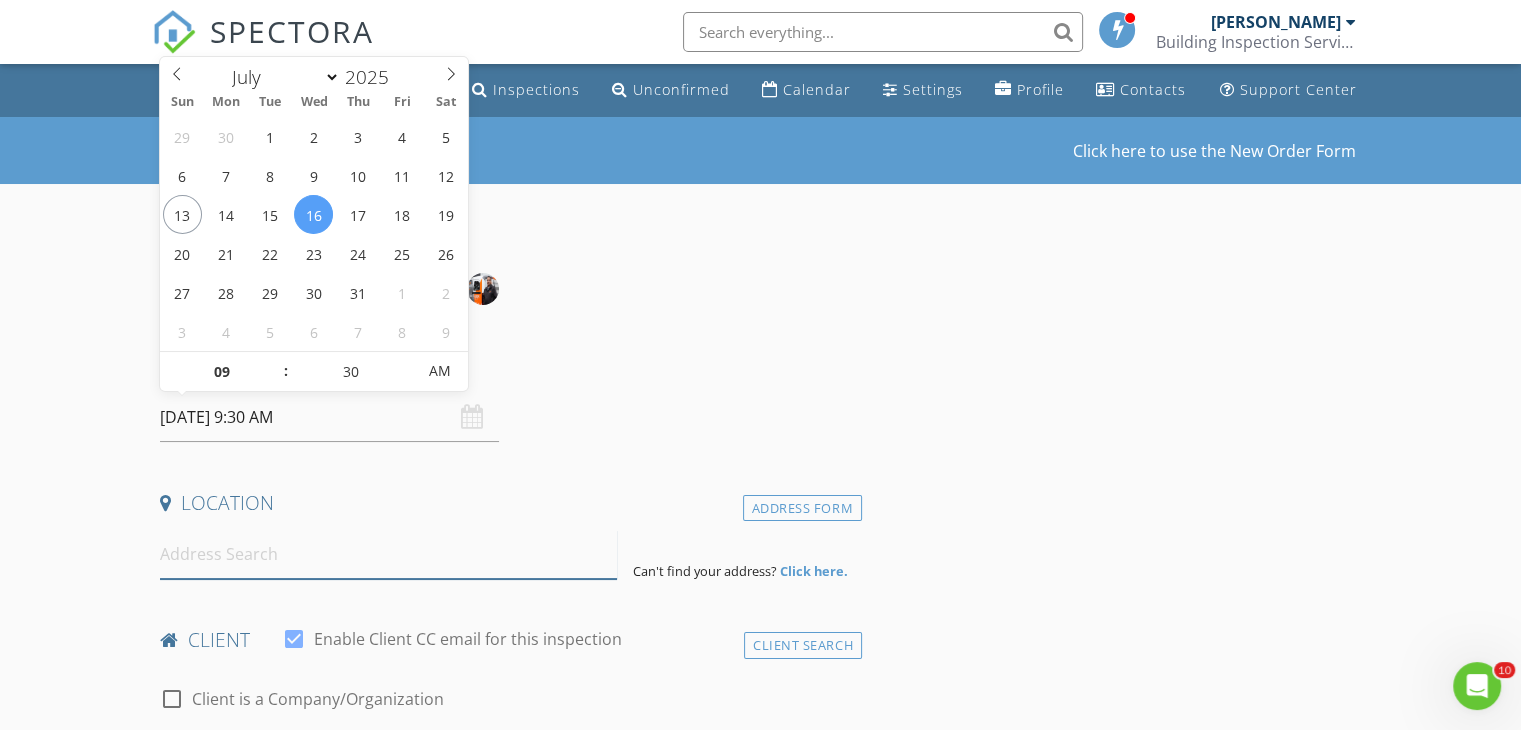 click at bounding box center (388, 554) 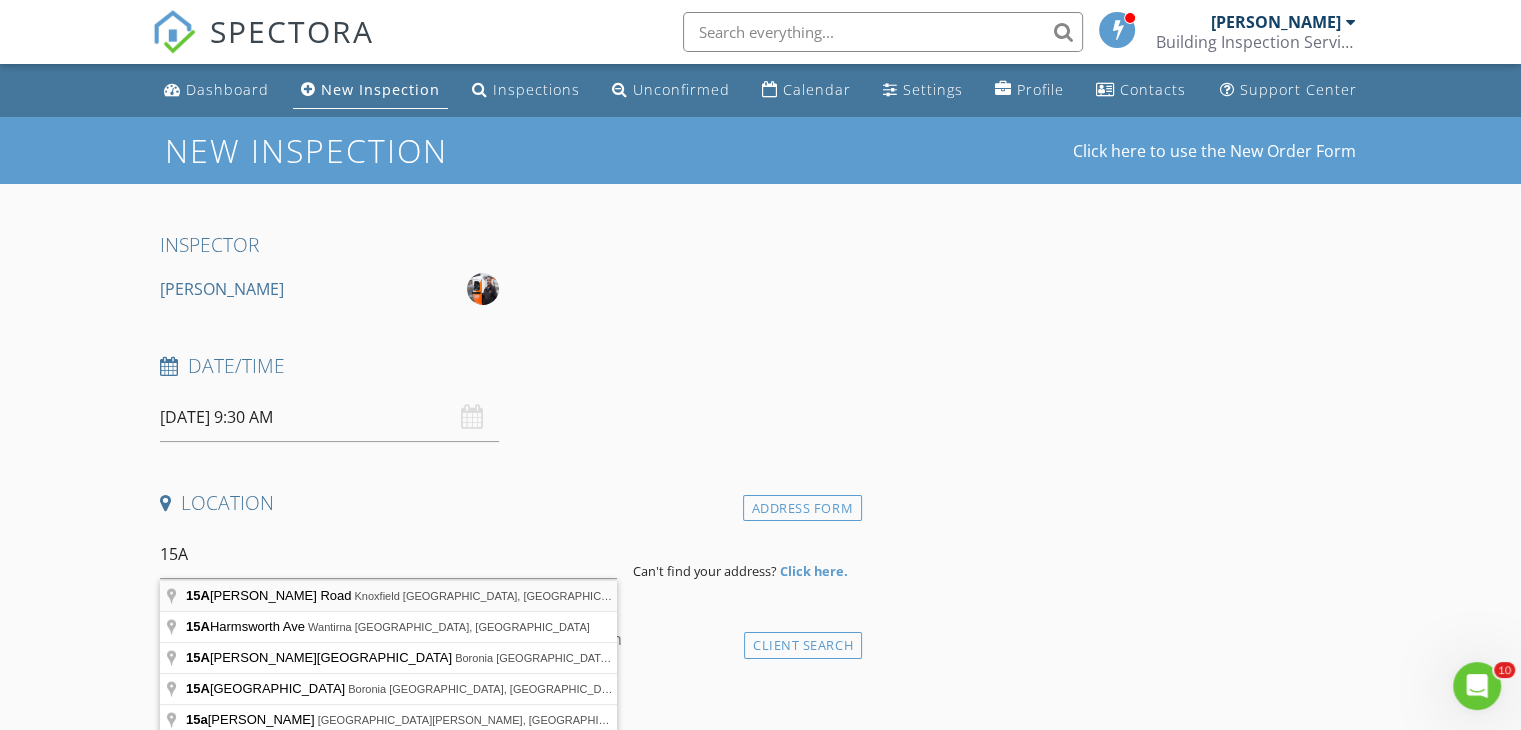 type on "15A Kathryn Road, Knoxfield VIC, Australia" 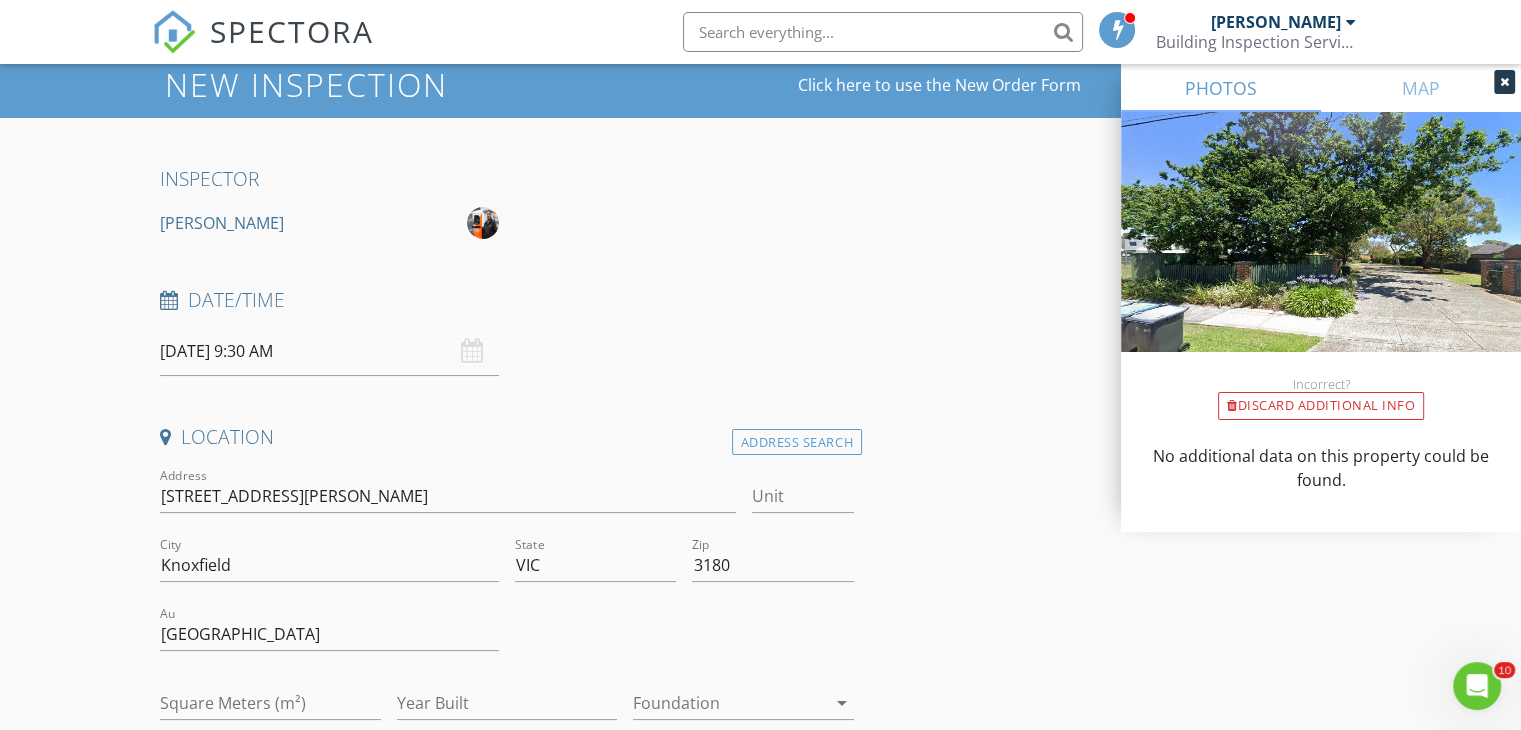 scroll, scrollTop: 100, scrollLeft: 0, axis: vertical 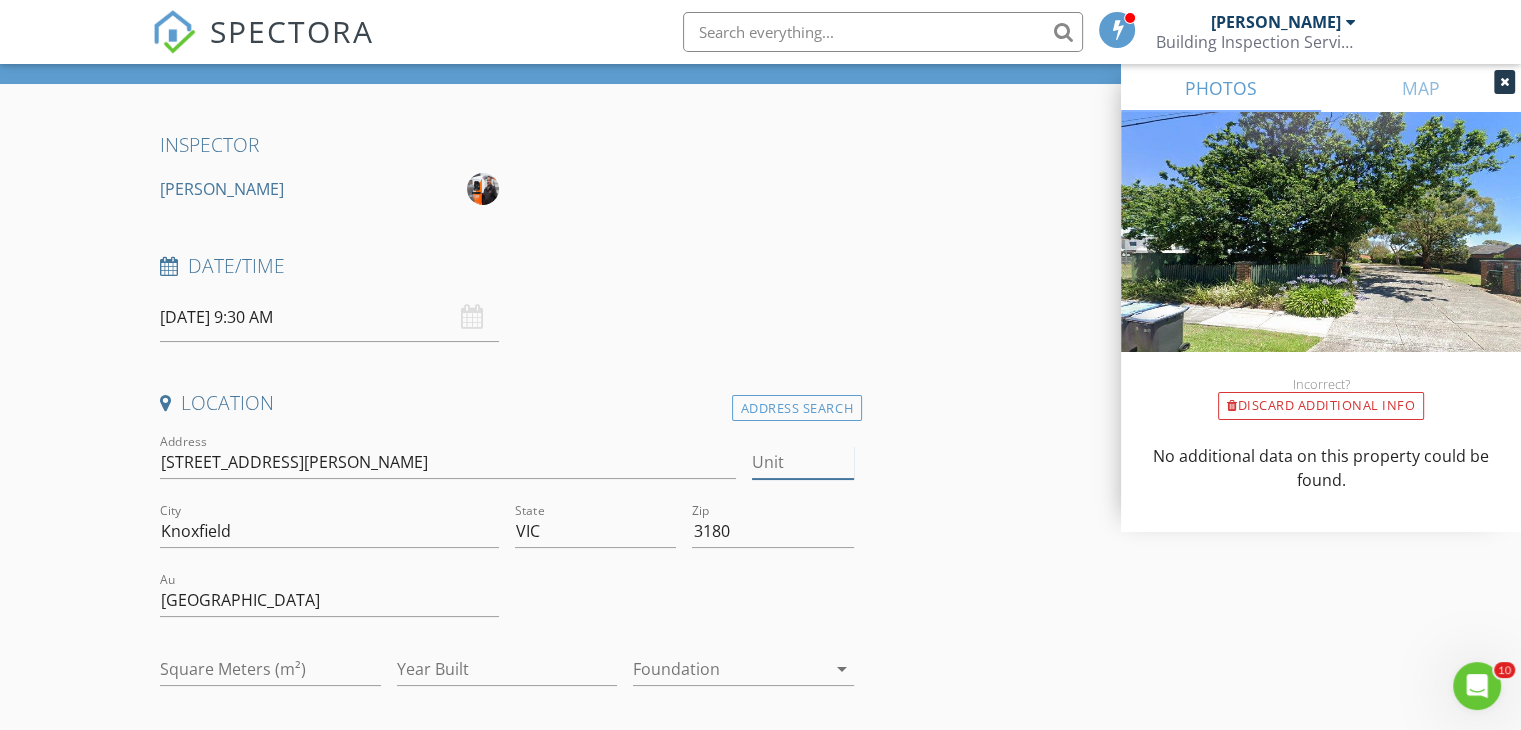 click on "Unit" at bounding box center [803, 462] 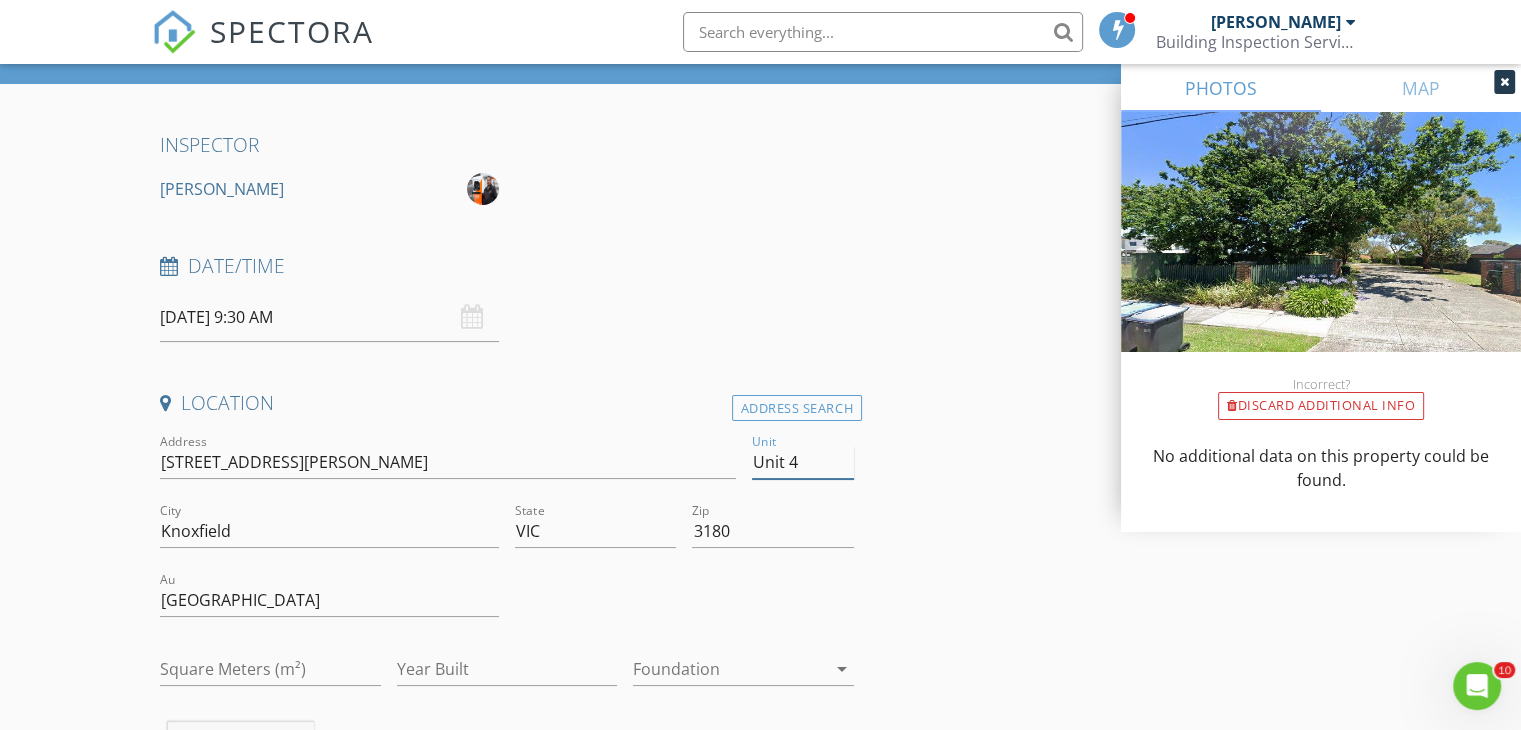 type on "Unit 4" 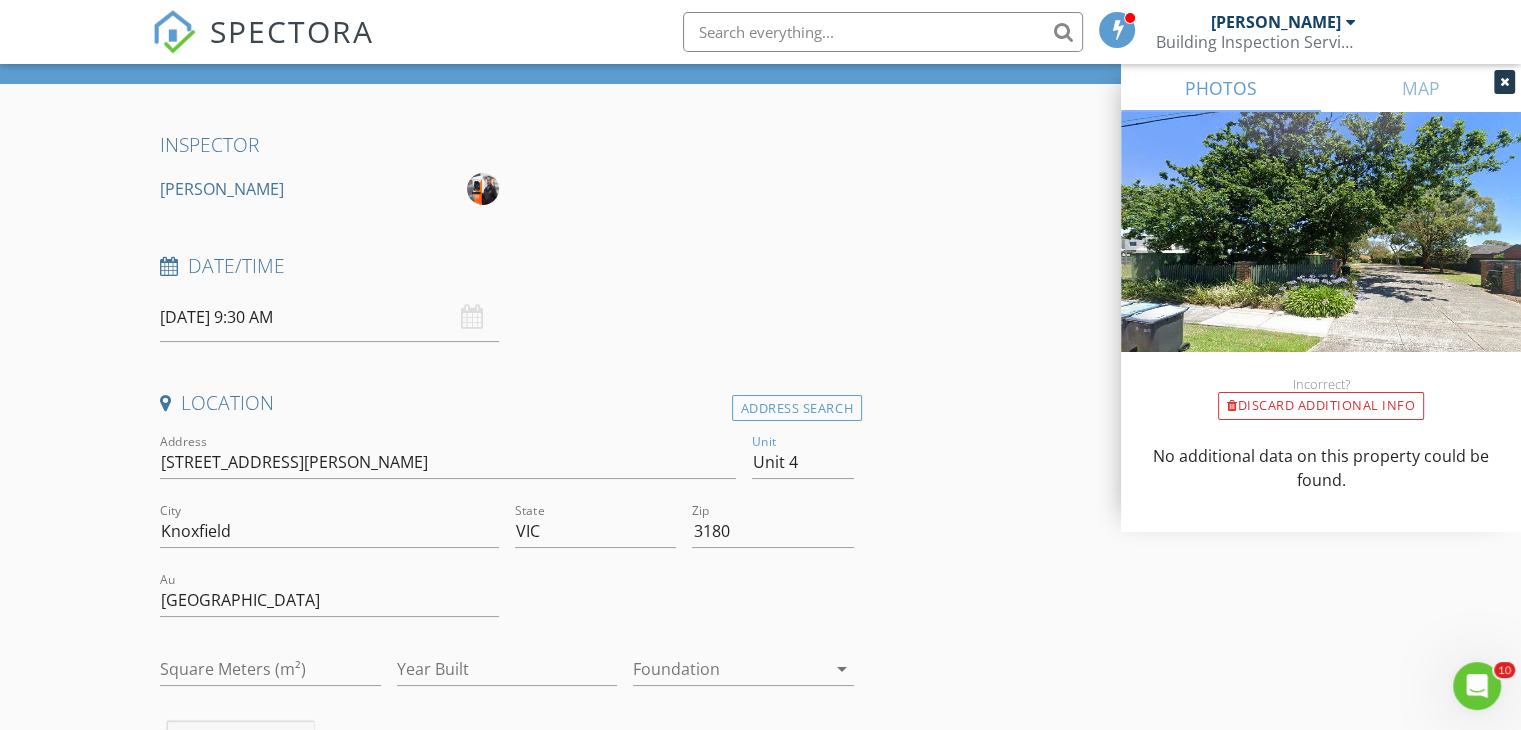 click on "INSPECTOR    Madan Deshmukh
Date/Time
16/07/2025 9:30 AM
Location
Address Search       Address 15A Kathryn Rd   Unit Unit 4   City Knoxfield   State VIC   Zip 3180   Au Knox City     Square Meters (m²)   Year Built   Foundation arrow_drop_down     Madan Deshmukh     25.6 km     (28 minutes)
client
check_box Enable Client CC email for this inspection   Client Search     check_box_outline_blank Client is a Company/Organization     First Name   Last Name   Email   CC Email   Phone           Notes
ADD ADDITIONAL client
SERVICES
check_box_outline_blank   BUILDING INSPECTION   check_box_outline_blank   TIMBER PEST INSPECTION    check_box_outline_blank   ASBESTOS SURVEY & REPORT   check_box_outline_blank   METH RESIDUE SITE TEST & REPORT   check_box_outline_blank   PRE-SETTLEMENT HANDOVER REPORT" at bounding box center [760, 1743] 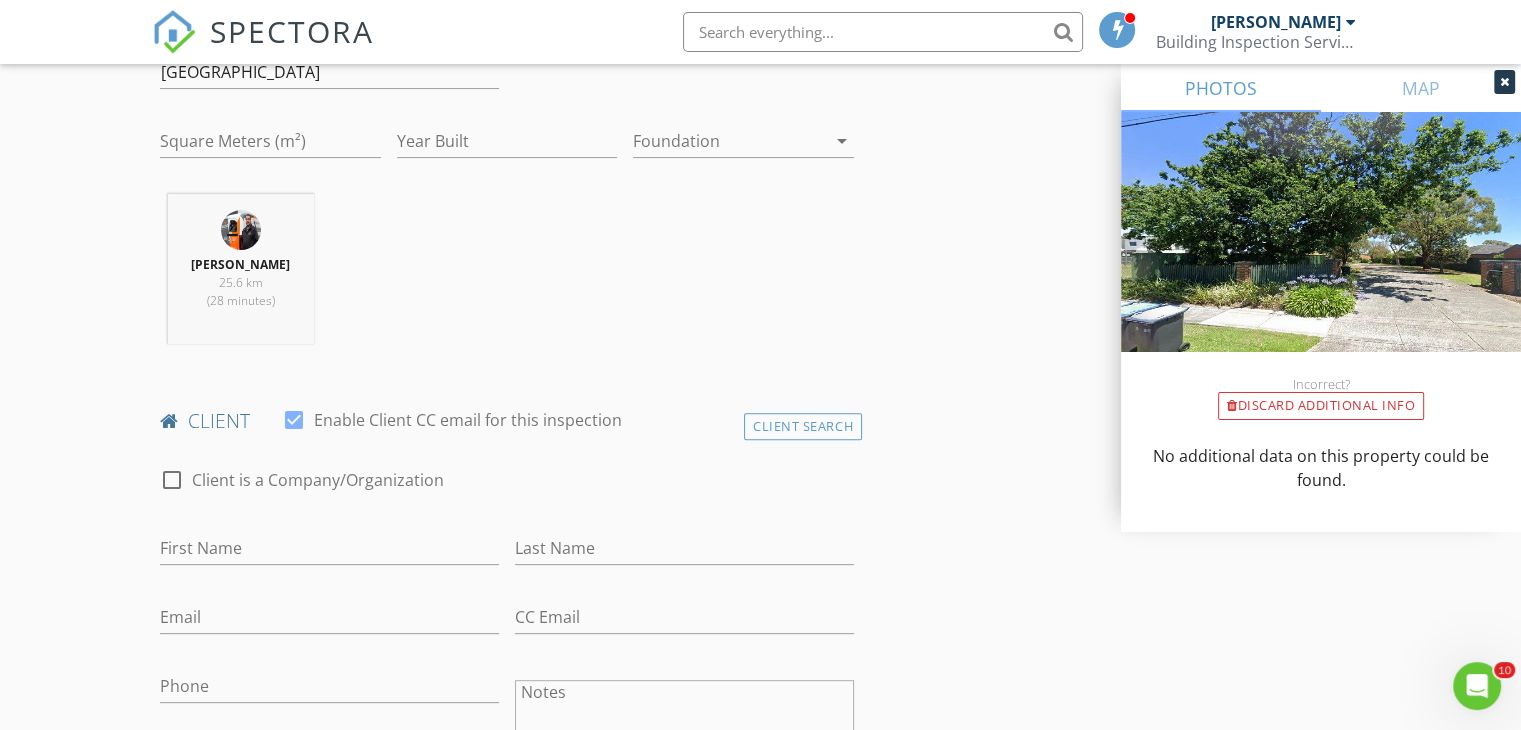 scroll, scrollTop: 700, scrollLeft: 0, axis: vertical 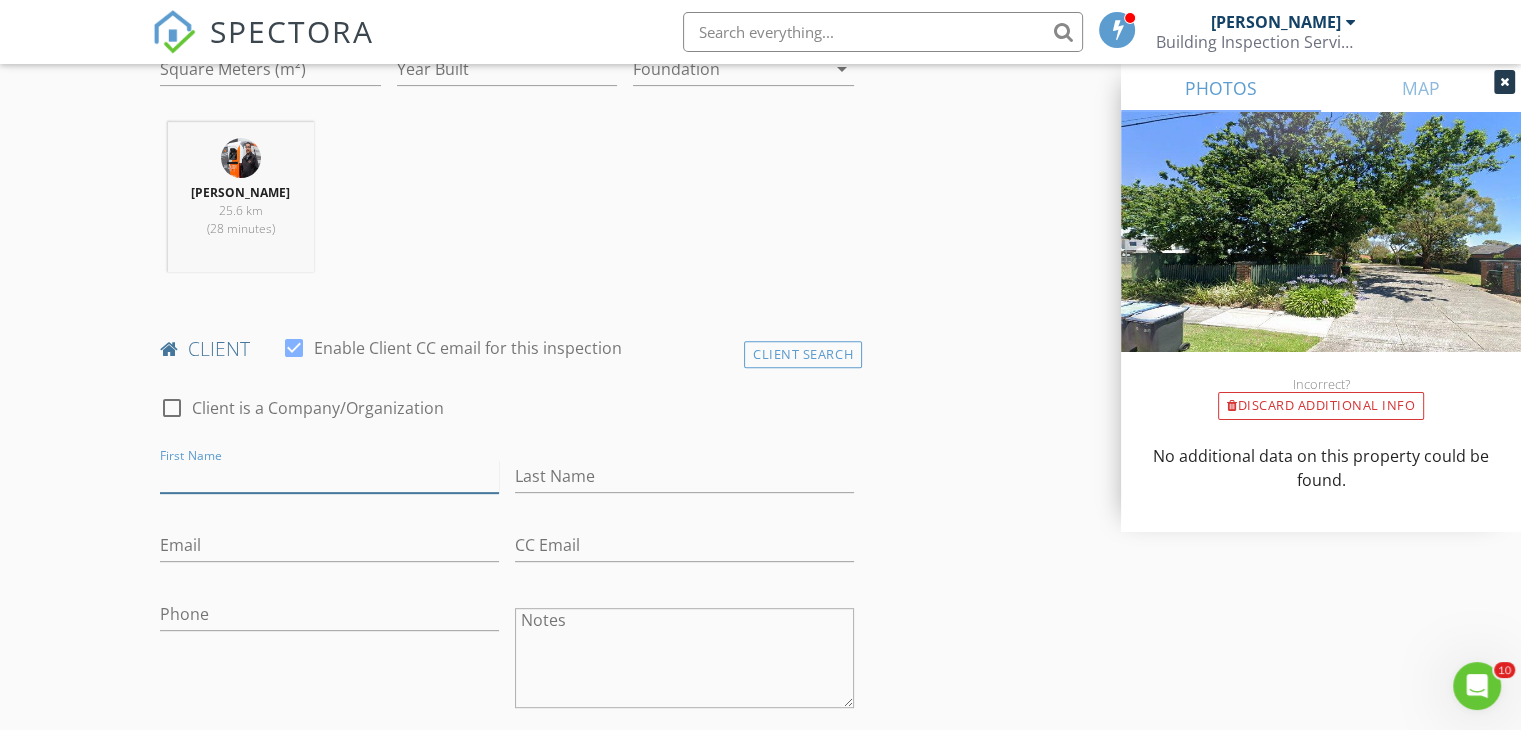 click on "First Name" at bounding box center (329, 476) 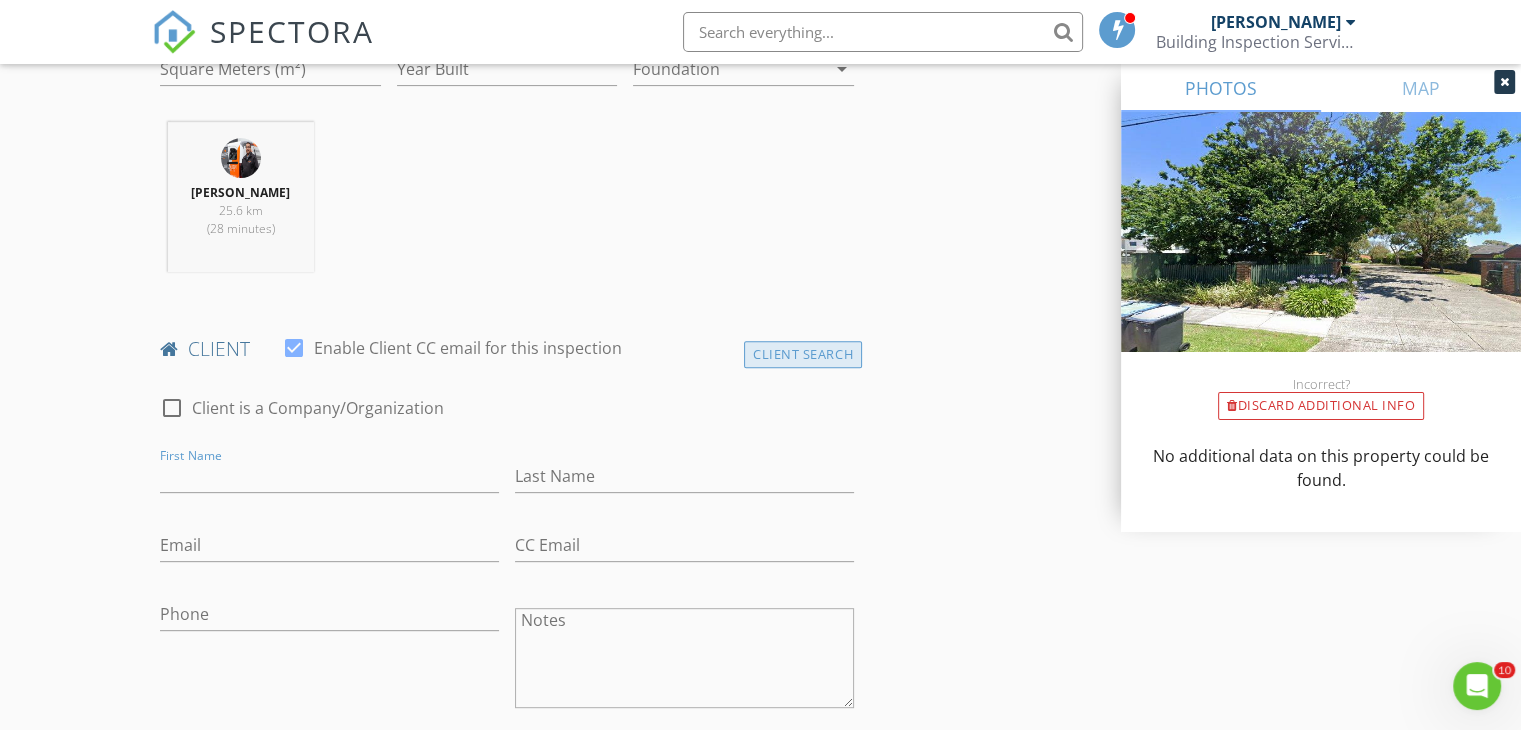 click on "Client Search" at bounding box center (803, 354) 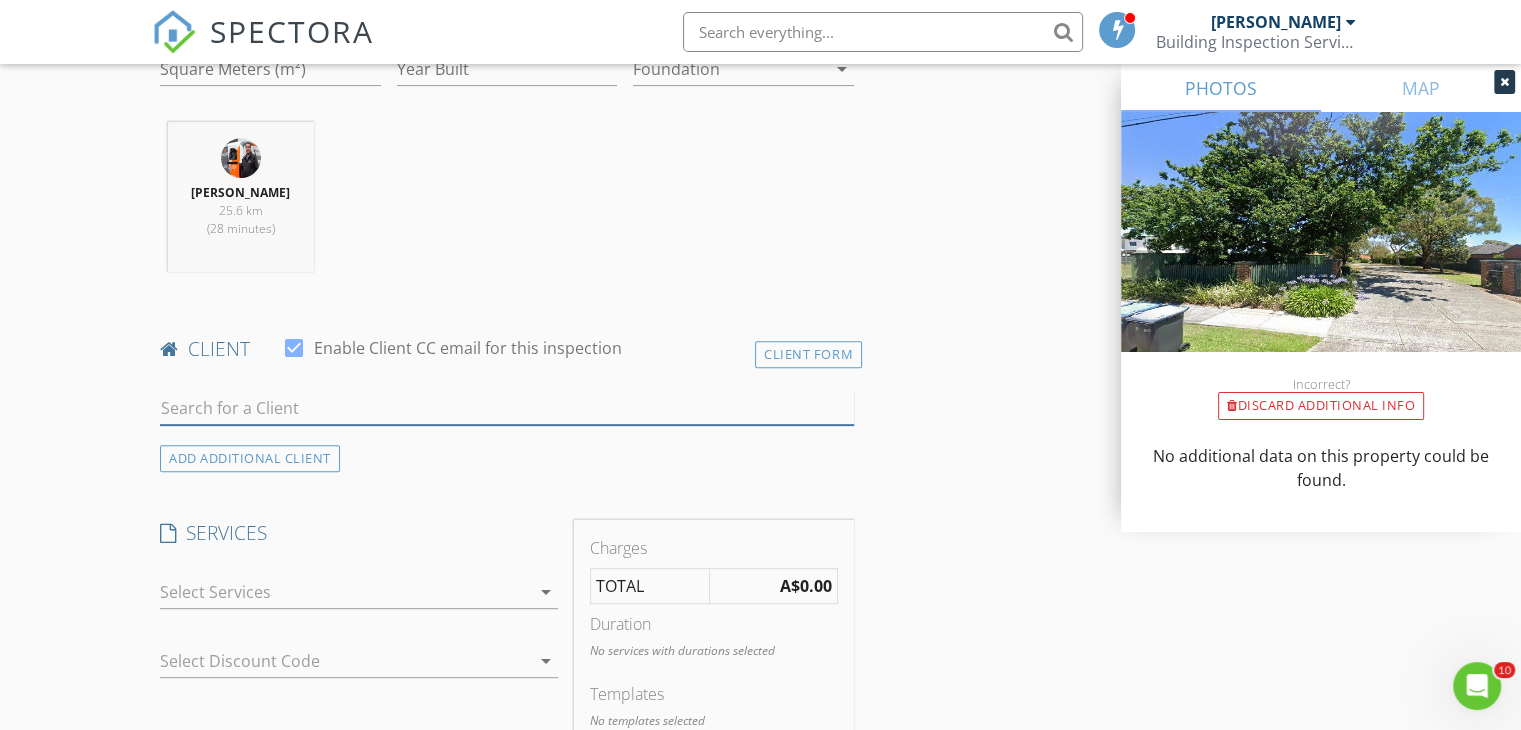 click at bounding box center (507, 408) 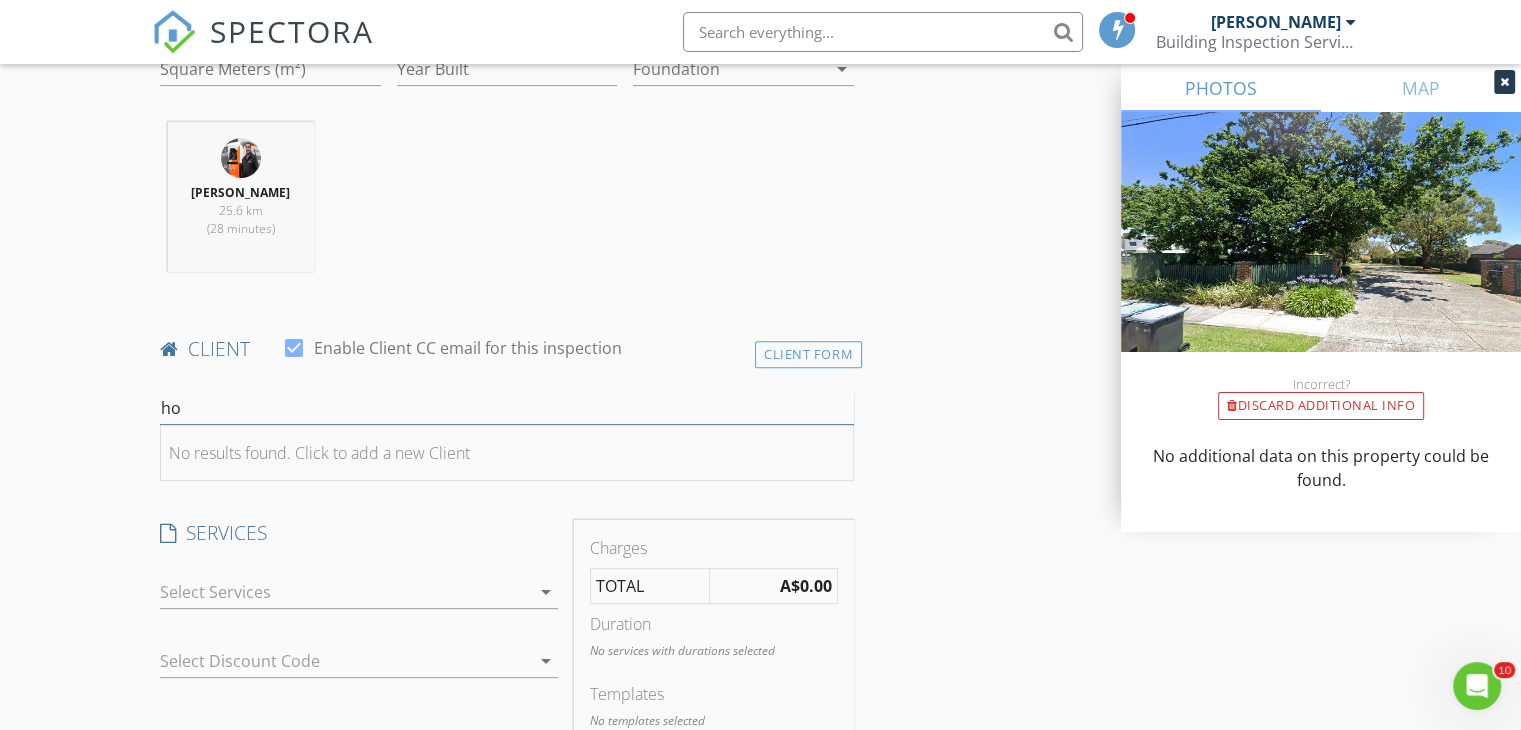 type on "h" 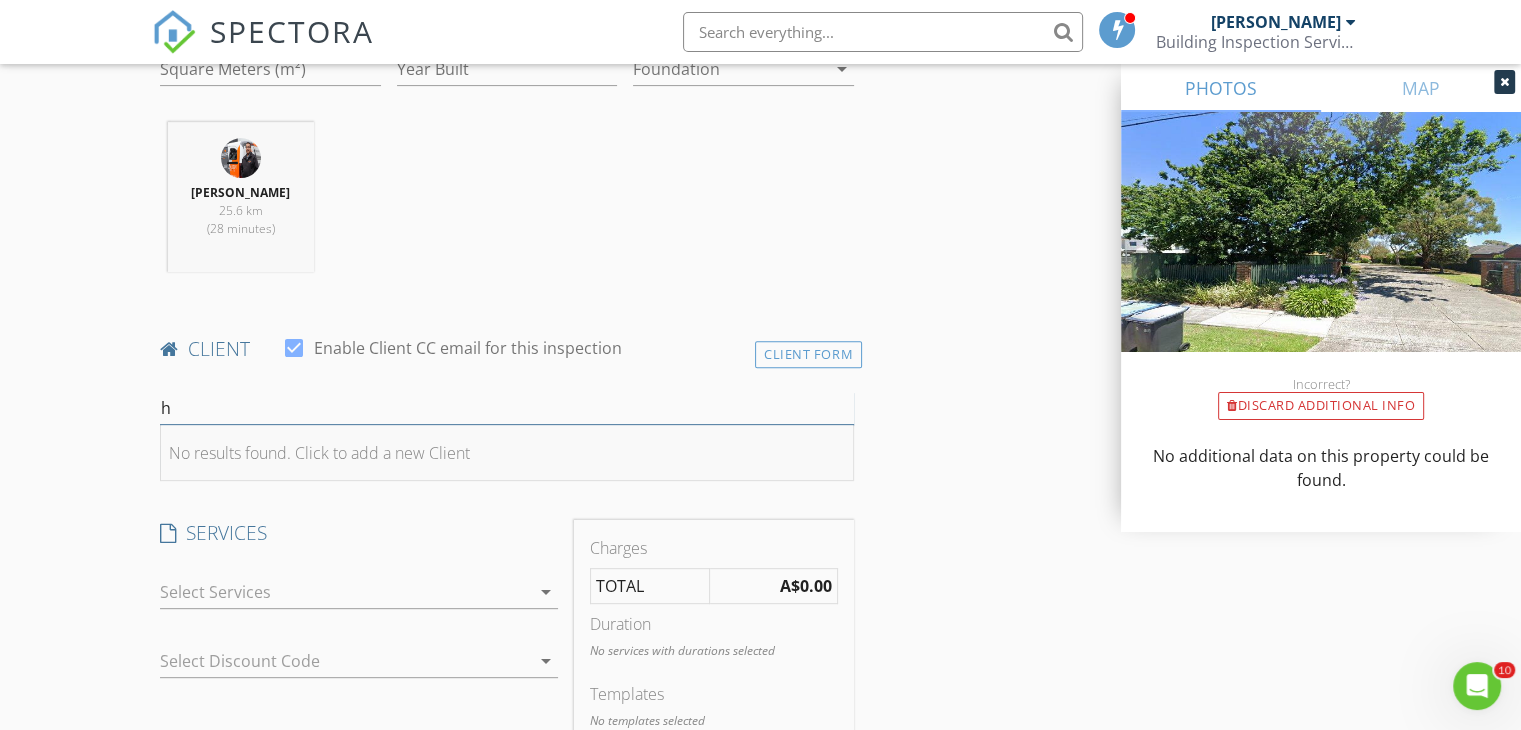 type 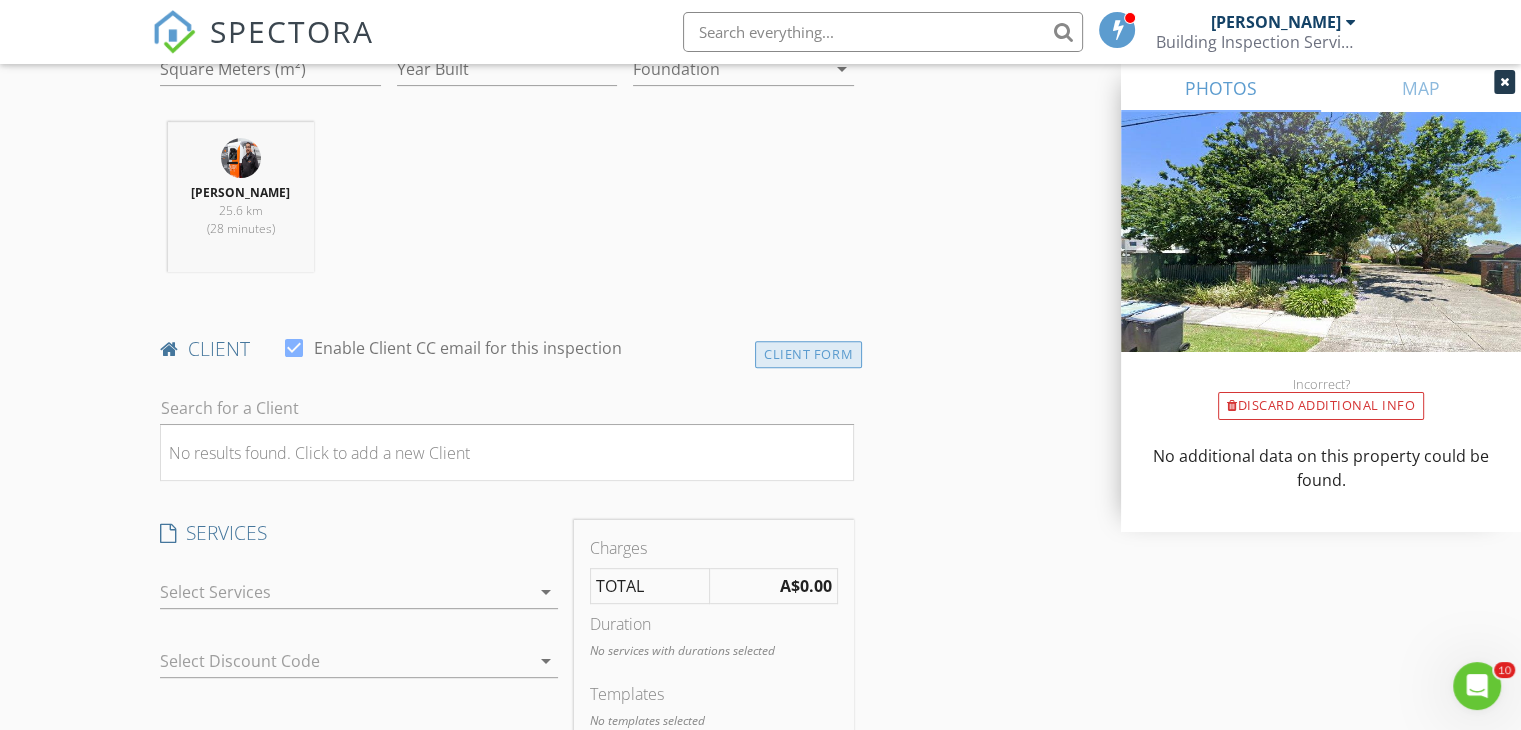 click on "Client Form" at bounding box center [808, 354] 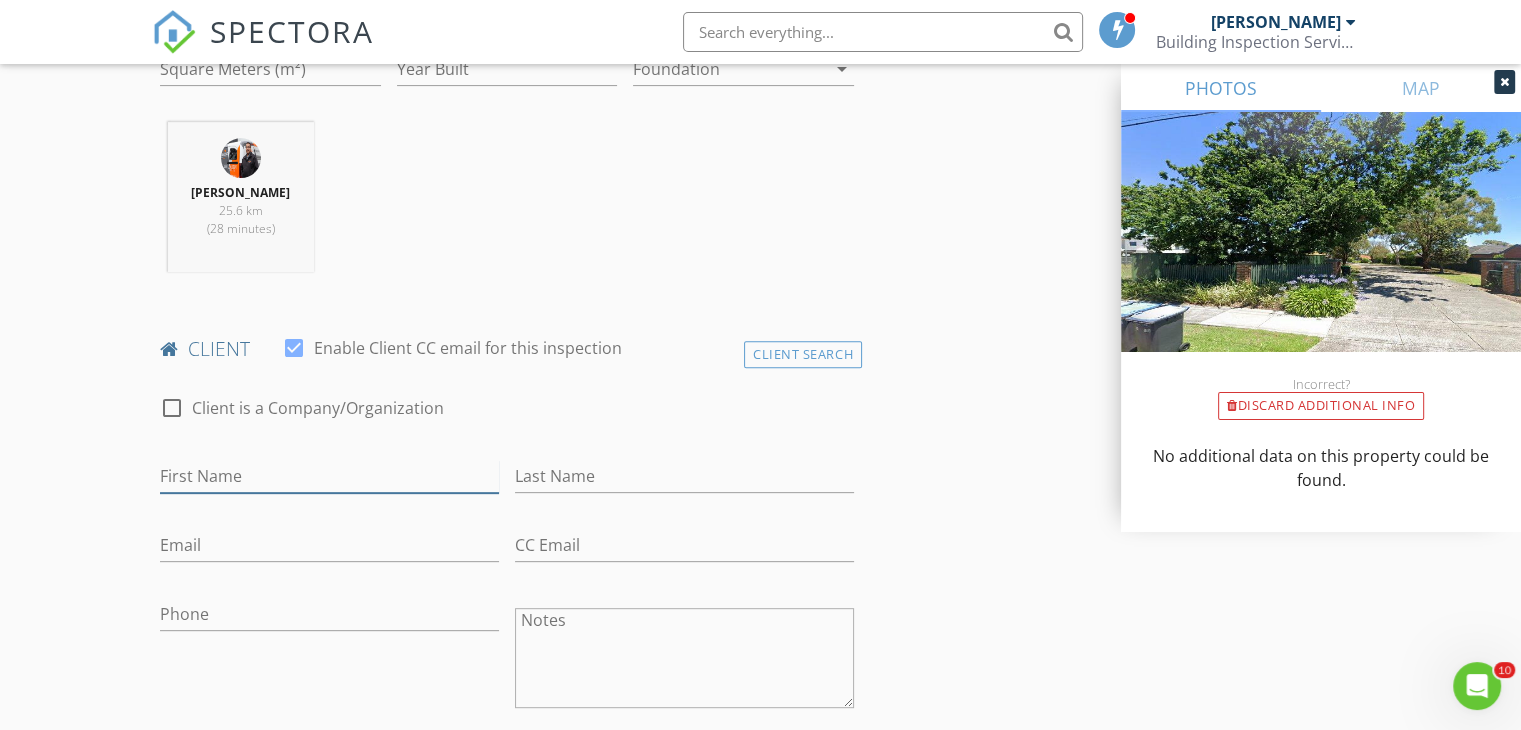 click on "First Name" at bounding box center [329, 476] 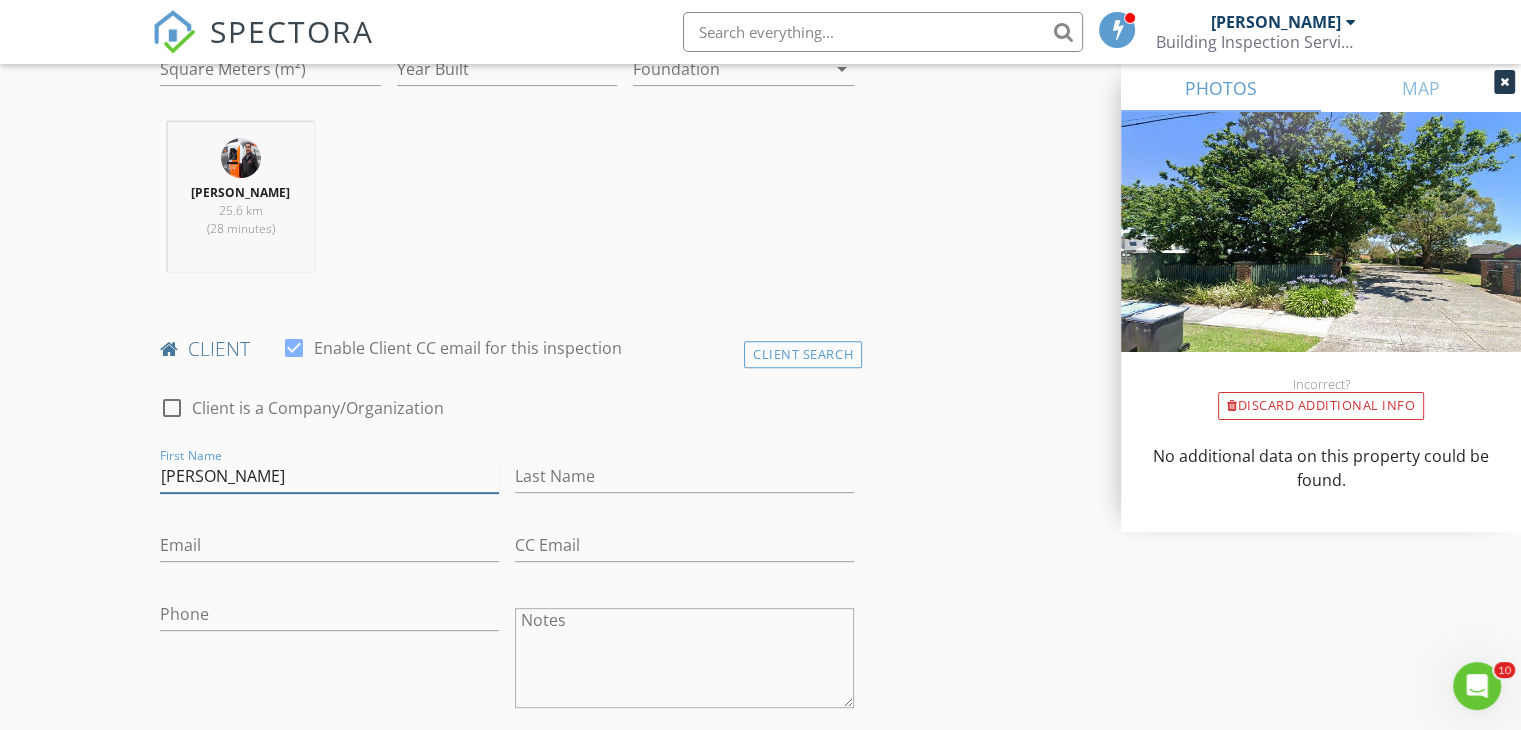 type on "[PERSON_NAME]" 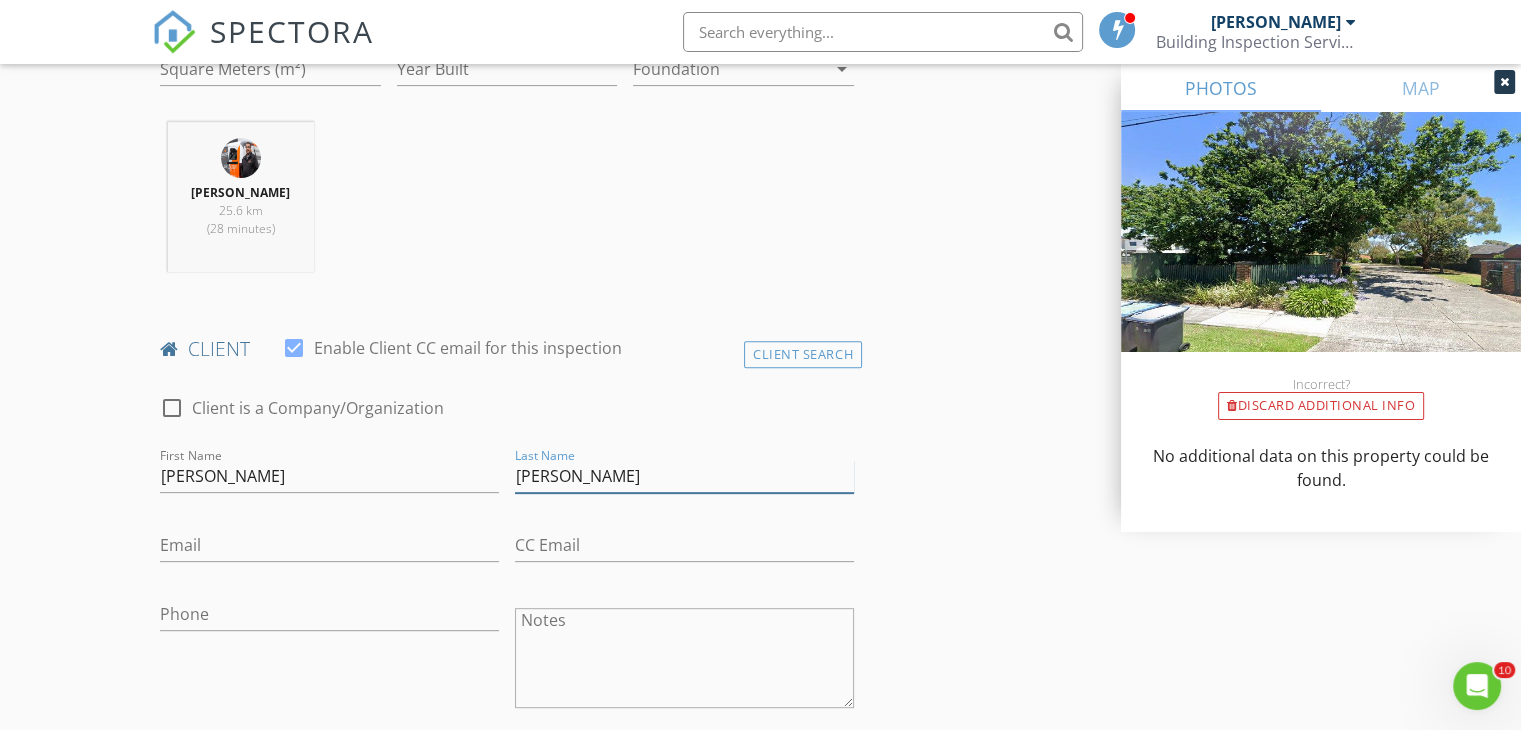 type on "[PERSON_NAME]" 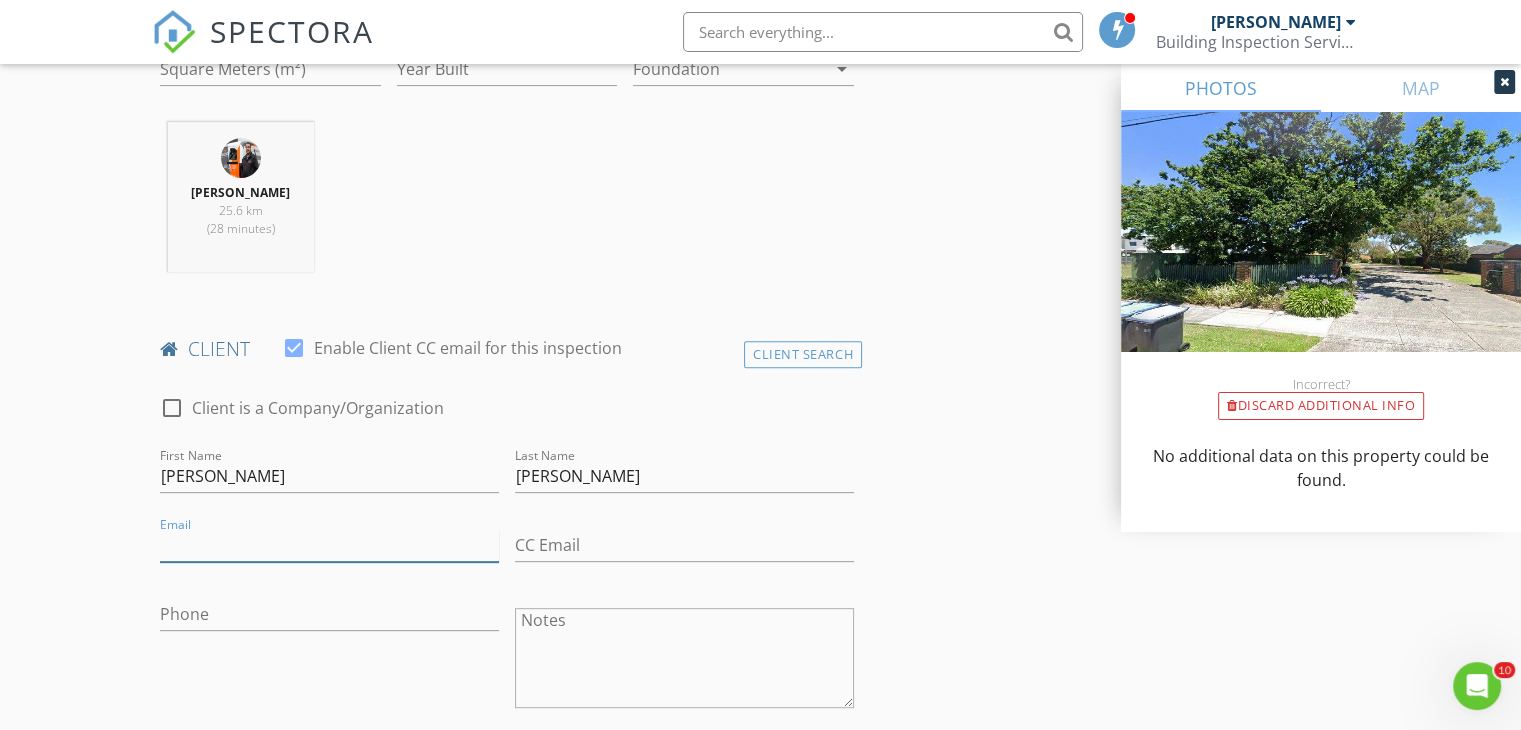 click on "Email" at bounding box center (329, 545) 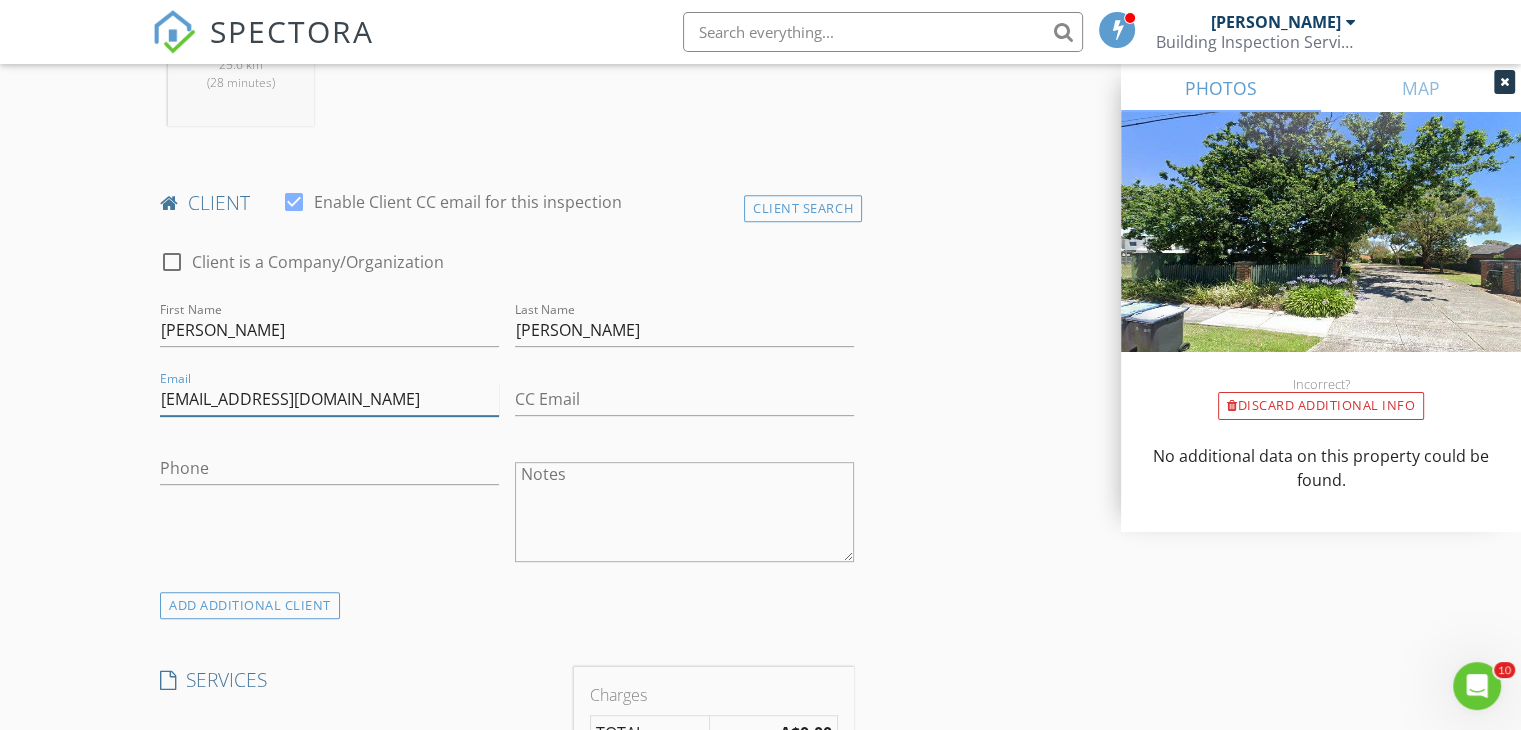 scroll, scrollTop: 900, scrollLeft: 0, axis: vertical 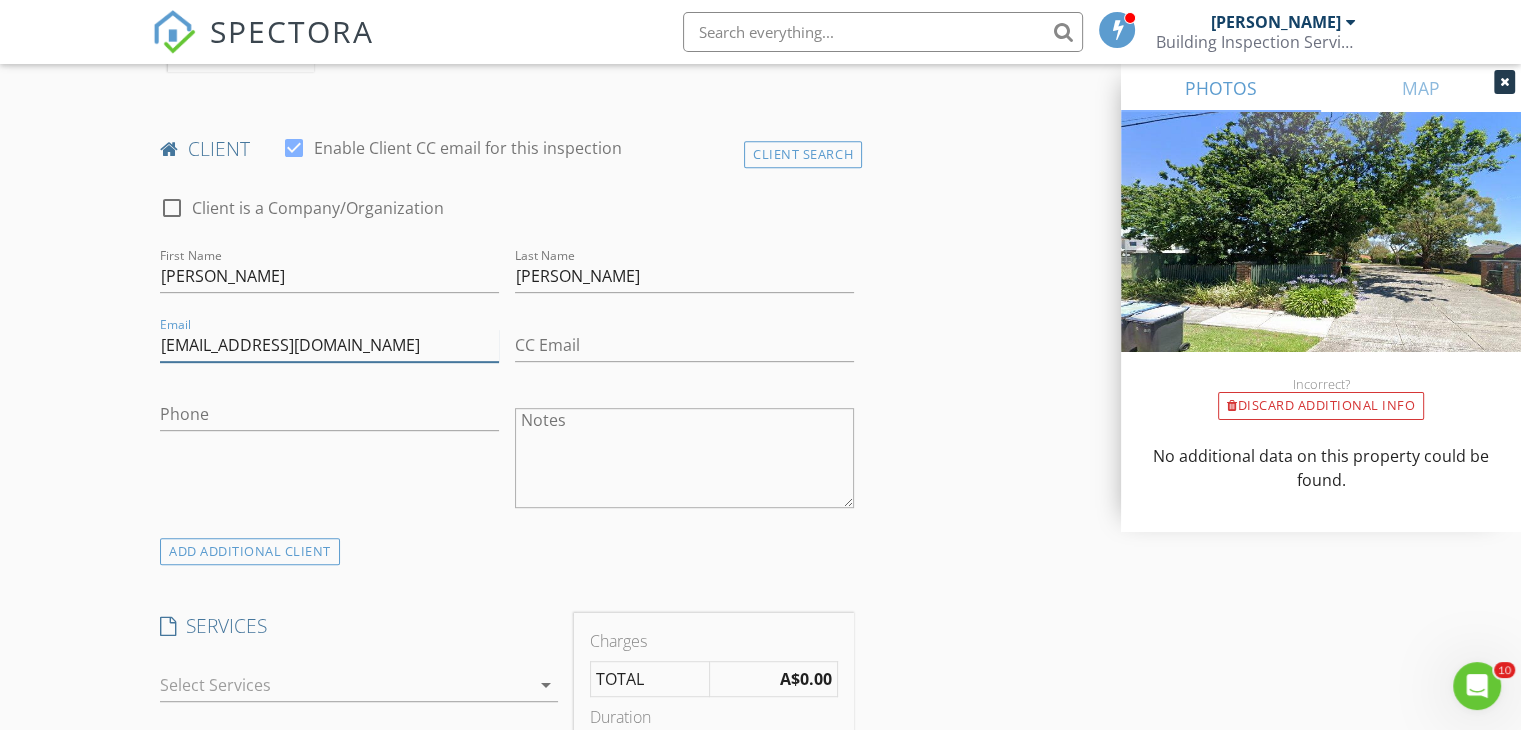 type on "[EMAIL_ADDRESS][DOMAIN_NAME]" 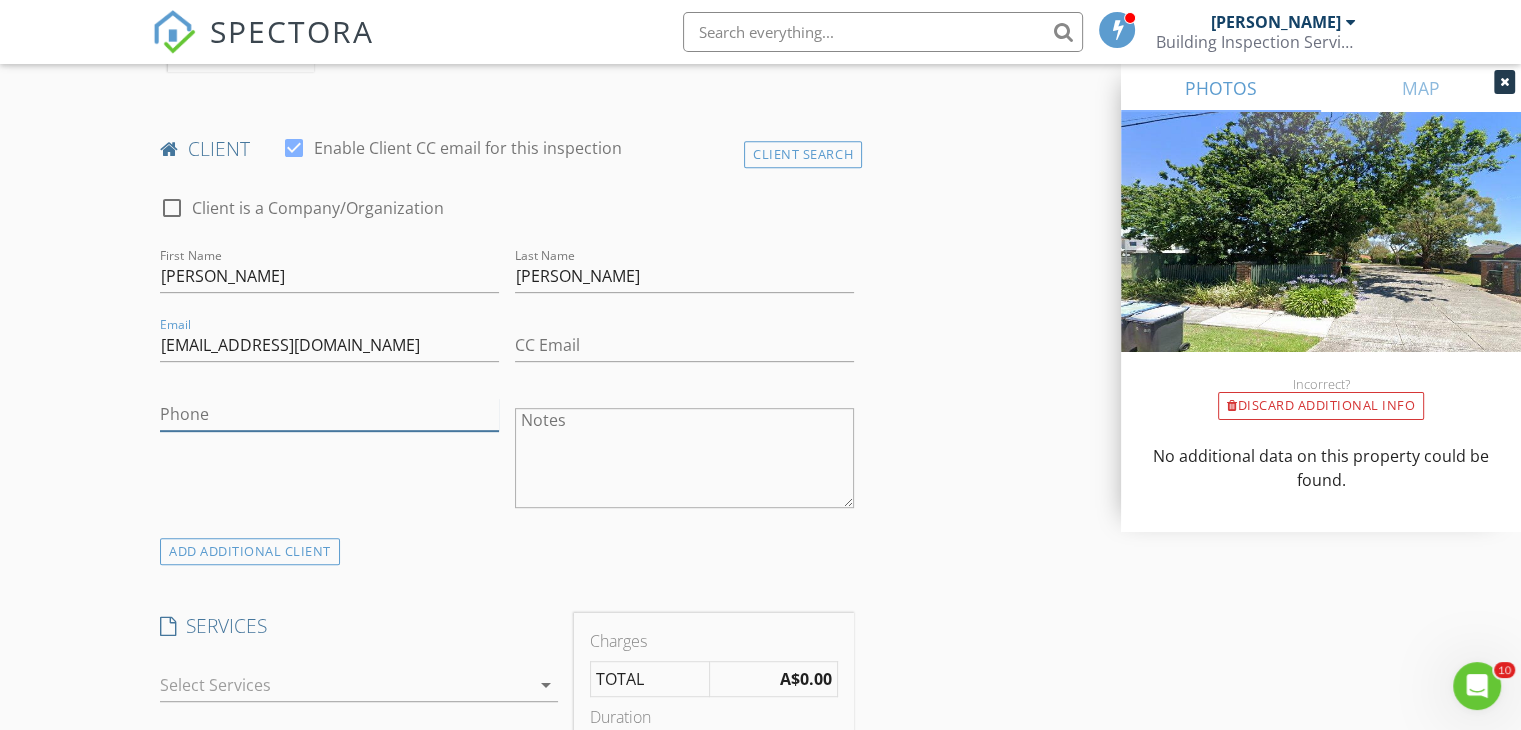 click on "Phone" at bounding box center [329, 414] 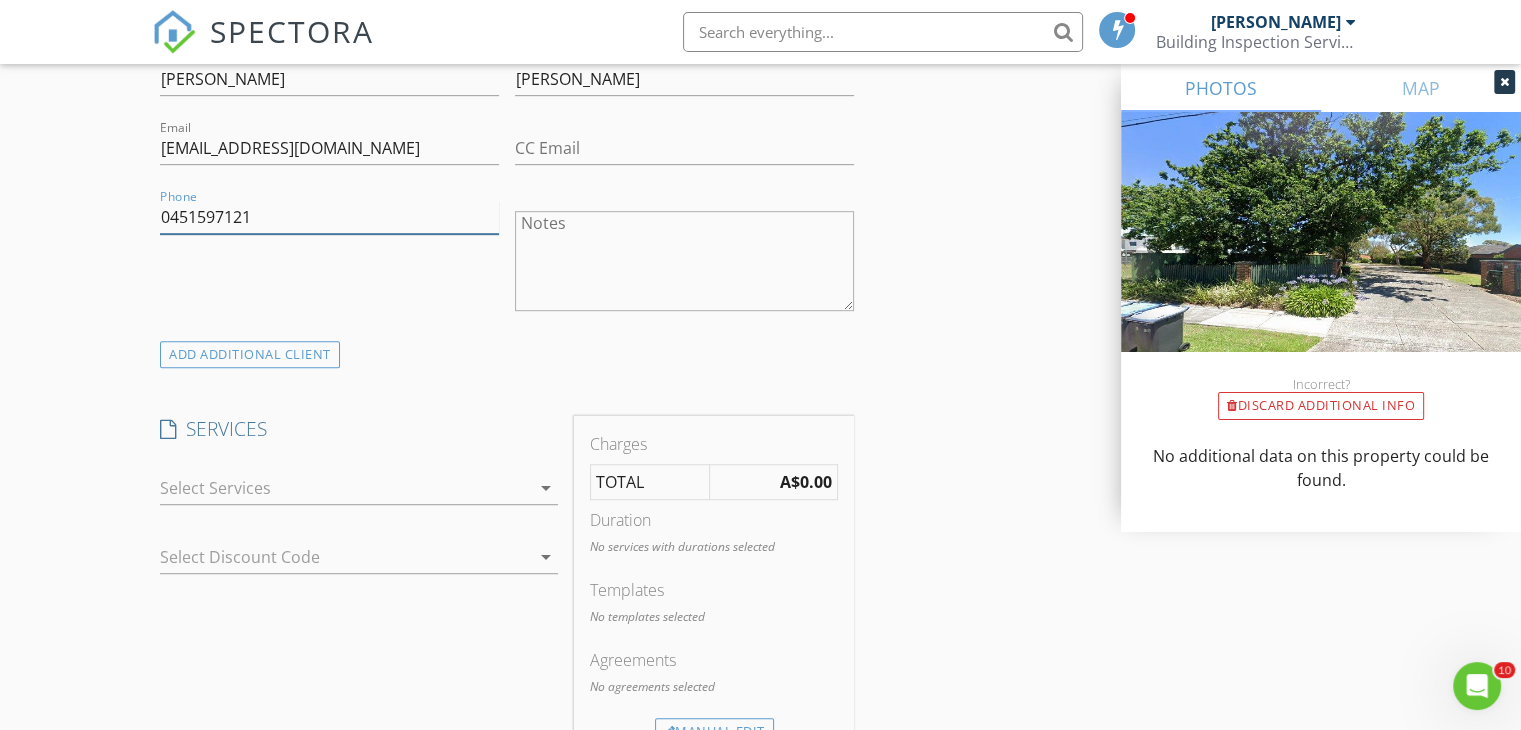 scroll, scrollTop: 1100, scrollLeft: 0, axis: vertical 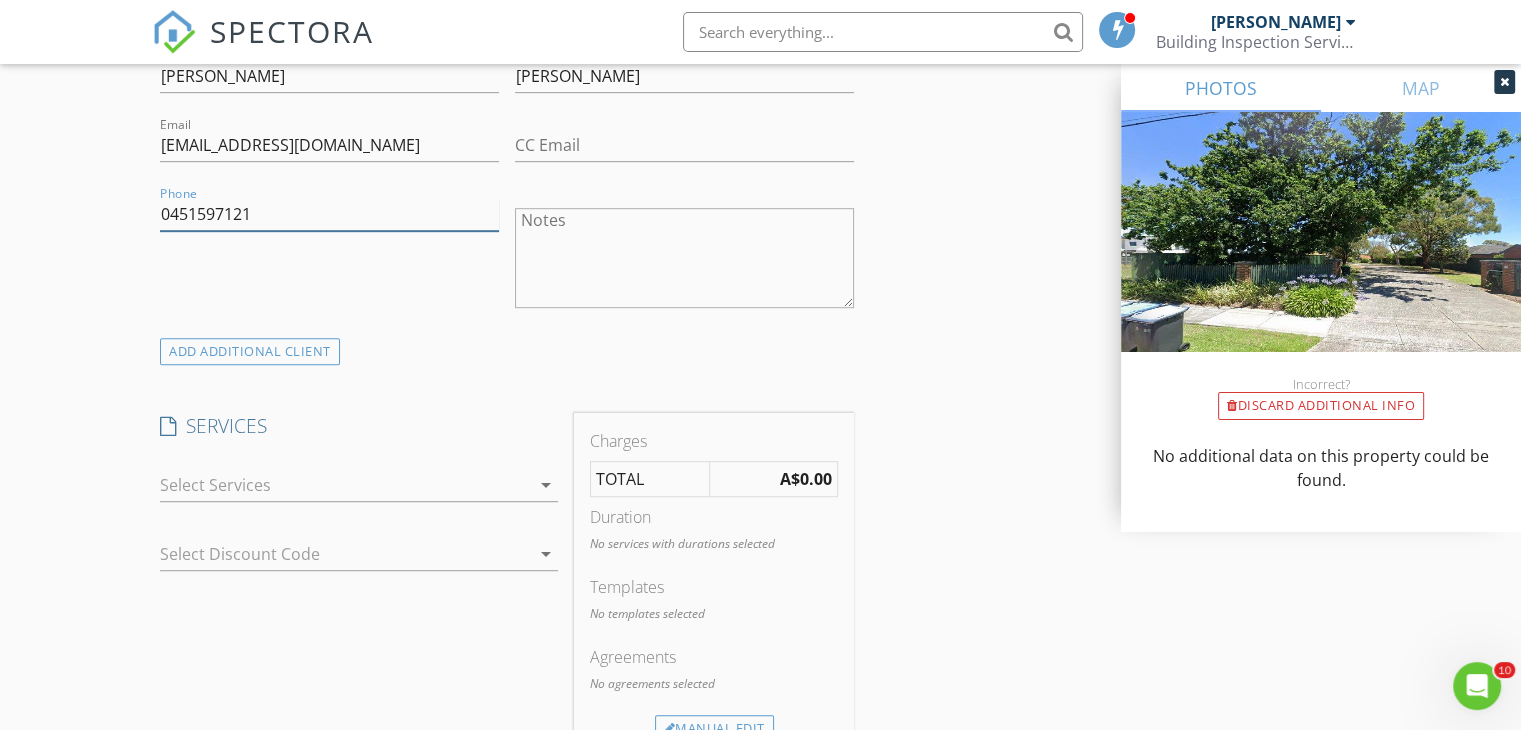 type on "0451597121" 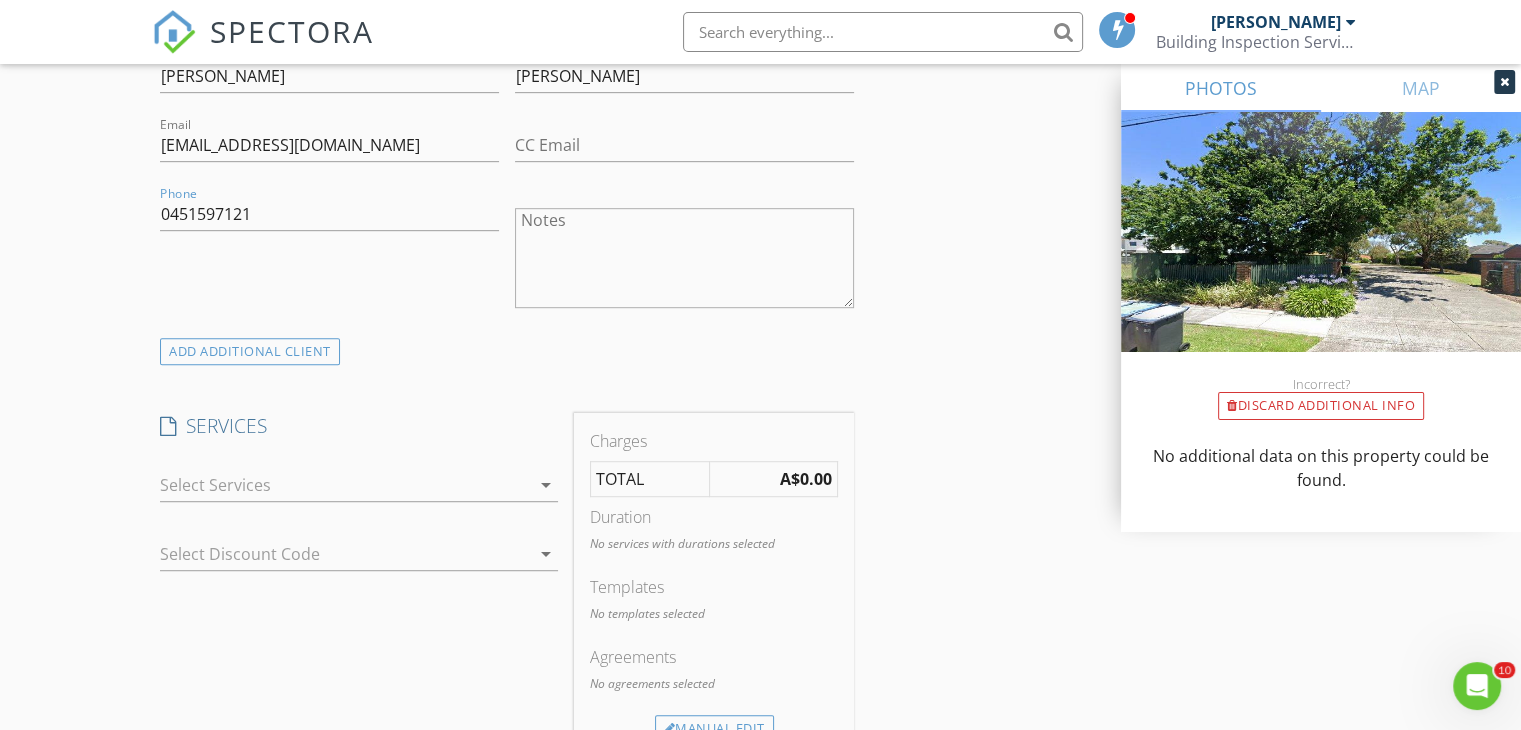 click on "arrow_drop_down" at bounding box center (546, 485) 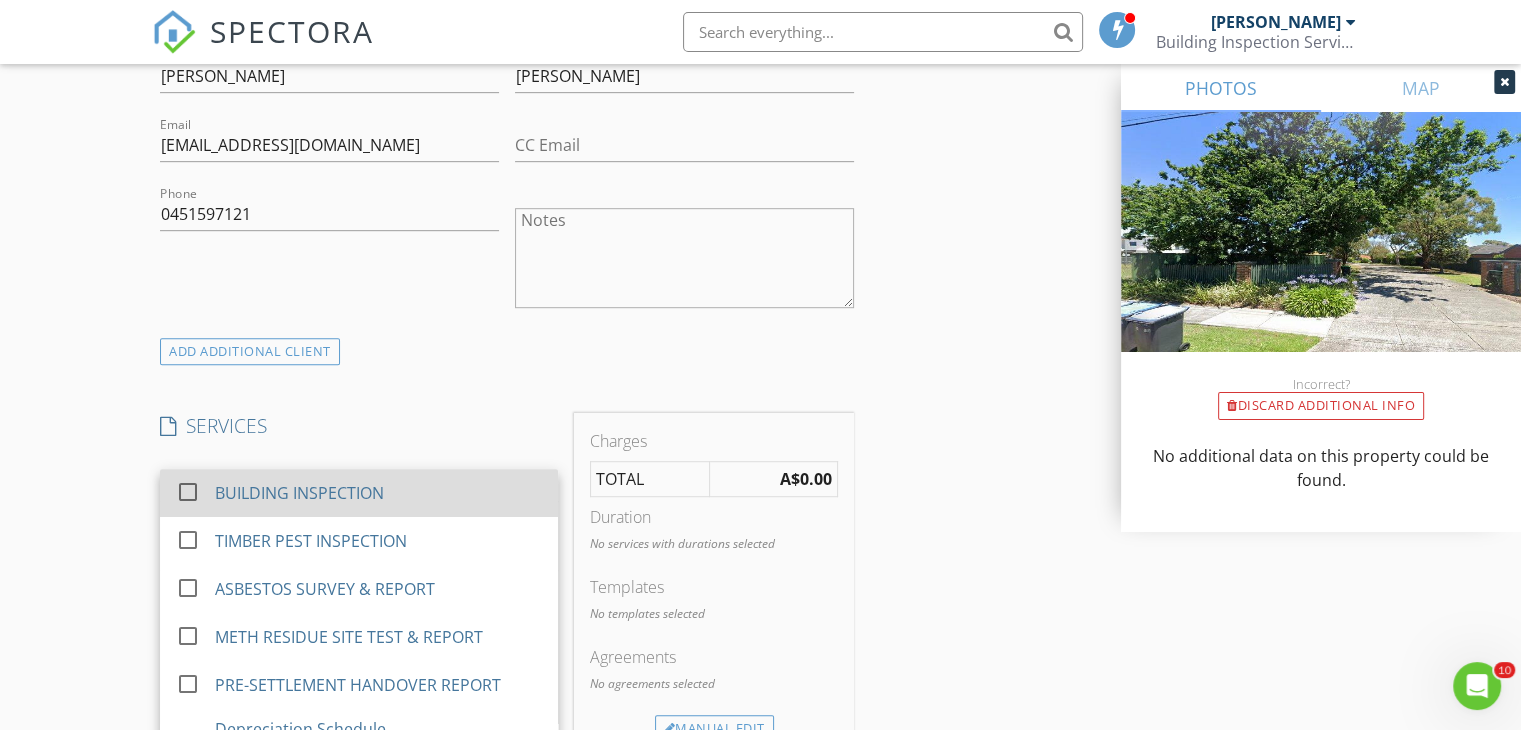 click on "BUILDING INSPECTION" at bounding box center [379, 493] 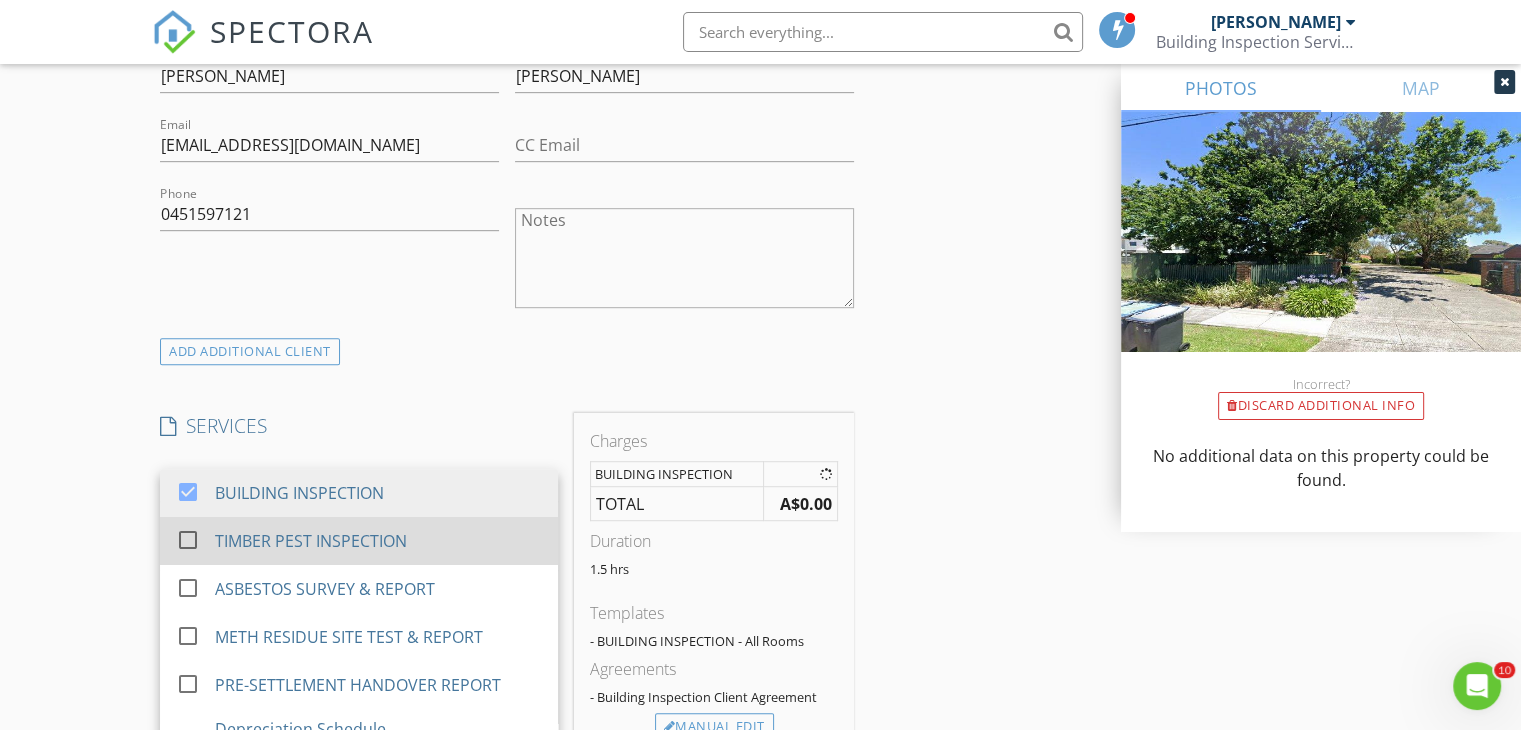 click on "TIMBER PEST INSPECTION" at bounding box center (379, 541) 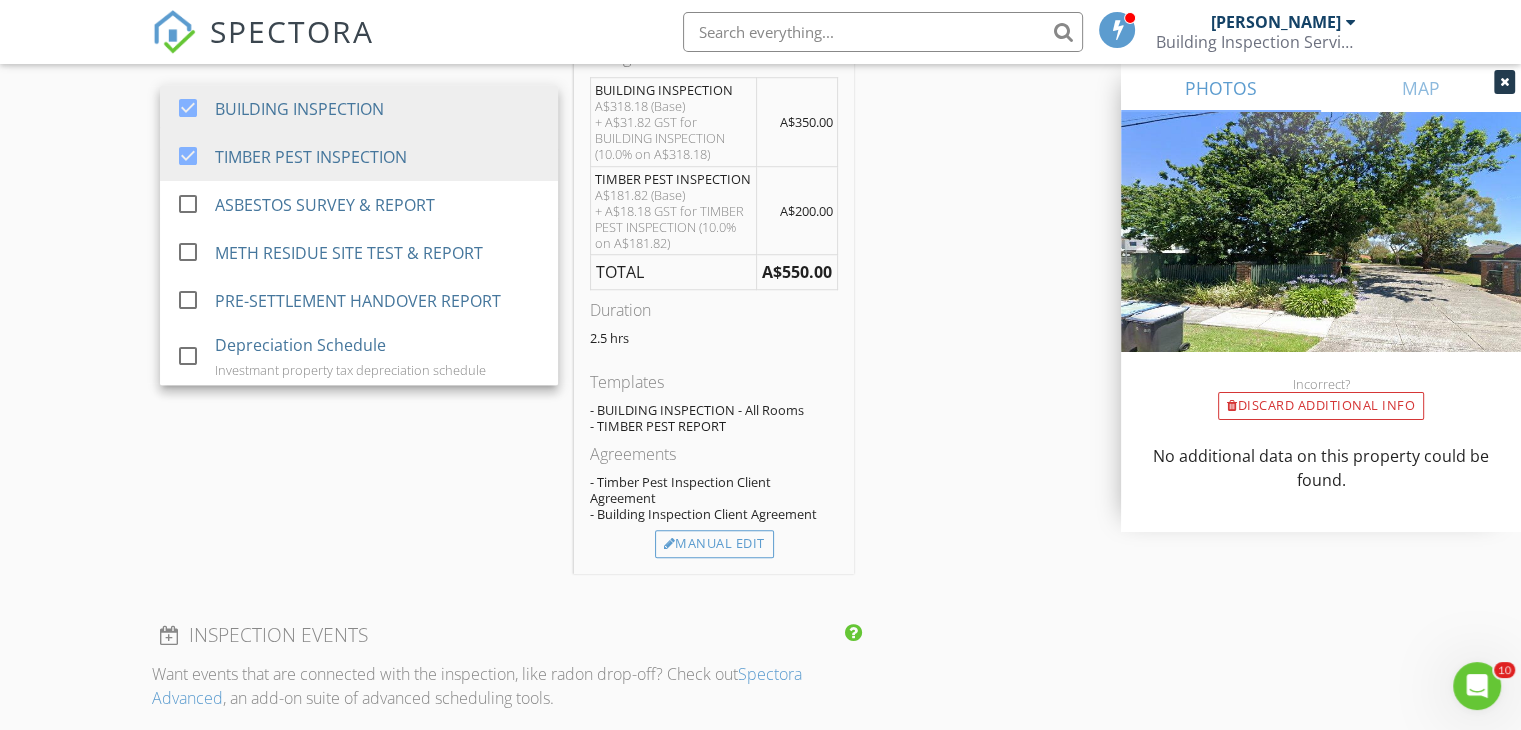 scroll, scrollTop: 1600, scrollLeft: 0, axis: vertical 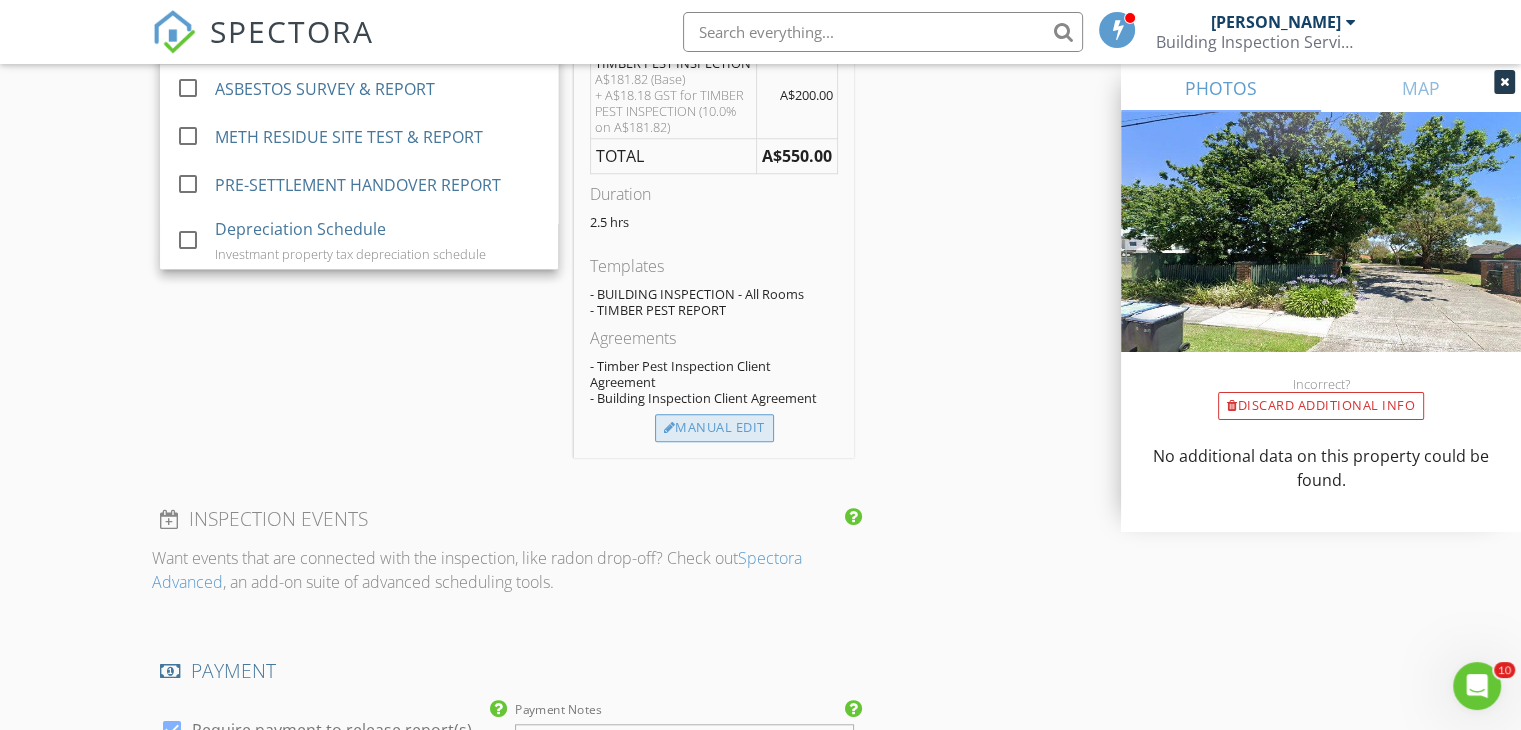 click on "Manual Edit" at bounding box center (714, 428) 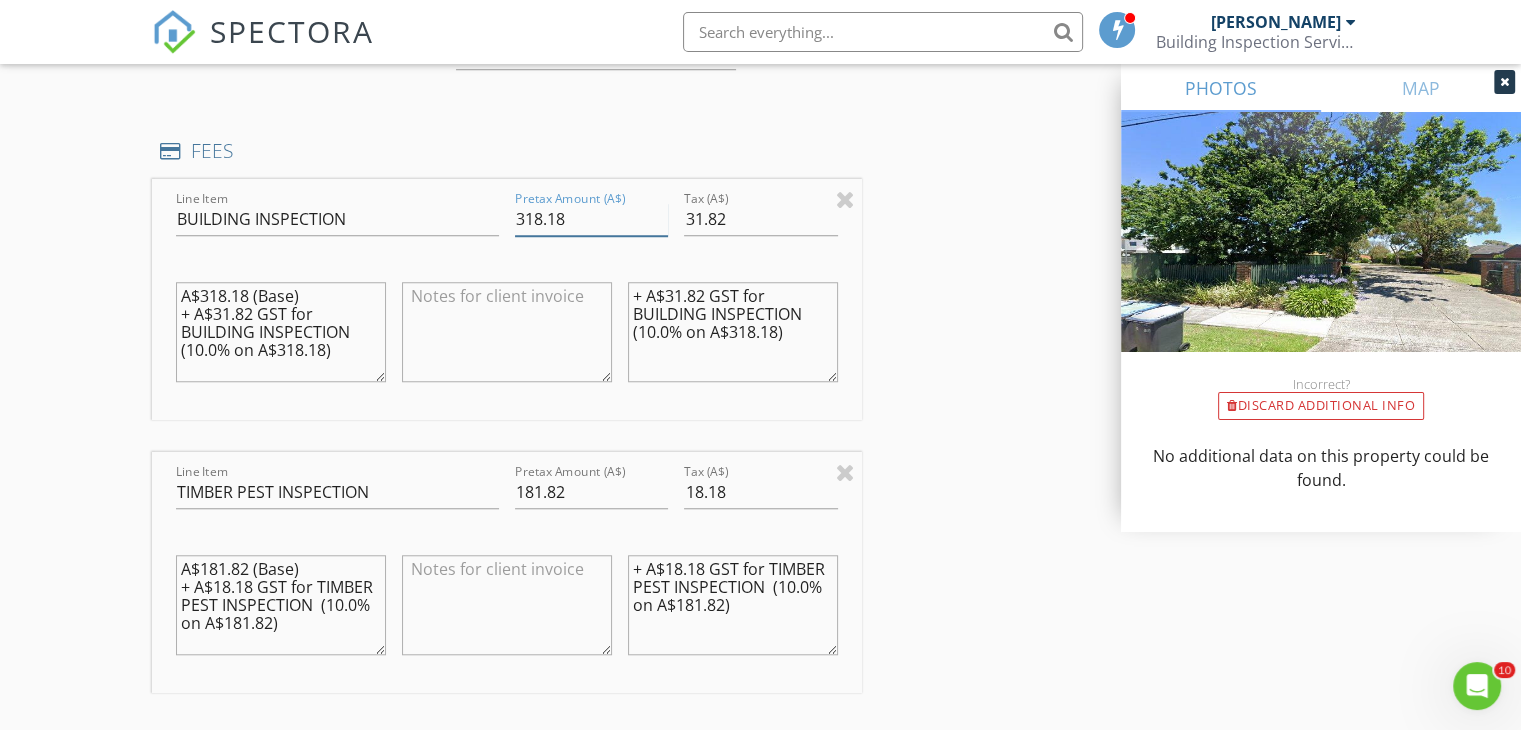 drag, startPoint x: 516, startPoint y: 217, endPoint x: 592, endPoint y: 217, distance: 76 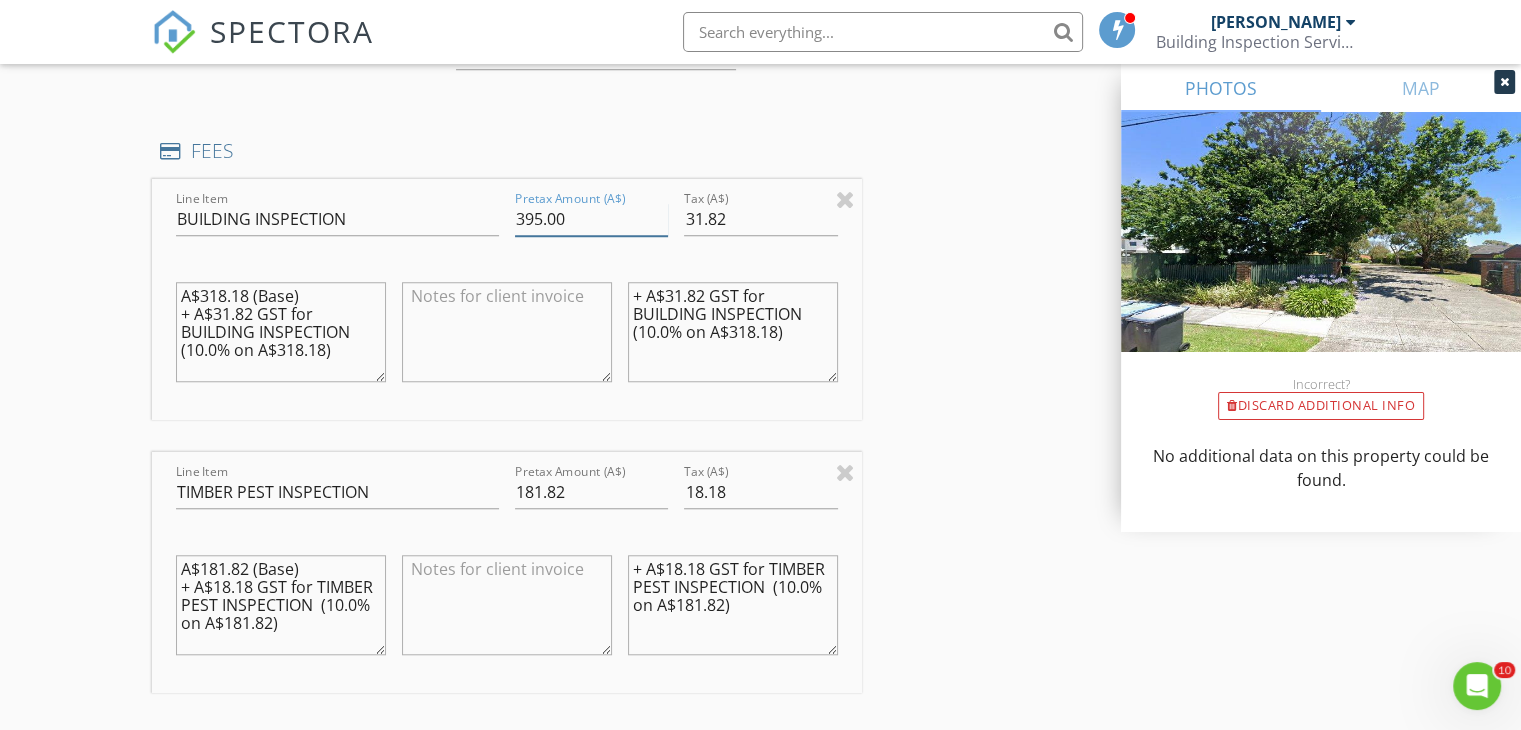 type on "395.00" 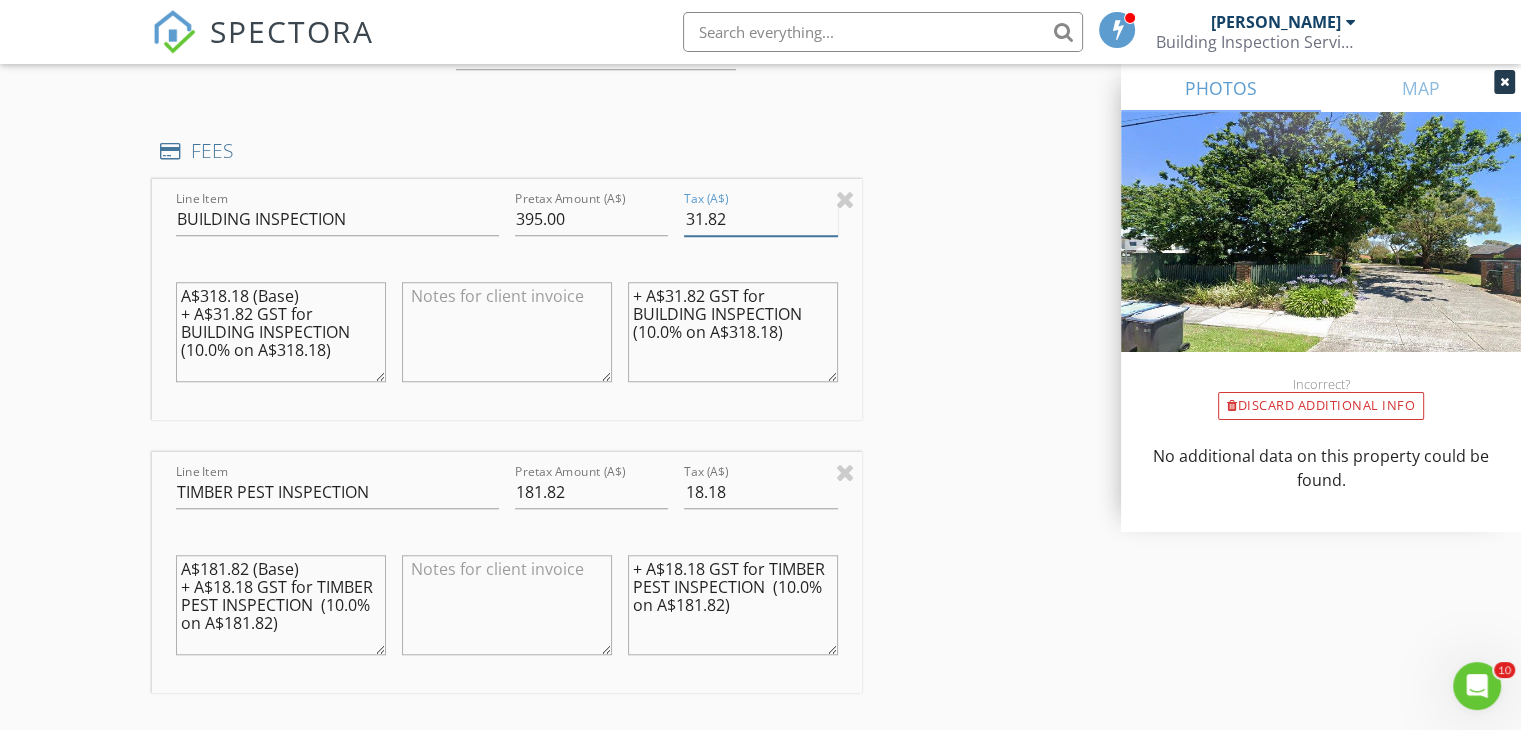drag, startPoint x: 695, startPoint y: 213, endPoint x: 773, endPoint y: 223, distance: 78.63841 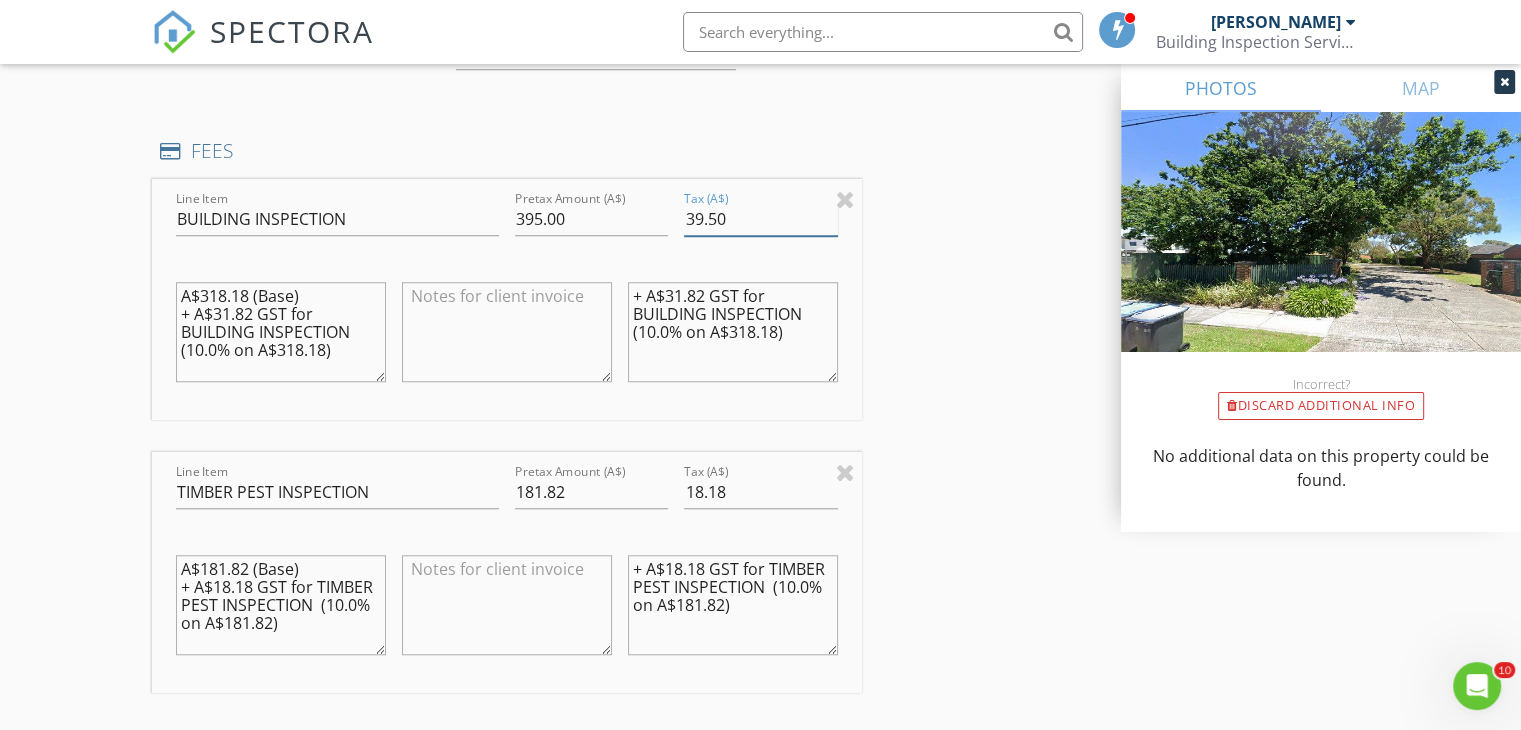 type on "39.50" 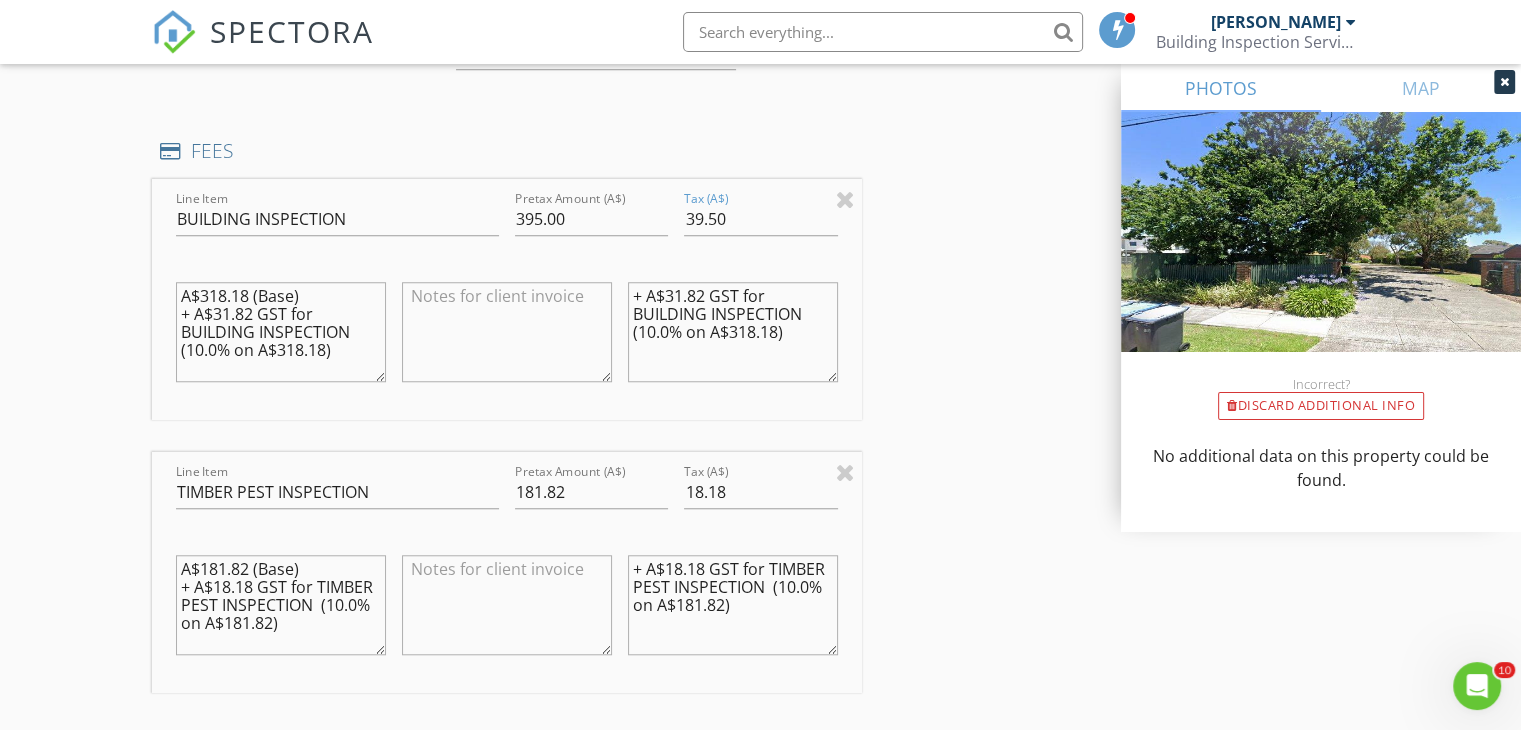 click on "+ A$31.82 GST for BUILDING INSPECTION (10.0% on A$318.18)" at bounding box center [733, 332] 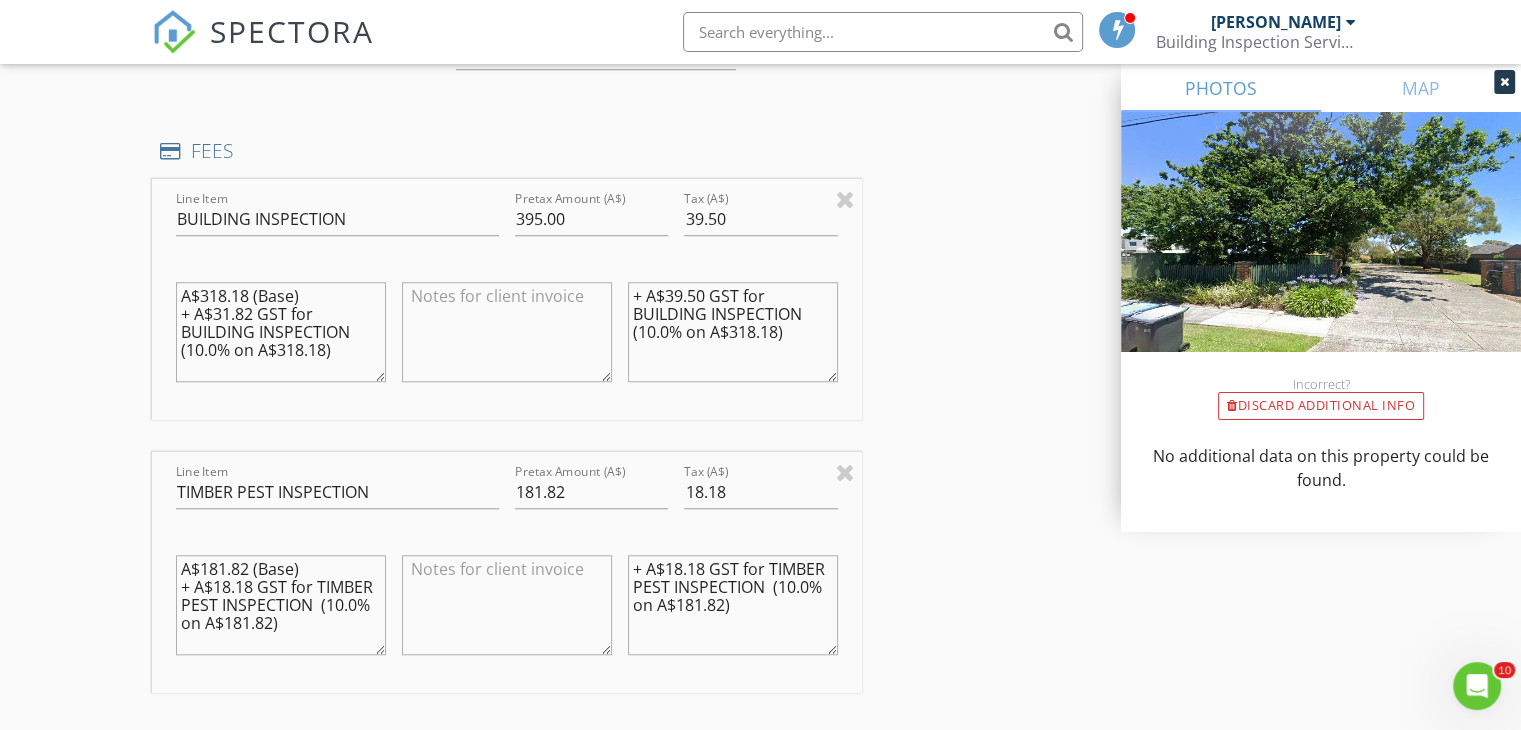 click on "+ A$39.50 GST for BUILDING INSPECTION (10.0% on A$318.18)" at bounding box center (733, 332) 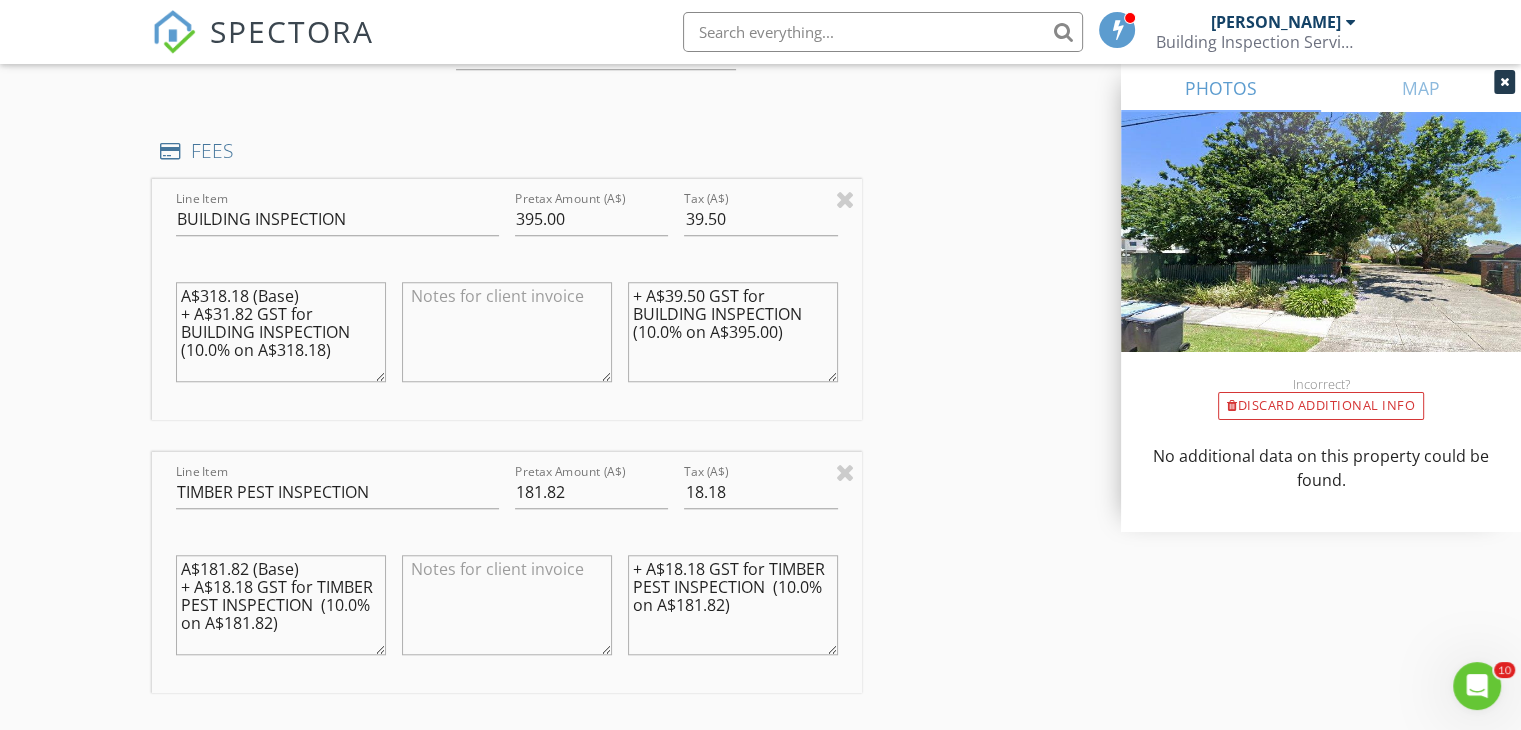 type on "+ A$39.50 GST for BUILDING INSPECTION (10.0% on A$395.00)" 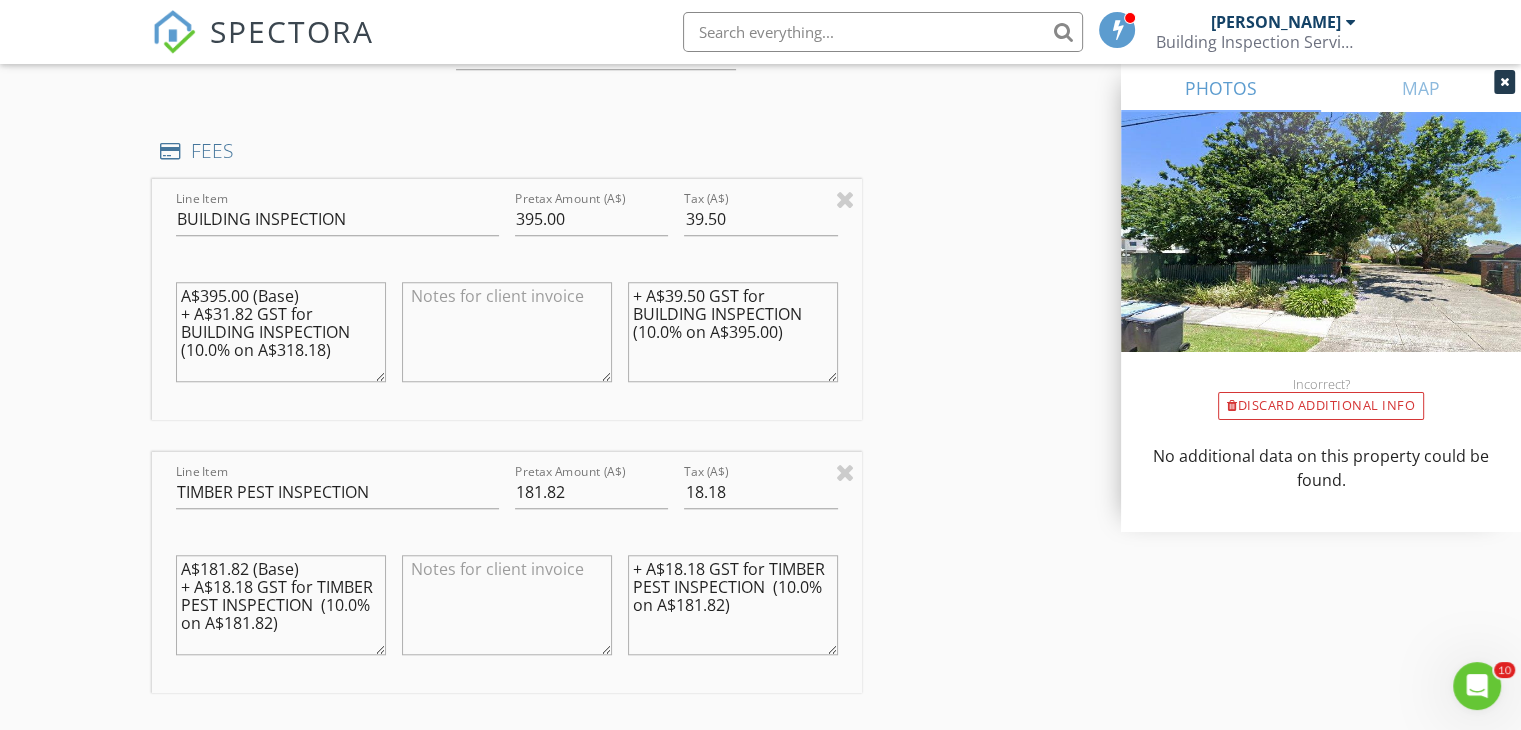 click on "A$395.00 (Base)
+ A$31.82 GST for BUILDING INSPECTION (10.0% on A$318.18)" at bounding box center (281, 332) 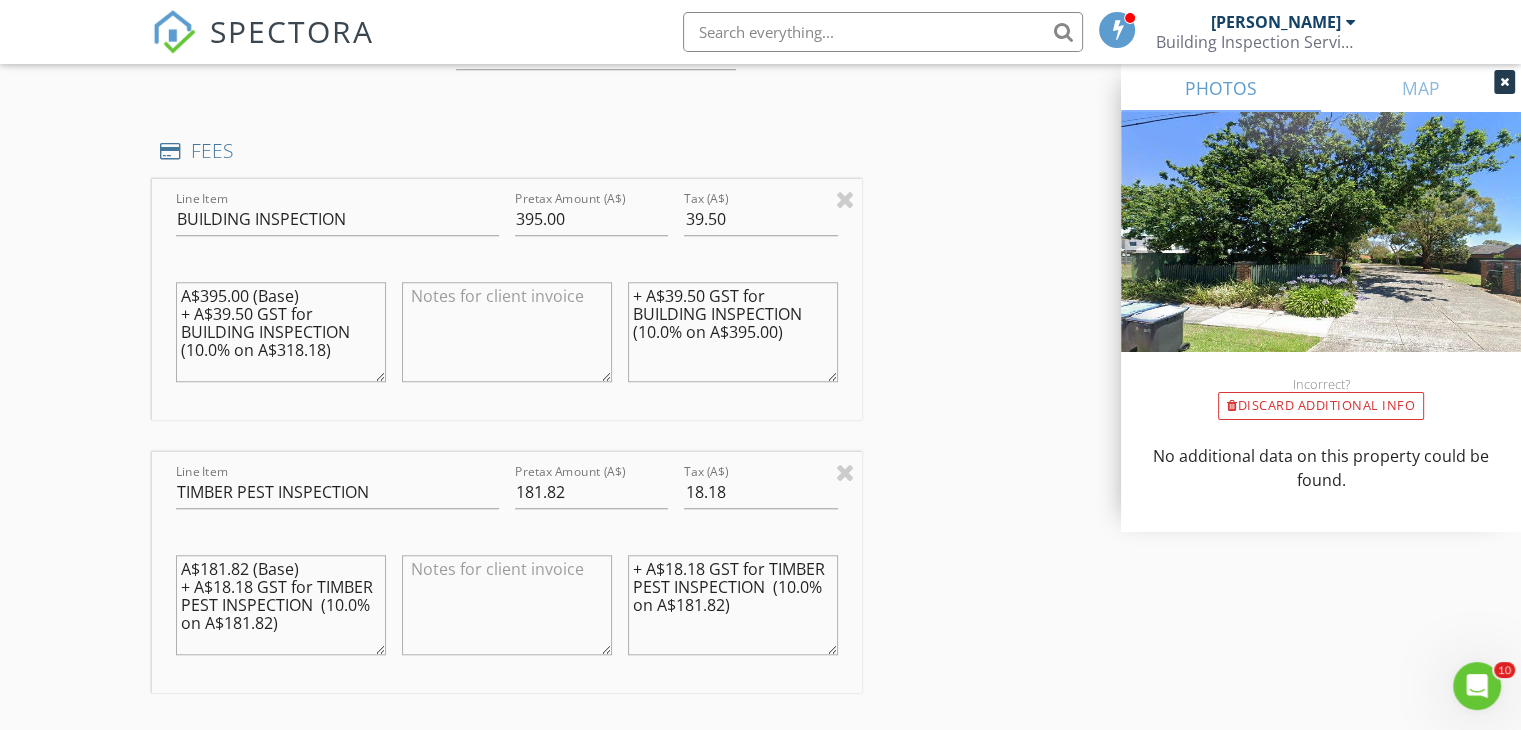click on "A$395.00 (Base)
+ A$39.50 GST for BUILDING INSPECTION (10.0% on A$318.18)" at bounding box center (281, 332) 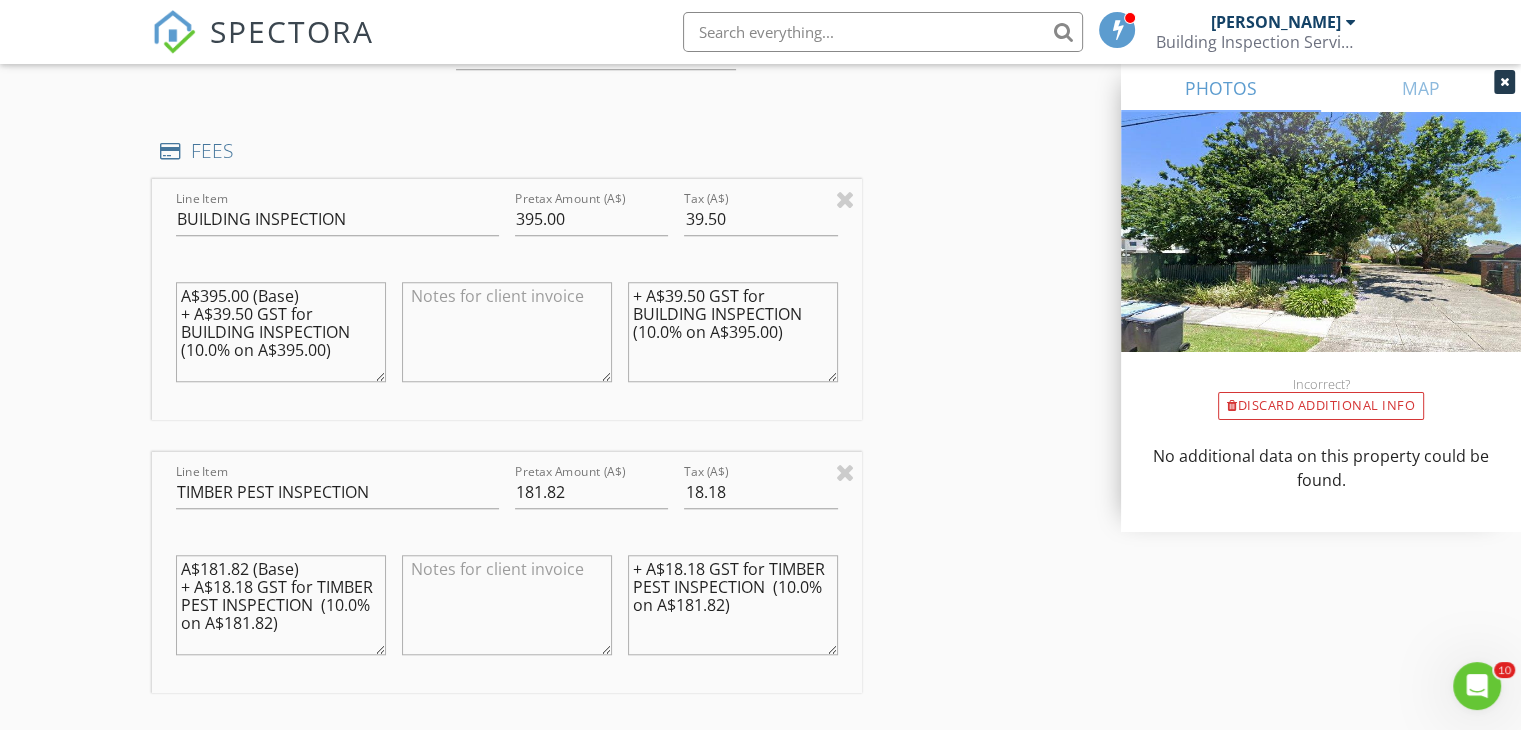type on "A$395.00 (Base)
+ A$39.50 GST for BUILDING INSPECTION (10.0% on A$395.00)" 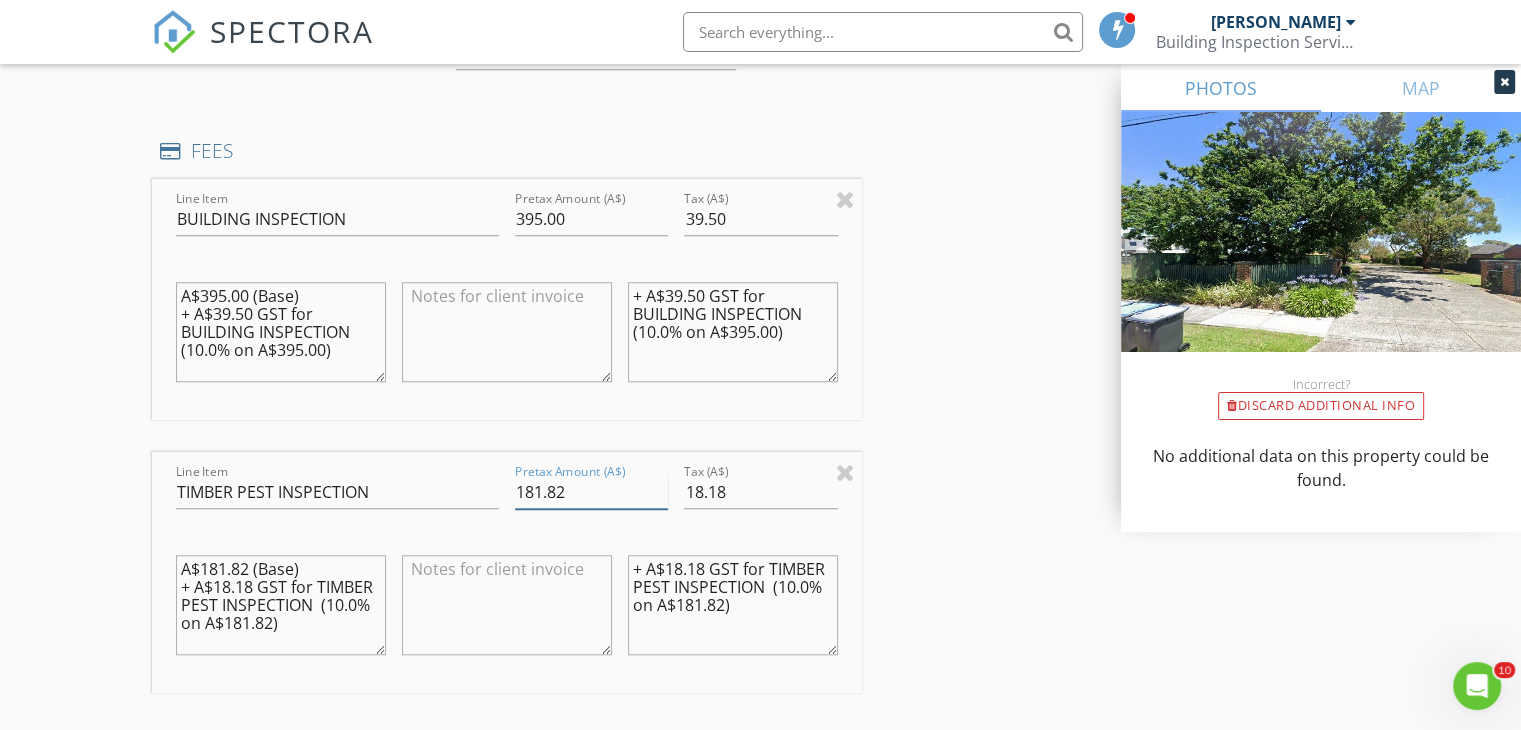 drag, startPoint x: 516, startPoint y: 485, endPoint x: 592, endPoint y: 489, distance: 76.105194 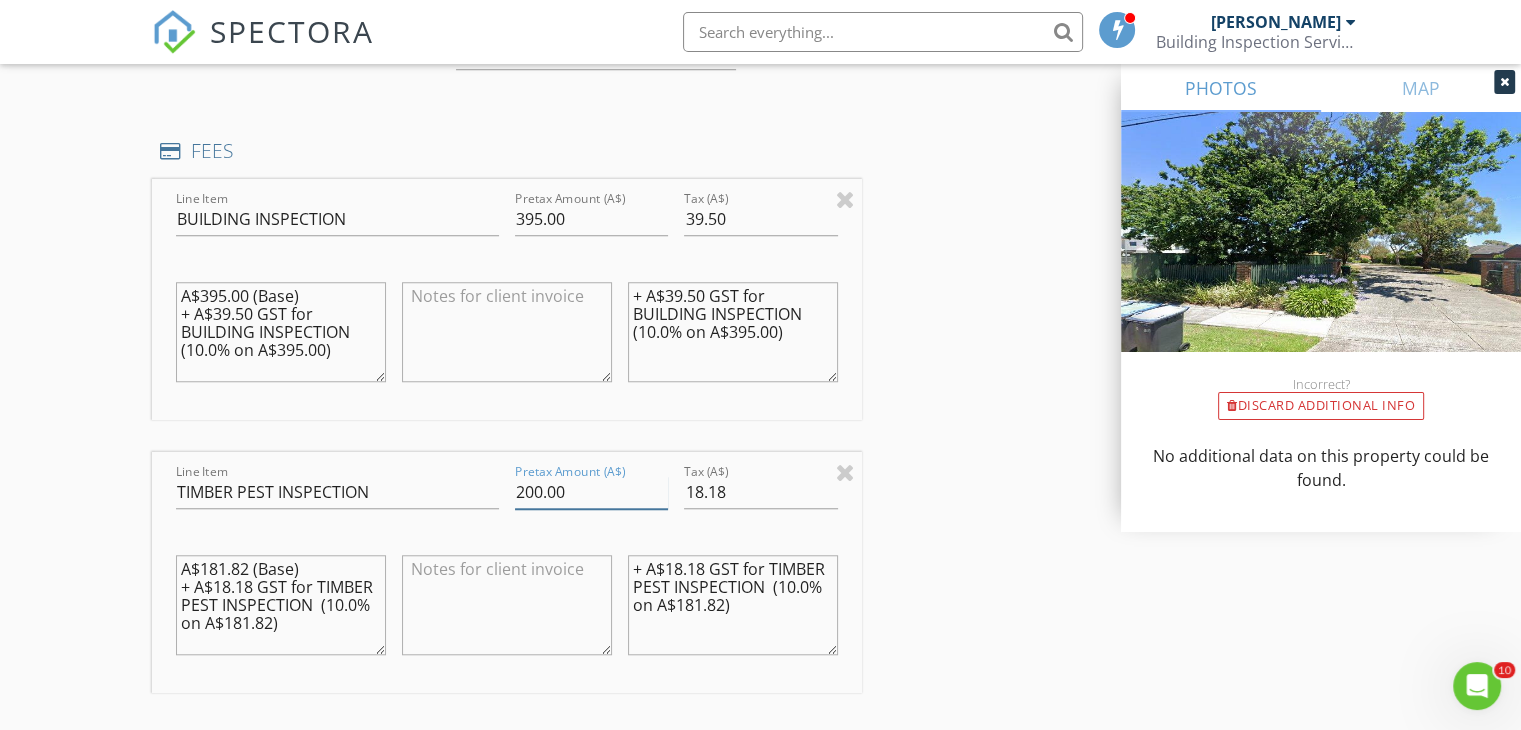 type on "200.00" 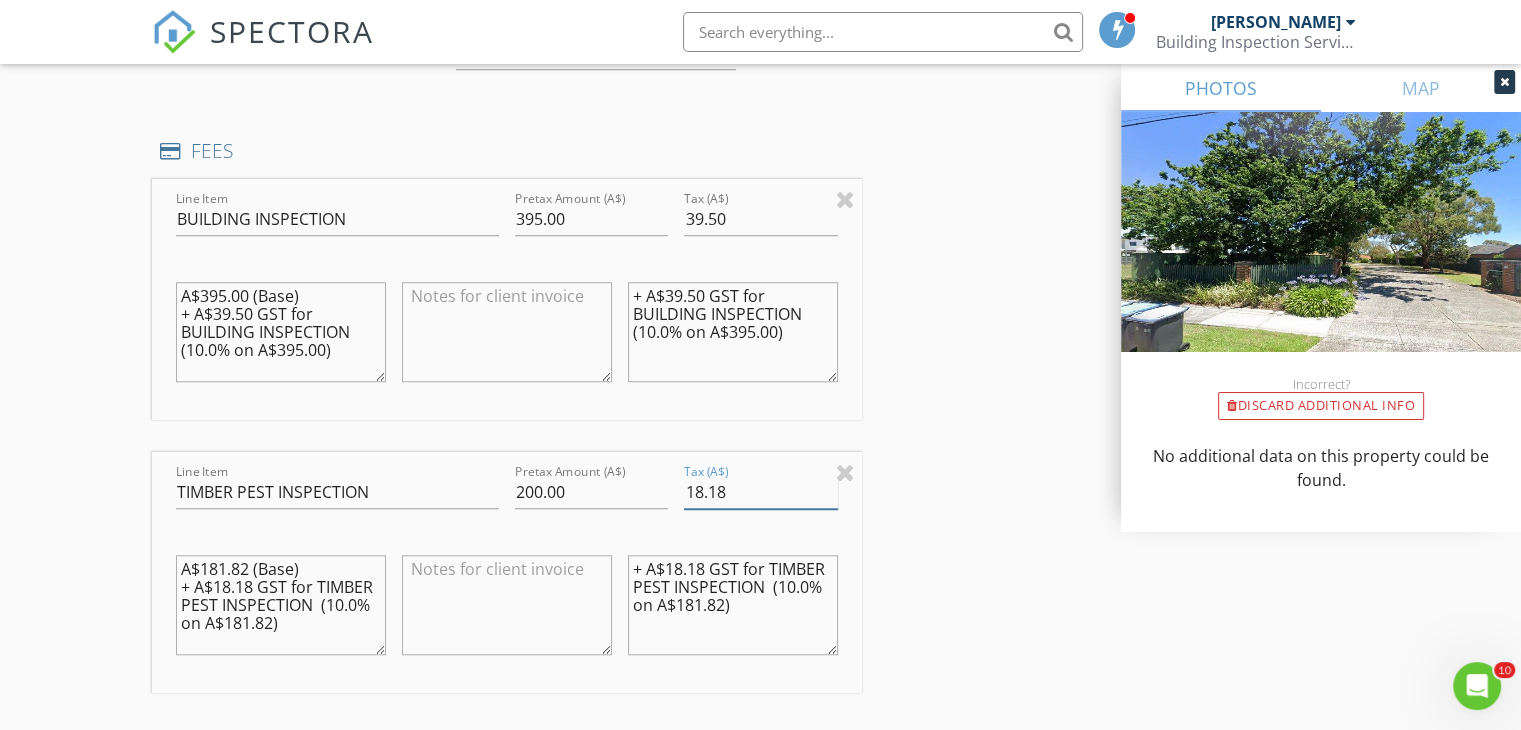 drag, startPoint x: 716, startPoint y: 486, endPoint x: 770, endPoint y: 485, distance: 54.00926 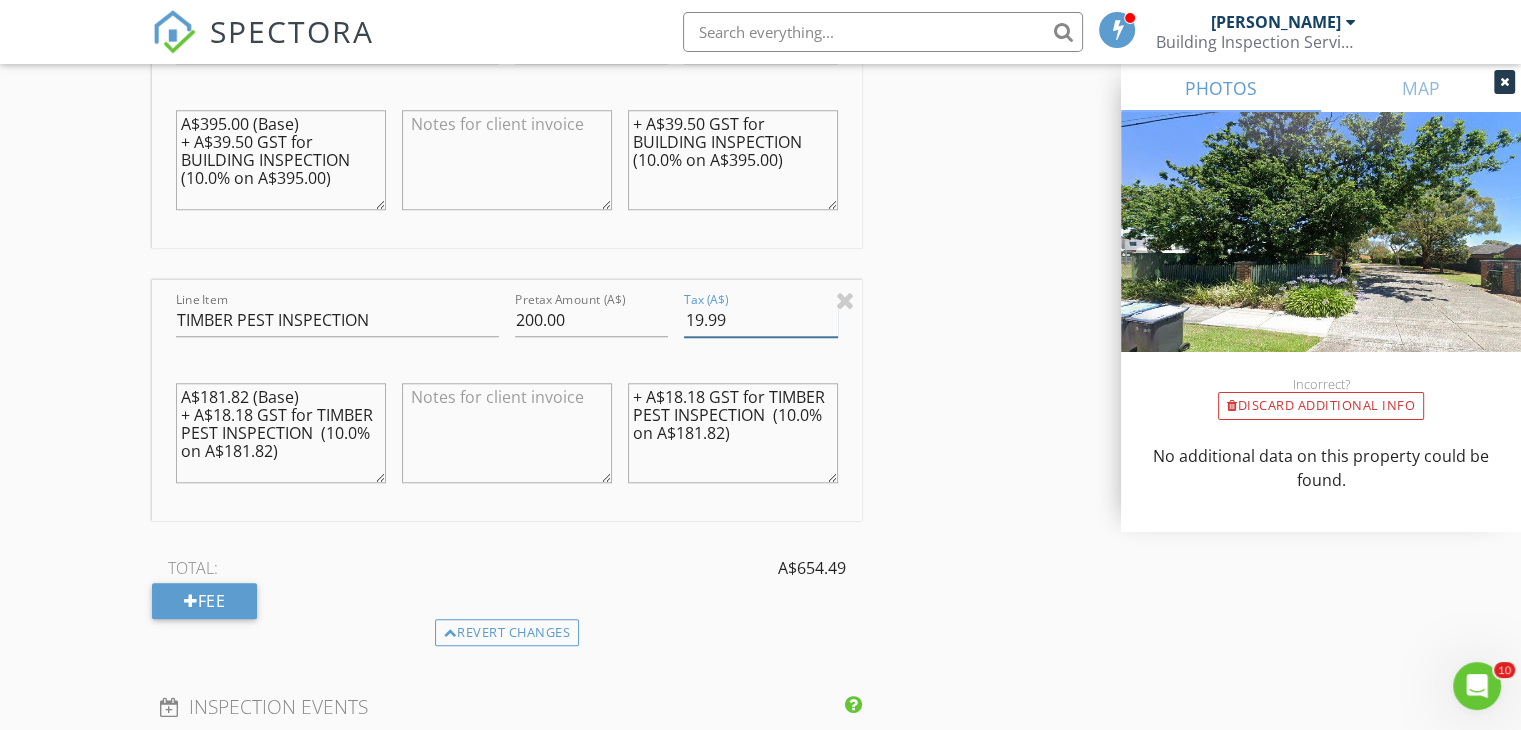 scroll, scrollTop: 1900, scrollLeft: 0, axis: vertical 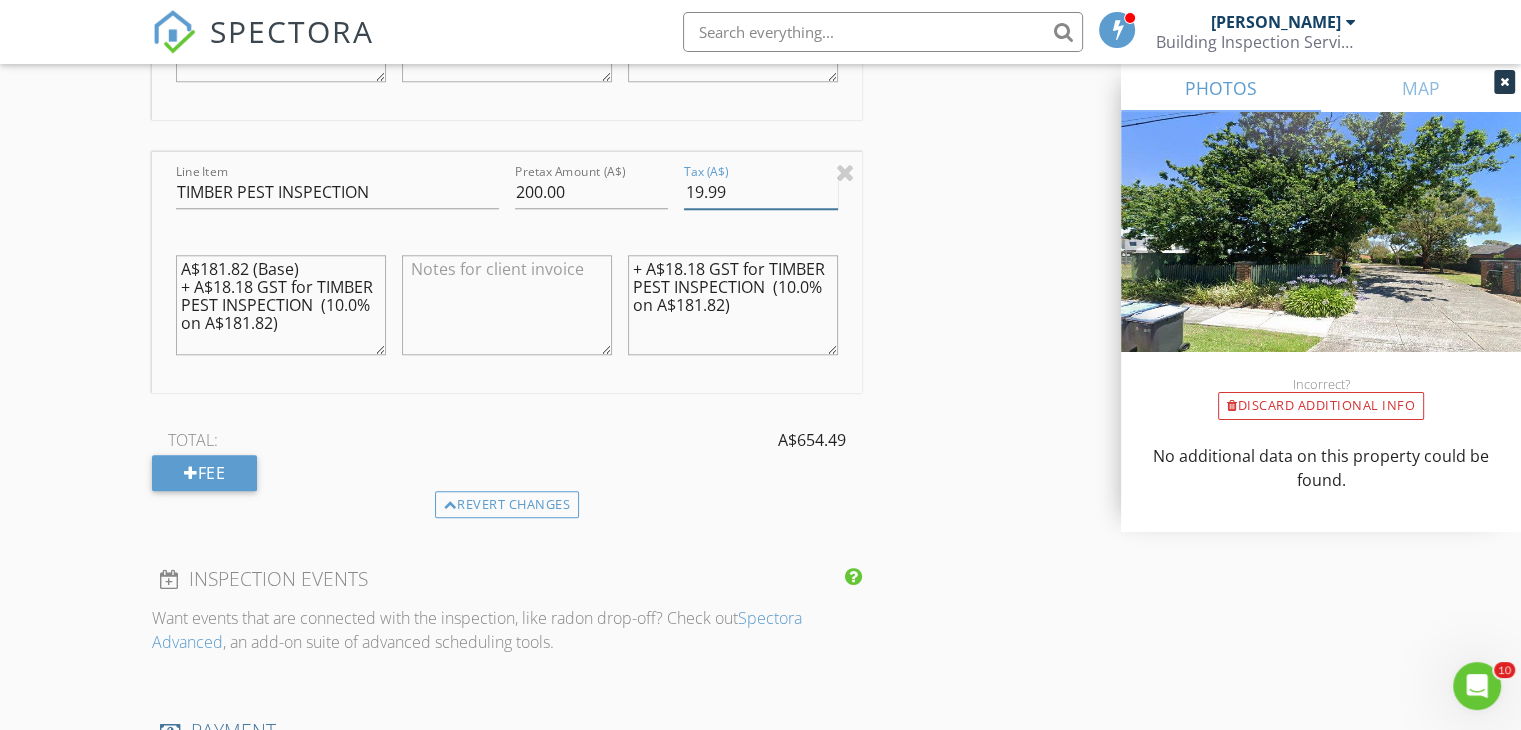 type on "19.99" 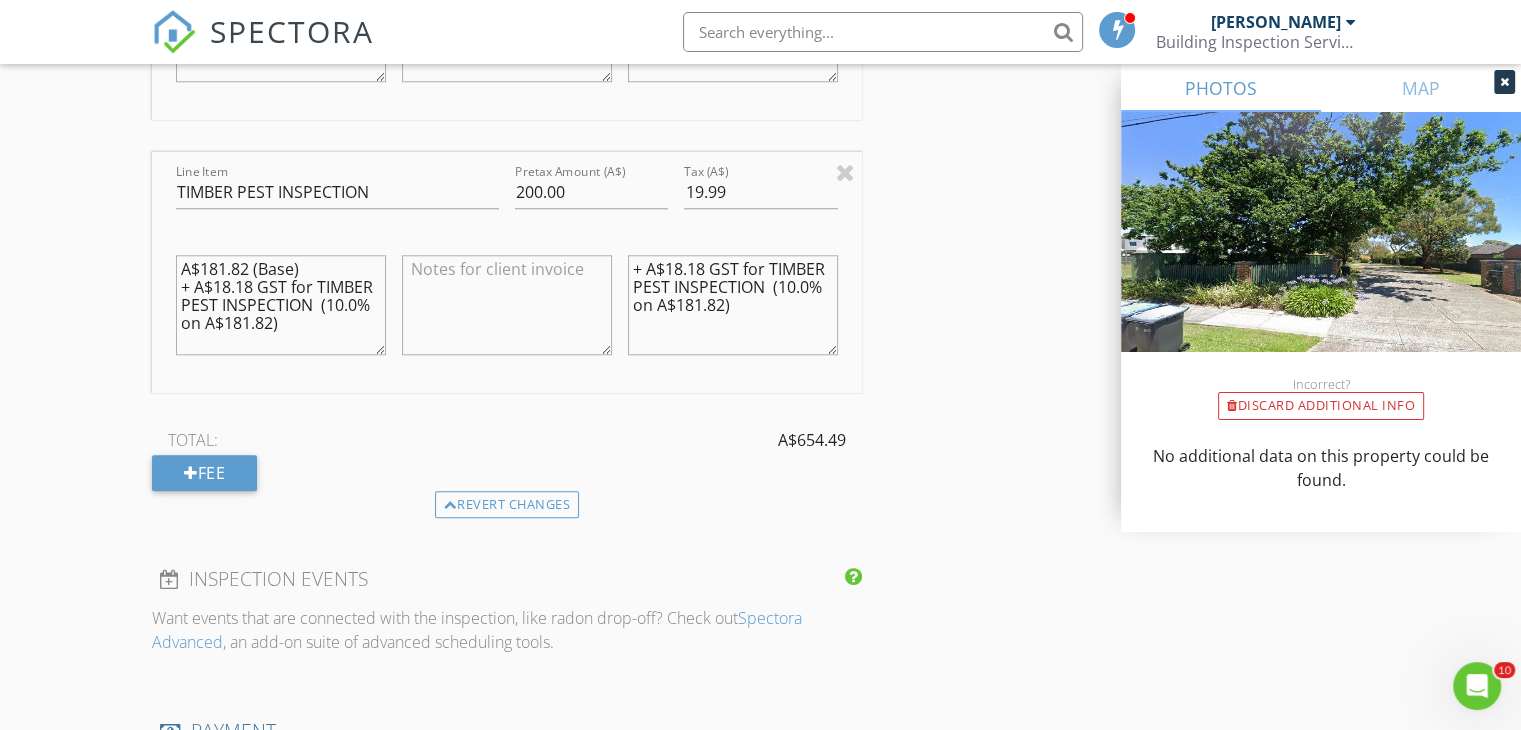 drag, startPoint x: 668, startPoint y: 265, endPoint x: 703, endPoint y: 266, distance: 35.014282 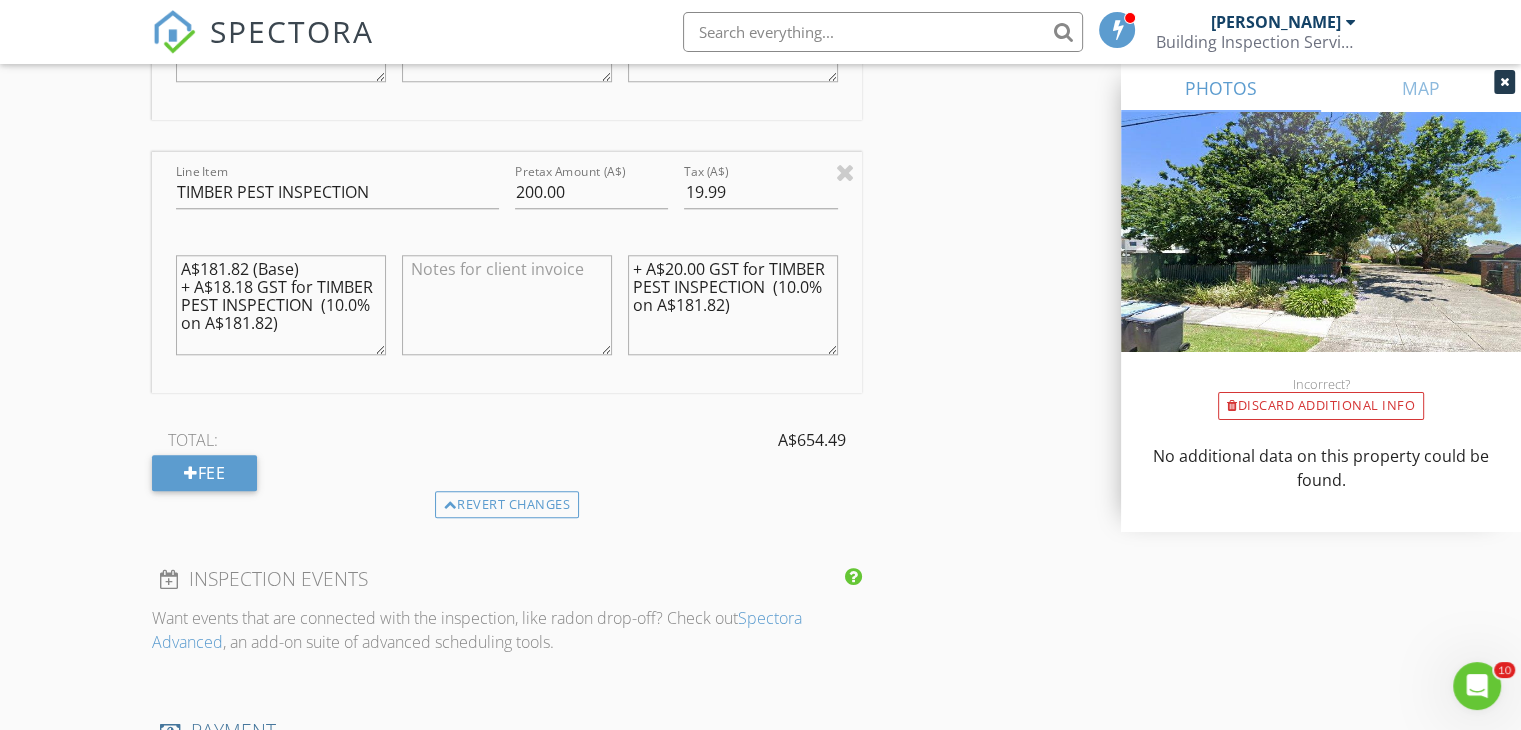 drag, startPoint x: 676, startPoint y: 301, endPoint x: 726, endPoint y: 301, distance: 50 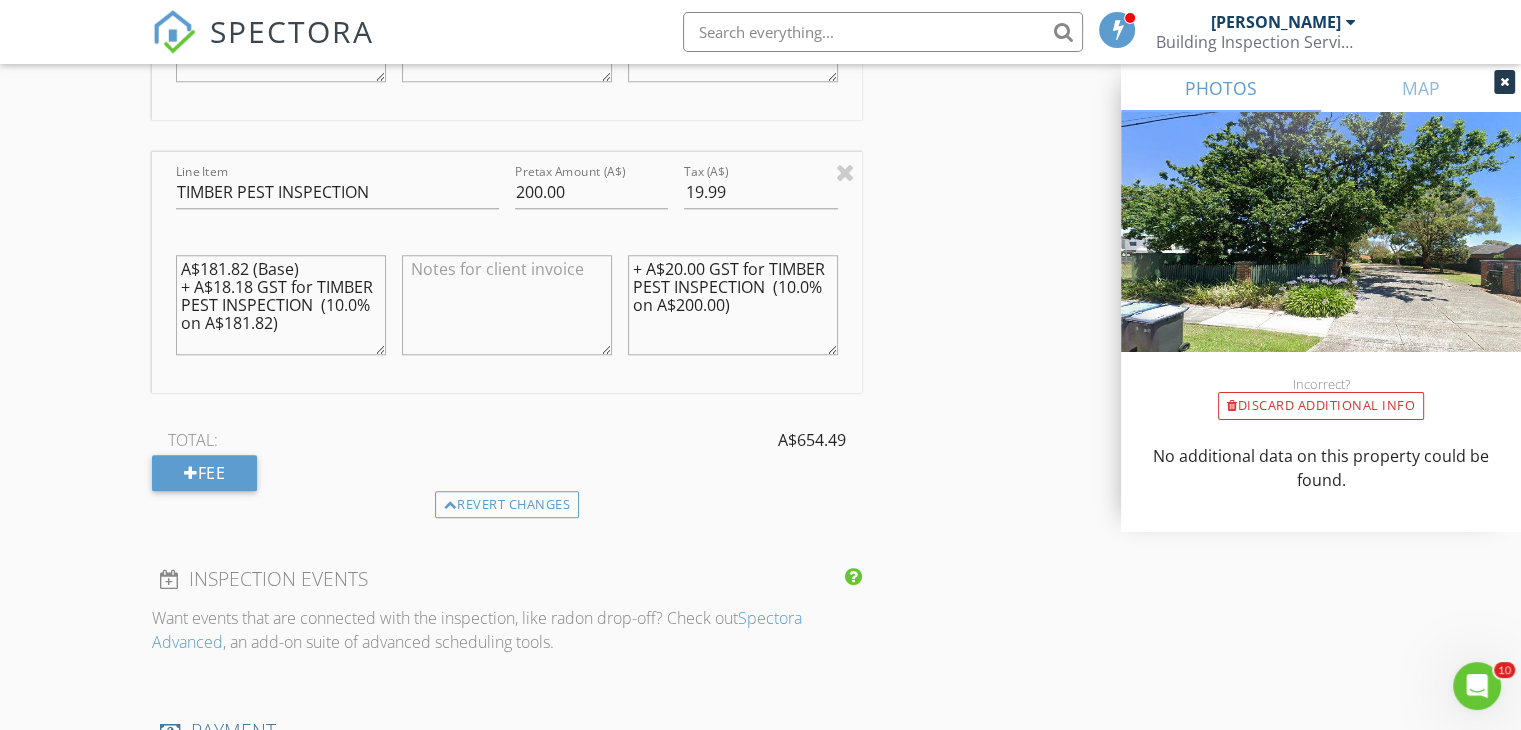 type on "+ A$20.00 GST for TIMBER PEST INSPECTION  (10.0% on A$200.00)" 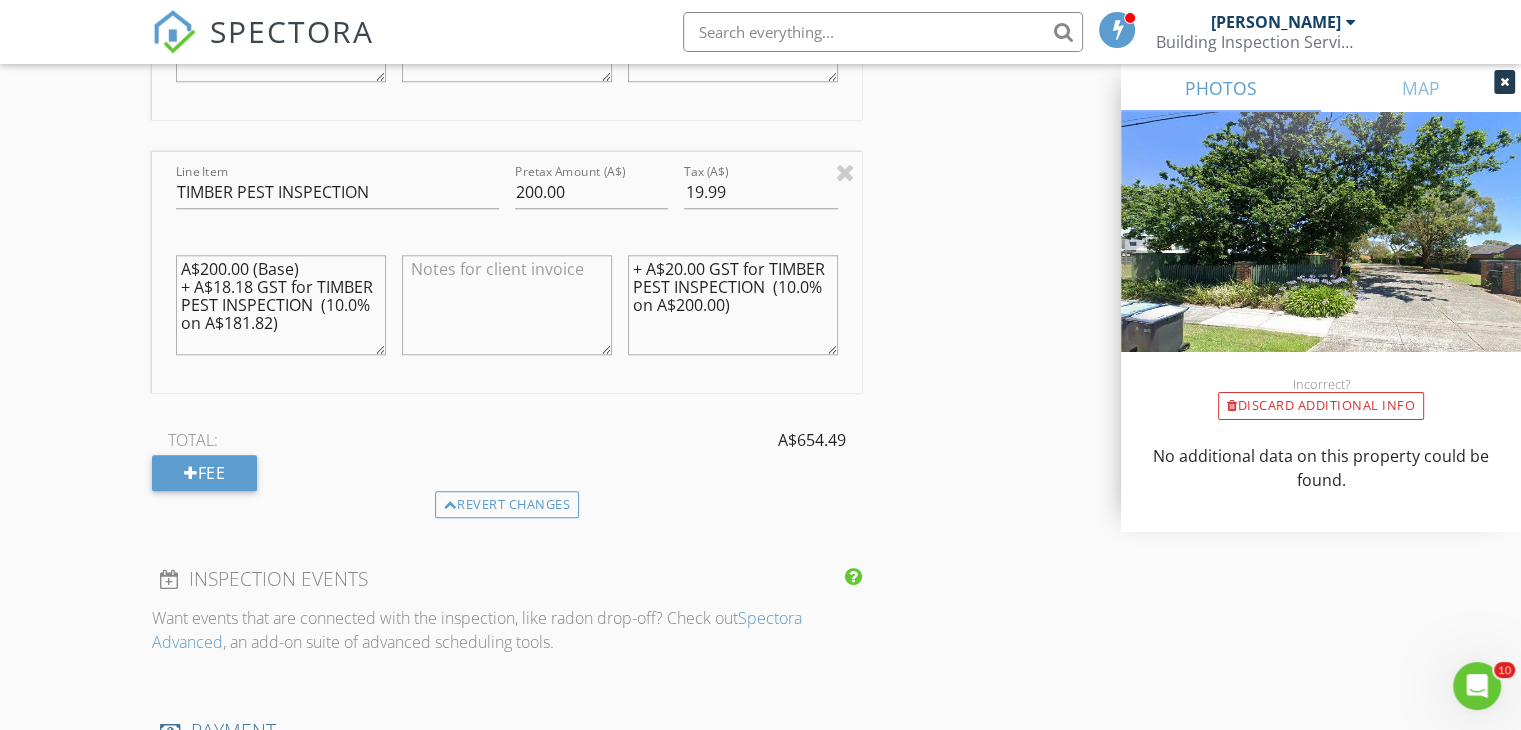 drag, startPoint x: 217, startPoint y: 281, endPoint x: 250, endPoint y: 273, distance: 33.955853 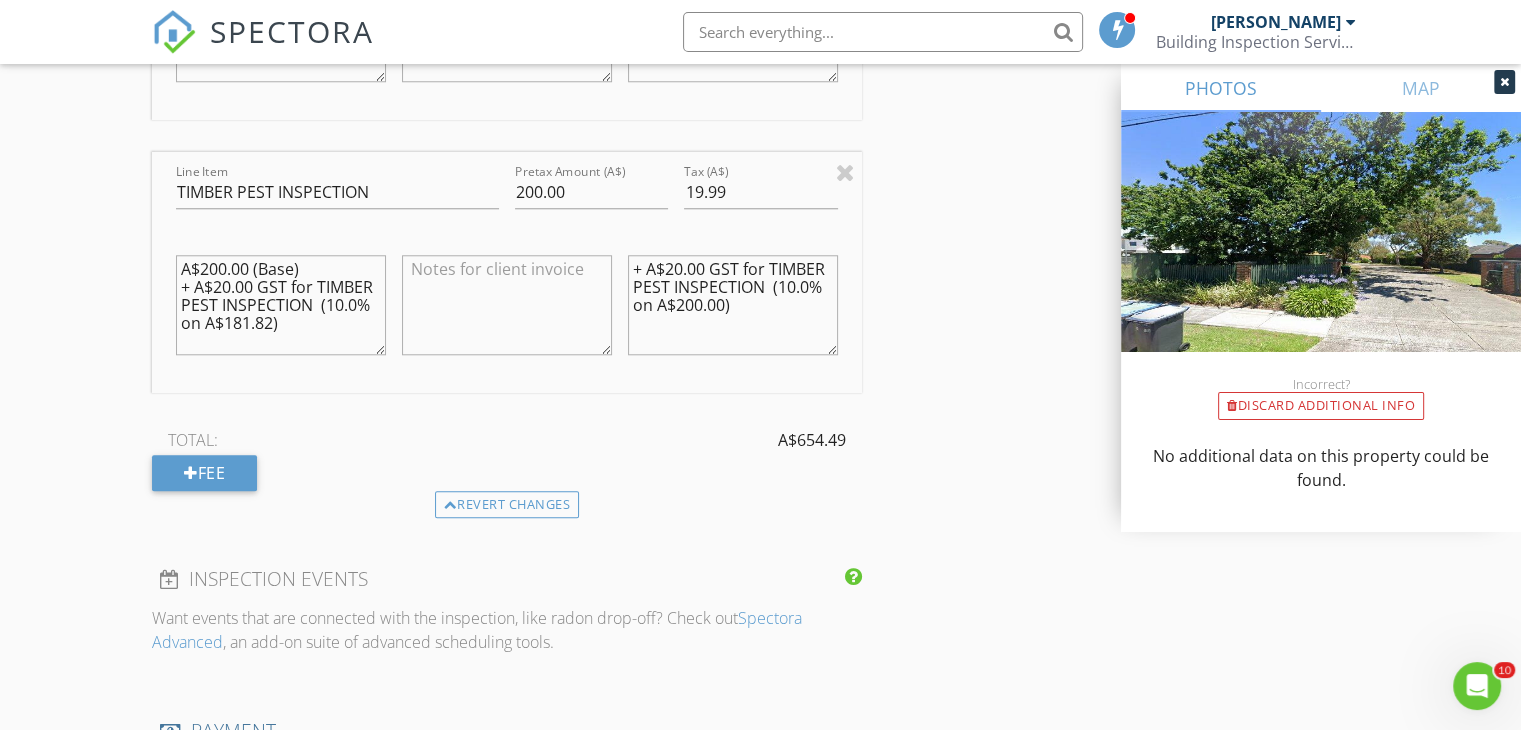 drag, startPoint x: 225, startPoint y: 321, endPoint x: 270, endPoint y: 323, distance: 45.044422 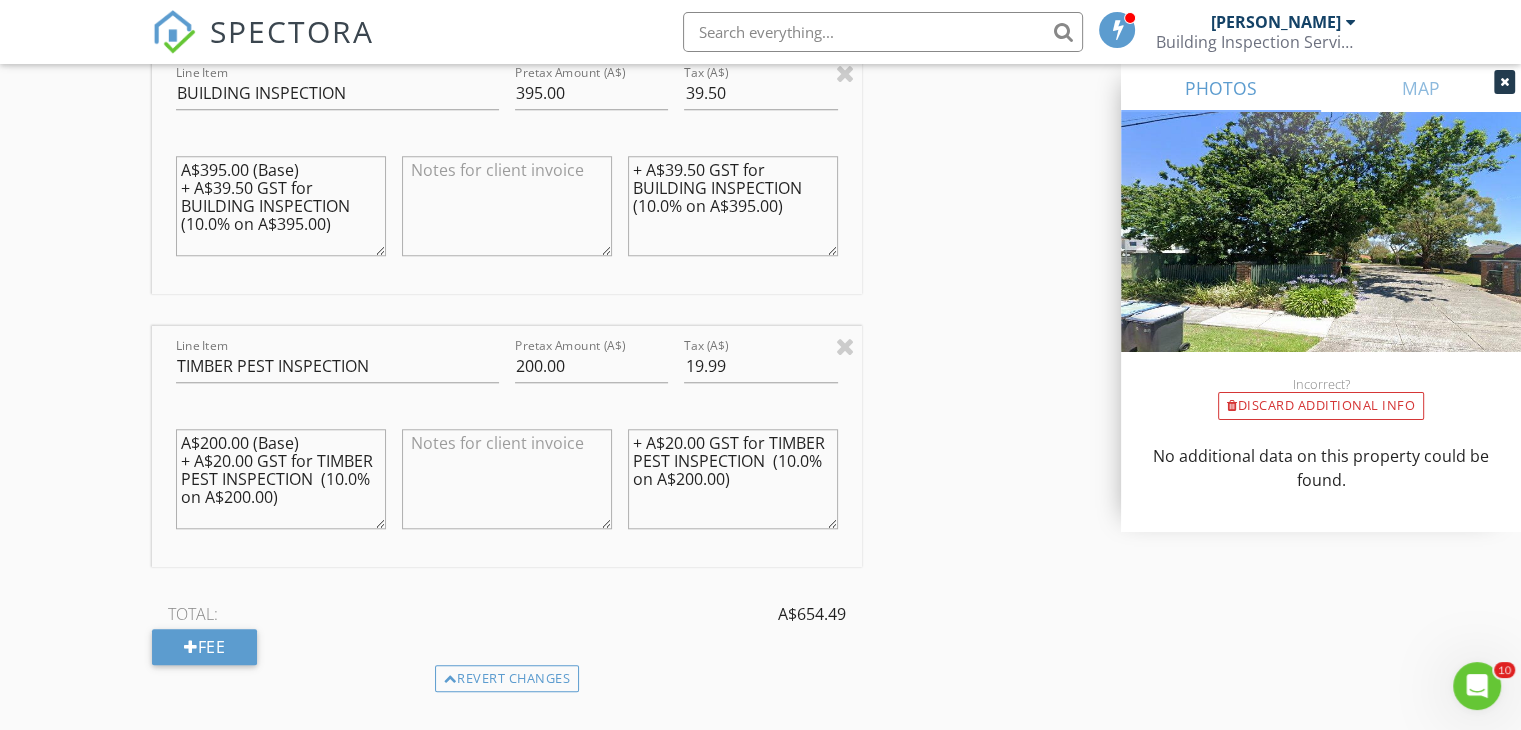 scroll, scrollTop: 1700, scrollLeft: 0, axis: vertical 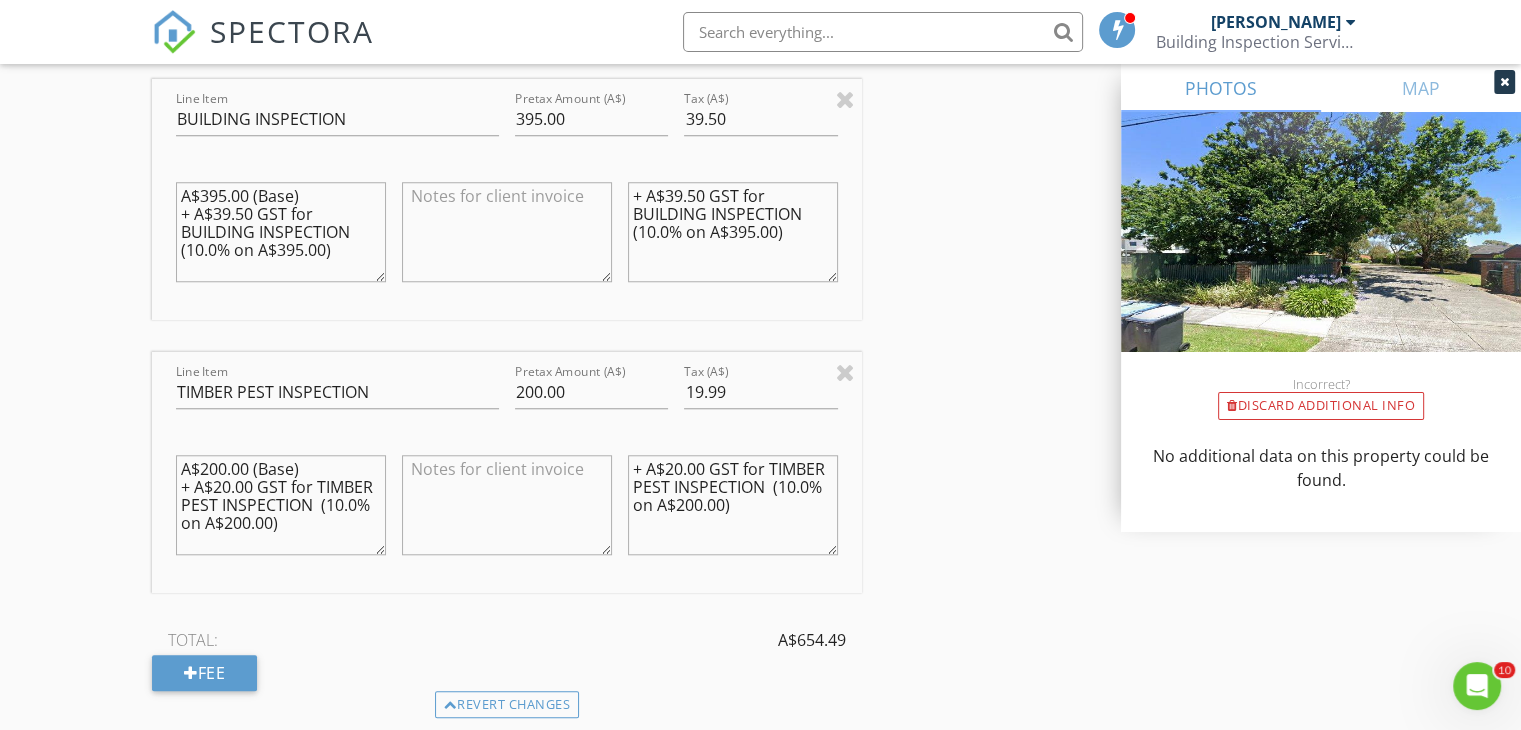 type on "A$200.00 (Base)
+ A$20.00 GST for TIMBER PEST INSPECTION  (10.0% on A$200.00)" 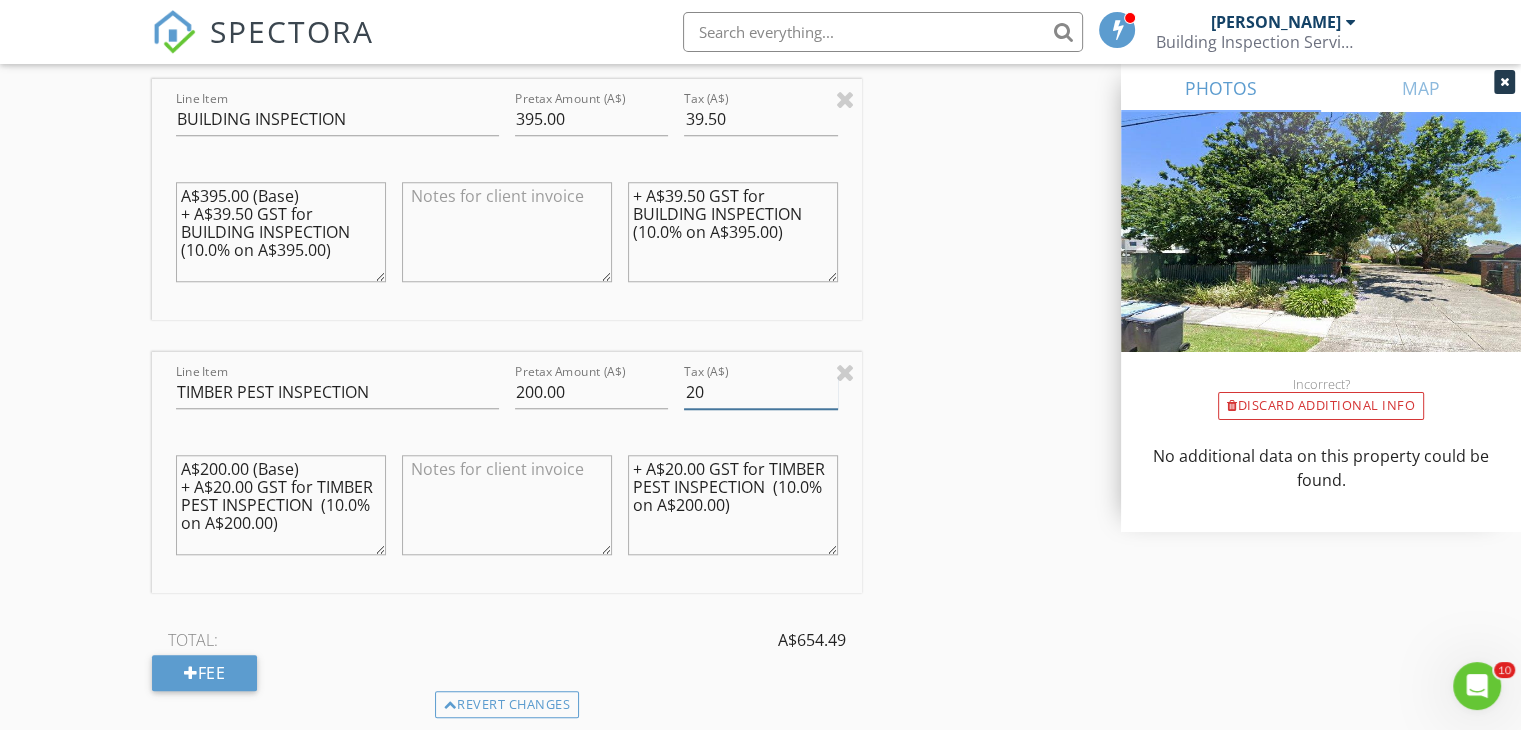 click on "20" at bounding box center (760, 392) 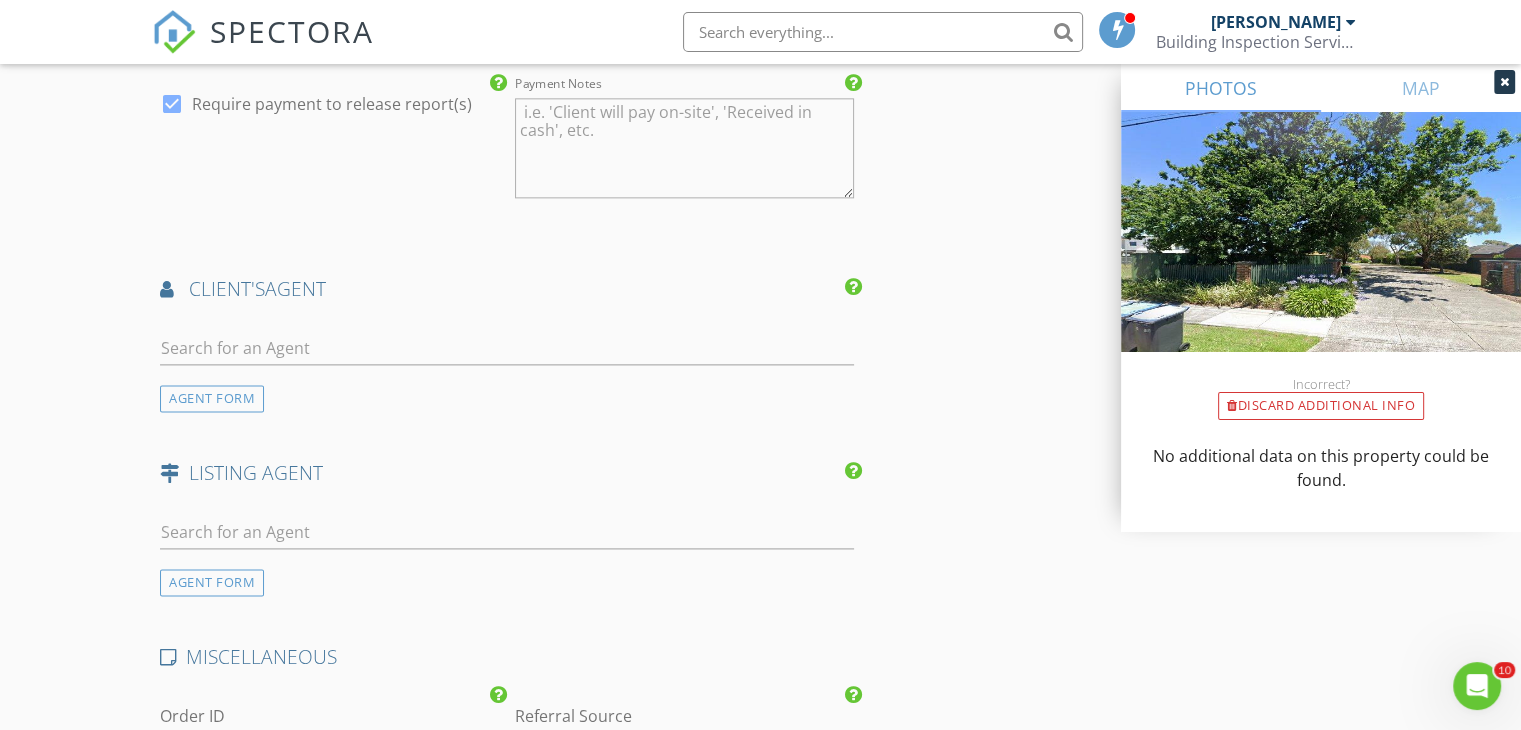 scroll, scrollTop: 2600, scrollLeft: 0, axis: vertical 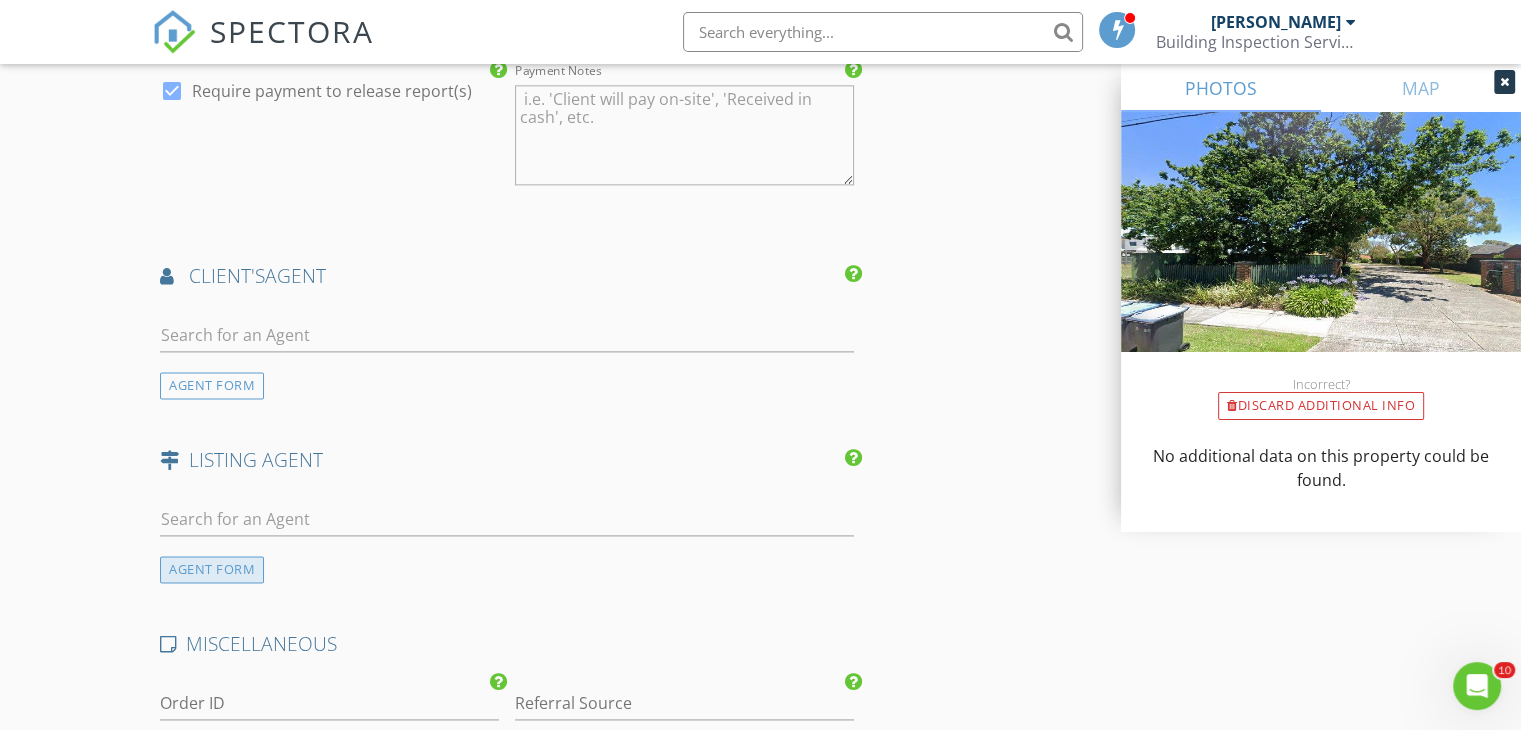 type on "20.00" 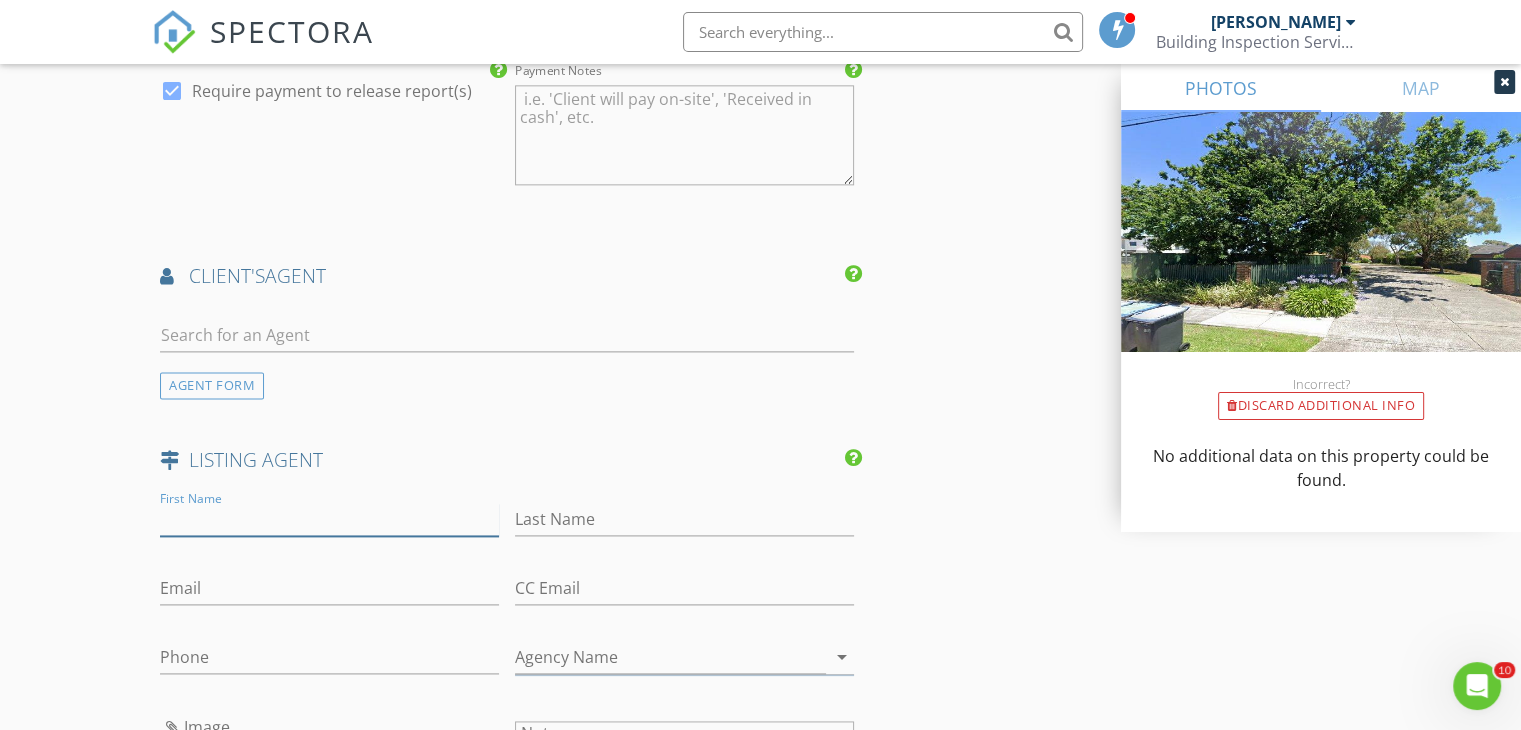 click on "First Name" at bounding box center (329, 519) 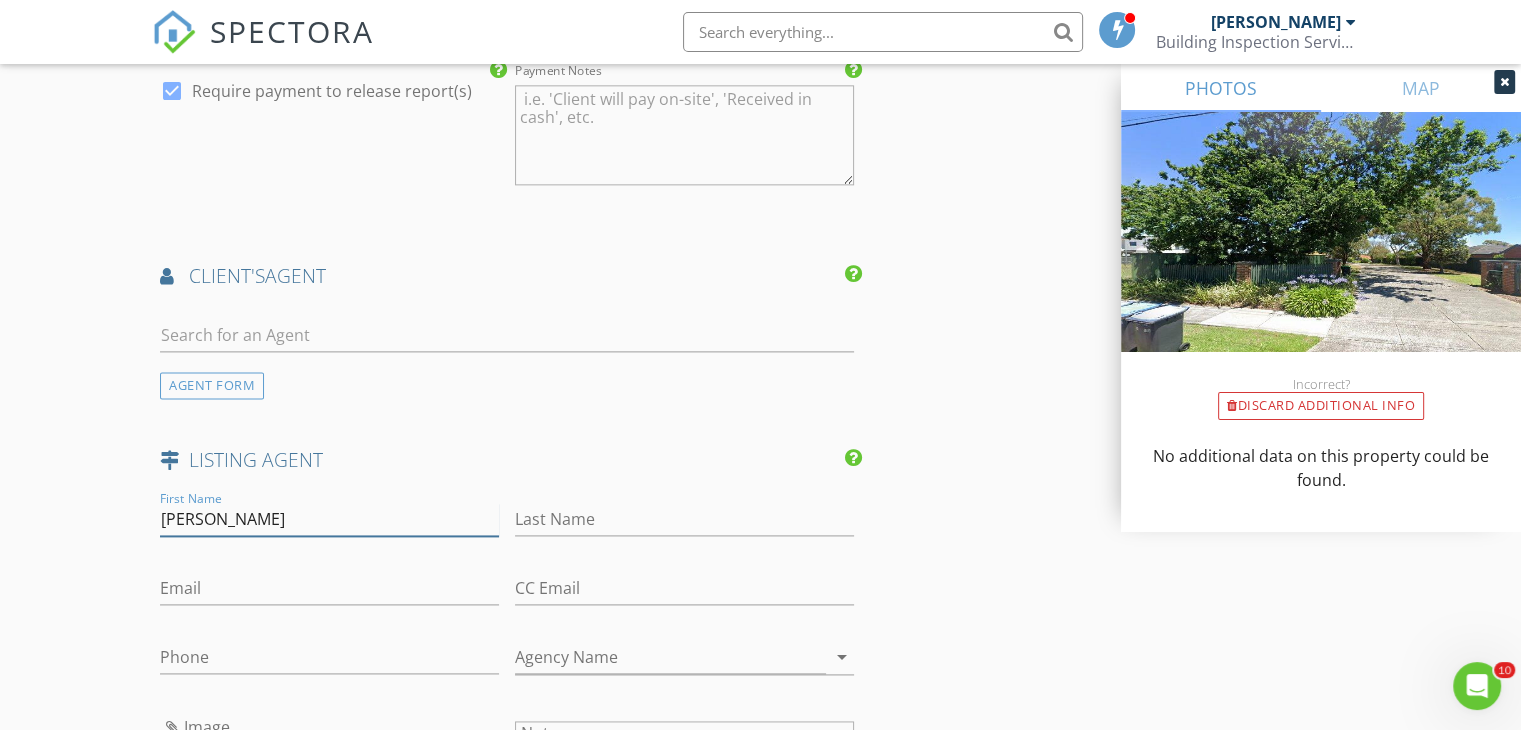 type on "Travis" 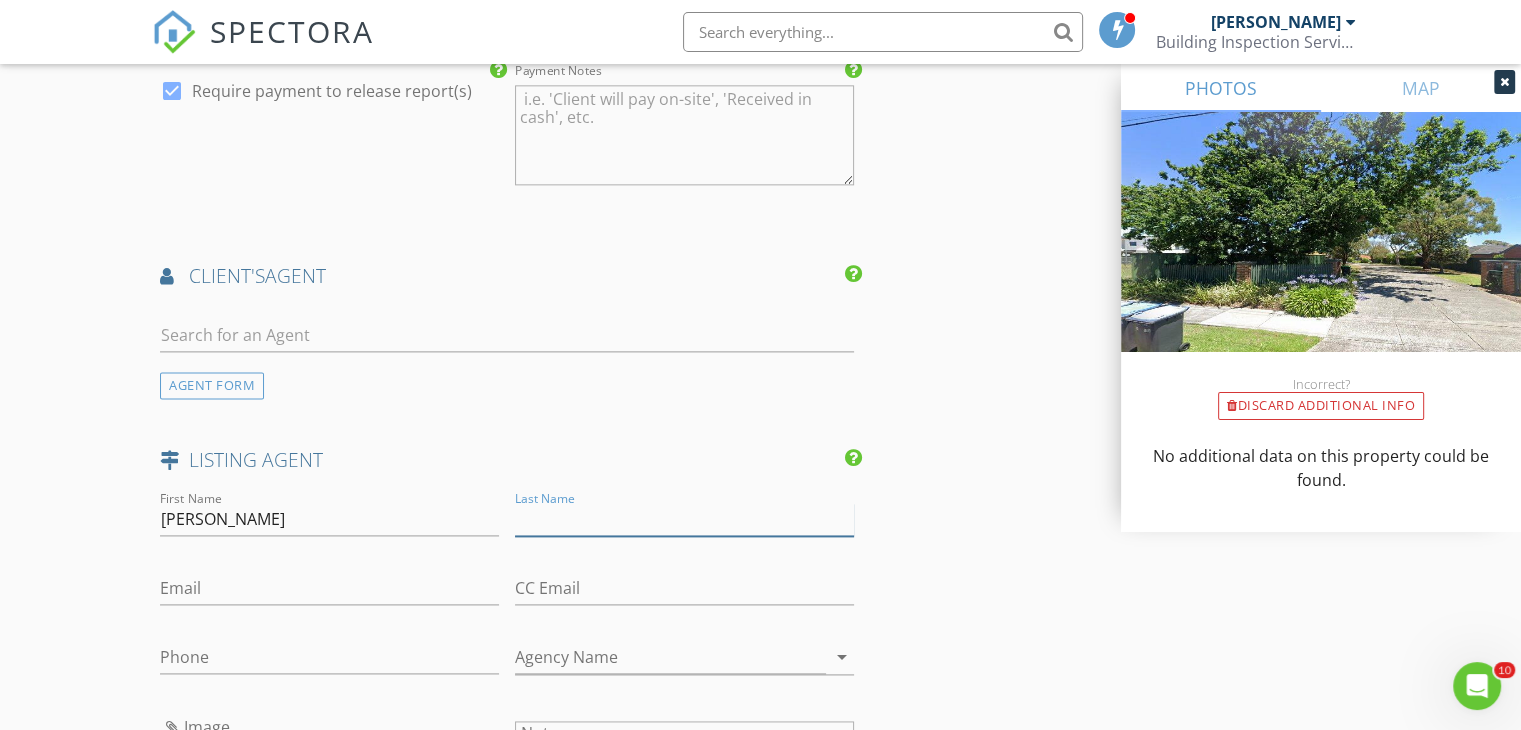 click on "Last Name" at bounding box center (684, 519) 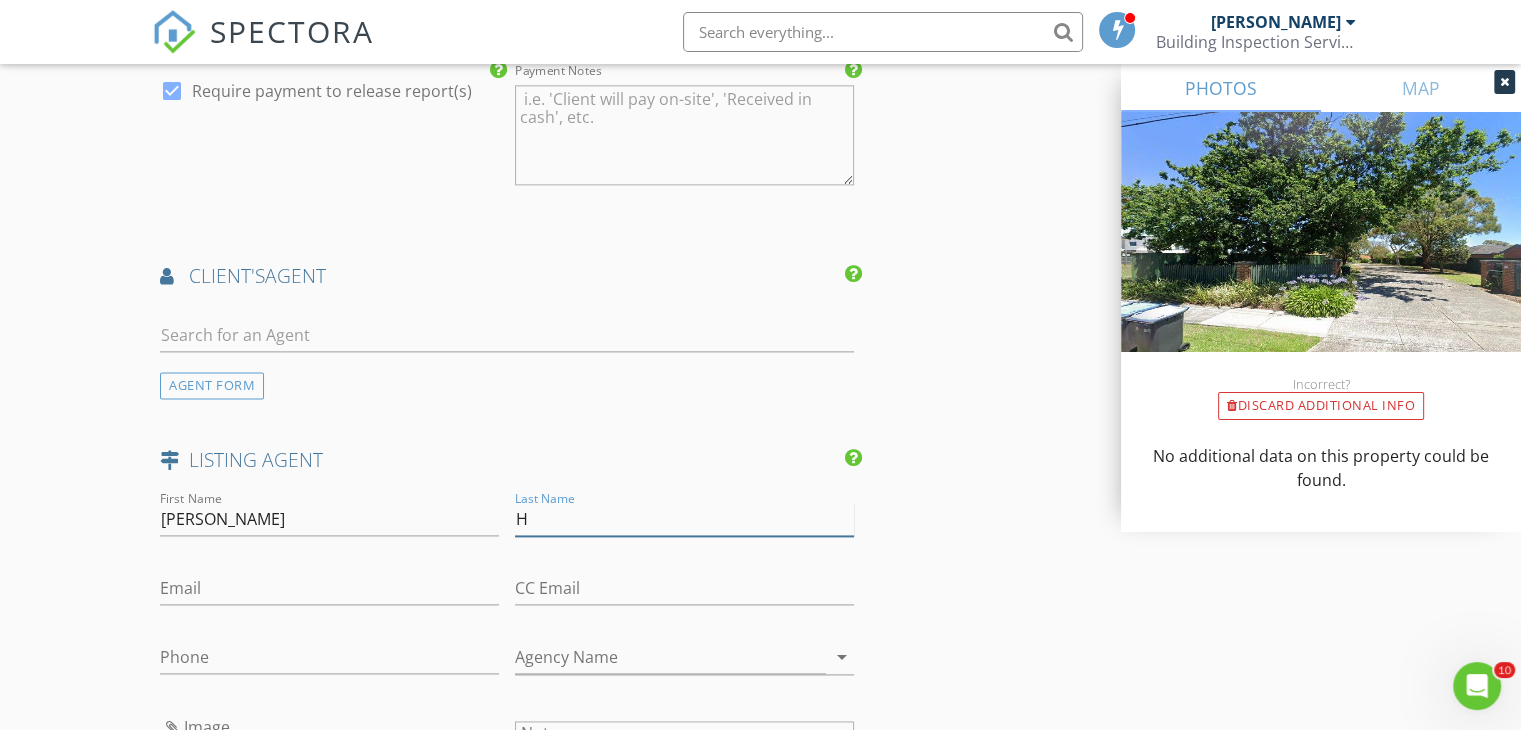 type on "H" 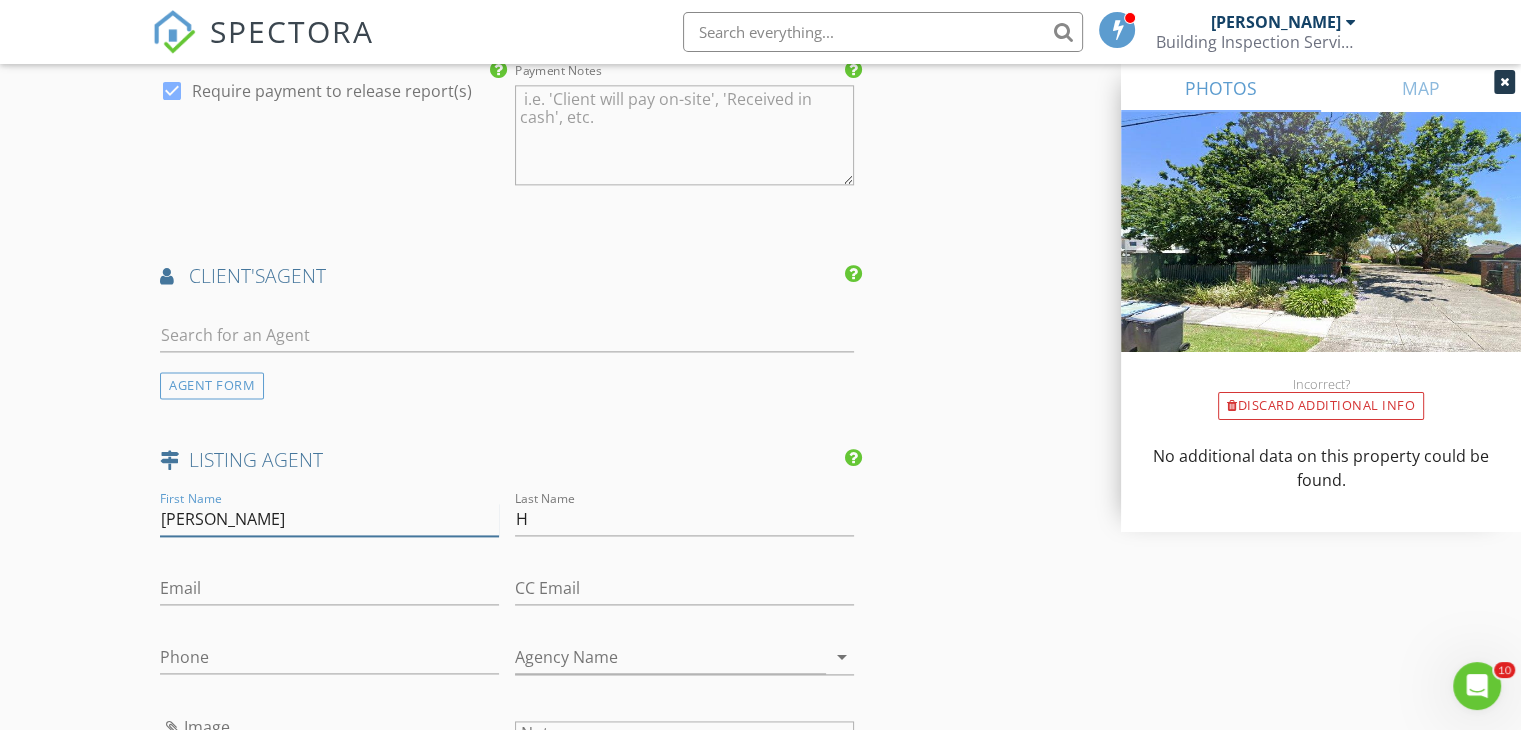 drag, startPoint x: 162, startPoint y: 509, endPoint x: 219, endPoint y: 515, distance: 57.31492 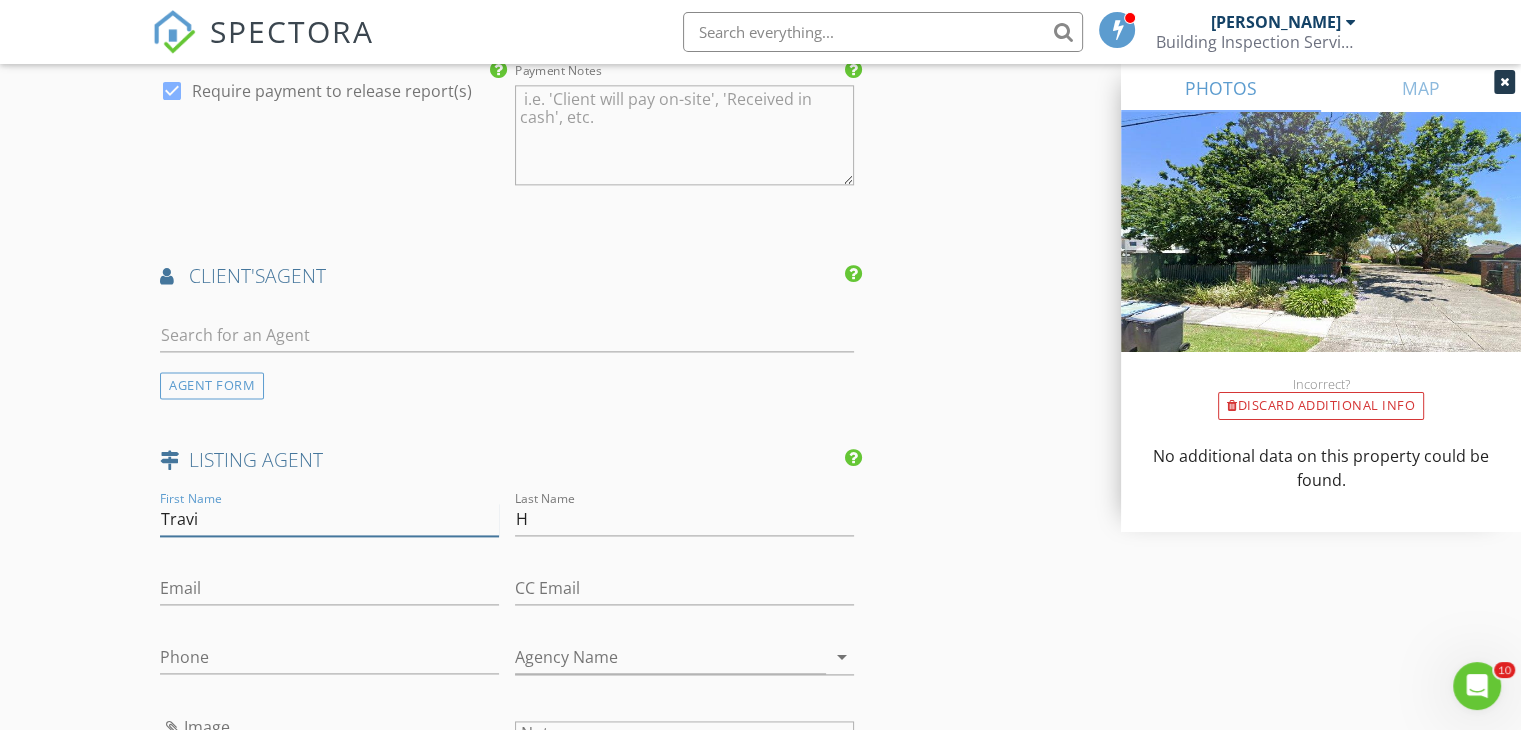 type on "Travis" 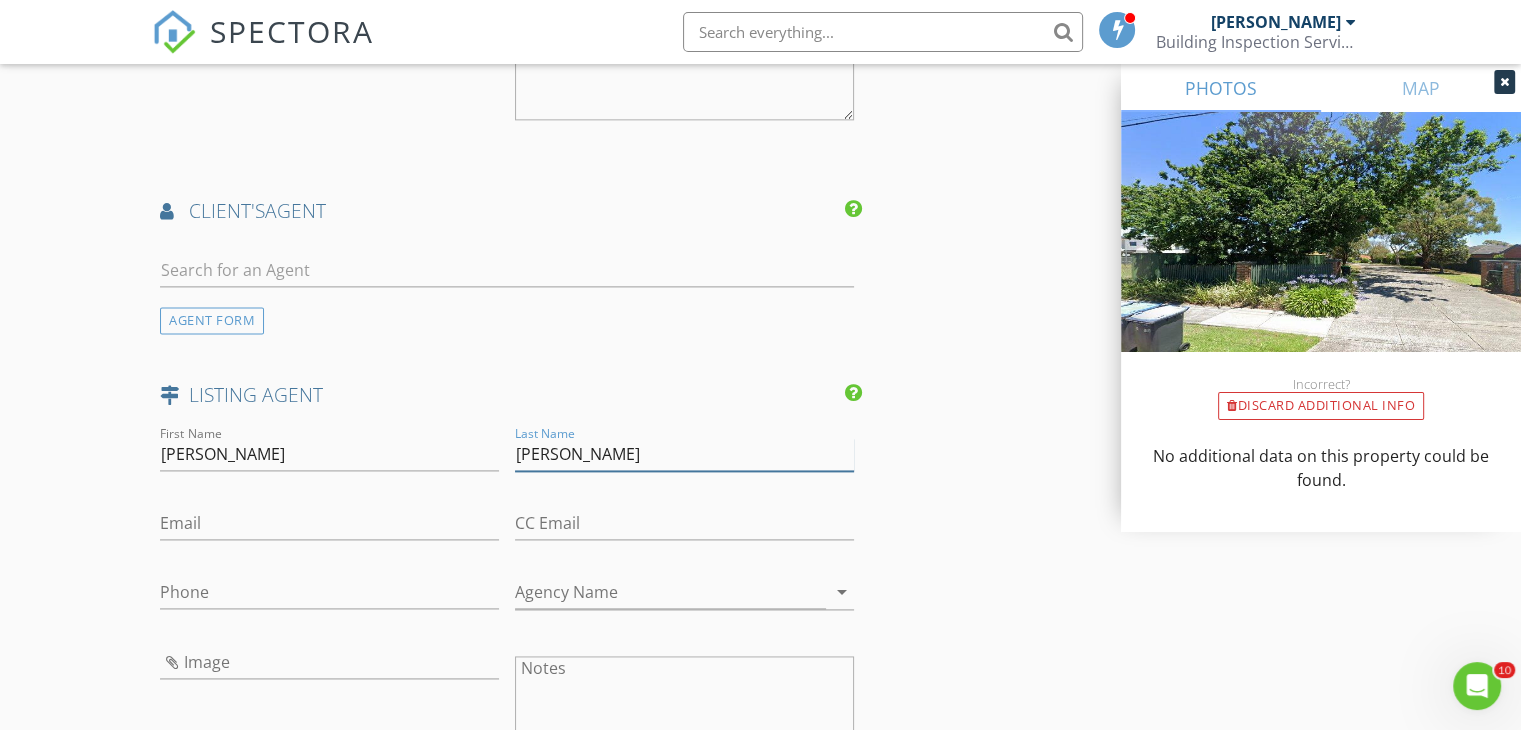 scroll, scrollTop: 2700, scrollLeft: 0, axis: vertical 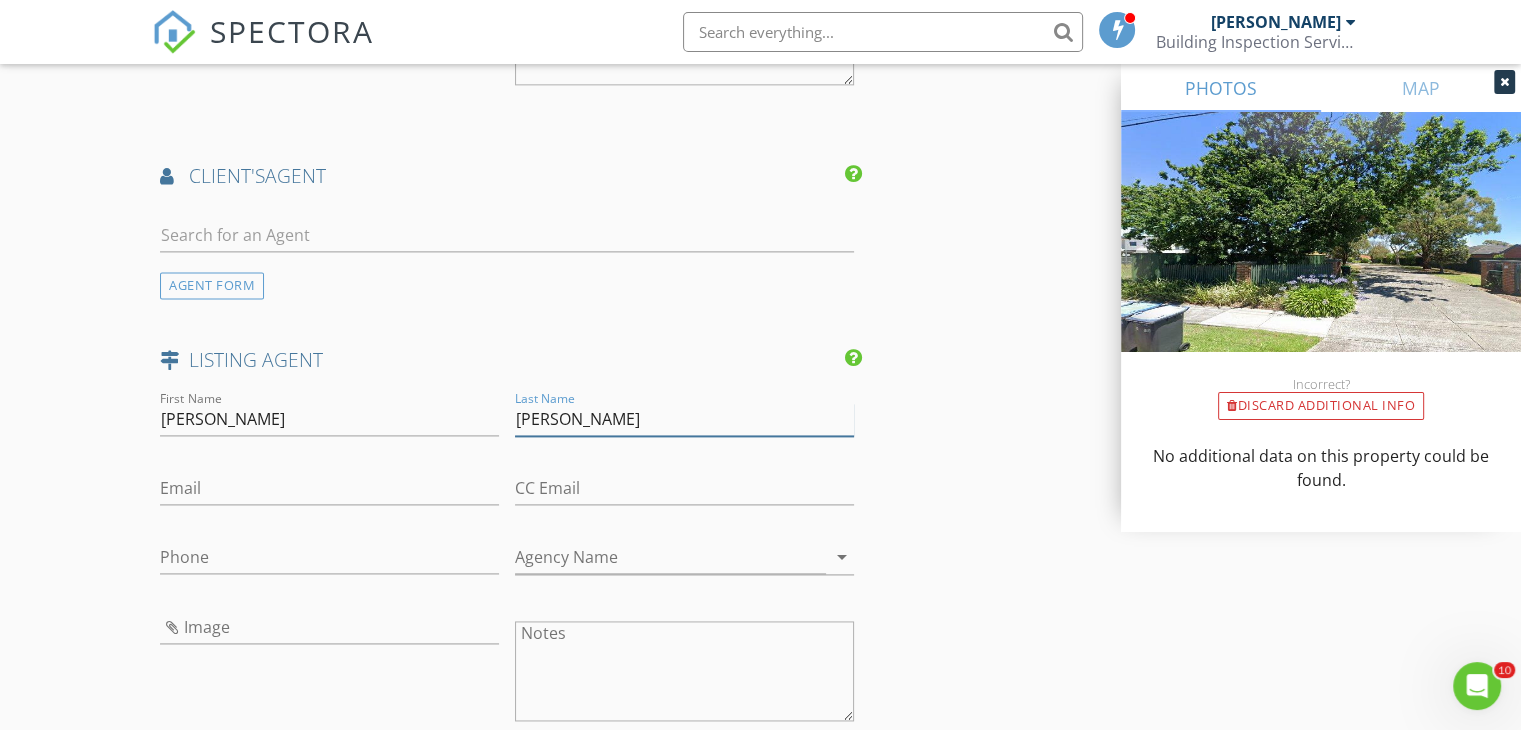 type on "Stuart" 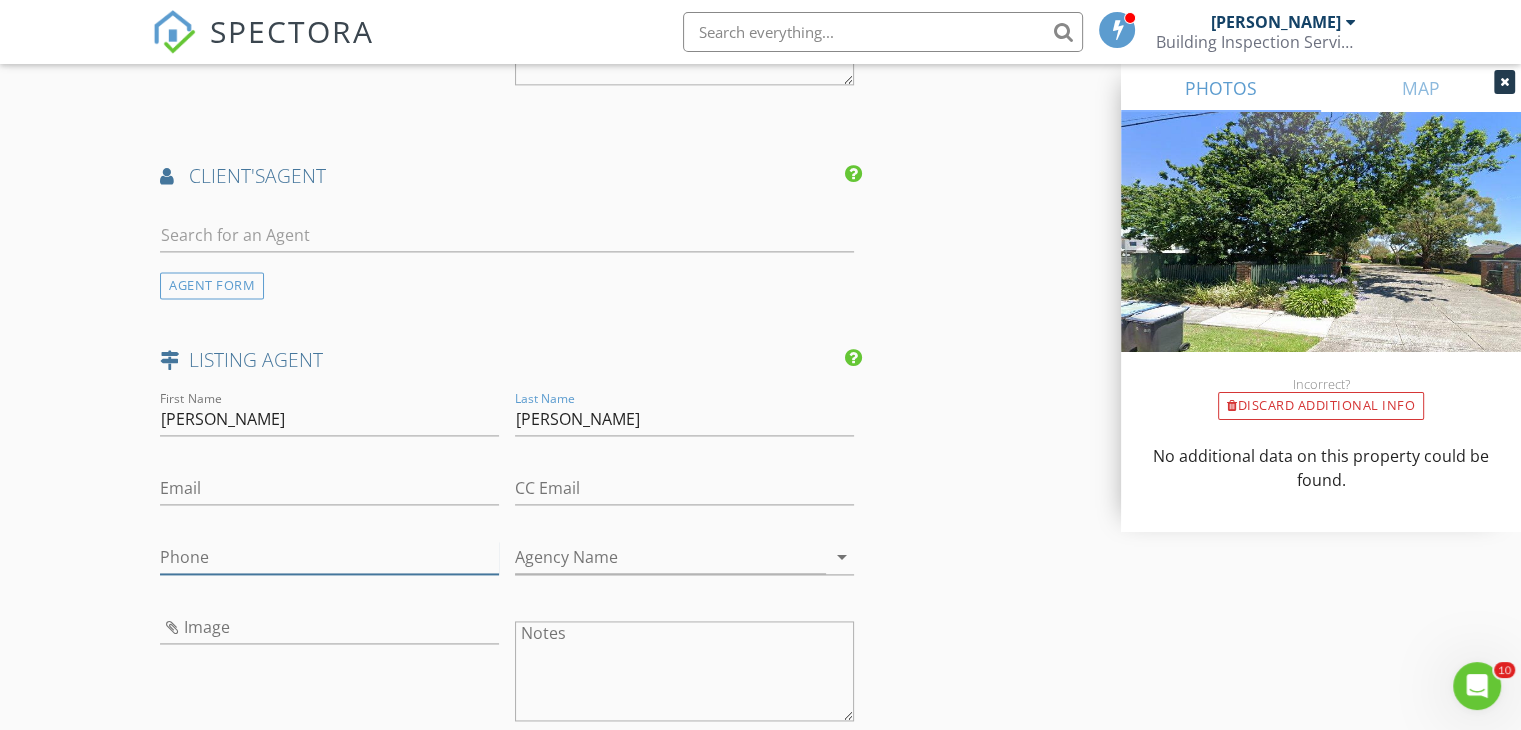 click on "Phone" at bounding box center (329, 557) 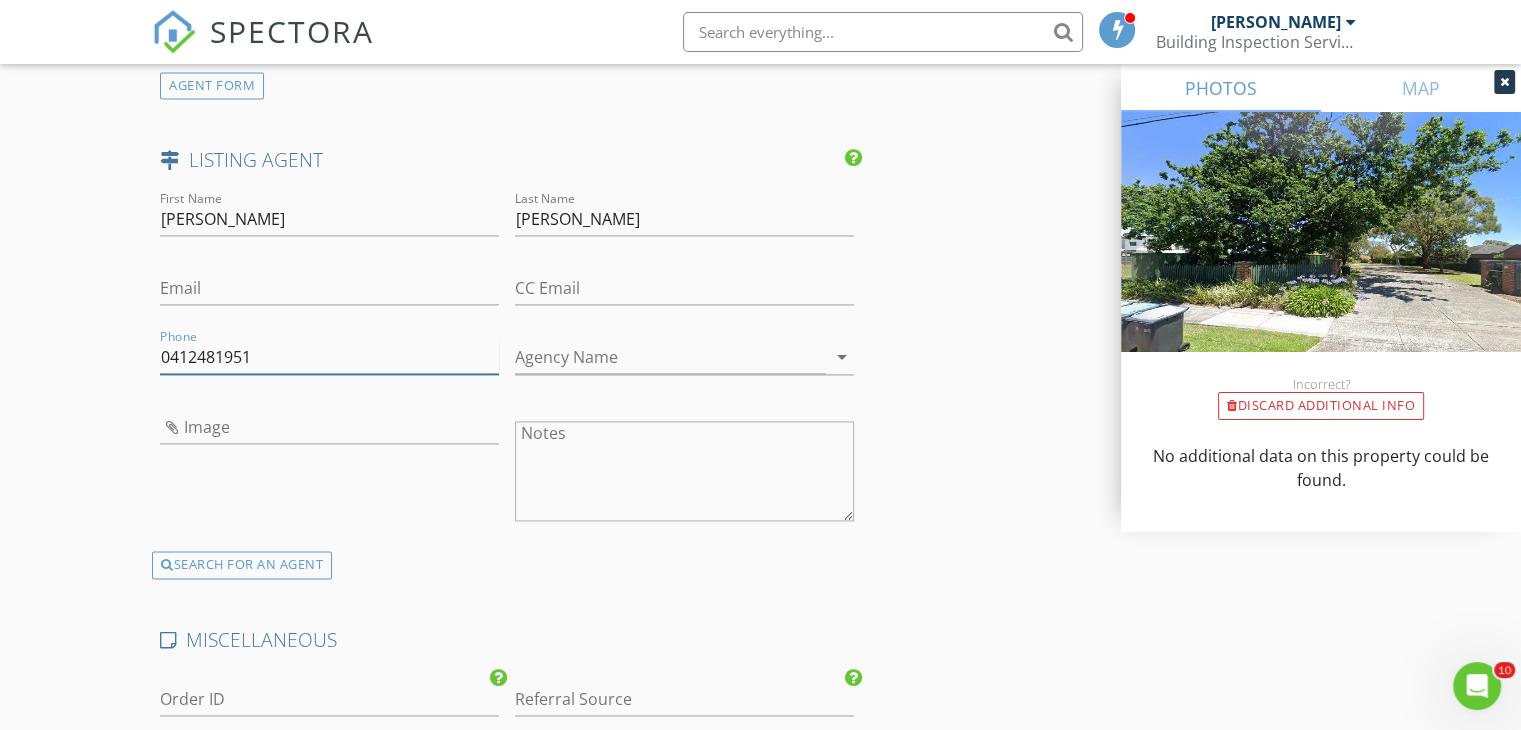 scroll, scrollTop: 3100, scrollLeft: 0, axis: vertical 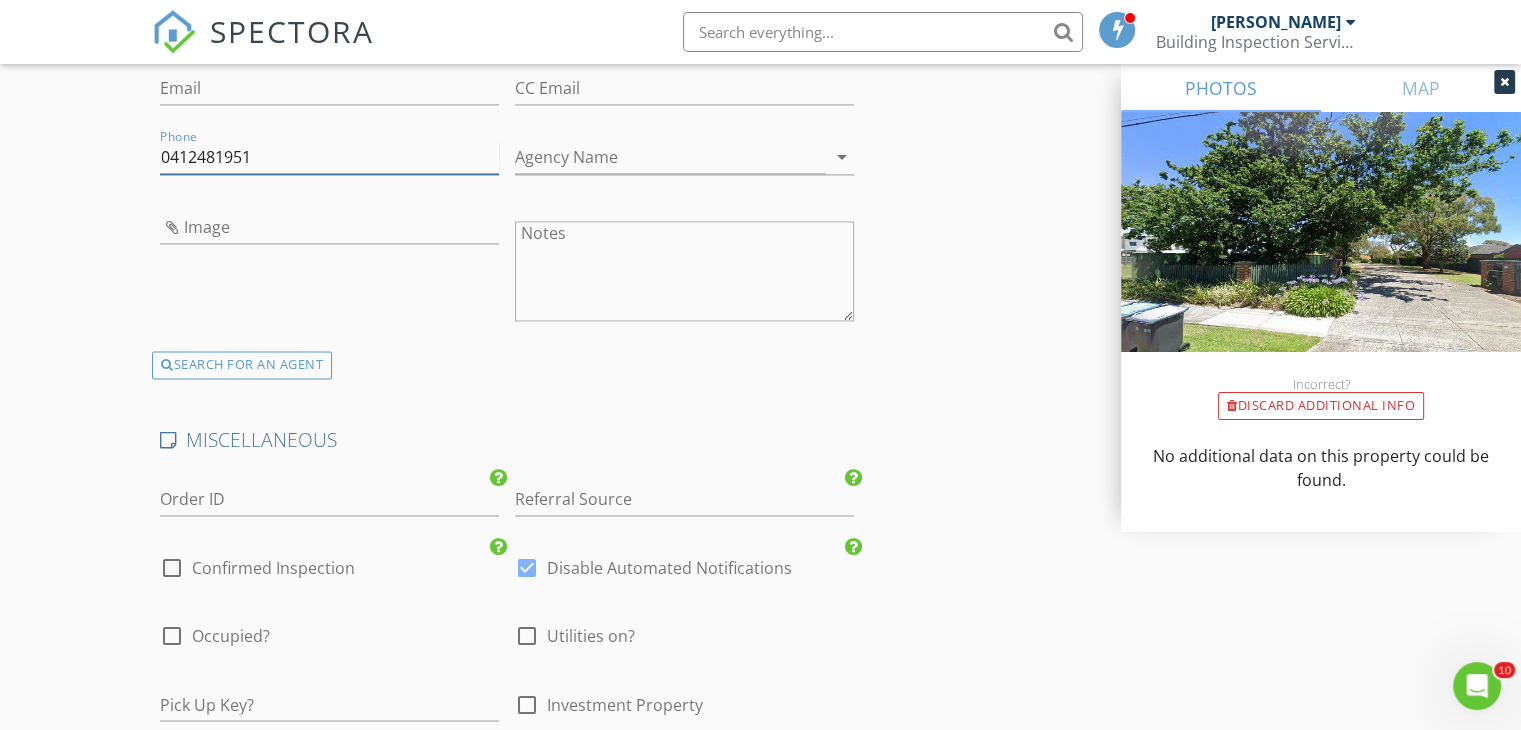type on "0412481951" 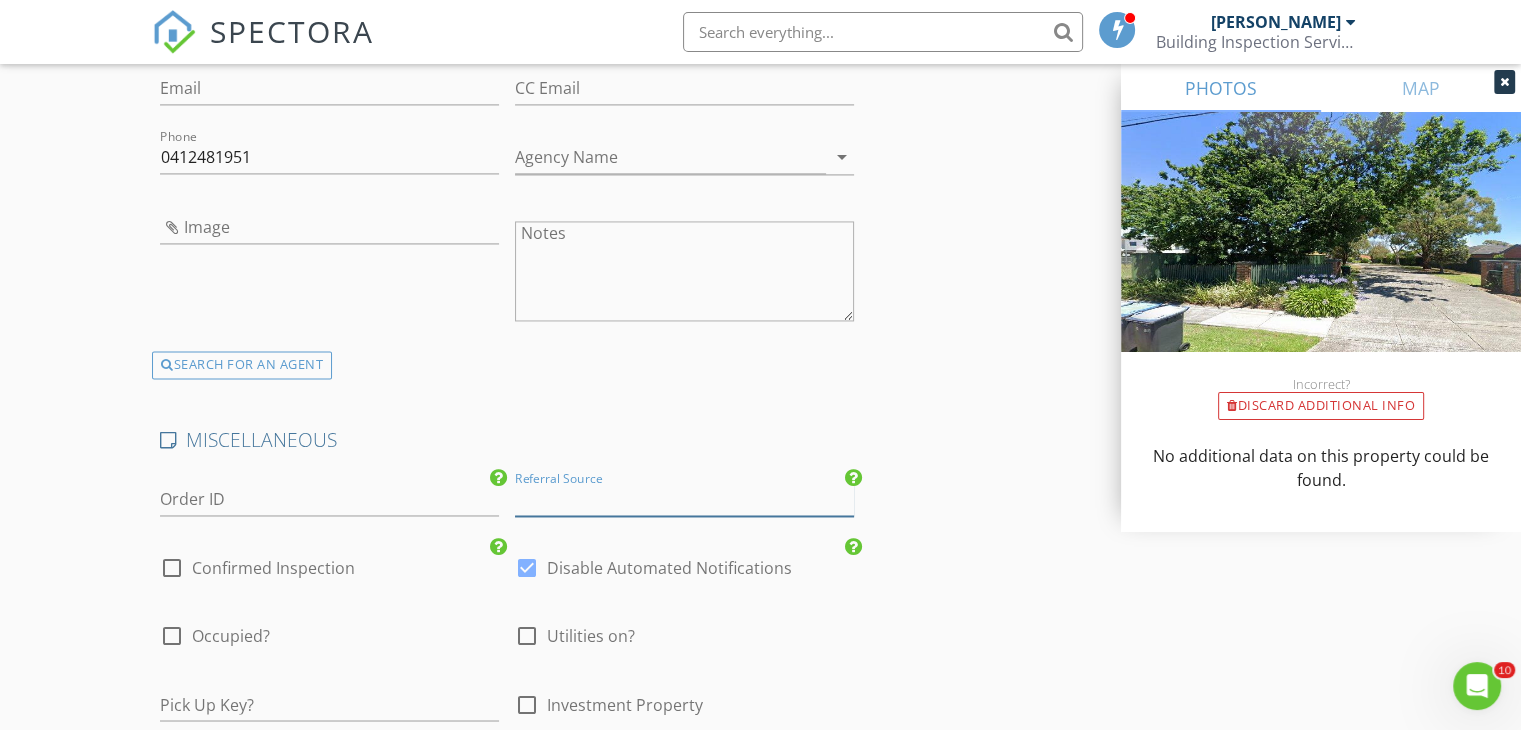 click at bounding box center (684, 499) 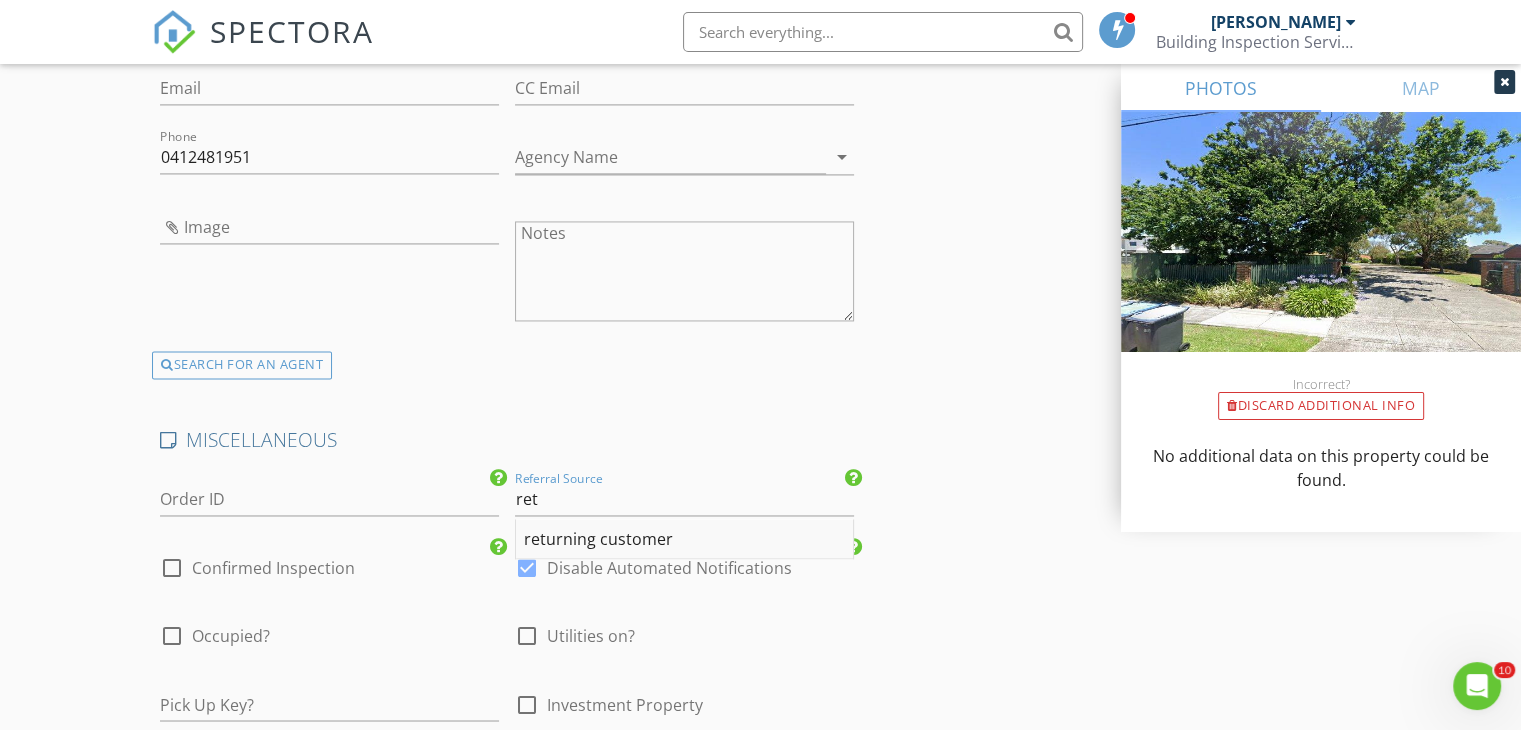 click on "returning customer" at bounding box center (684, 539) 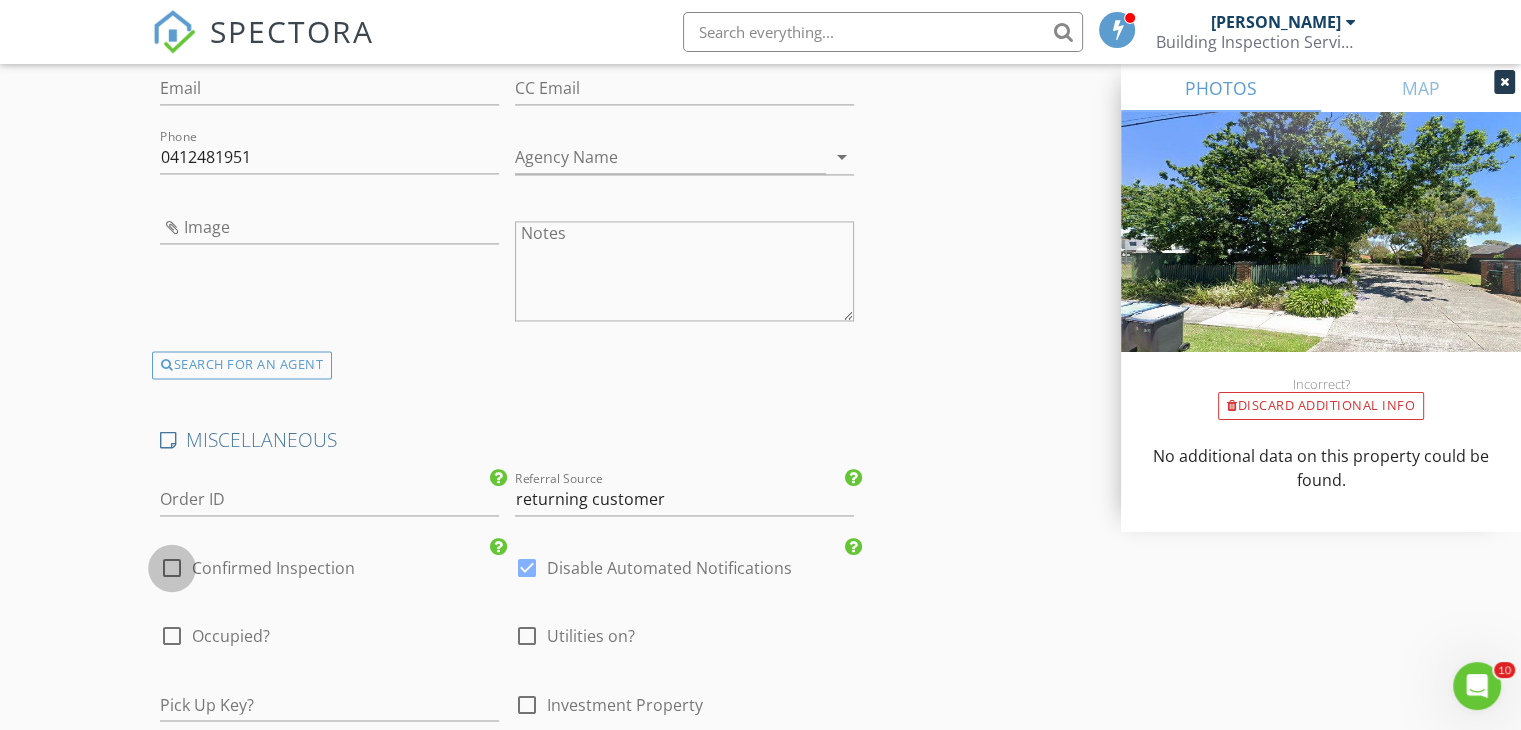 click at bounding box center [172, 568] 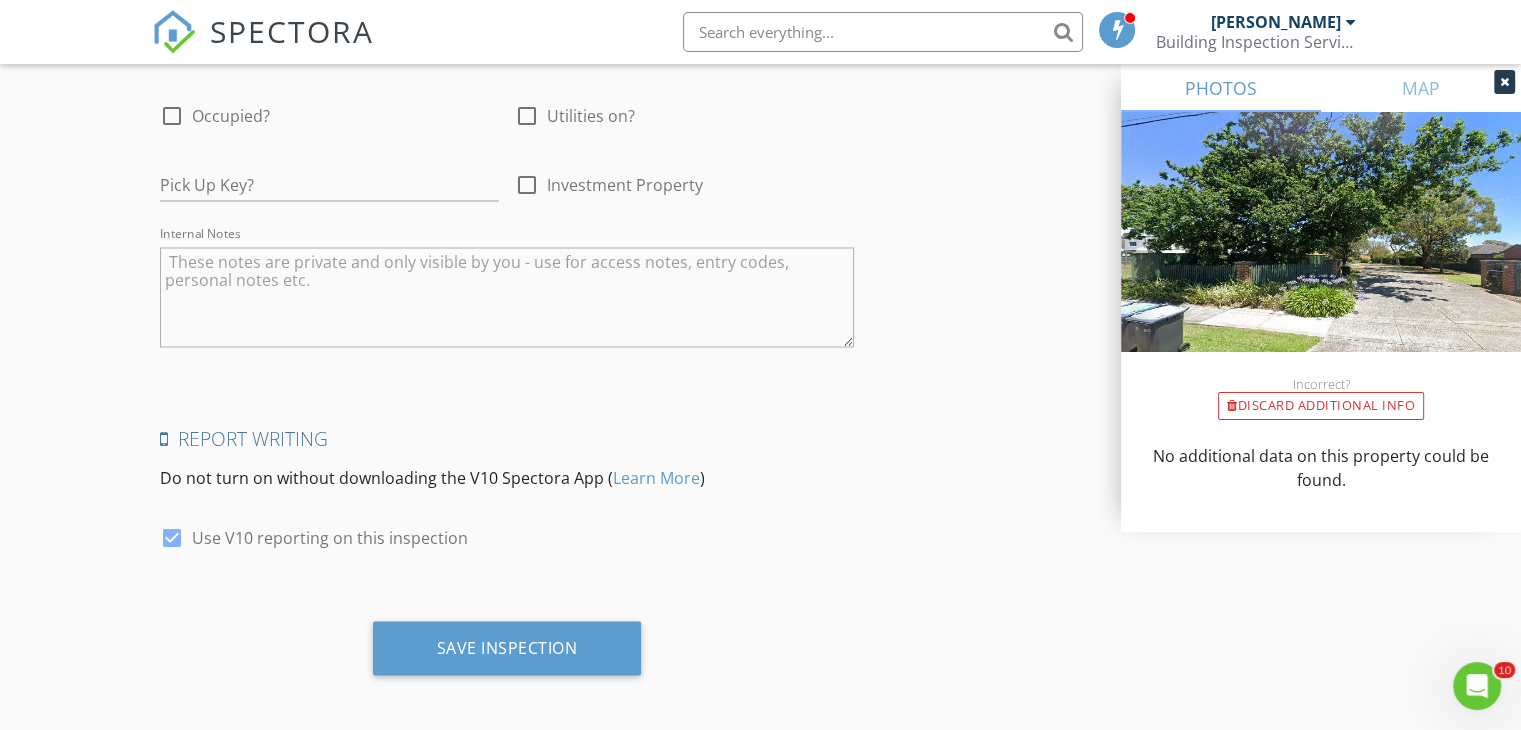scroll, scrollTop: 3621, scrollLeft: 0, axis: vertical 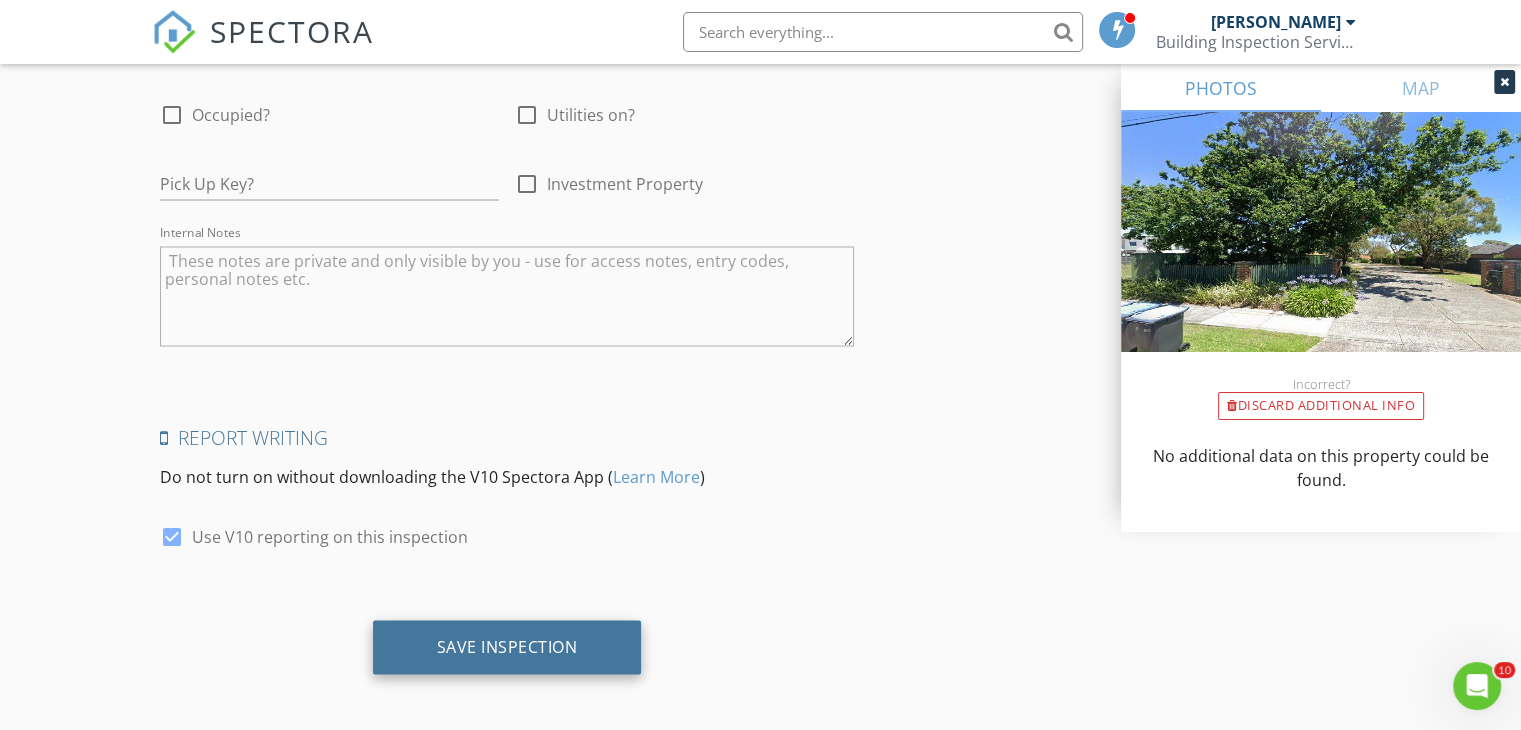 click on "Save Inspection" at bounding box center [507, 647] 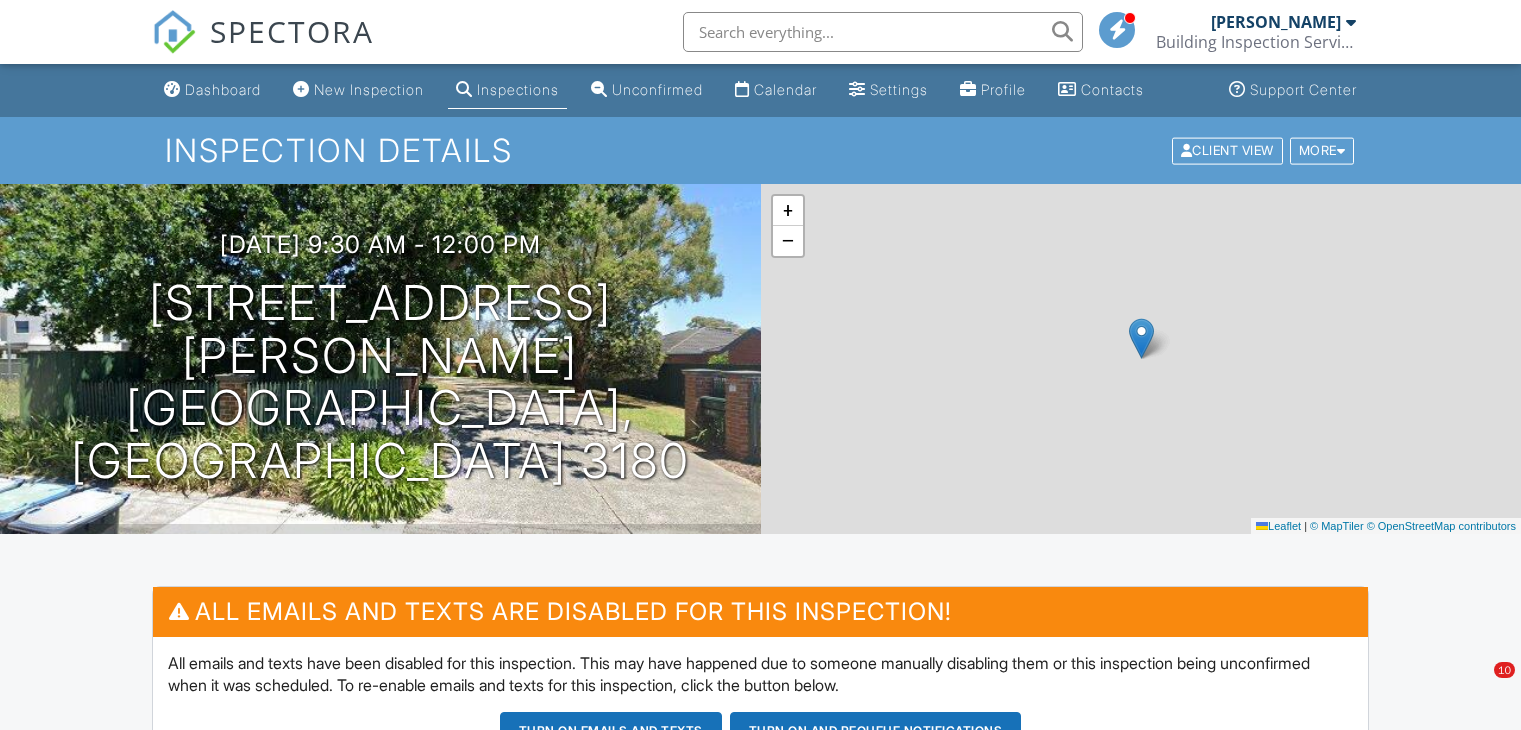 scroll, scrollTop: 0, scrollLeft: 0, axis: both 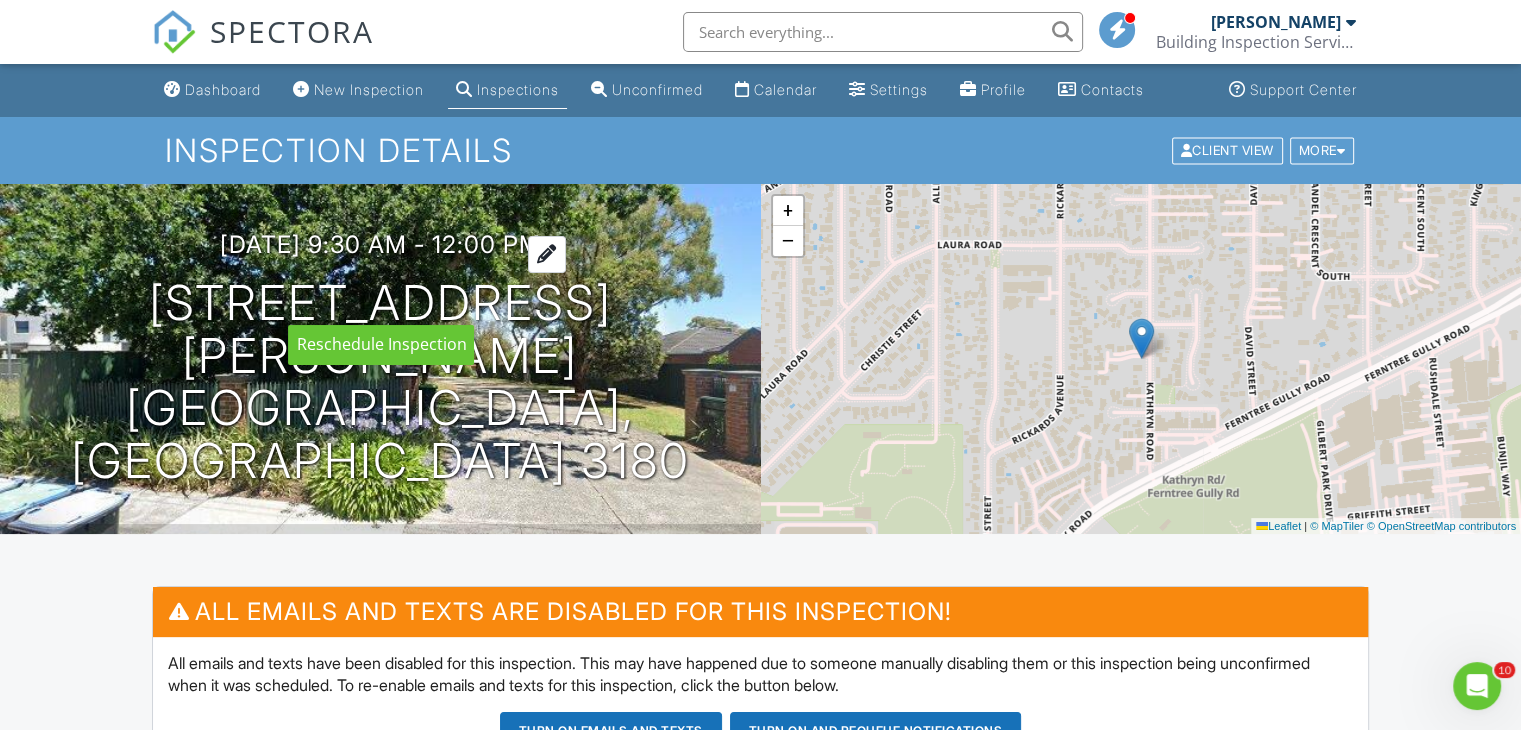 click on "16/07/2025  9:30 am
- 12:00 pm" at bounding box center [380, 244] 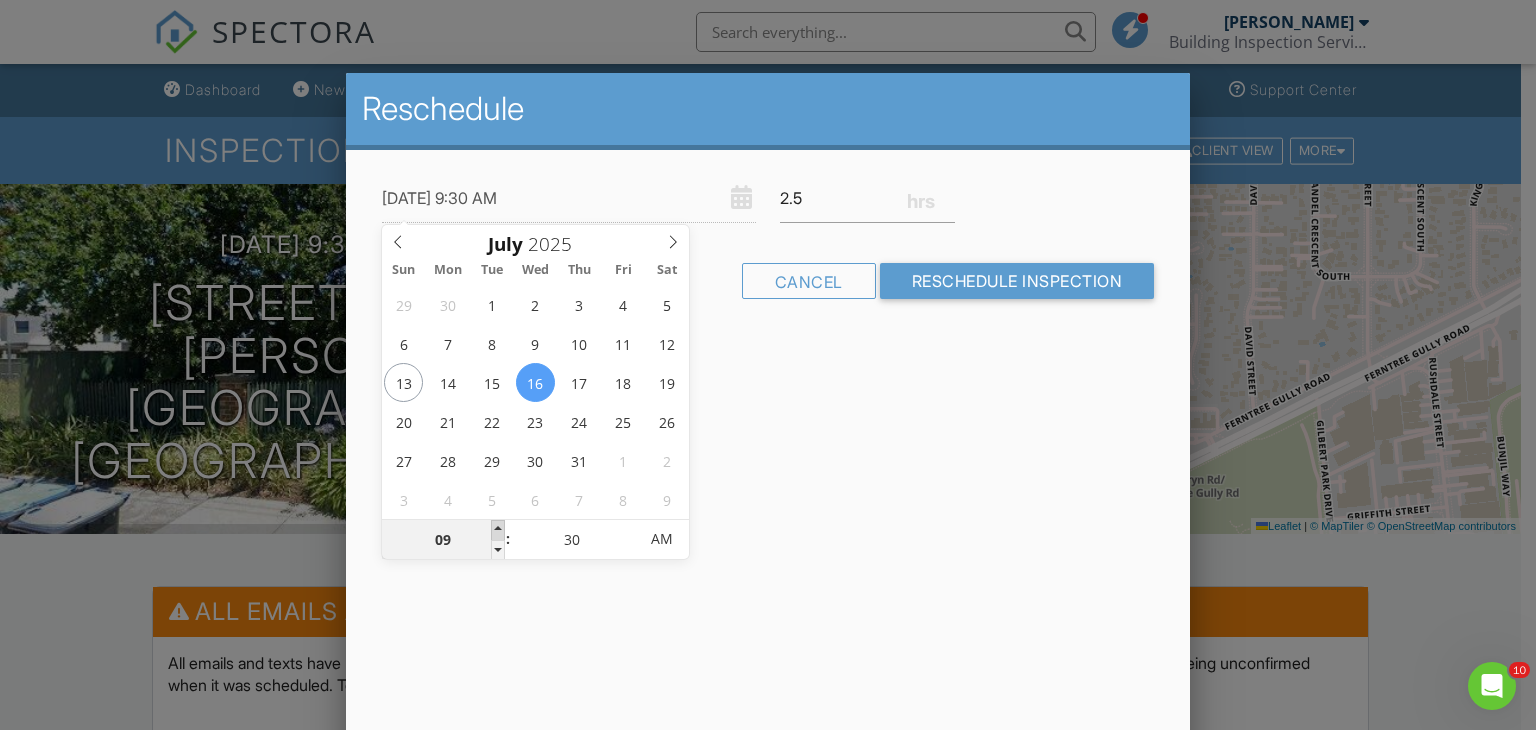 type on "16/07/2025 10:30 AM" 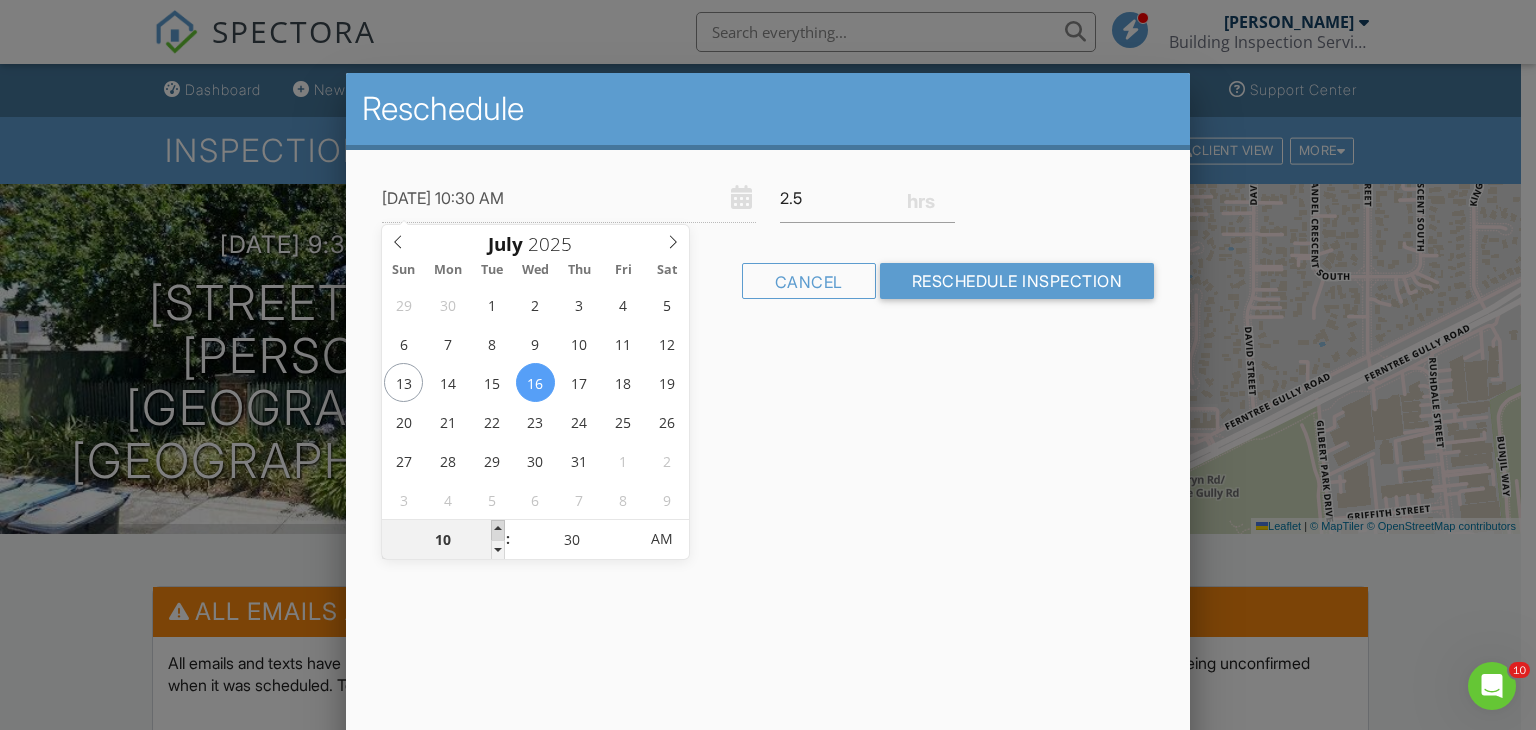 click at bounding box center (498, 530) 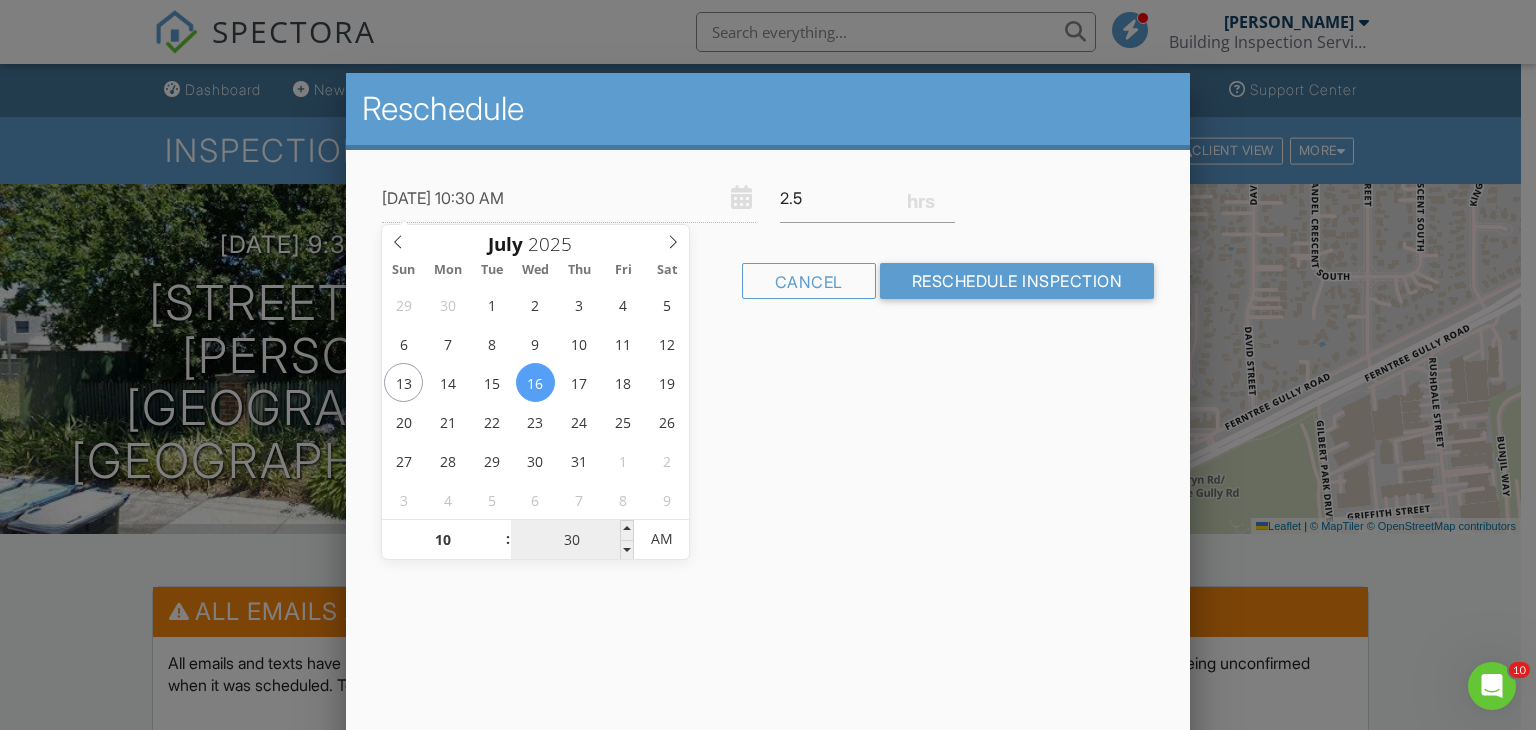 click on "30" at bounding box center [572, 540] 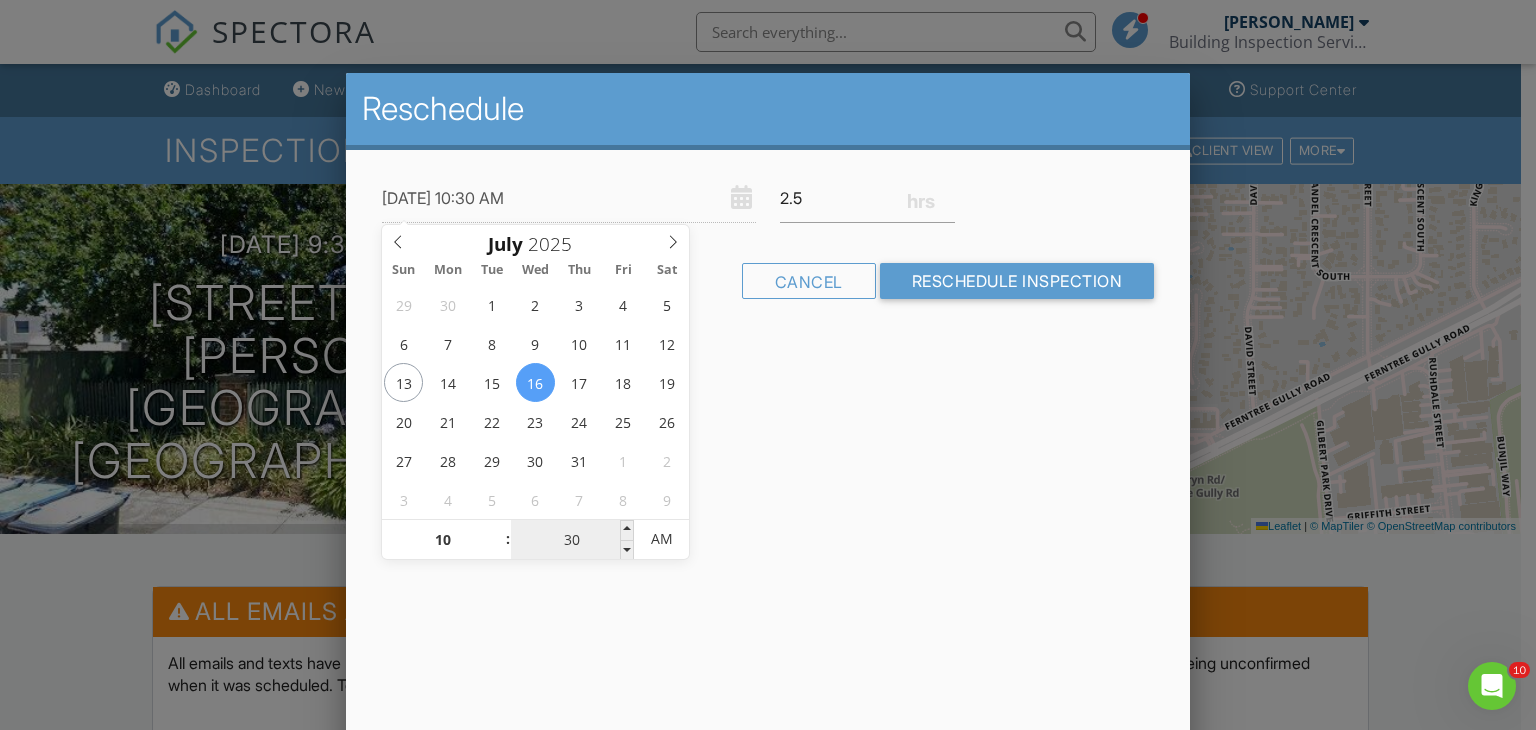 type on "[DATE] 10:00 AM" 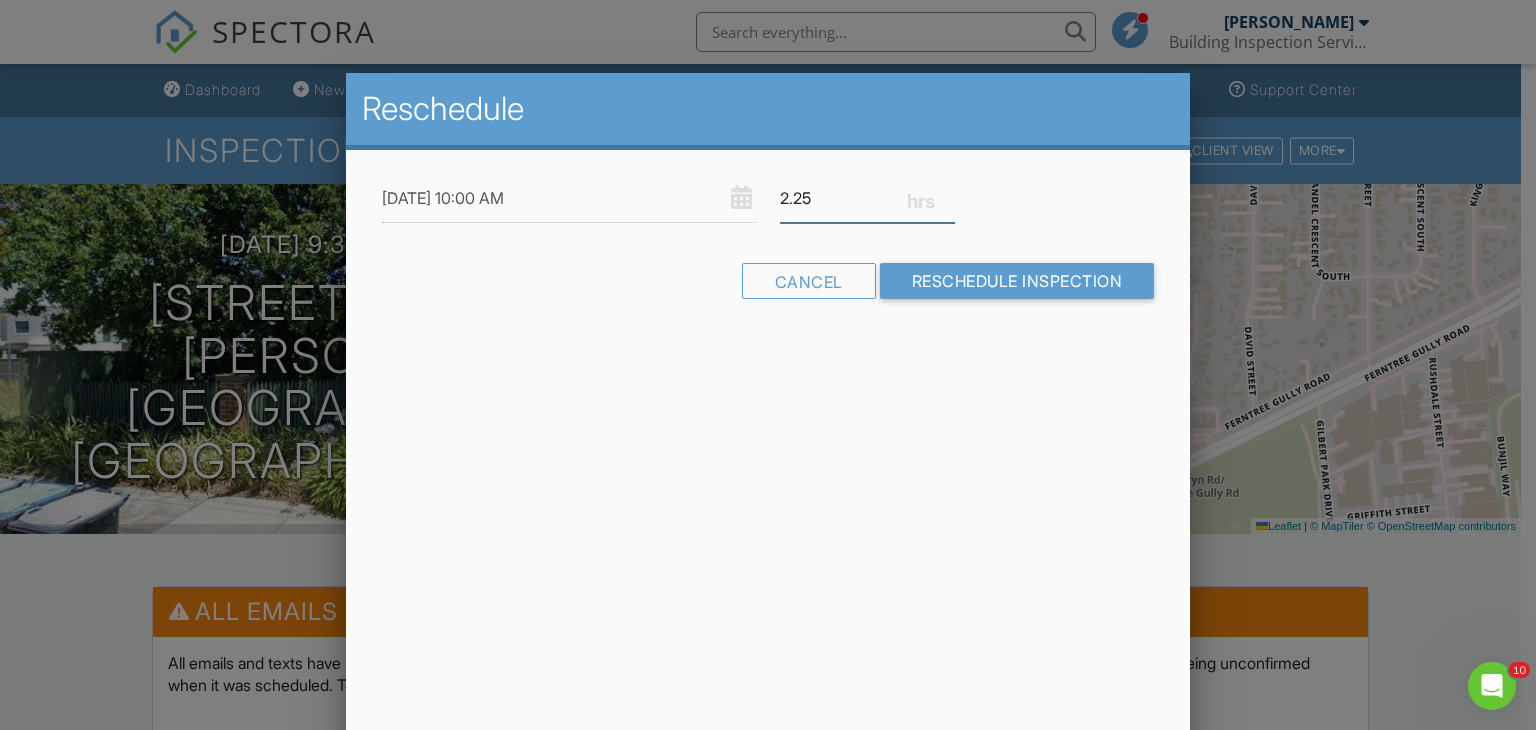 click on "2.25" at bounding box center (867, 198) 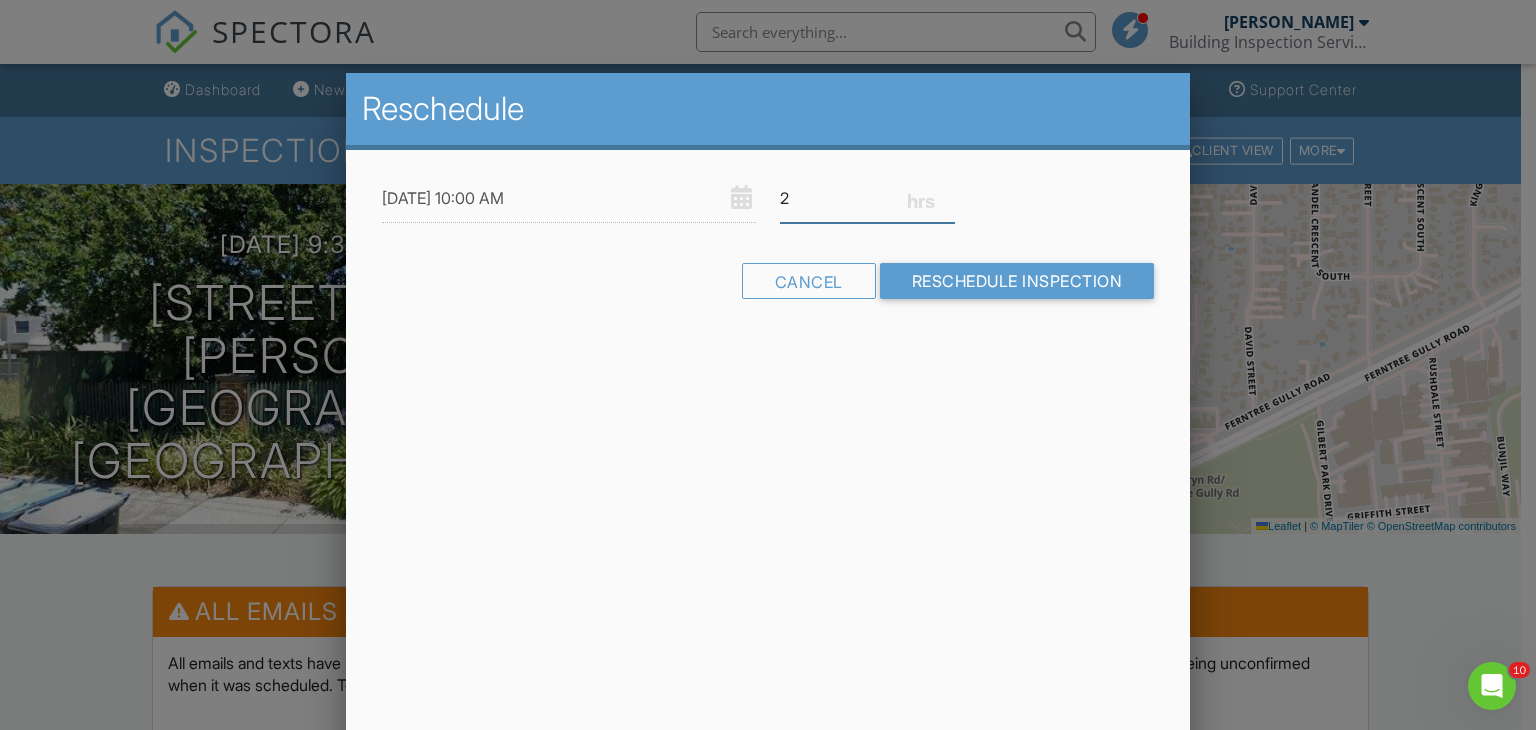 type on "2" 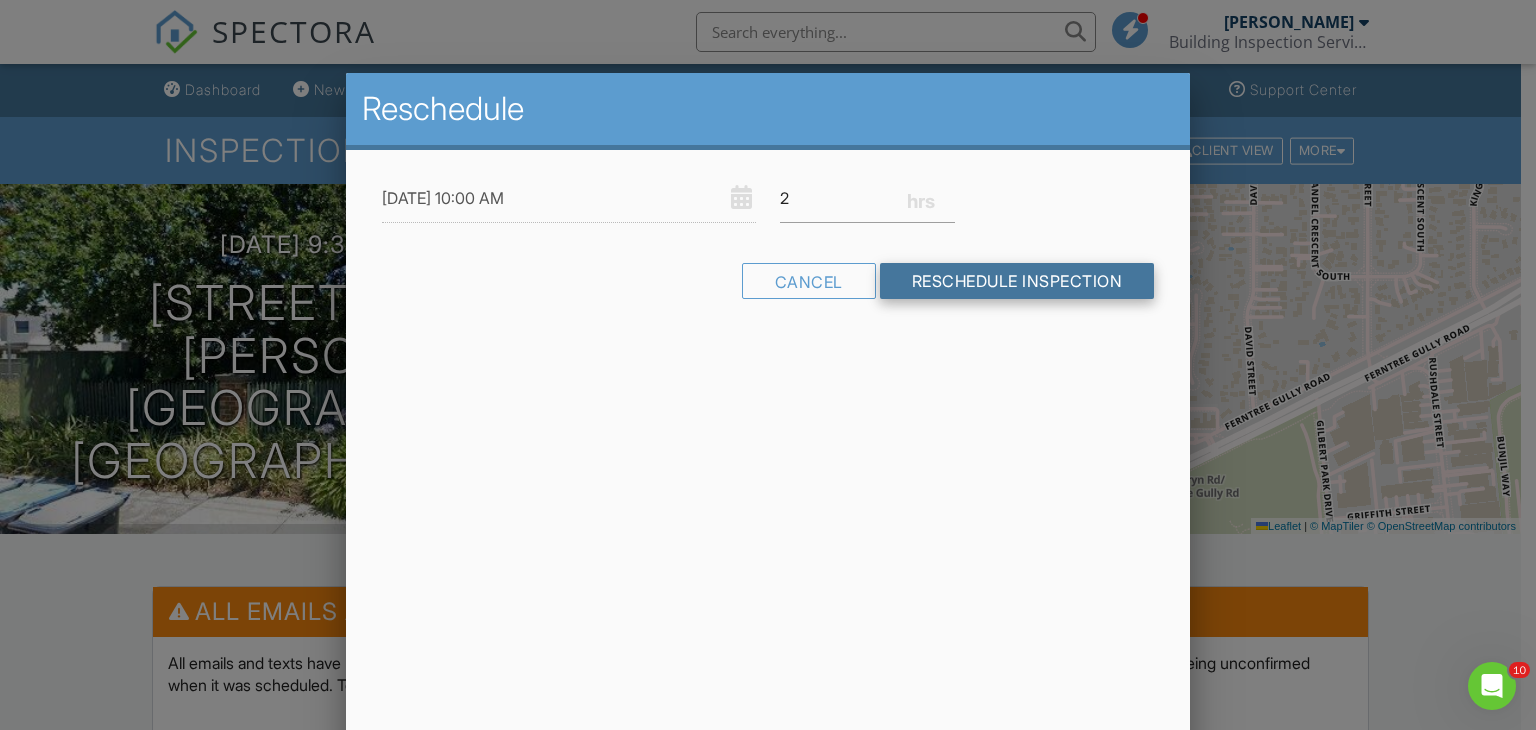 click on "Reschedule Inspection" at bounding box center [1017, 281] 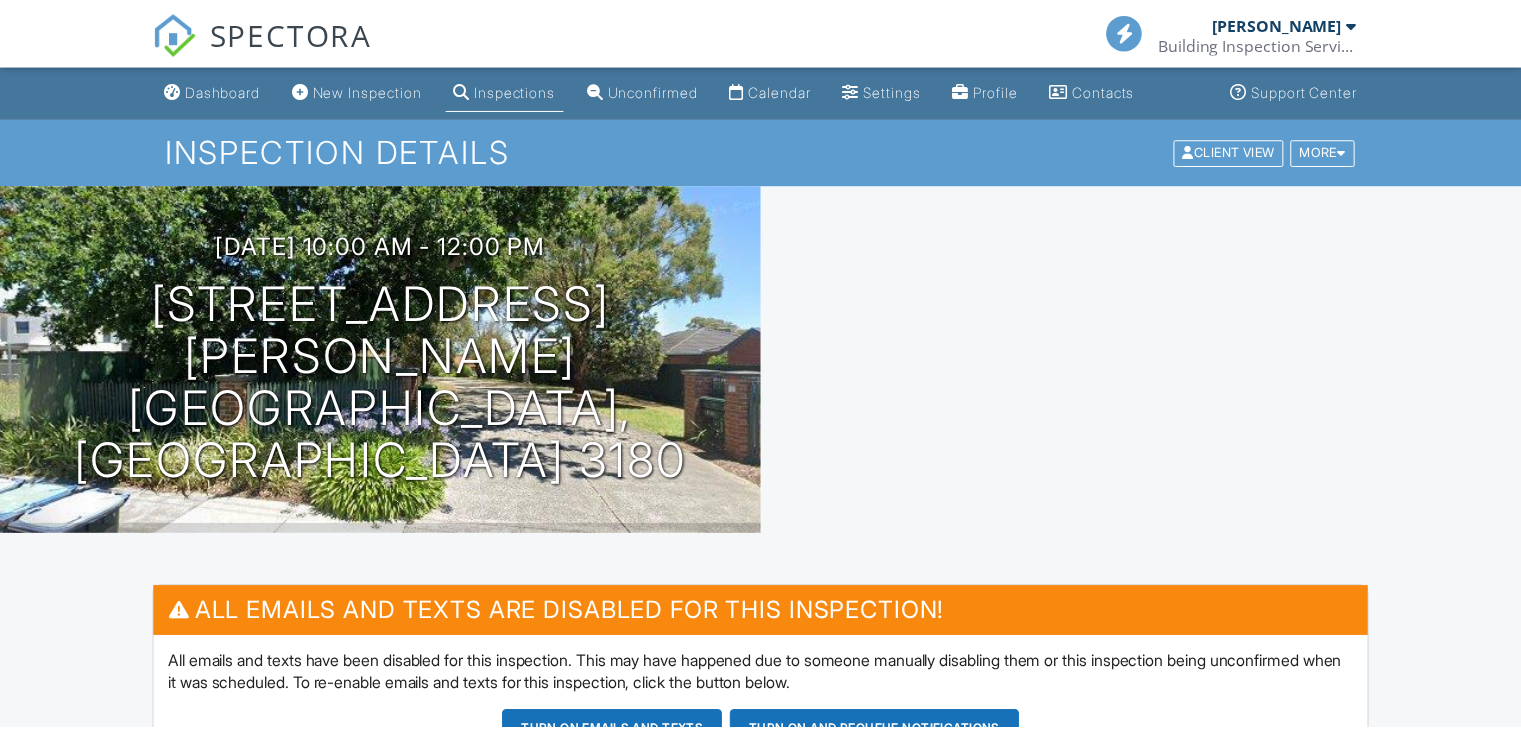 scroll, scrollTop: 0, scrollLeft: 0, axis: both 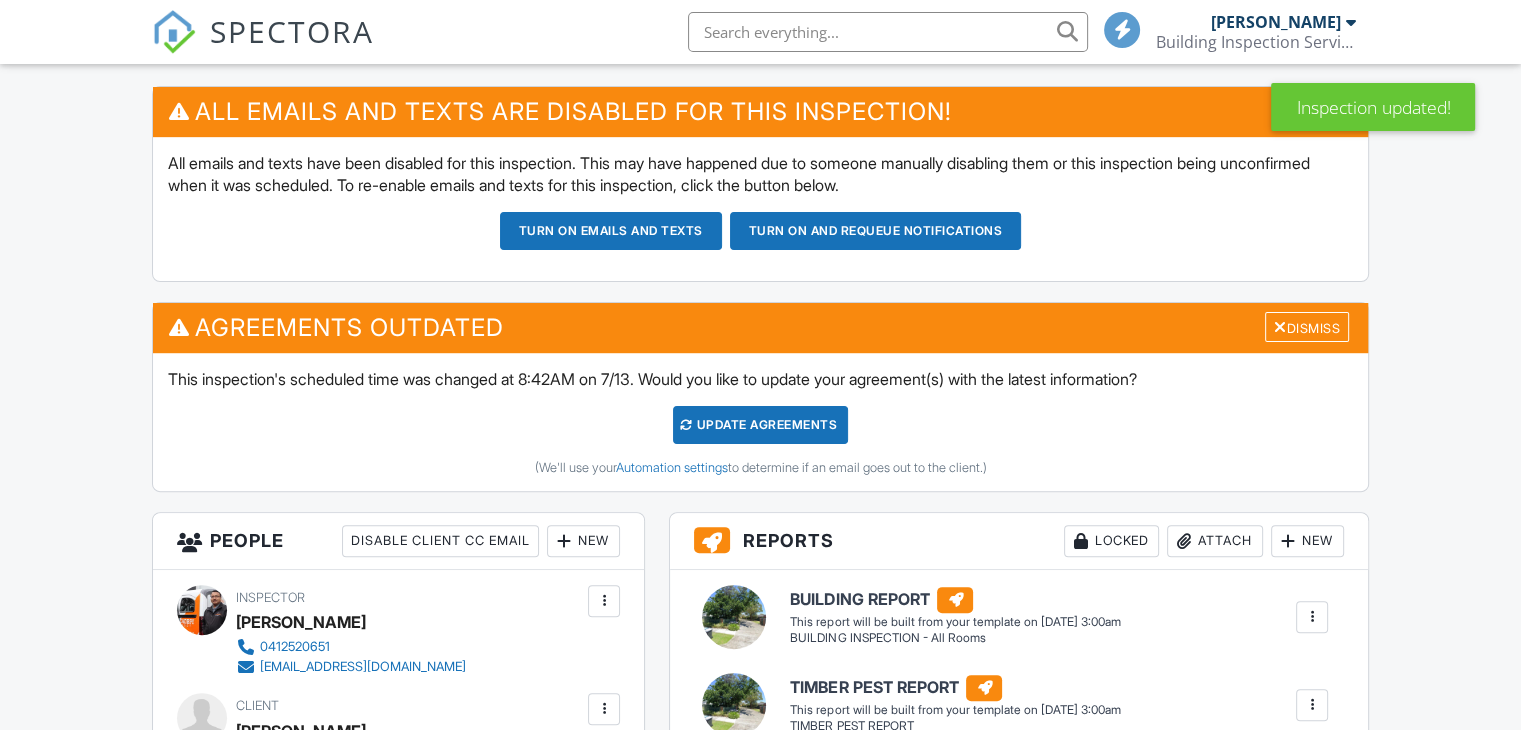 click on "Update Agreements" at bounding box center [760, 425] 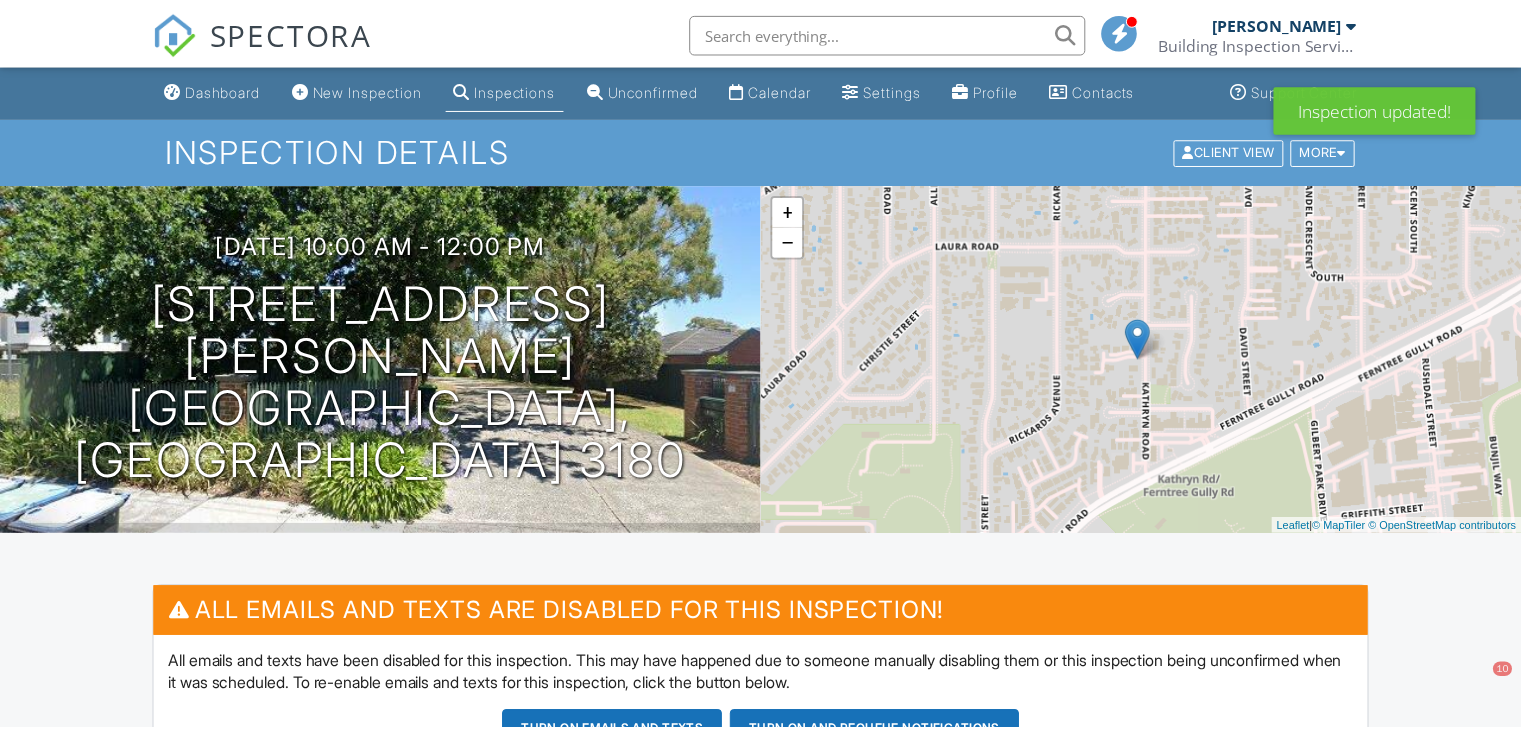 scroll, scrollTop: 0, scrollLeft: 0, axis: both 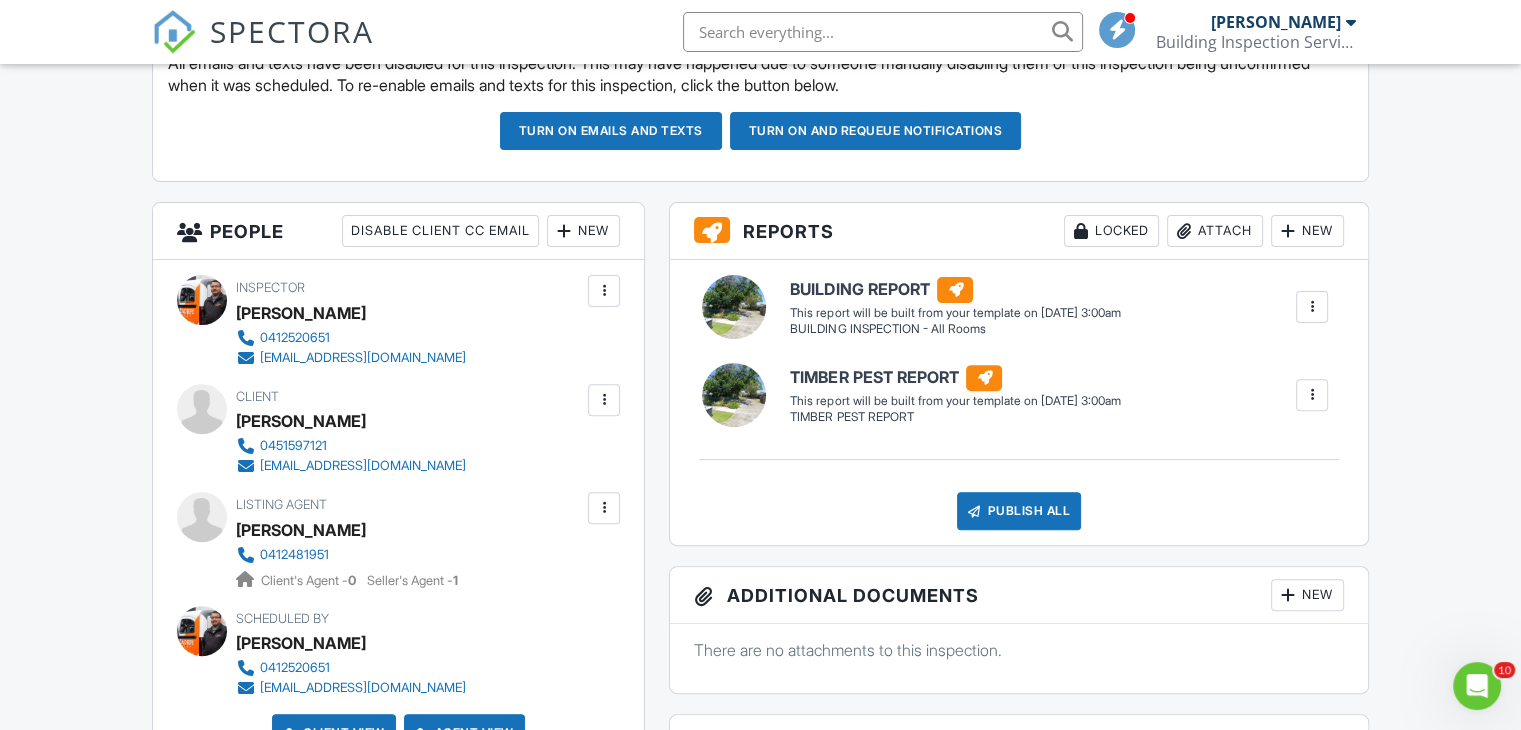 click on "New" at bounding box center [583, 231] 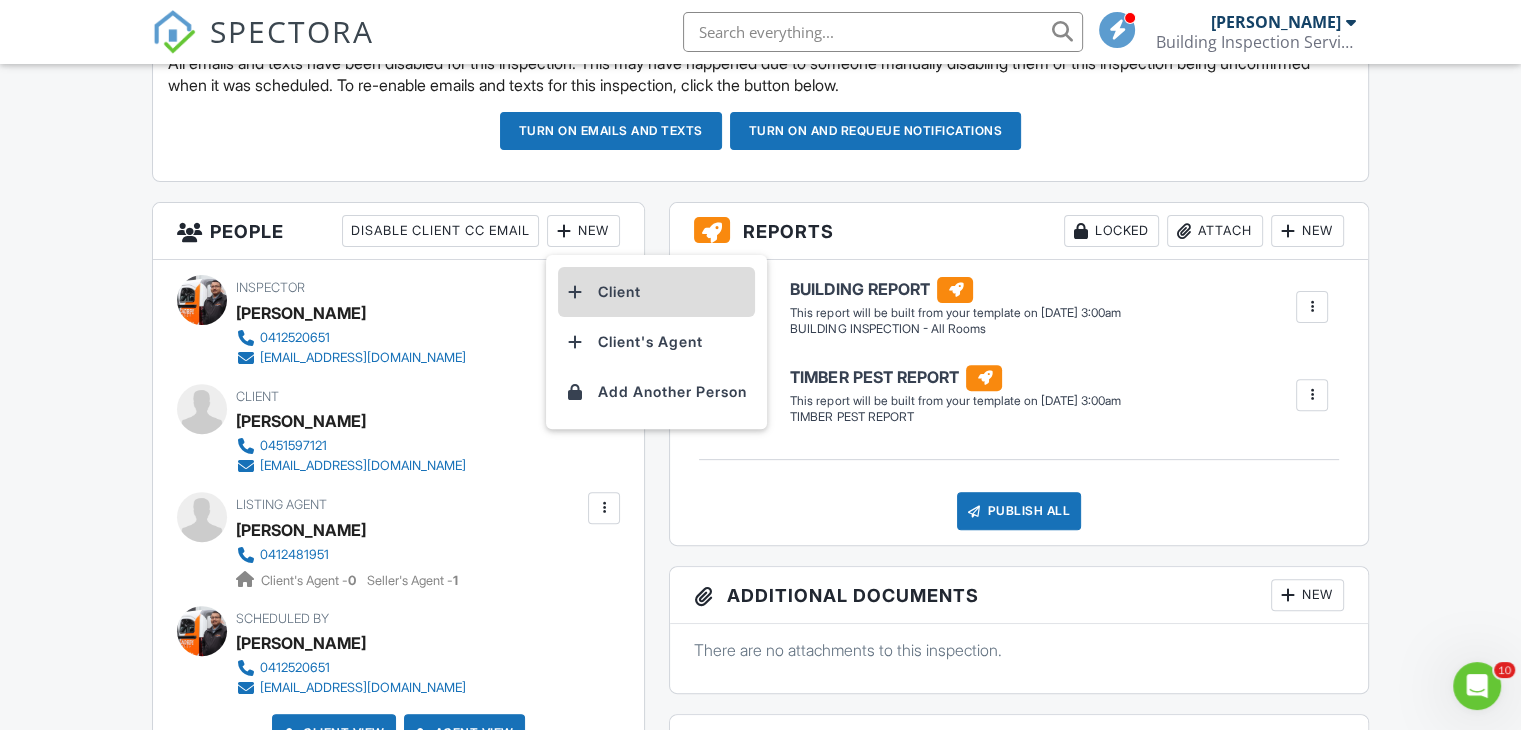 click on "Client" at bounding box center (656, 292) 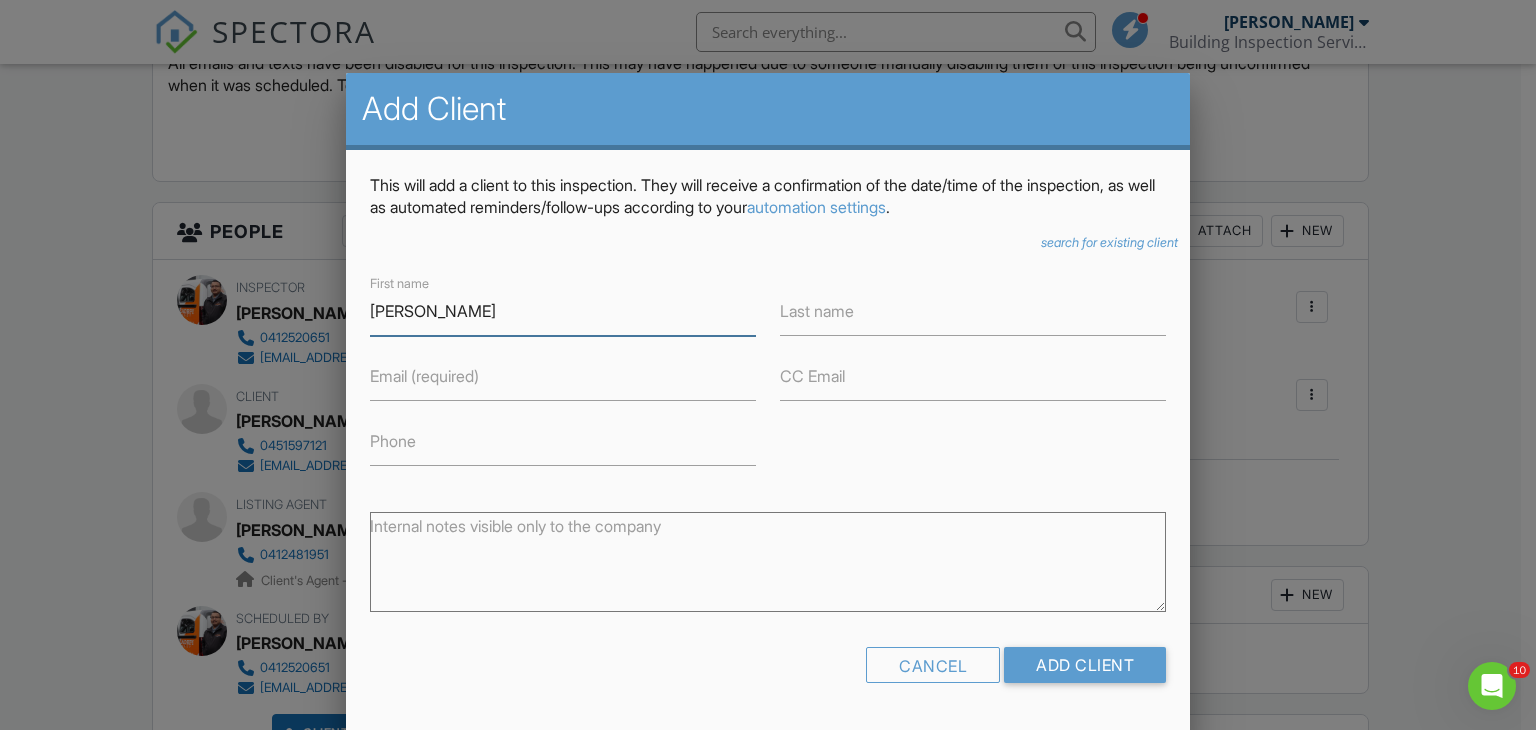 type on "Chi Chiu" 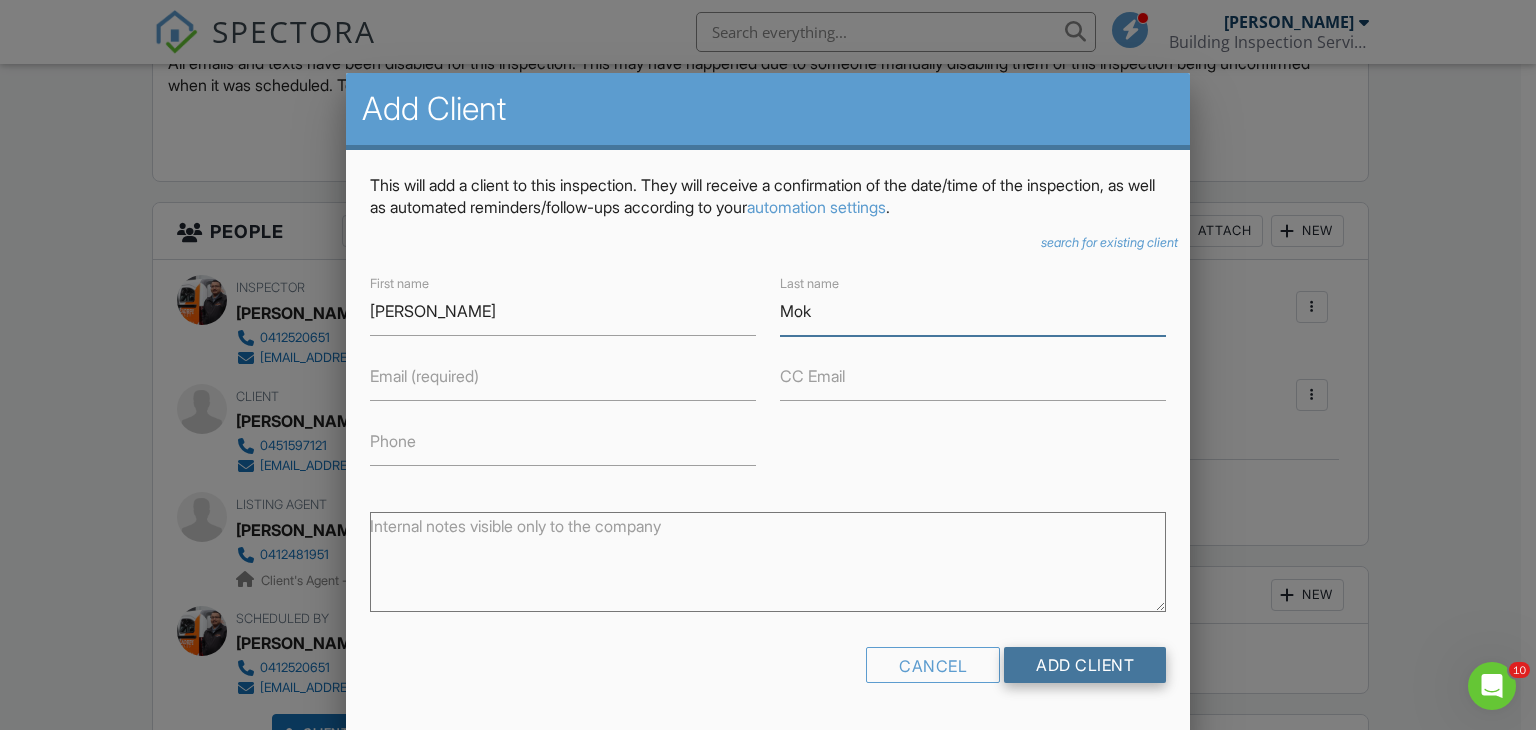 type on "Mok" 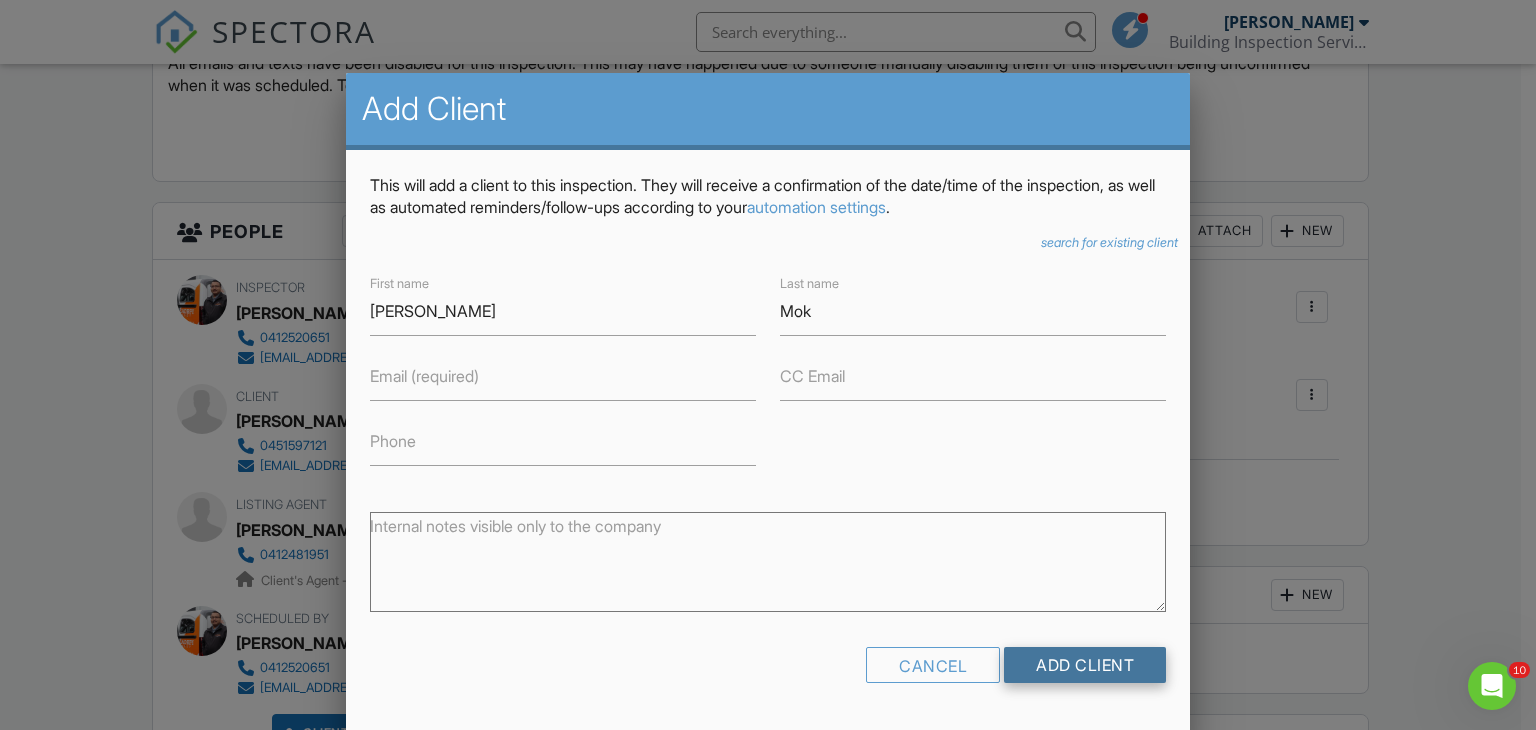 click on "Add Client" at bounding box center [1085, 665] 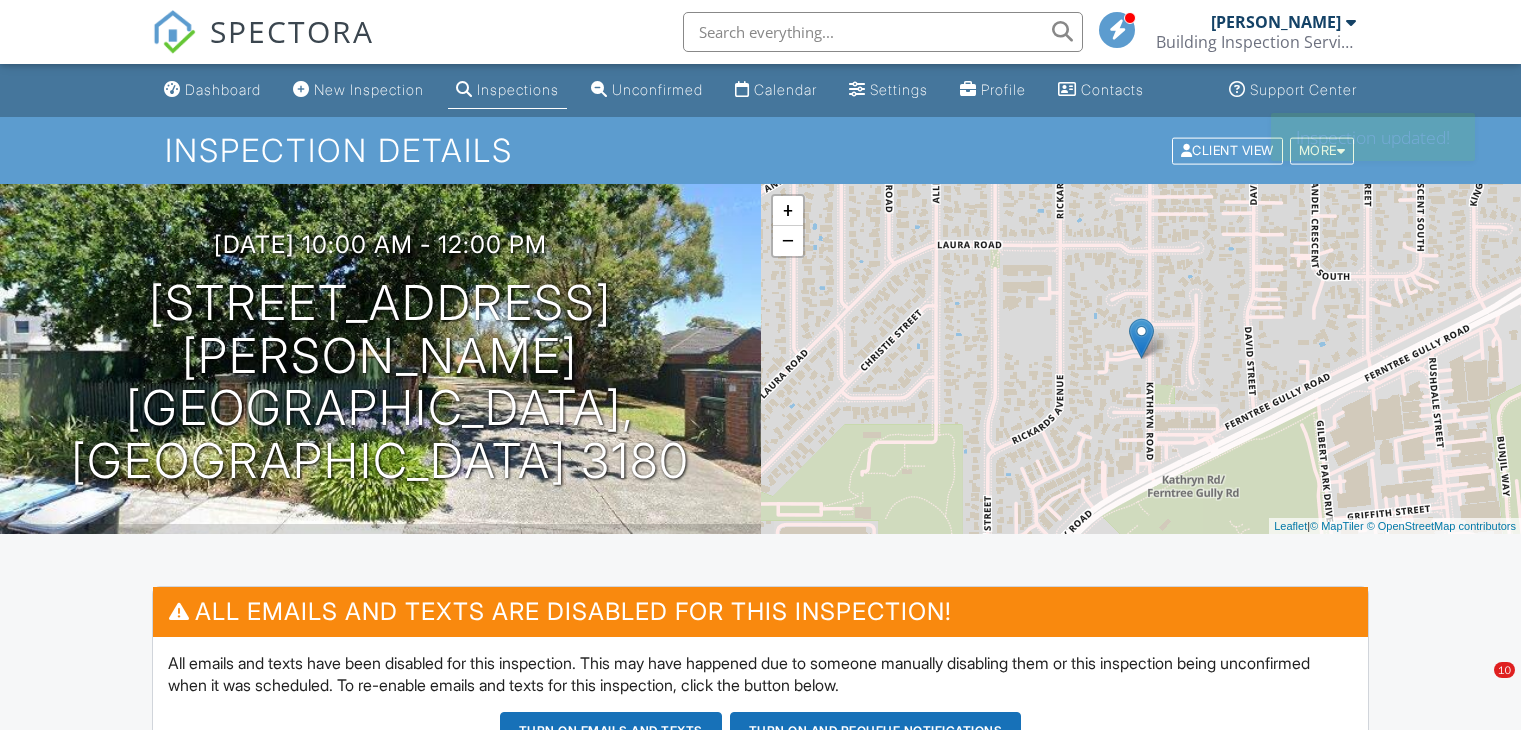 scroll, scrollTop: 0, scrollLeft: 0, axis: both 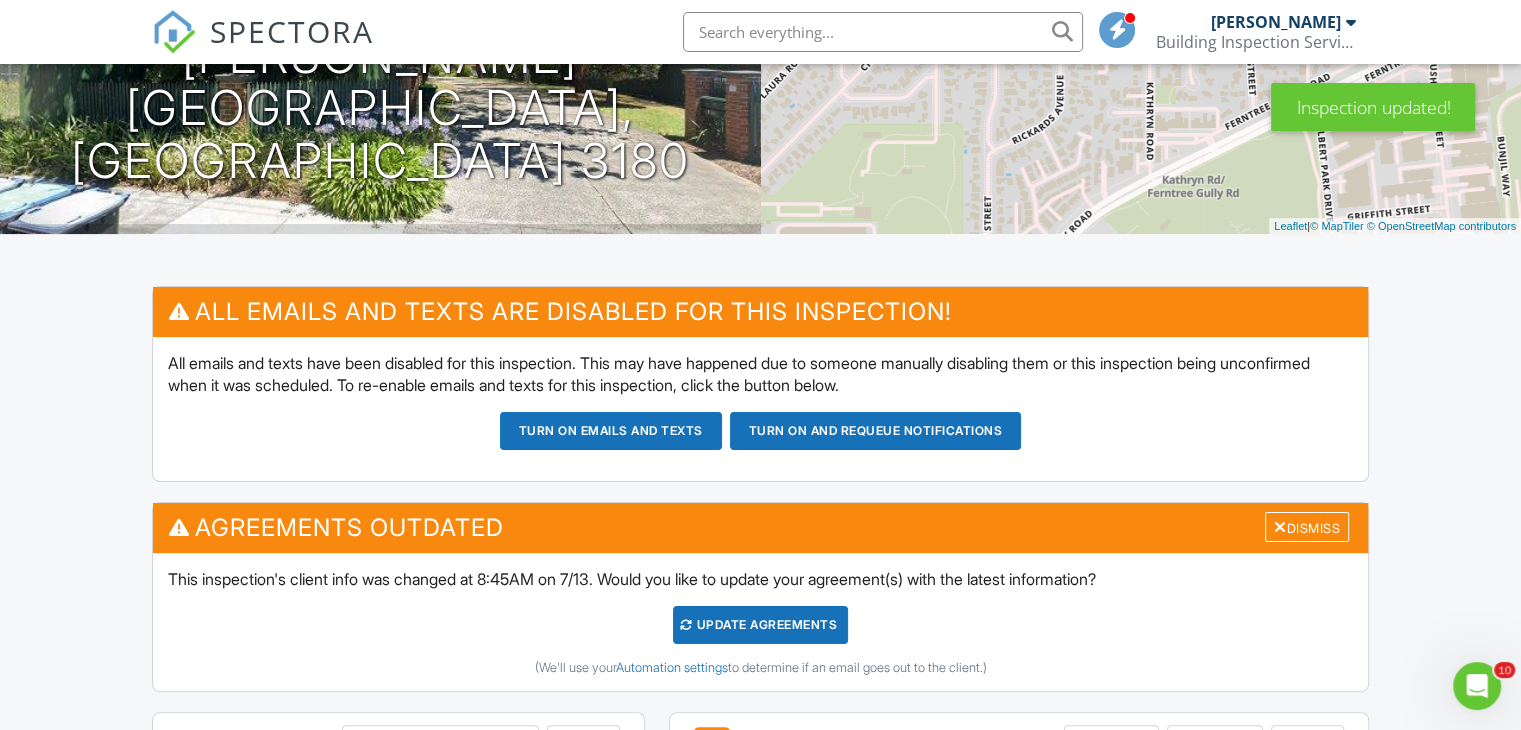 click on "Update Agreements" at bounding box center (760, 625) 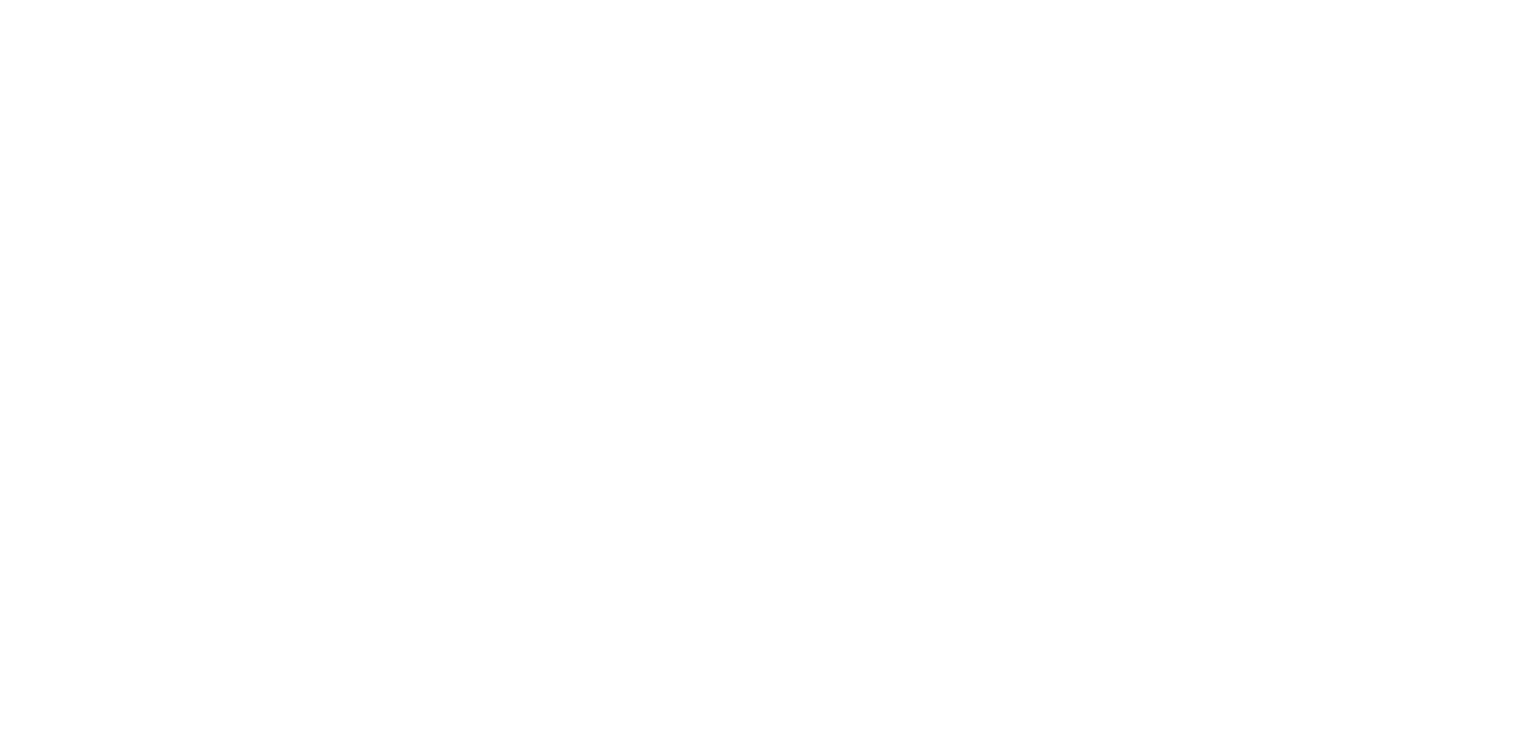 scroll, scrollTop: 0, scrollLeft: 0, axis: both 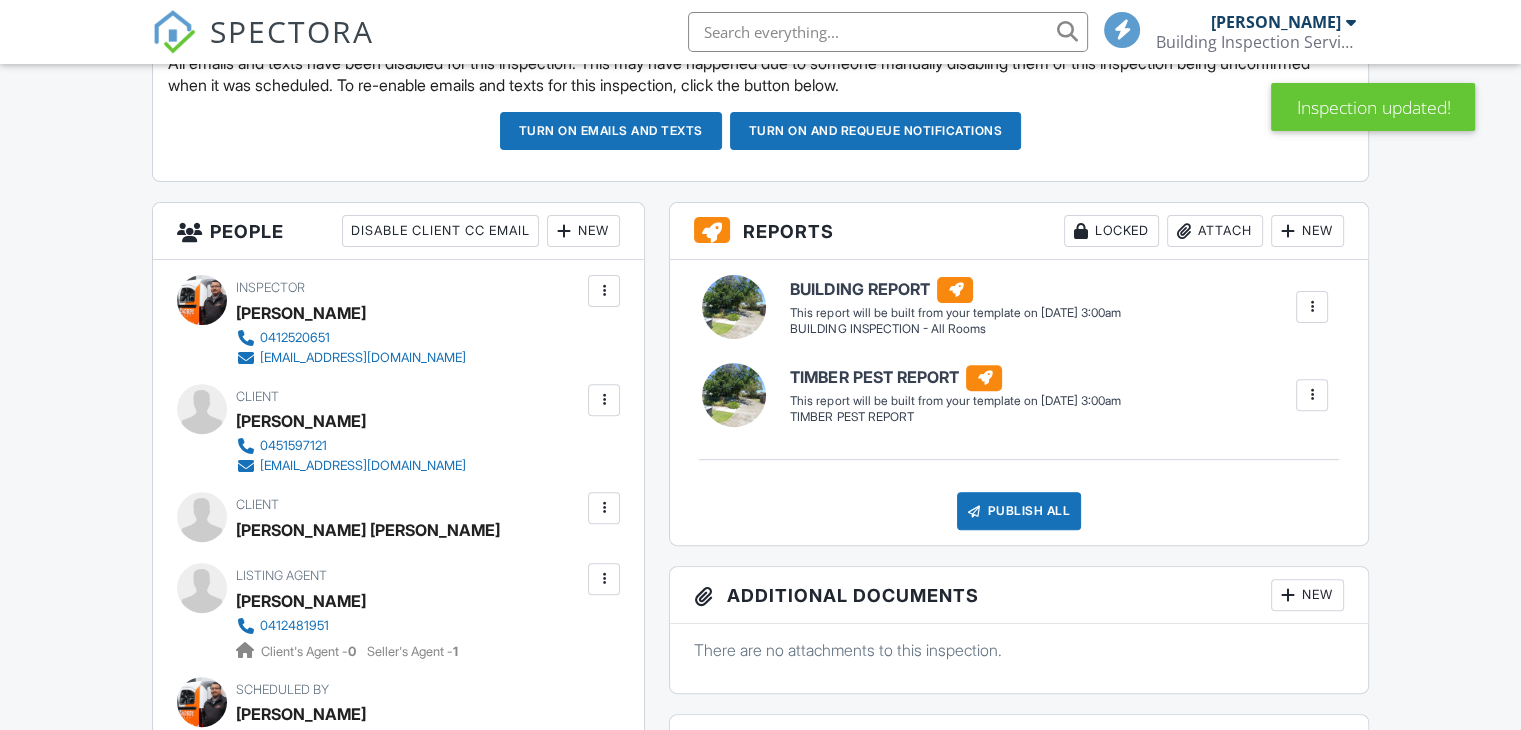 click at bounding box center (604, 400) 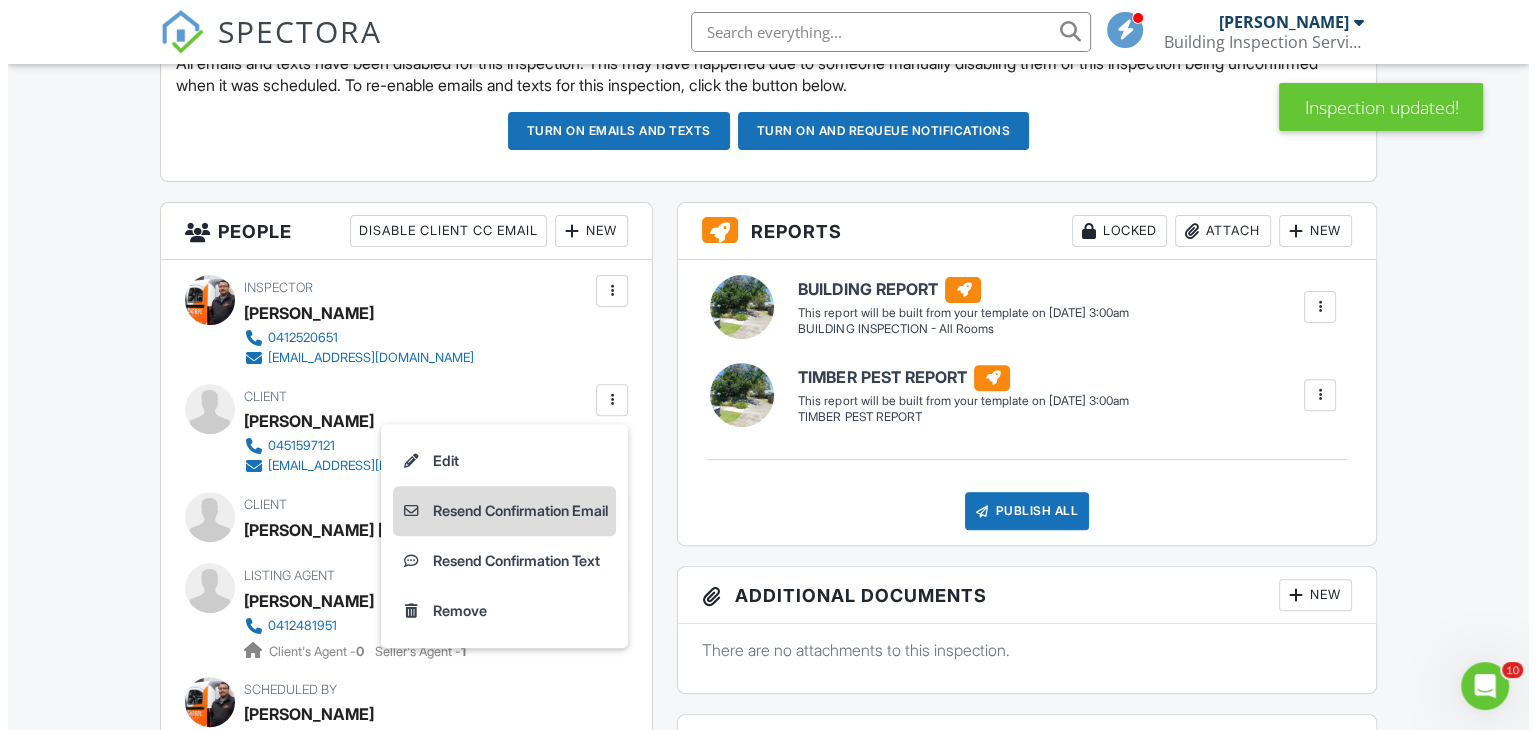scroll, scrollTop: 0, scrollLeft: 0, axis: both 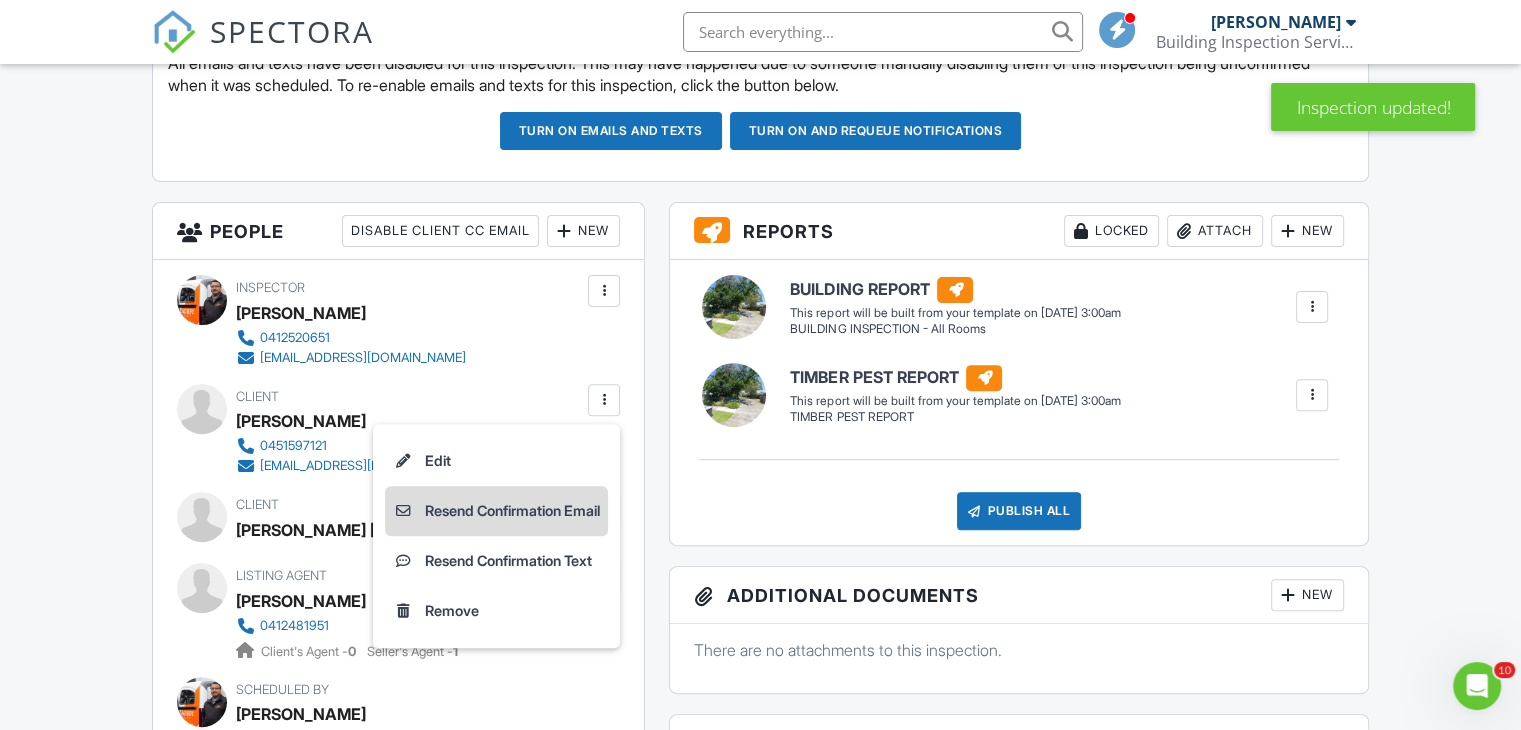 click on "Resend Confirmation Email" at bounding box center [496, 511] 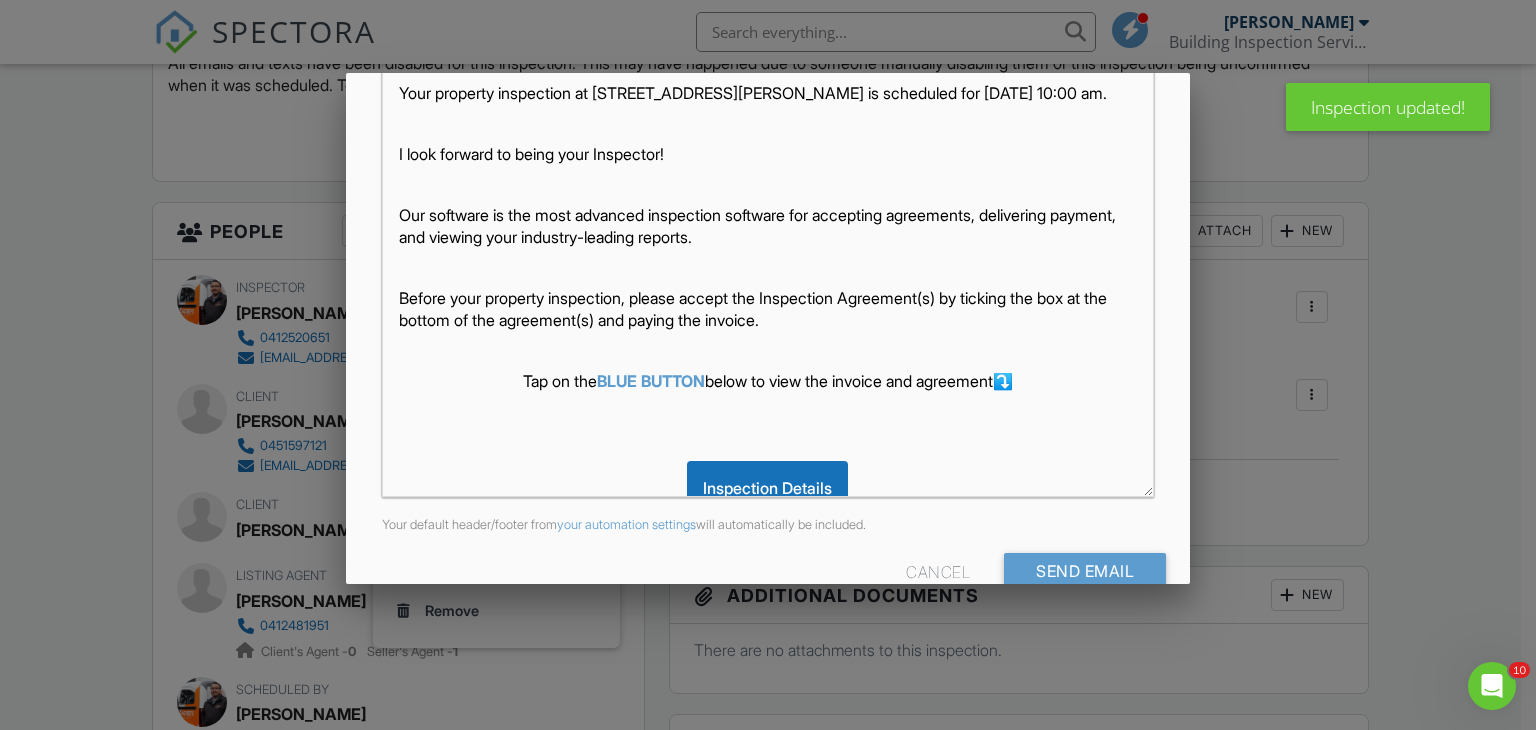 scroll, scrollTop: 471, scrollLeft: 0, axis: vertical 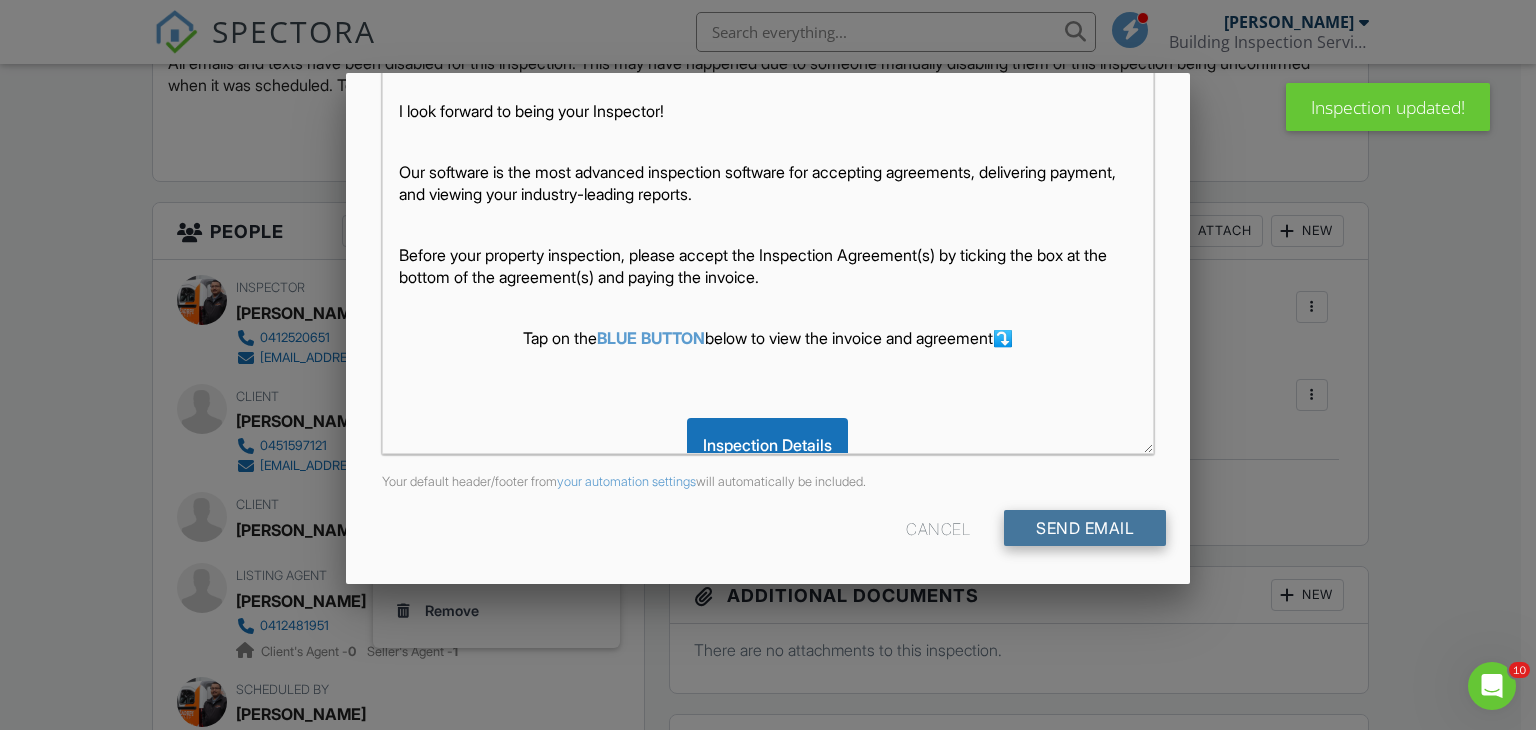 click on "Send Email" at bounding box center [1085, 528] 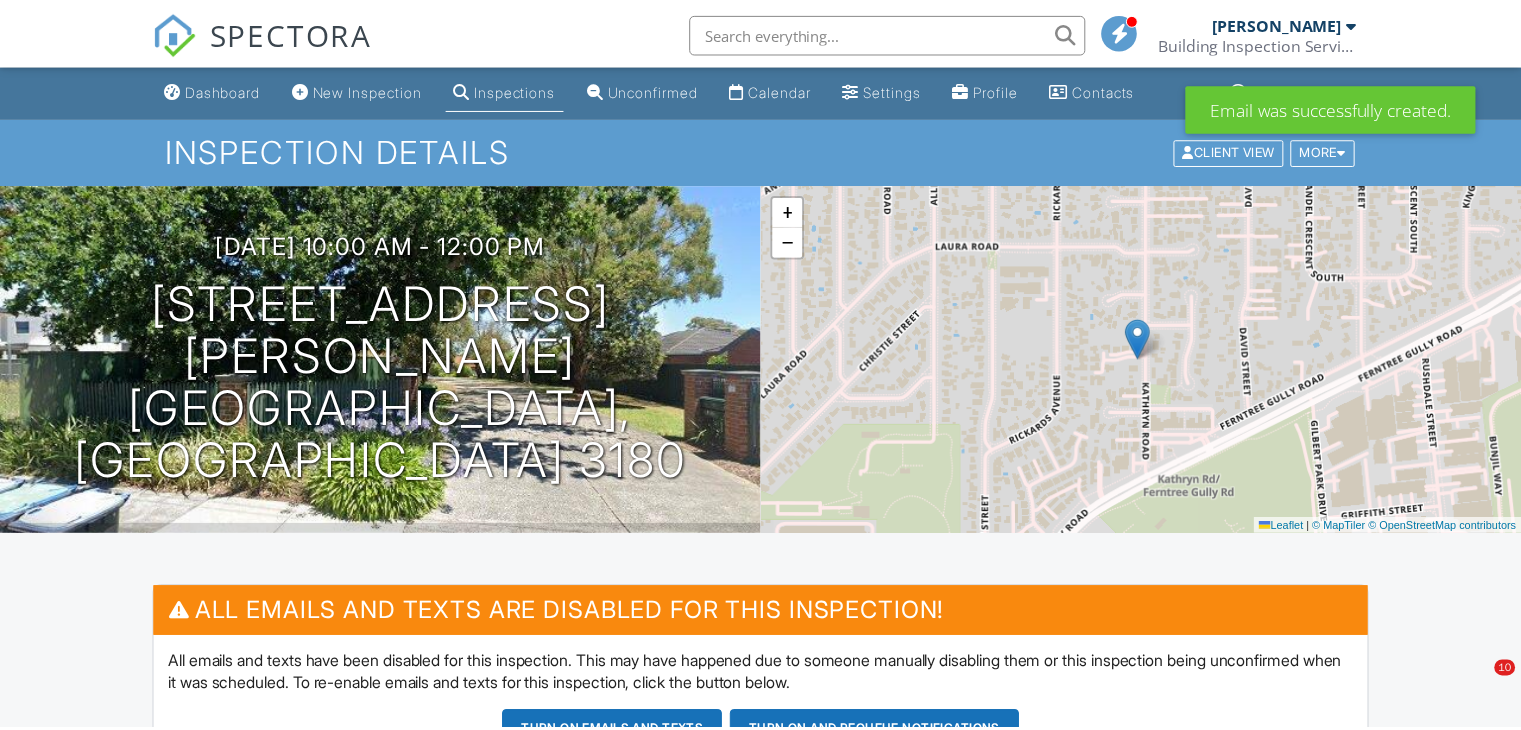 scroll, scrollTop: 0, scrollLeft: 0, axis: both 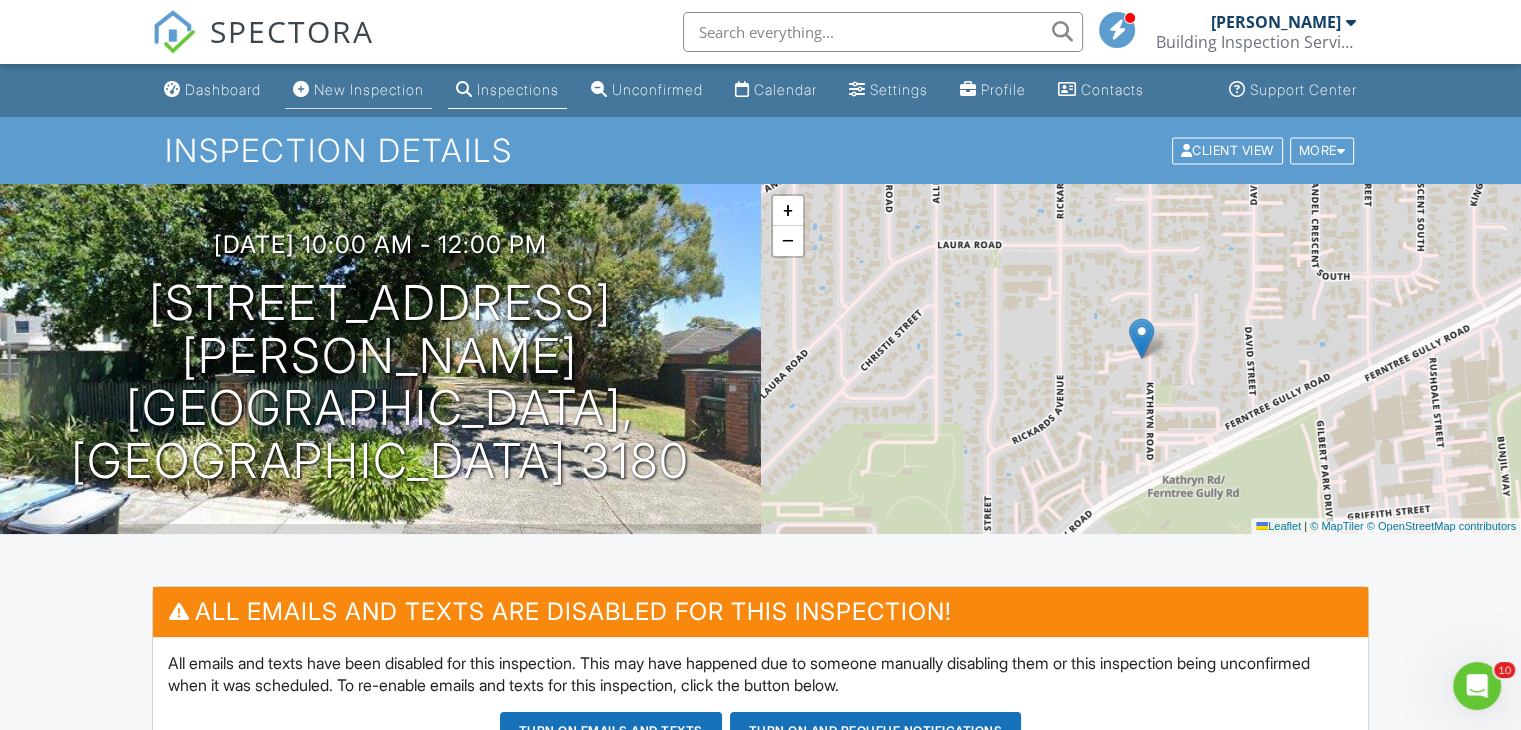 click on "New Inspection" at bounding box center [369, 89] 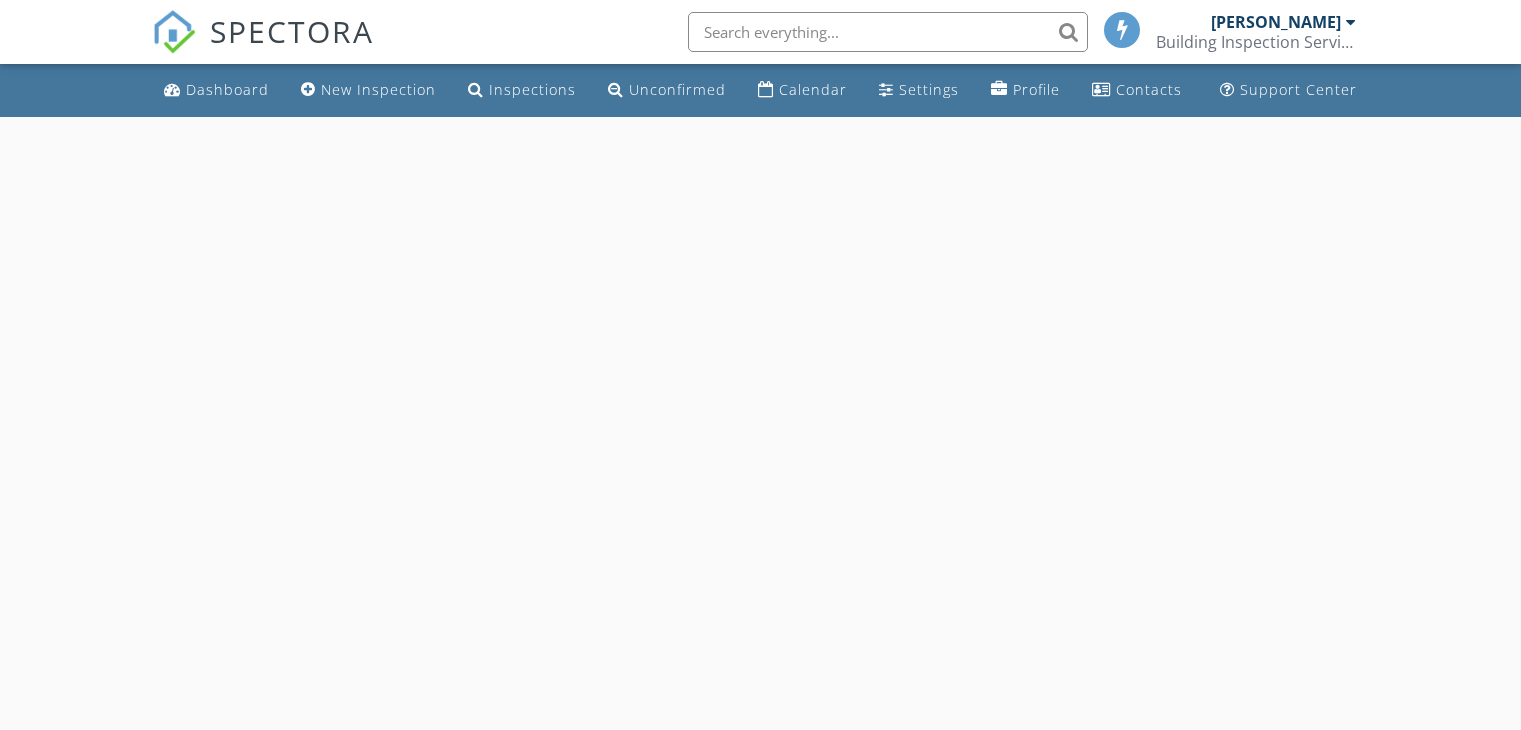 scroll, scrollTop: 0, scrollLeft: 0, axis: both 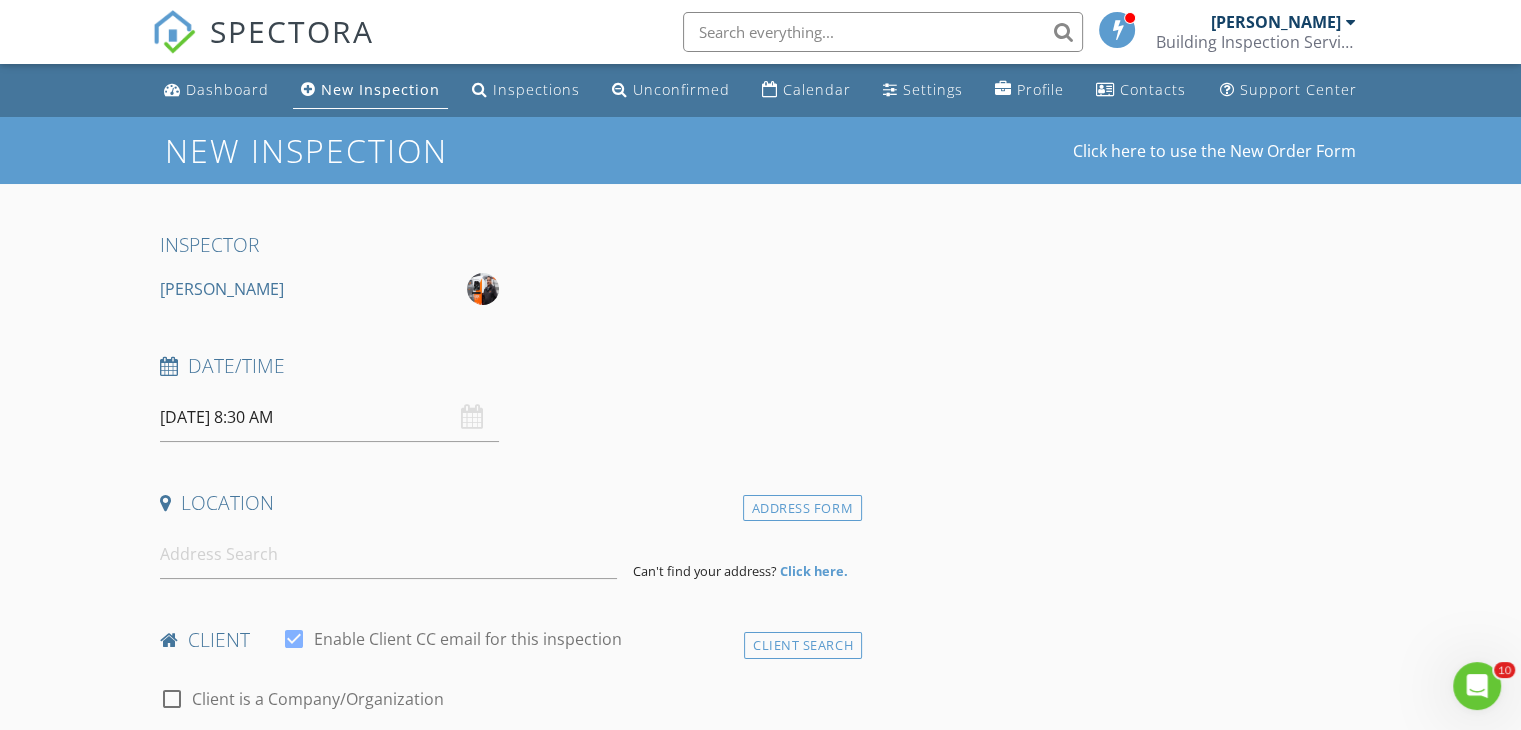 click on "[DATE] 8:30 AM" at bounding box center [329, 417] 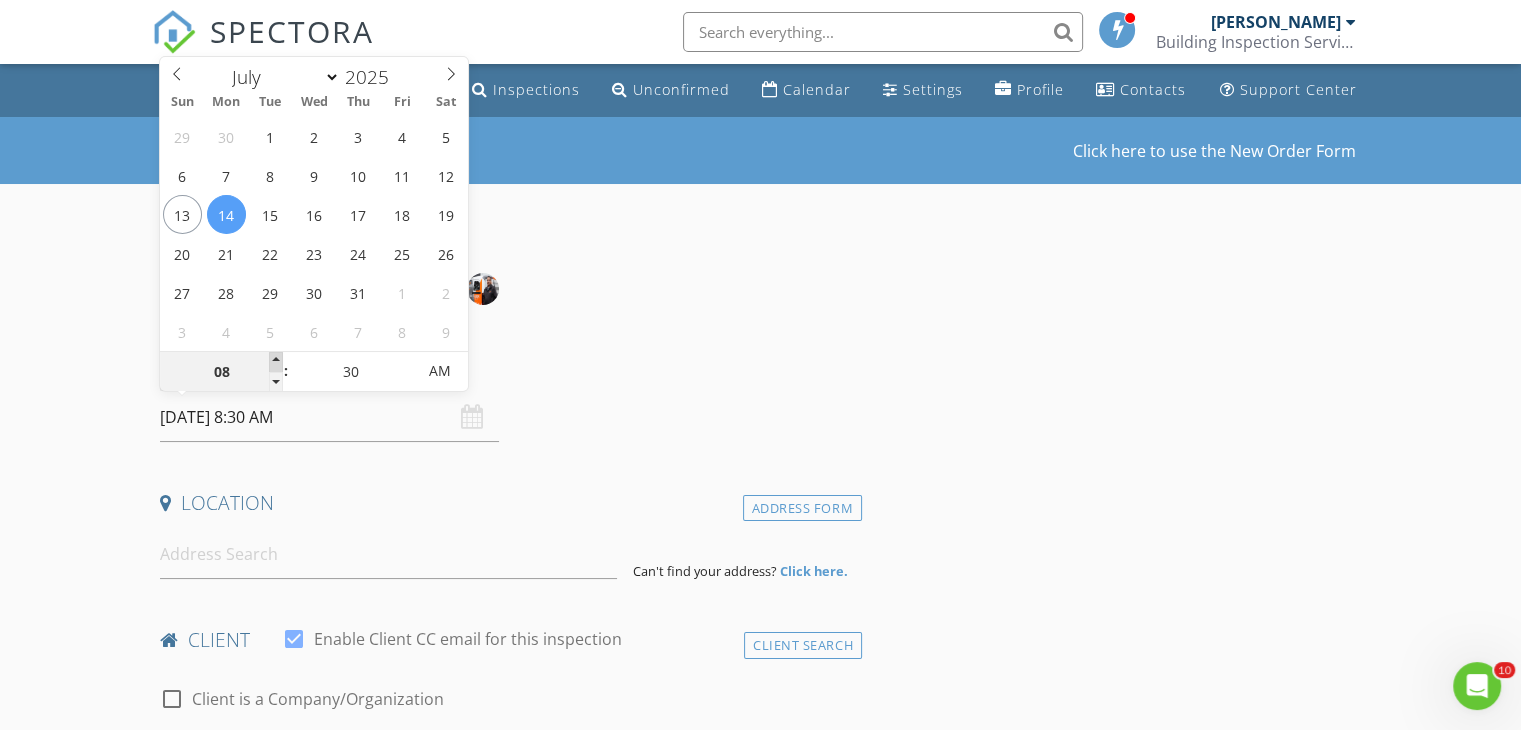type on "09" 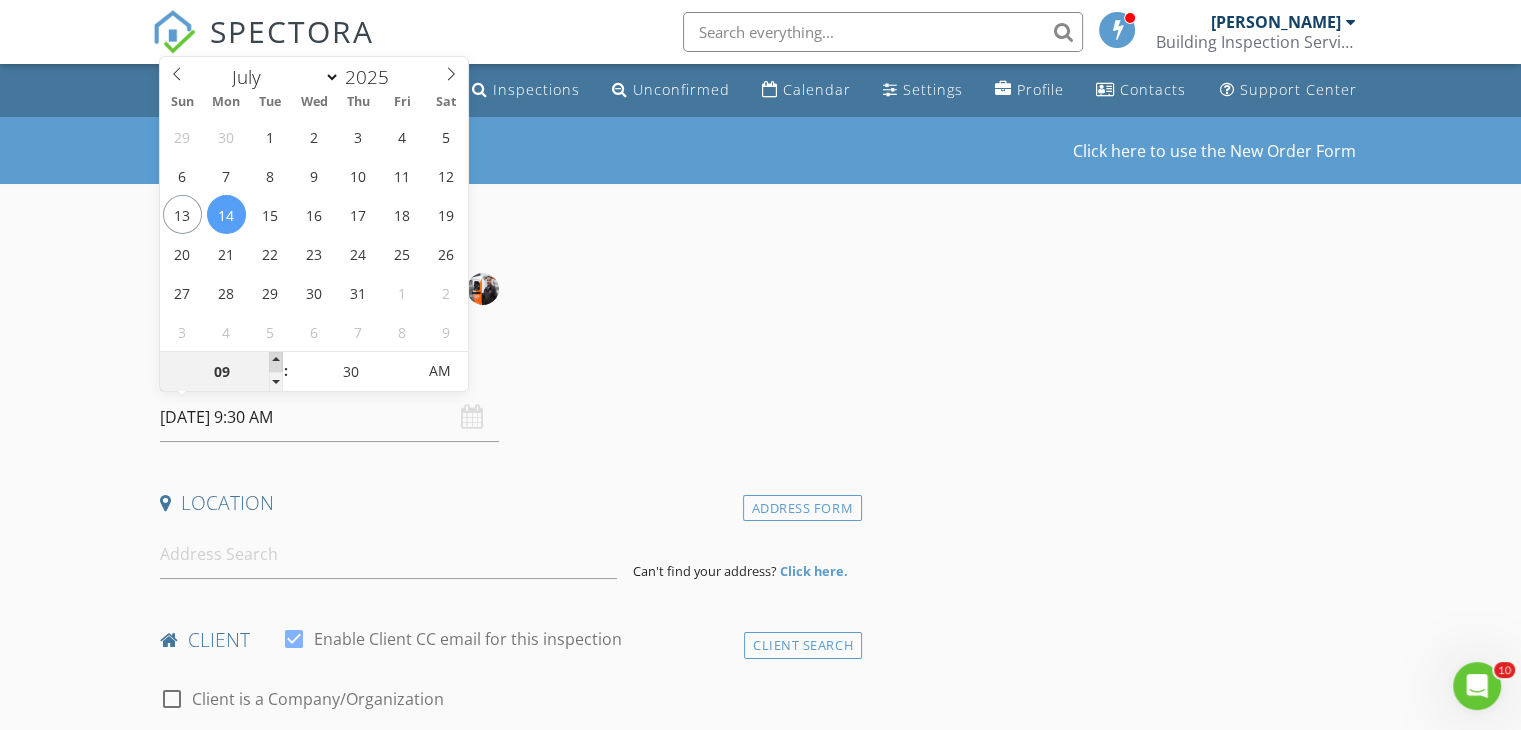 click at bounding box center (276, 362) 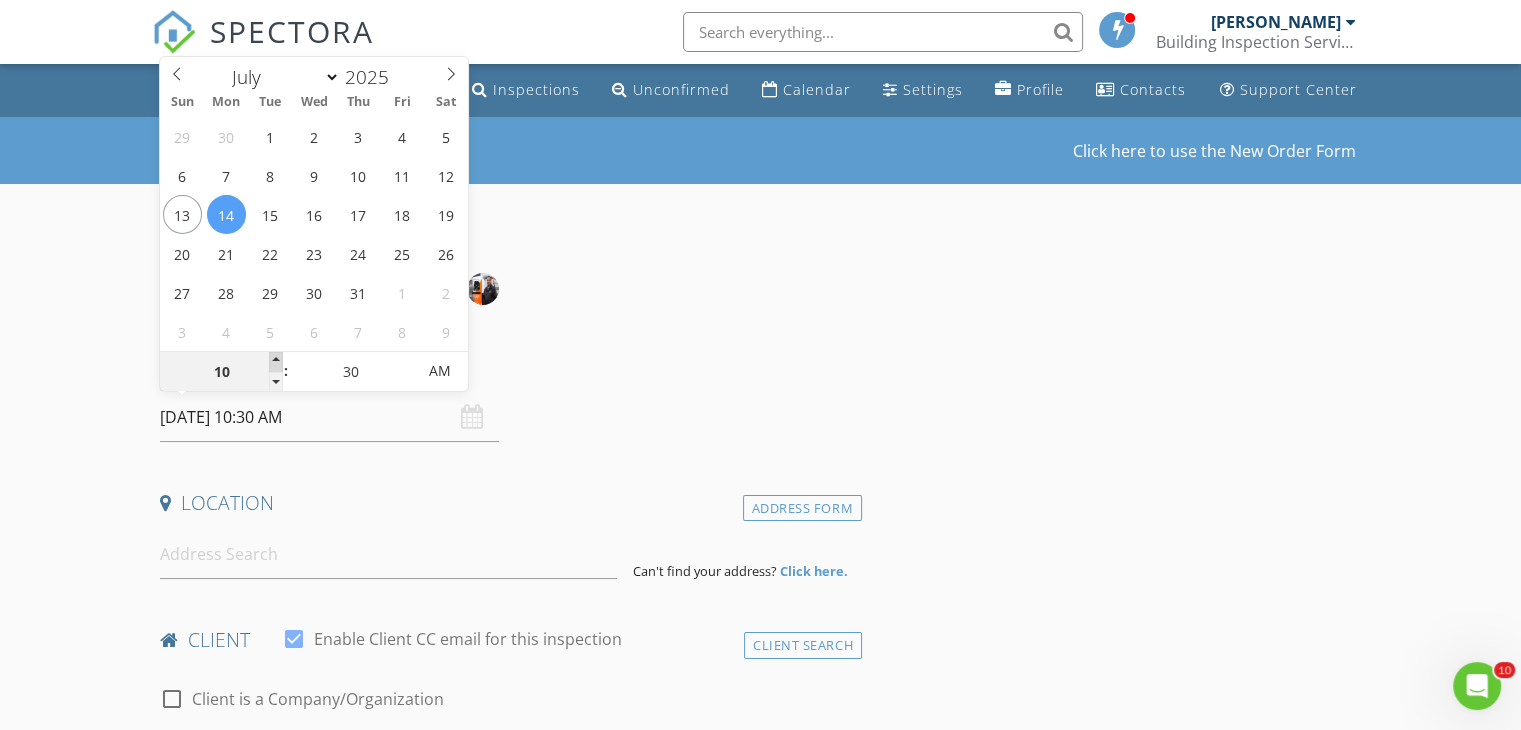 click at bounding box center [276, 362] 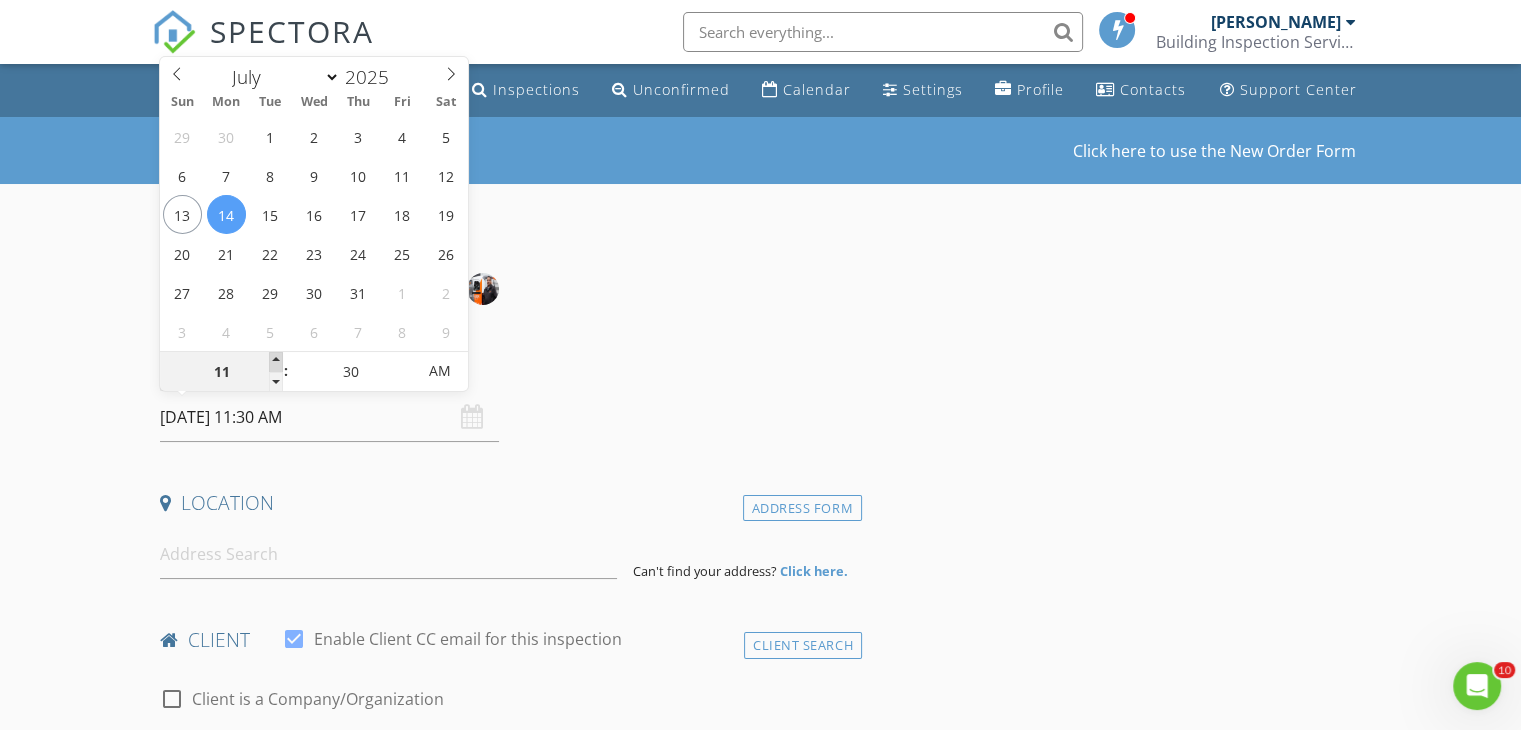 click at bounding box center (276, 362) 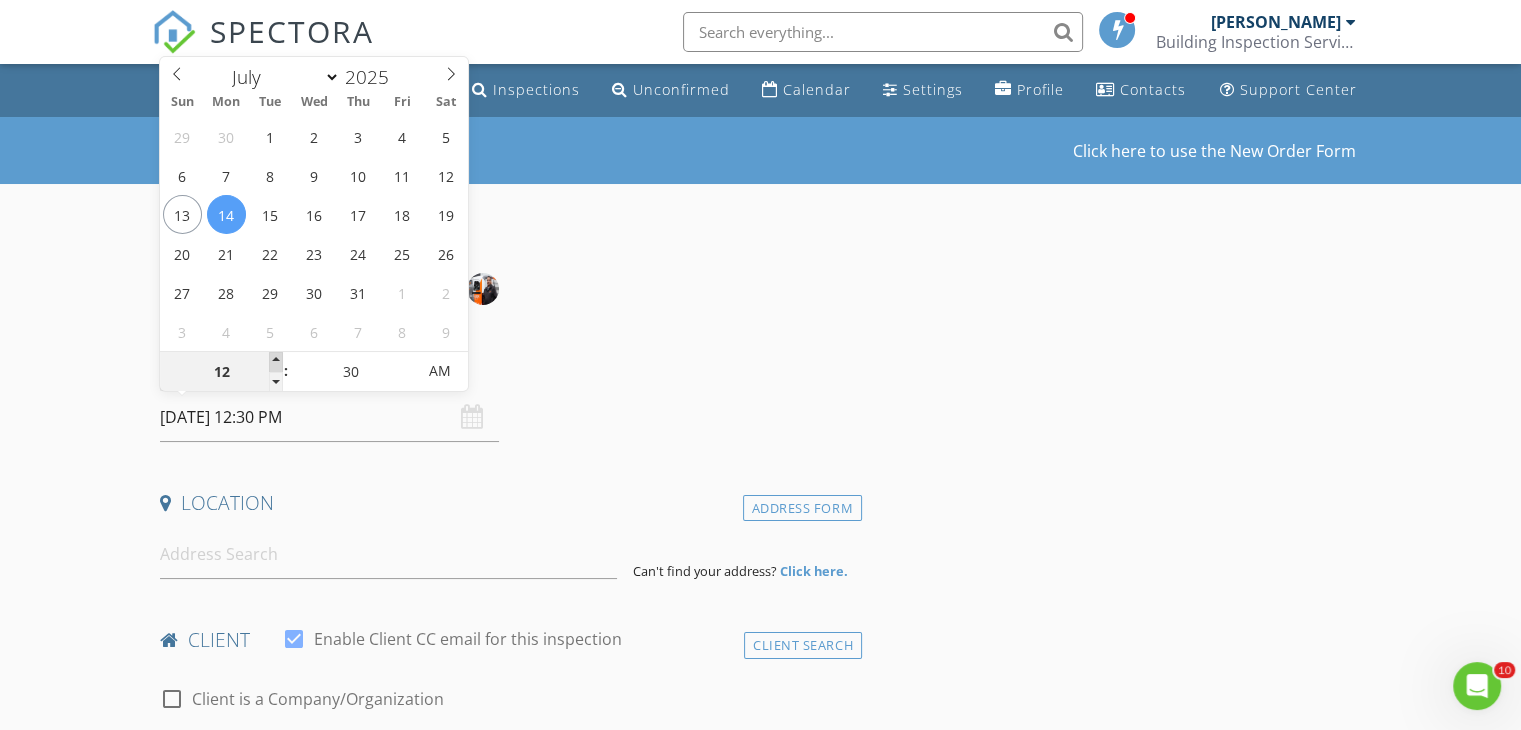 click at bounding box center [276, 362] 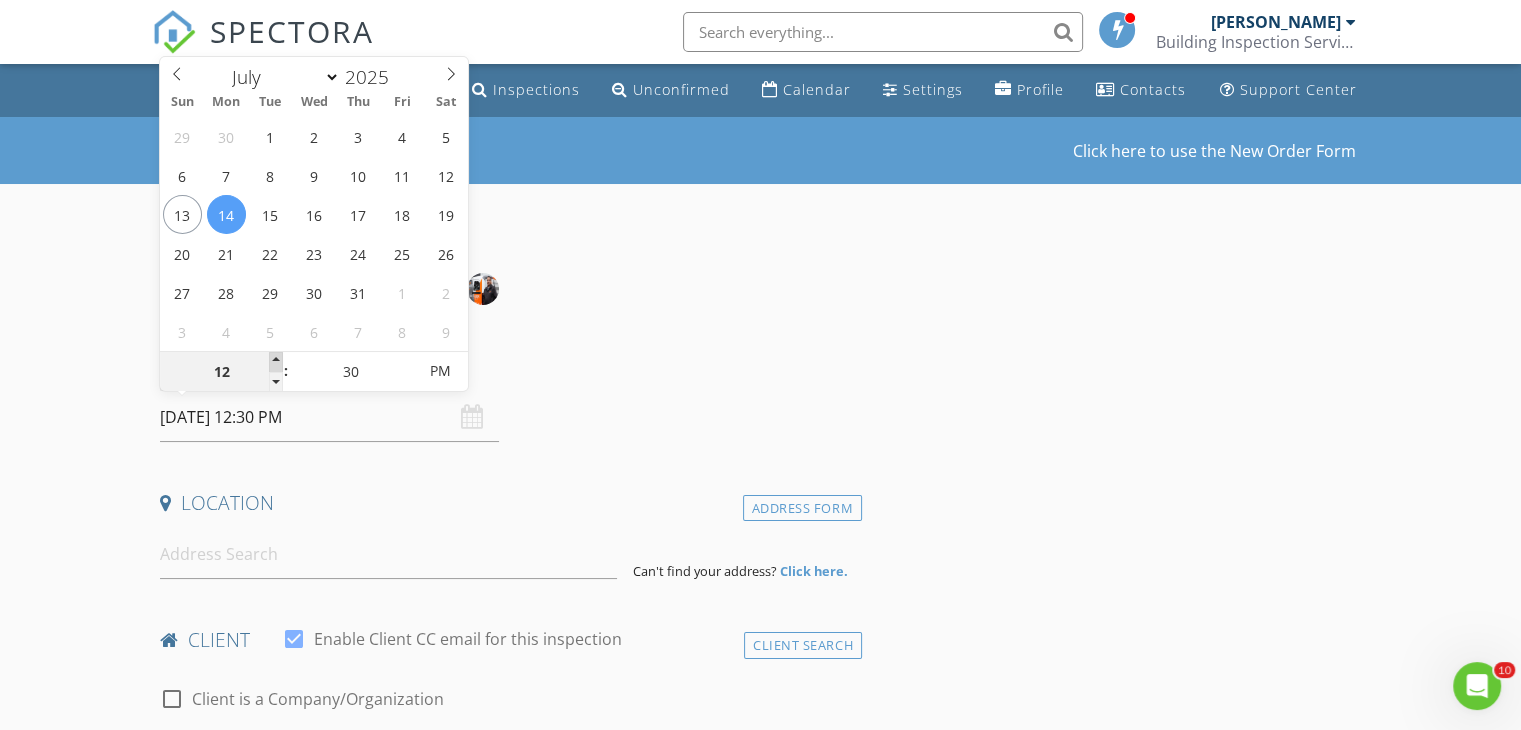 type on "01" 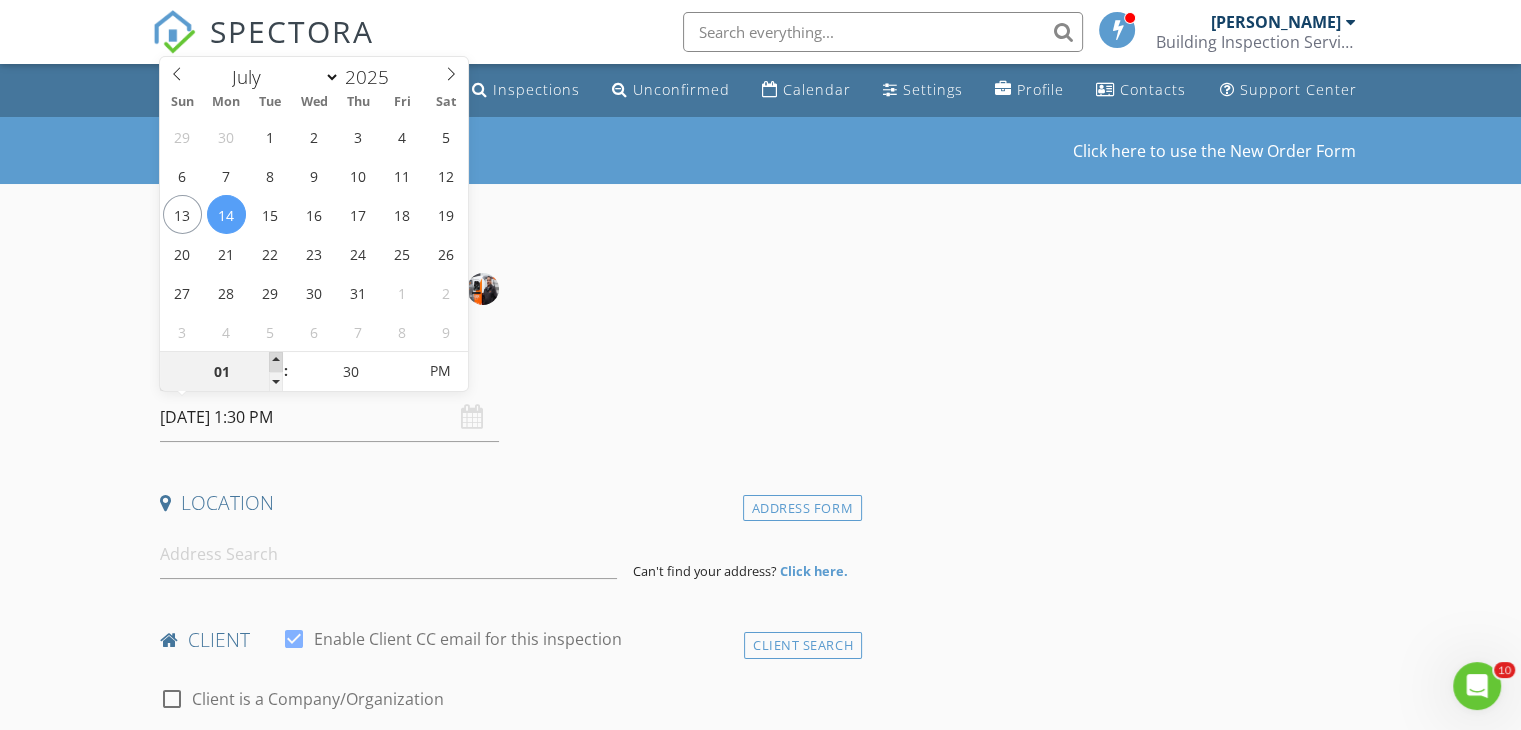 click at bounding box center [276, 362] 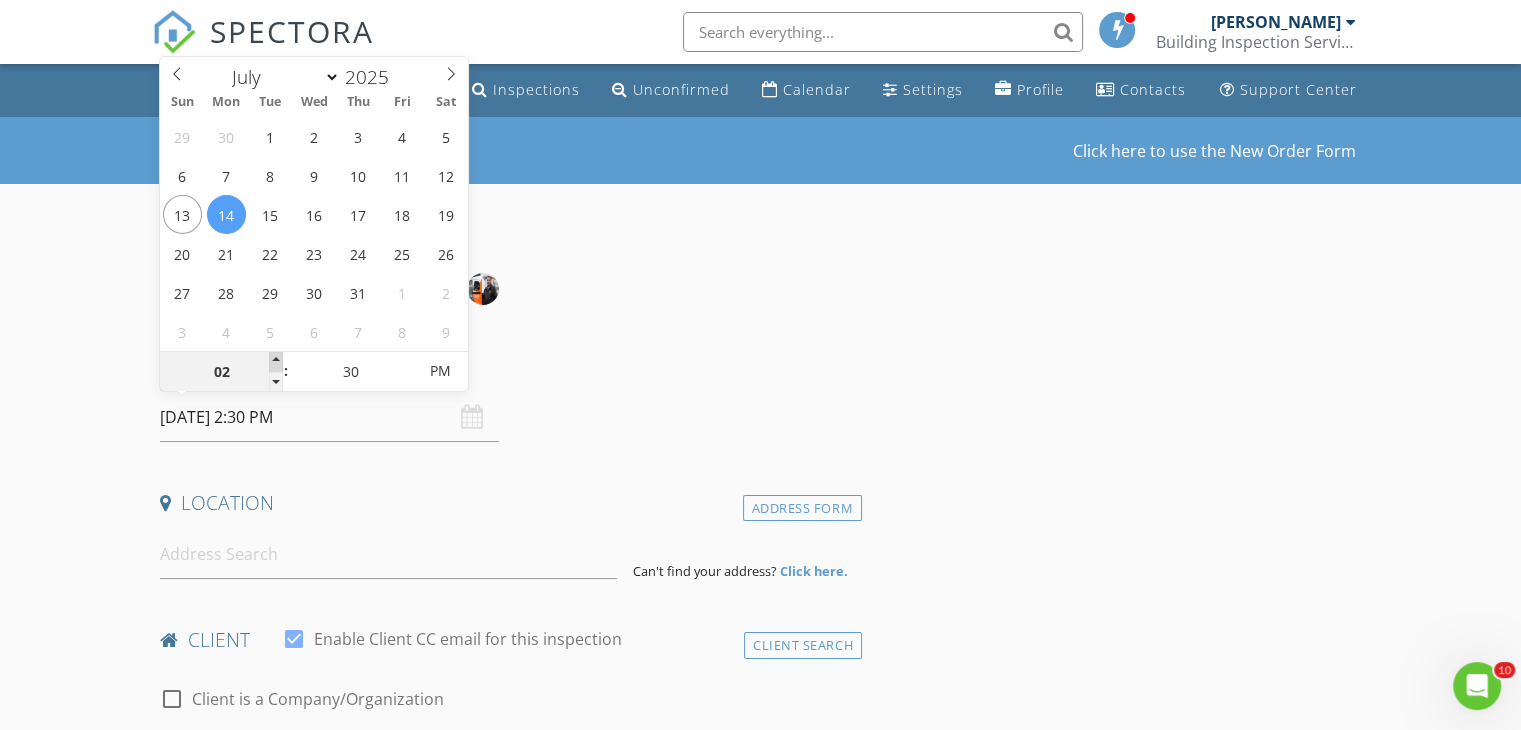 click at bounding box center (276, 362) 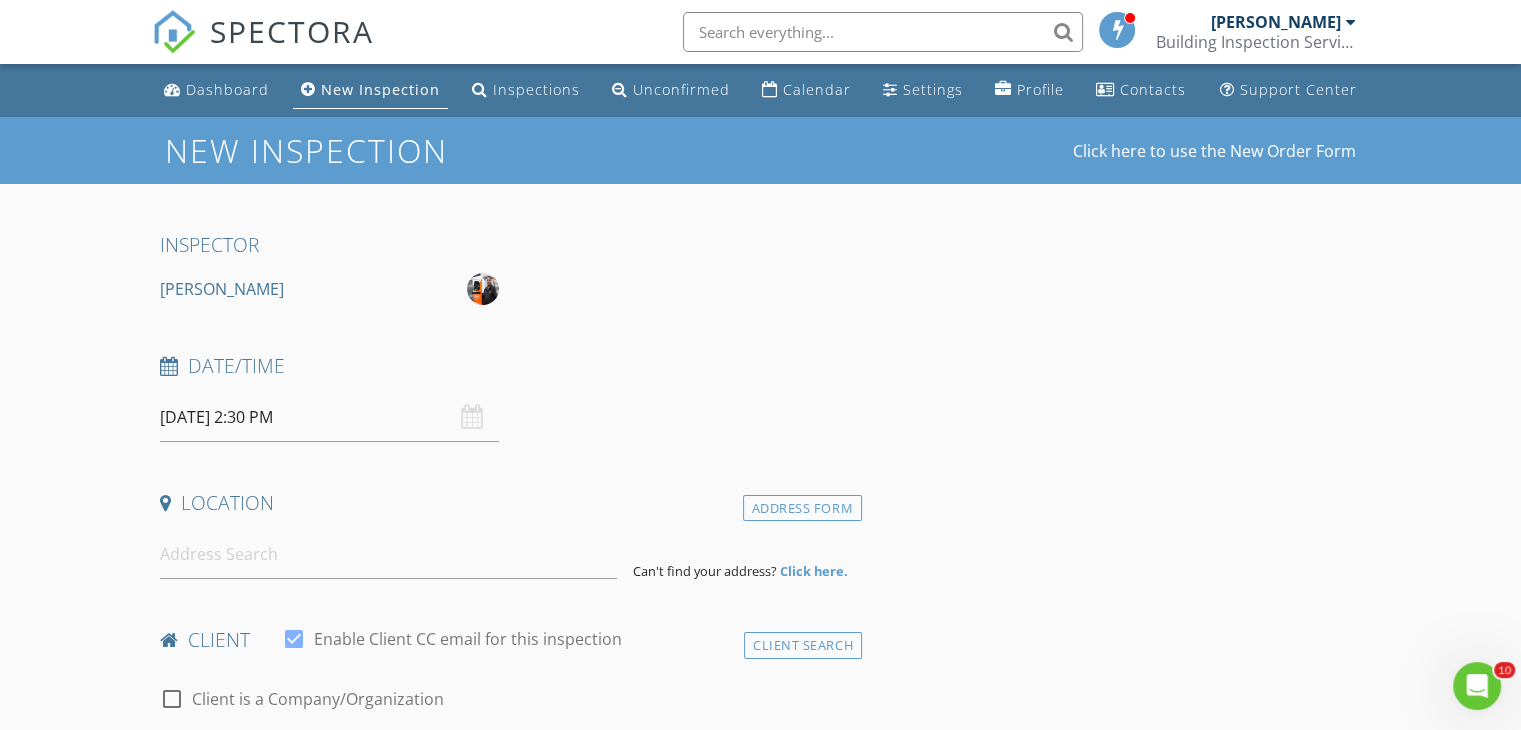 click on "Date/Time
14/07/2025 2:30 PM" at bounding box center (507, 397) 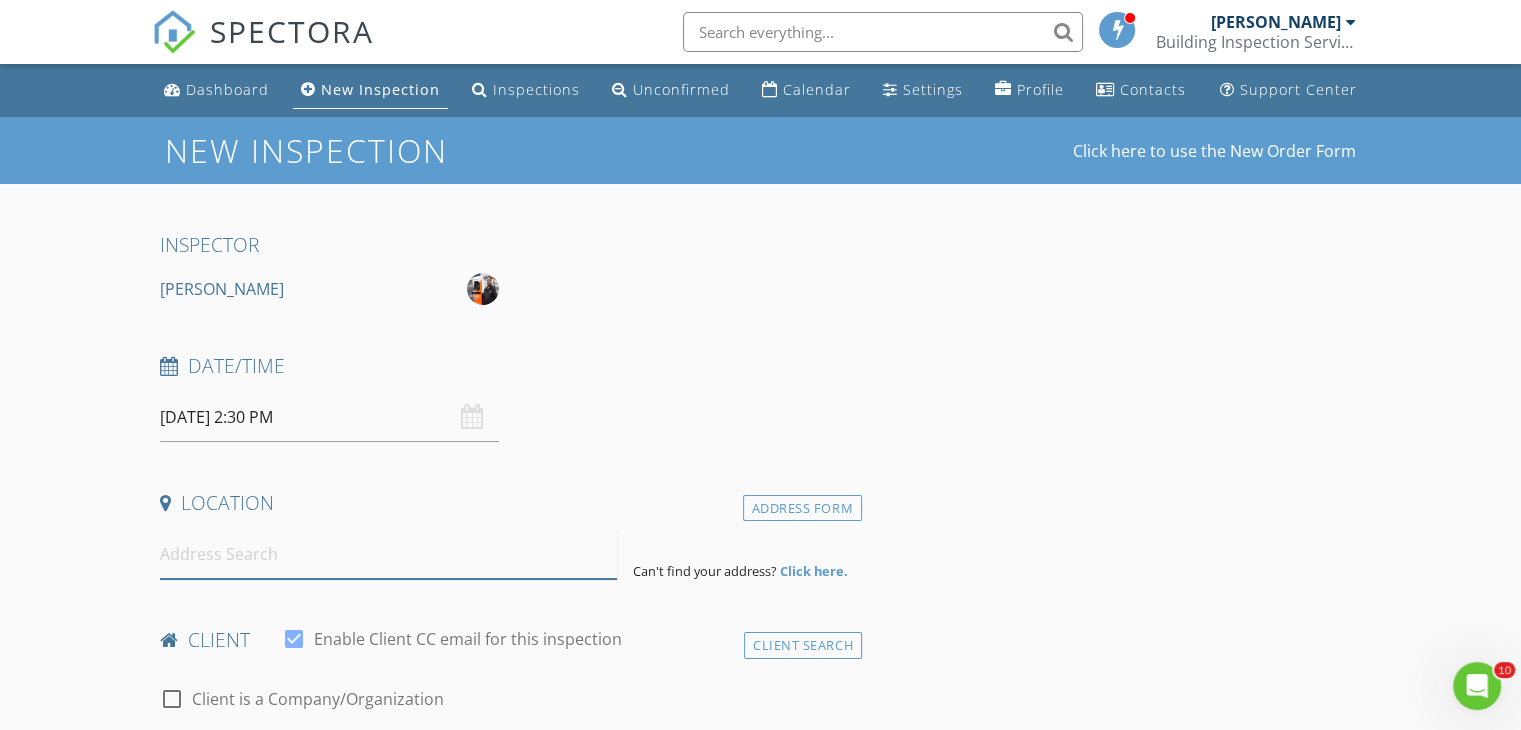 click at bounding box center [388, 554] 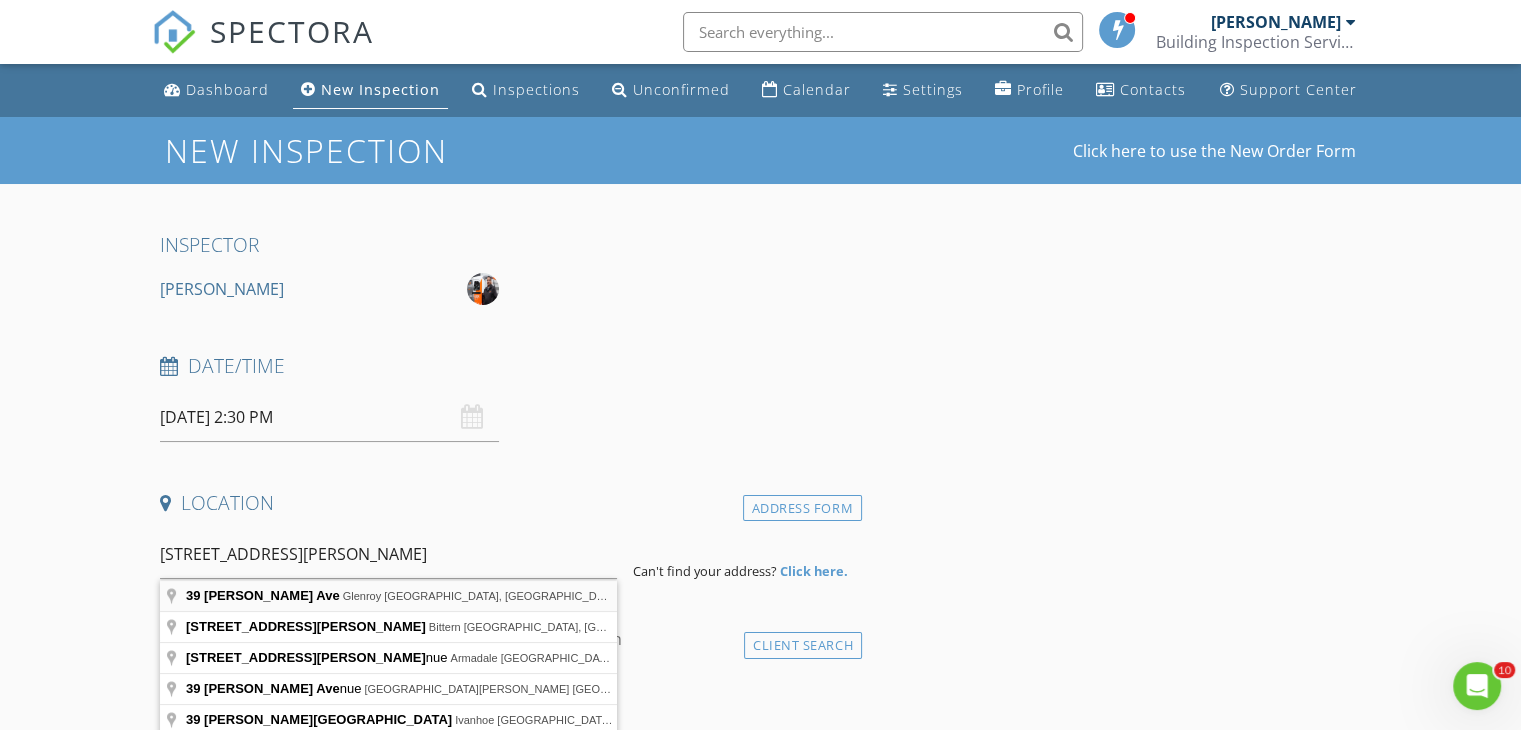 type on "39 Beatty Ave, Glenroy VIC, Australia" 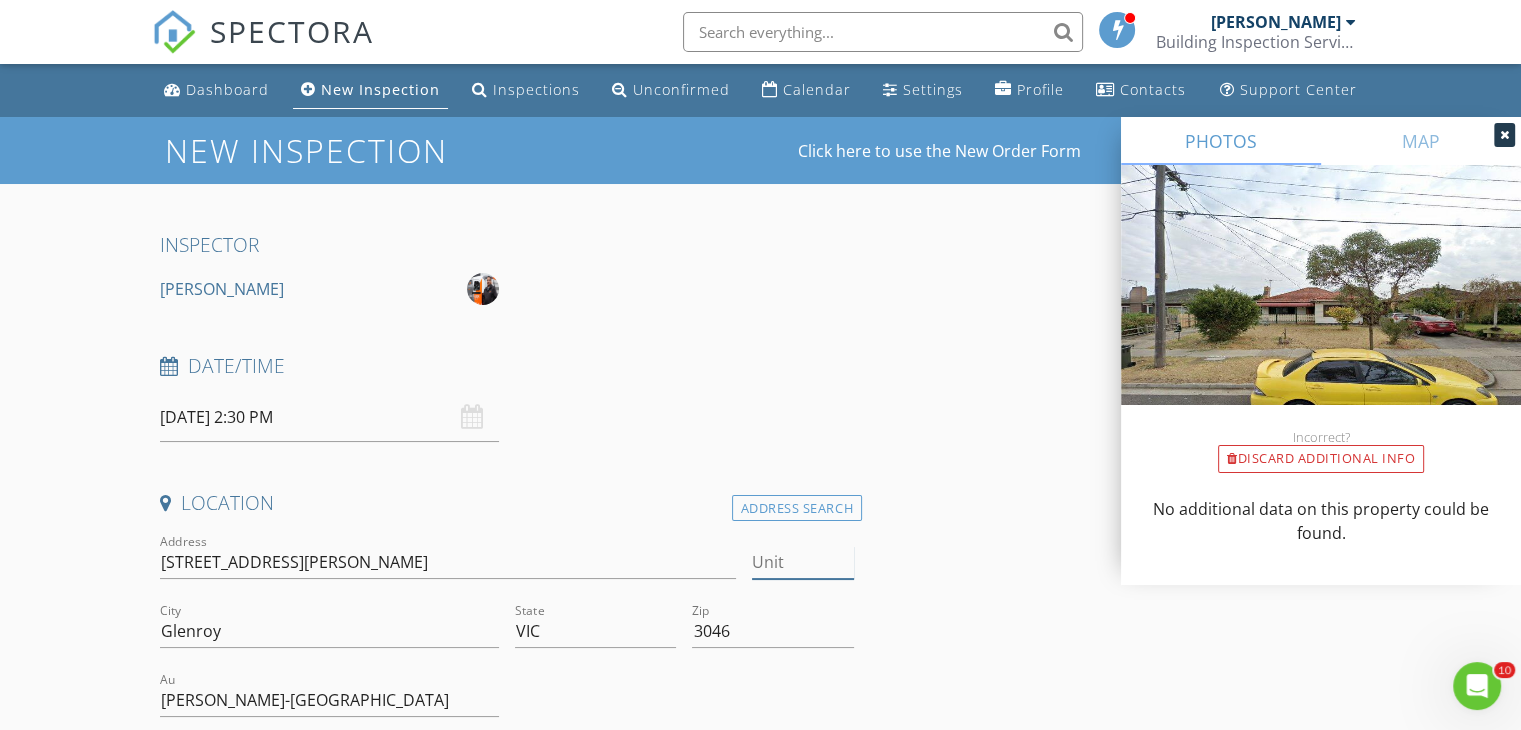 click on "Unit" at bounding box center [803, 562] 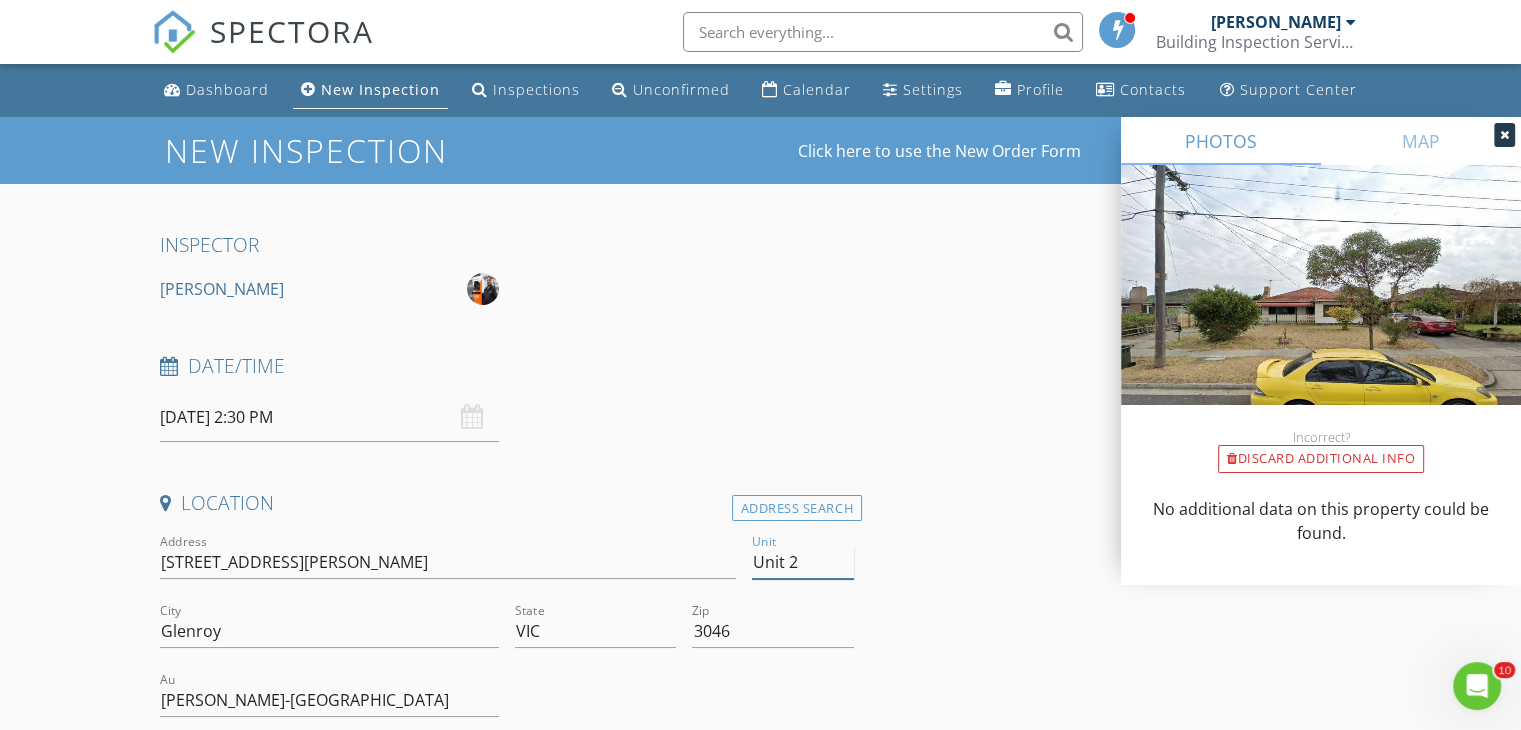 type on "Unit 2" 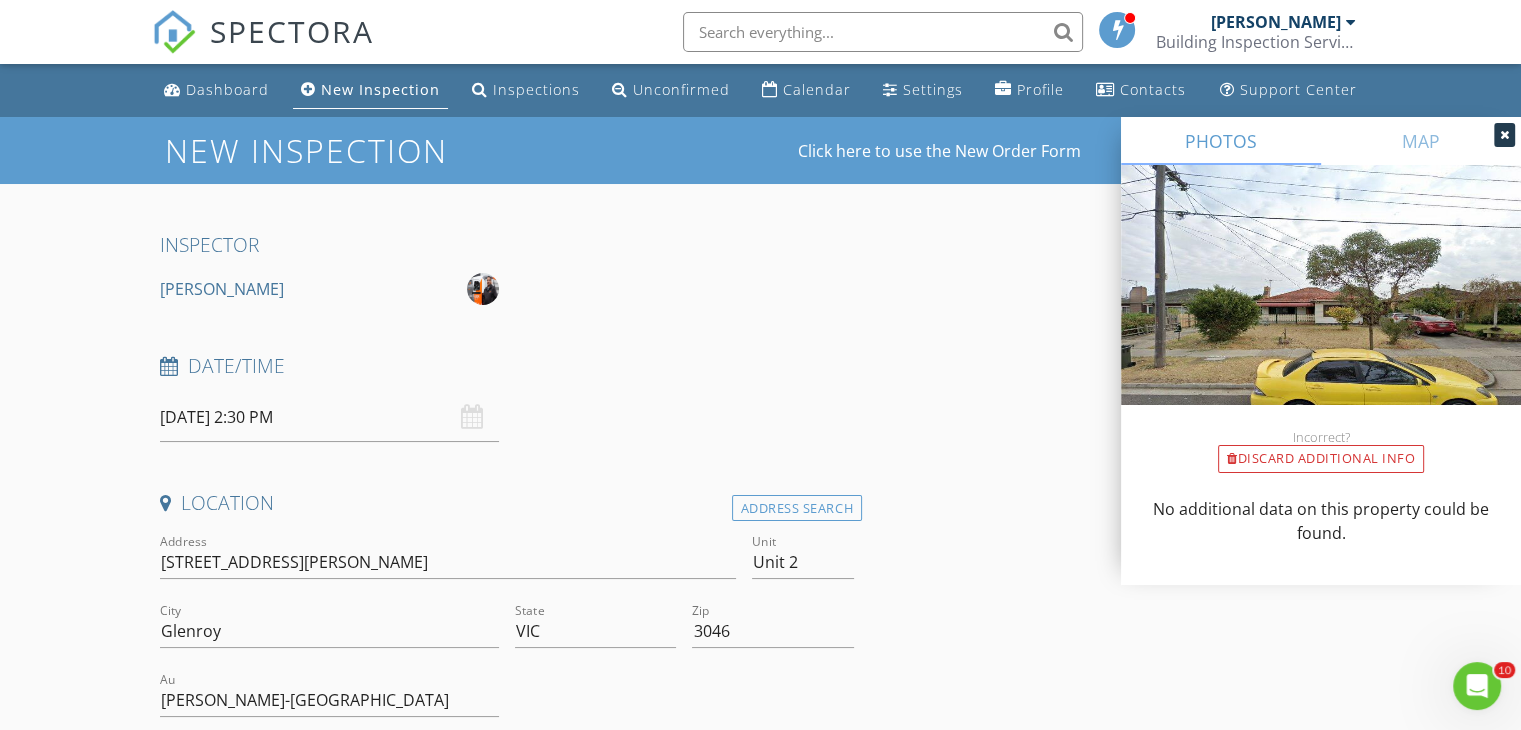 click on "INSPECTOR    Madan Deshmukh
Date/Time
14/07/2025 2:30 PM
Location
Address Search       Address 39 Beatty Ave   Unit Unit 2   City Glenroy   State VIC   Zip 3046   Au Merri-Bek City     Square Meters (m²)   Year Built   Foundation arrow_drop_down     Madan Deshmukh     10.6 km     (13 minutes)
client
check_box Enable Client CC email for this inspection   Client Search     check_box_outline_blank Client is a Company/Organization     First Name   Last Name   Email   CC Email   Phone           Notes
ADD ADDITIONAL client
SERVICES
check_box_outline_blank   BUILDING INSPECTION   check_box_outline_blank   TIMBER PEST INSPECTION    check_box_outline_blank   ASBESTOS SURVEY & REPORT   check_box_outline_blank   METH RESIDUE SITE TEST & REPORT   check_box_outline_blank   PRE-SETTLEMENT HANDOVER REPORT" at bounding box center (760, 1843) 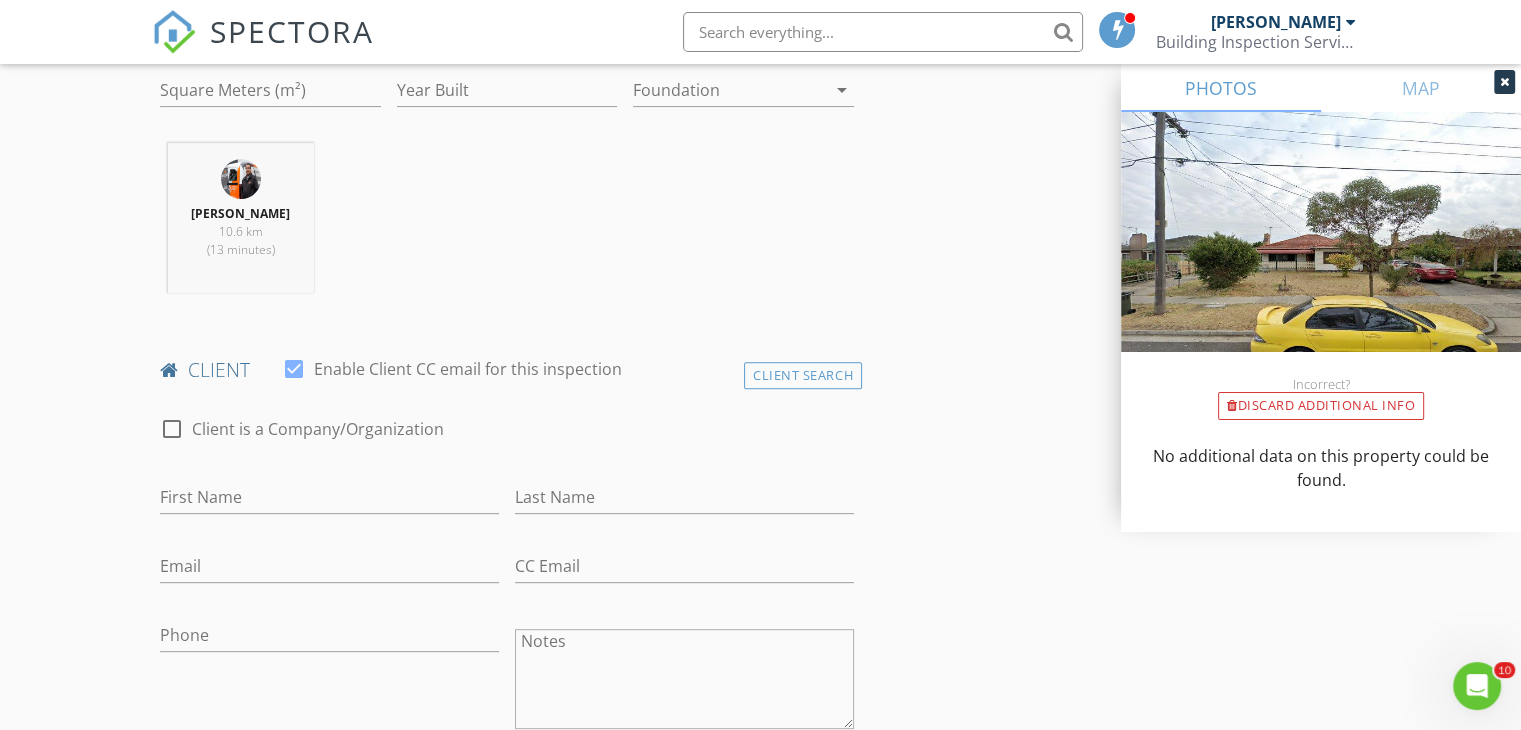 scroll, scrollTop: 800, scrollLeft: 0, axis: vertical 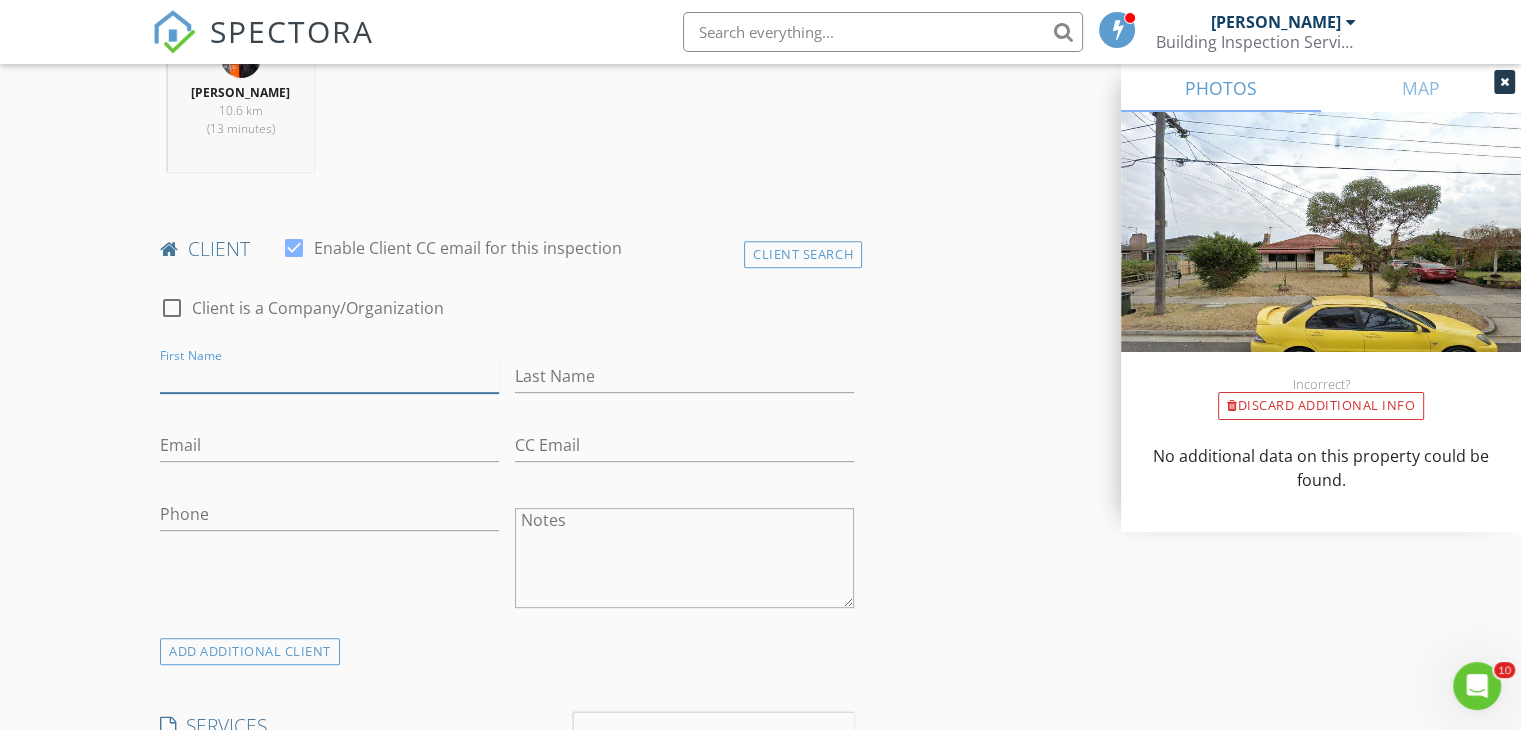 click on "First Name" at bounding box center (329, 376) 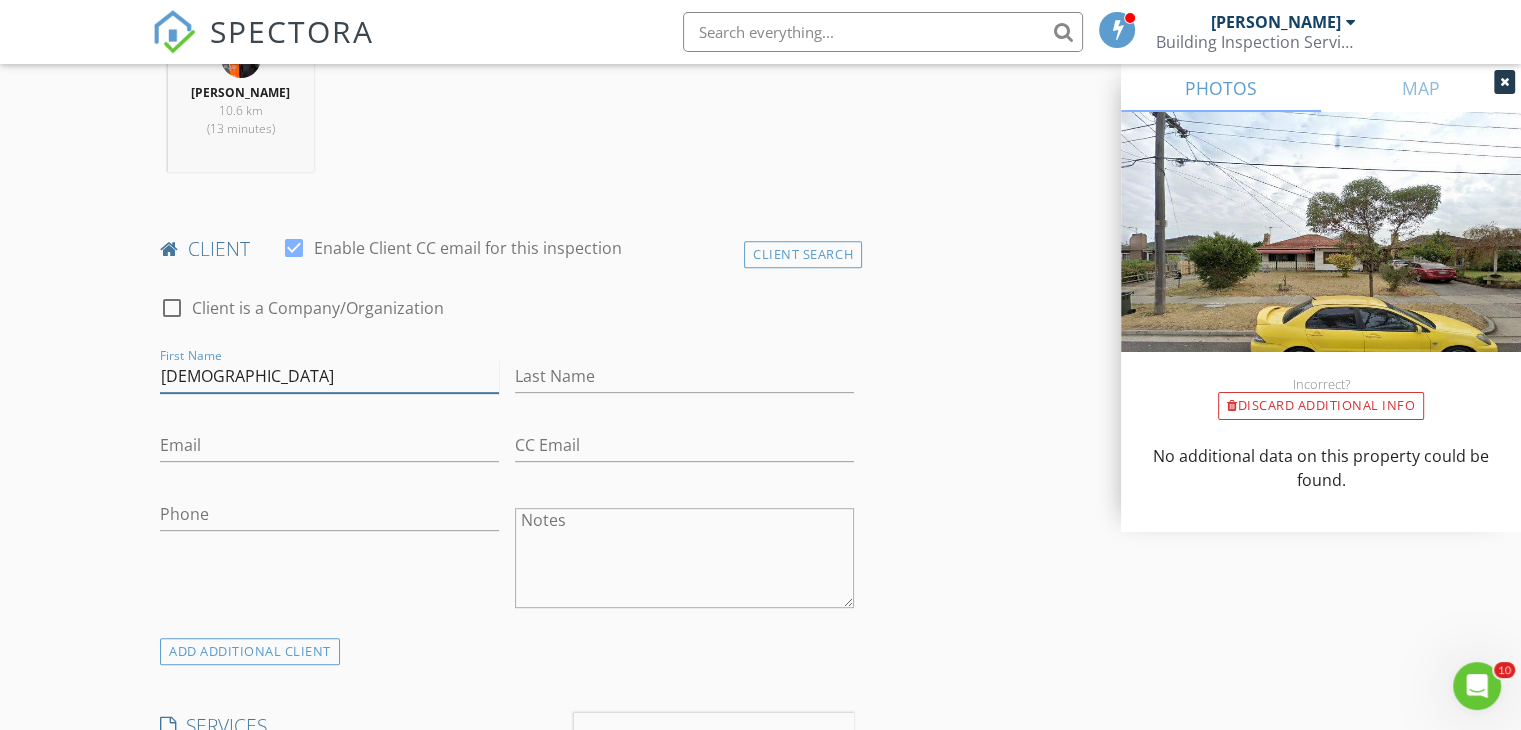 type on "[DEMOGRAPHIC_DATA]" 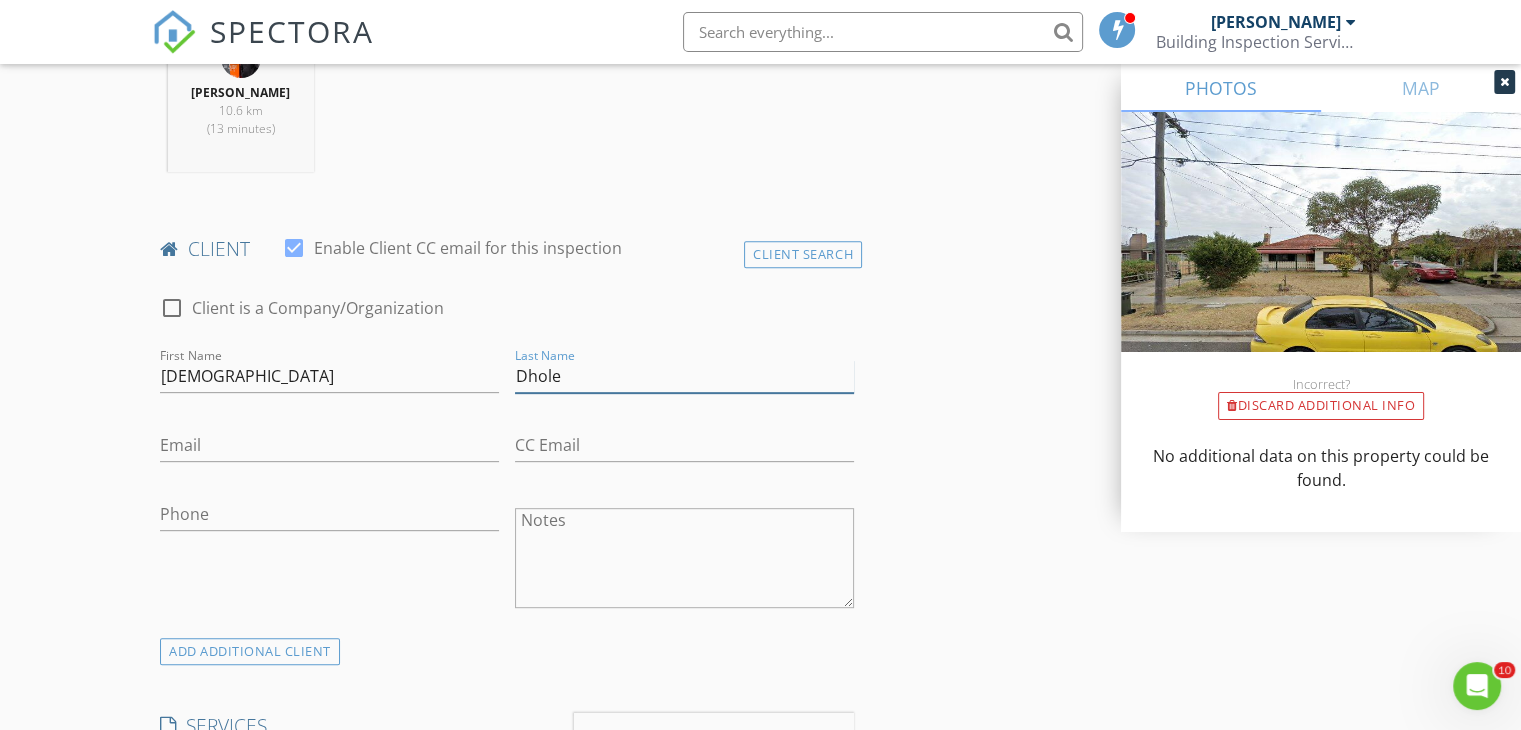 type on "Dhole" 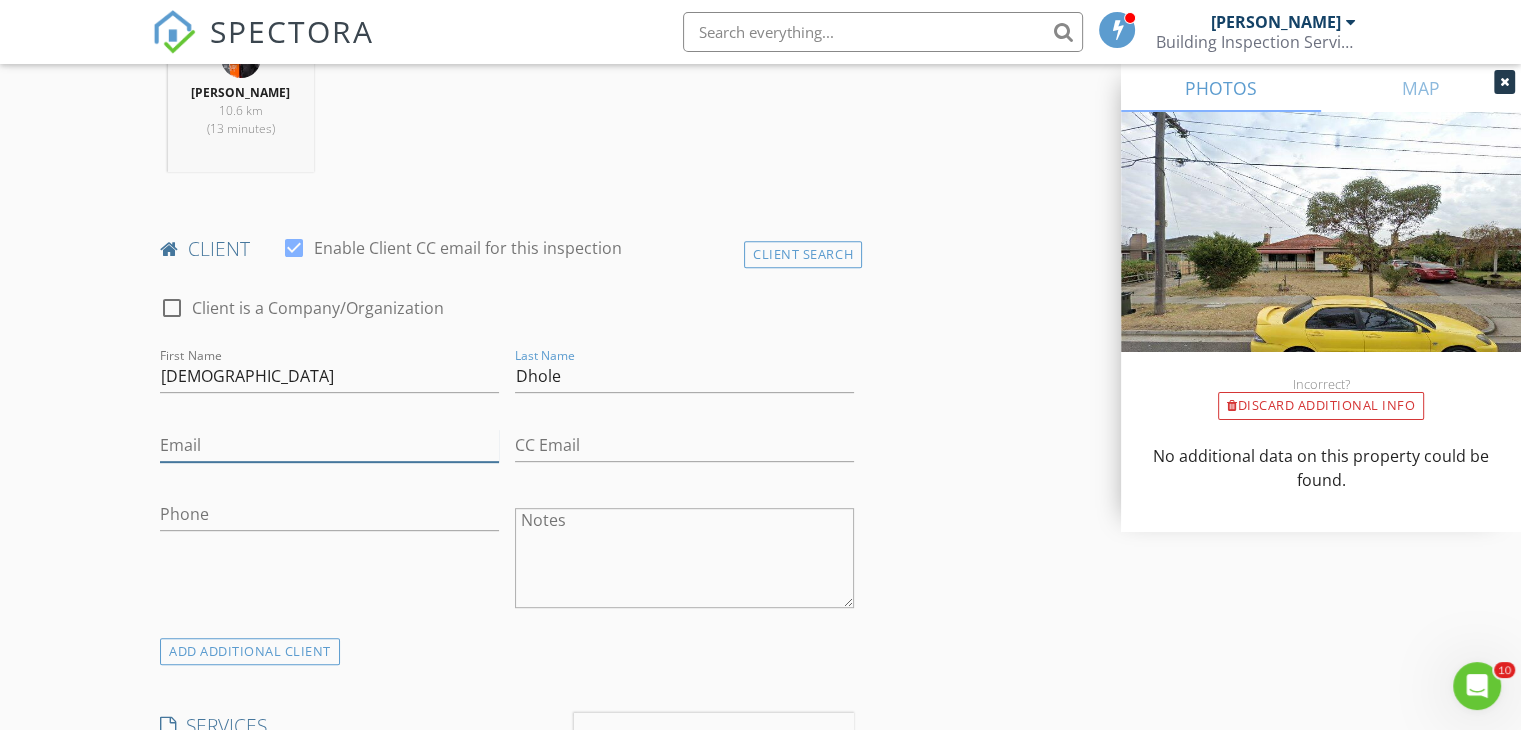 click on "Email" at bounding box center [329, 445] 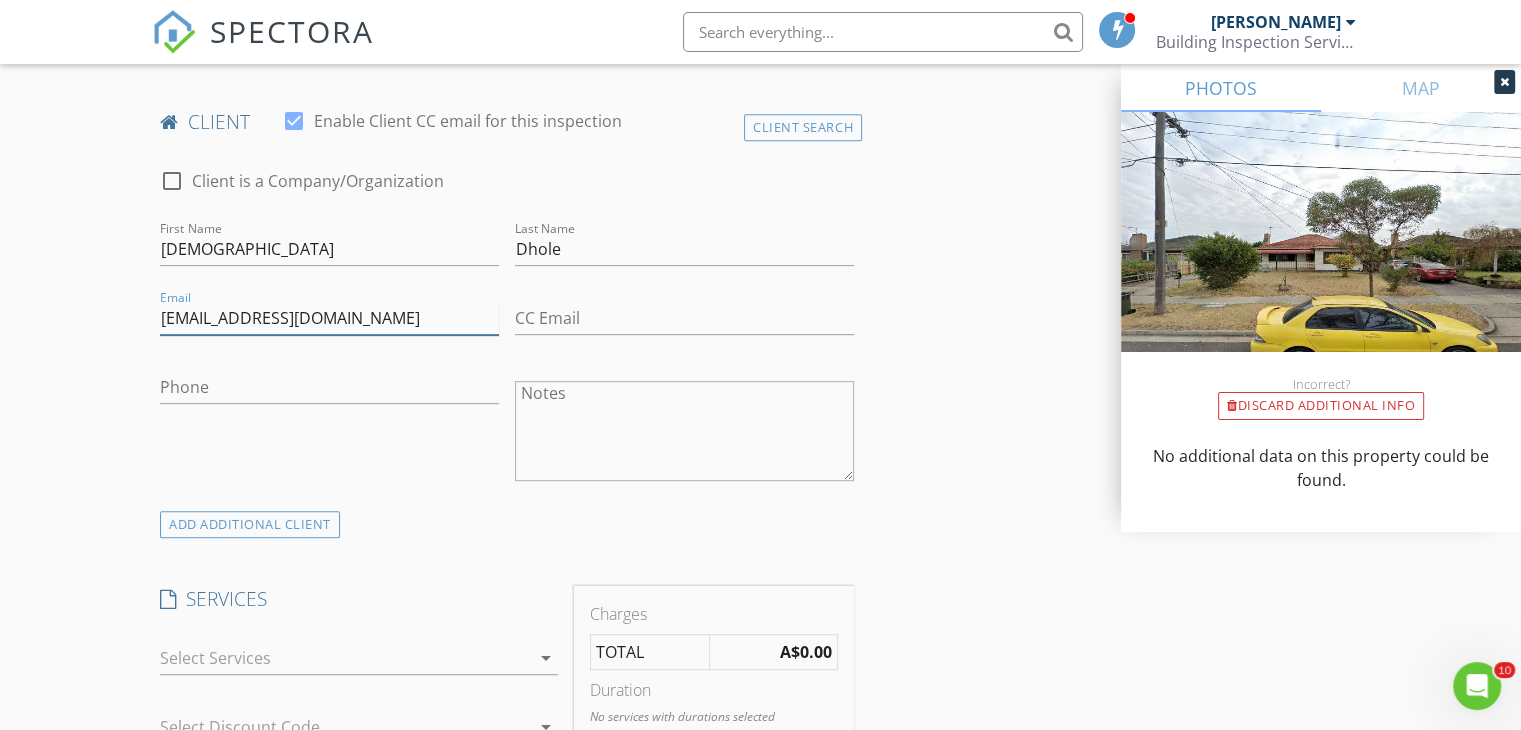 scroll, scrollTop: 1000, scrollLeft: 0, axis: vertical 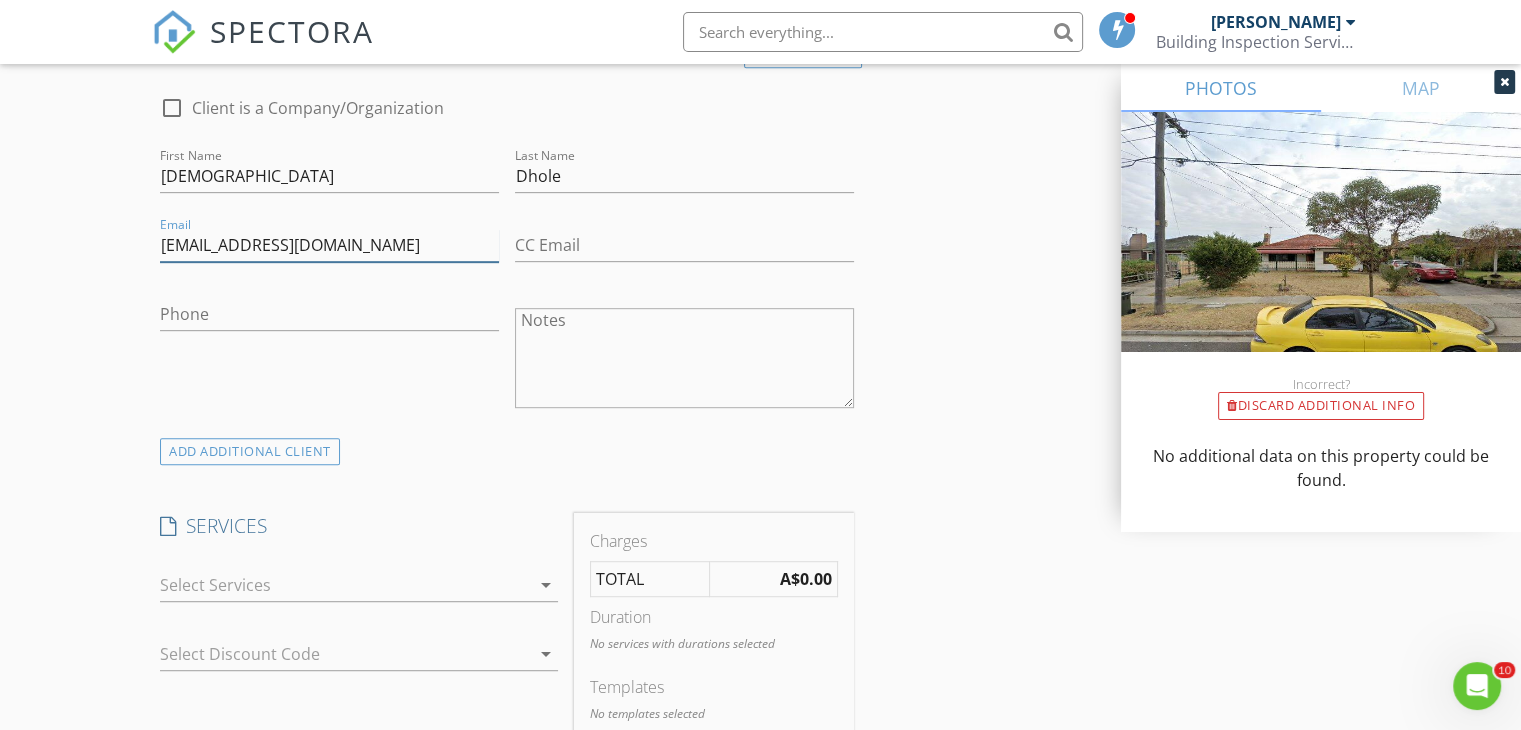 type on "[EMAIL_ADDRESS][DOMAIN_NAME]" 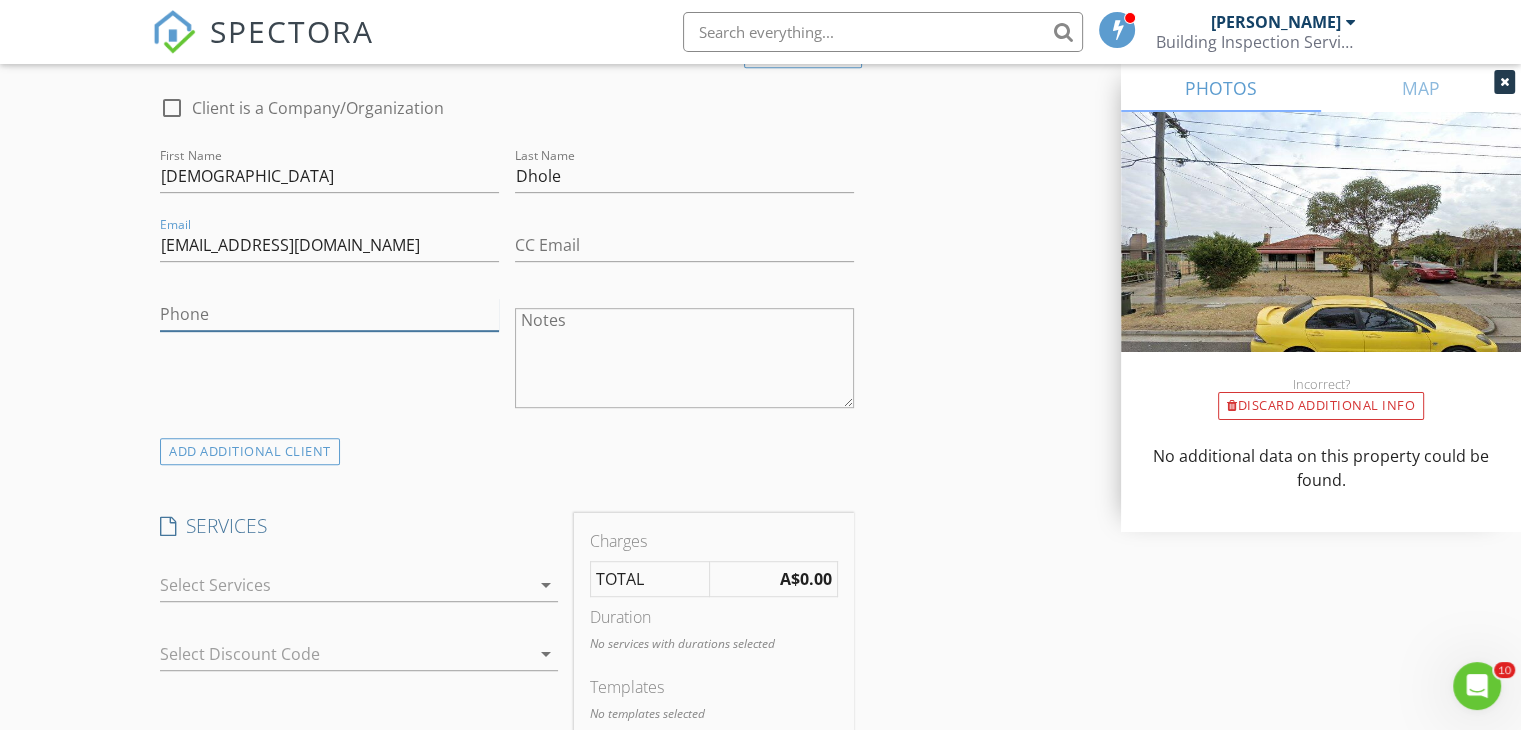 click on "Phone" at bounding box center [329, 314] 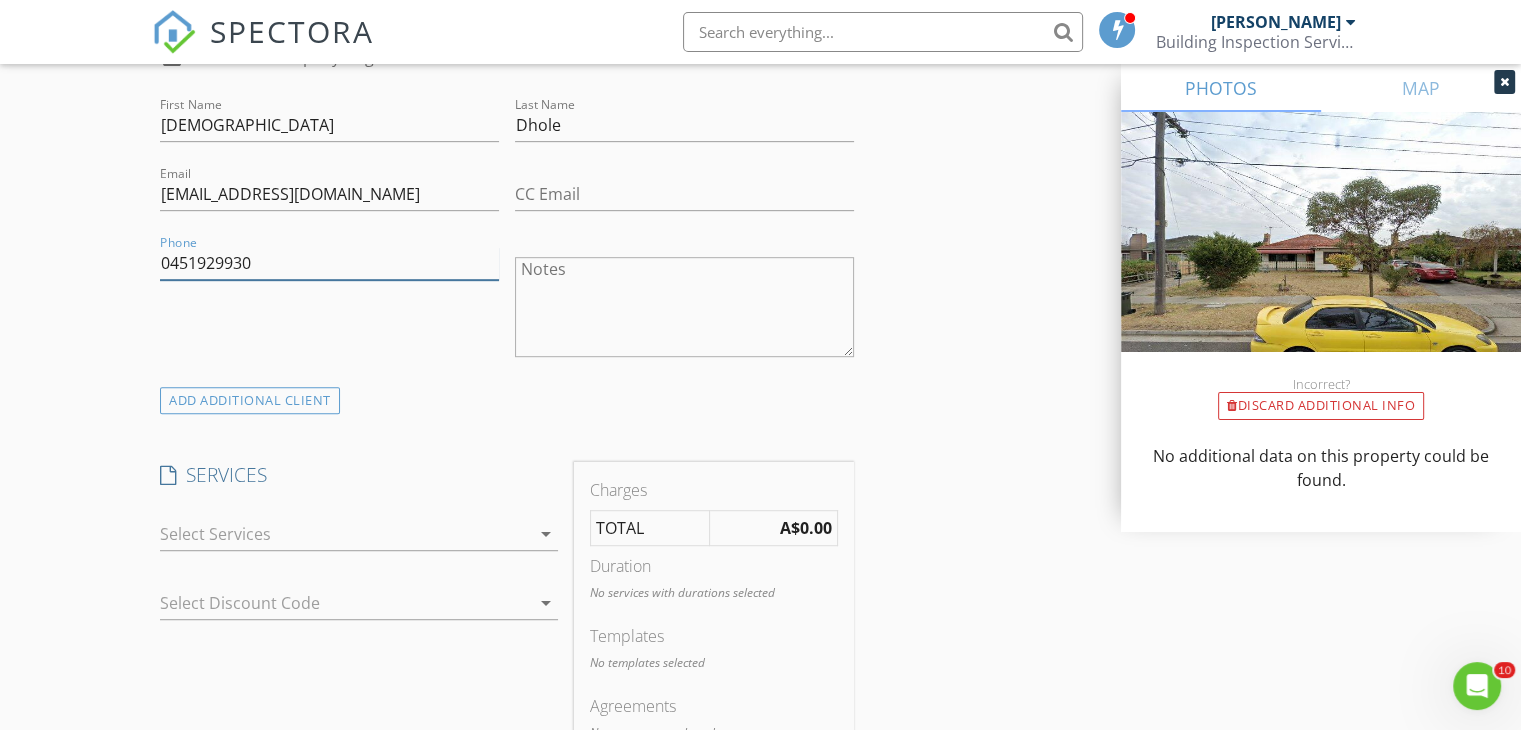 scroll, scrollTop: 1100, scrollLeft: 0, axis: vertical 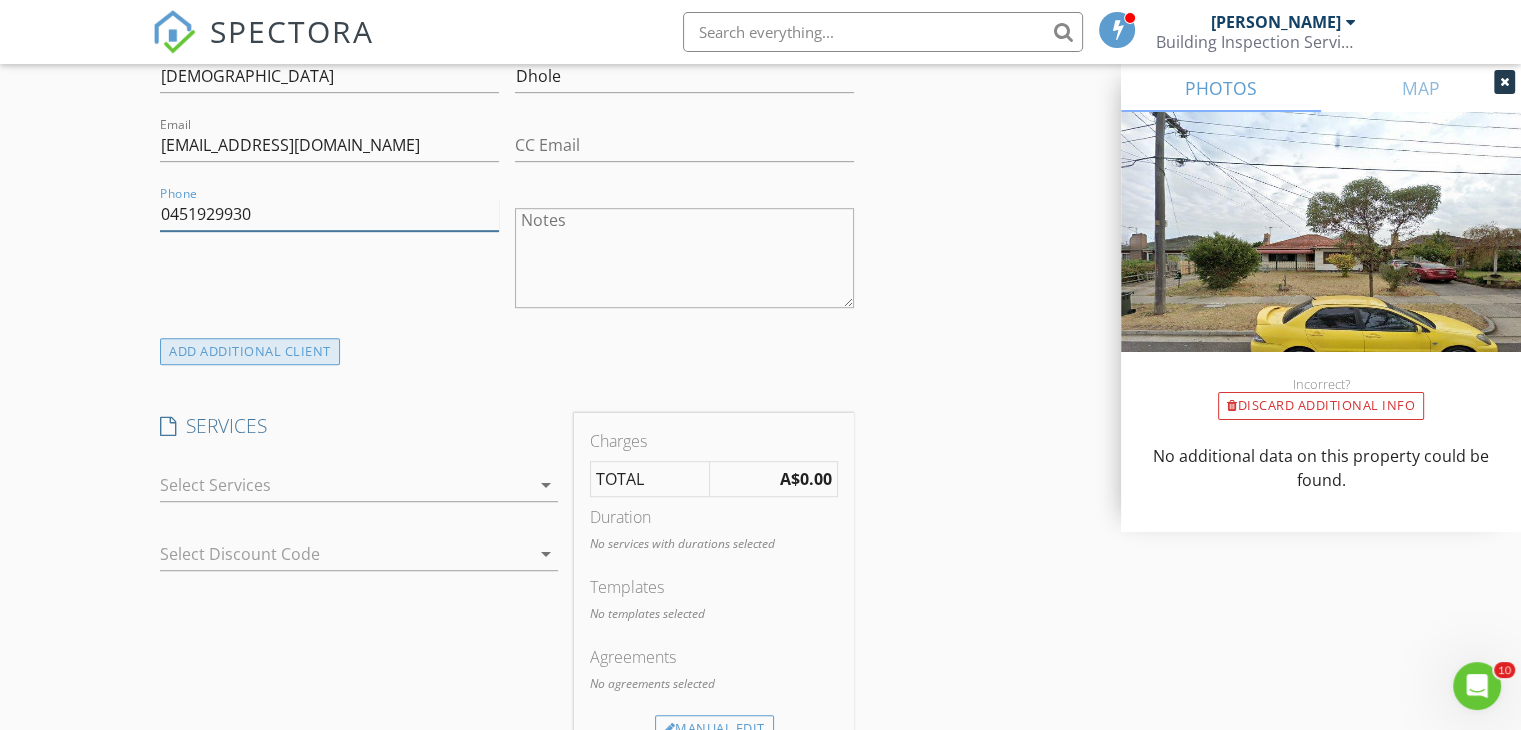 type on "0451929930" 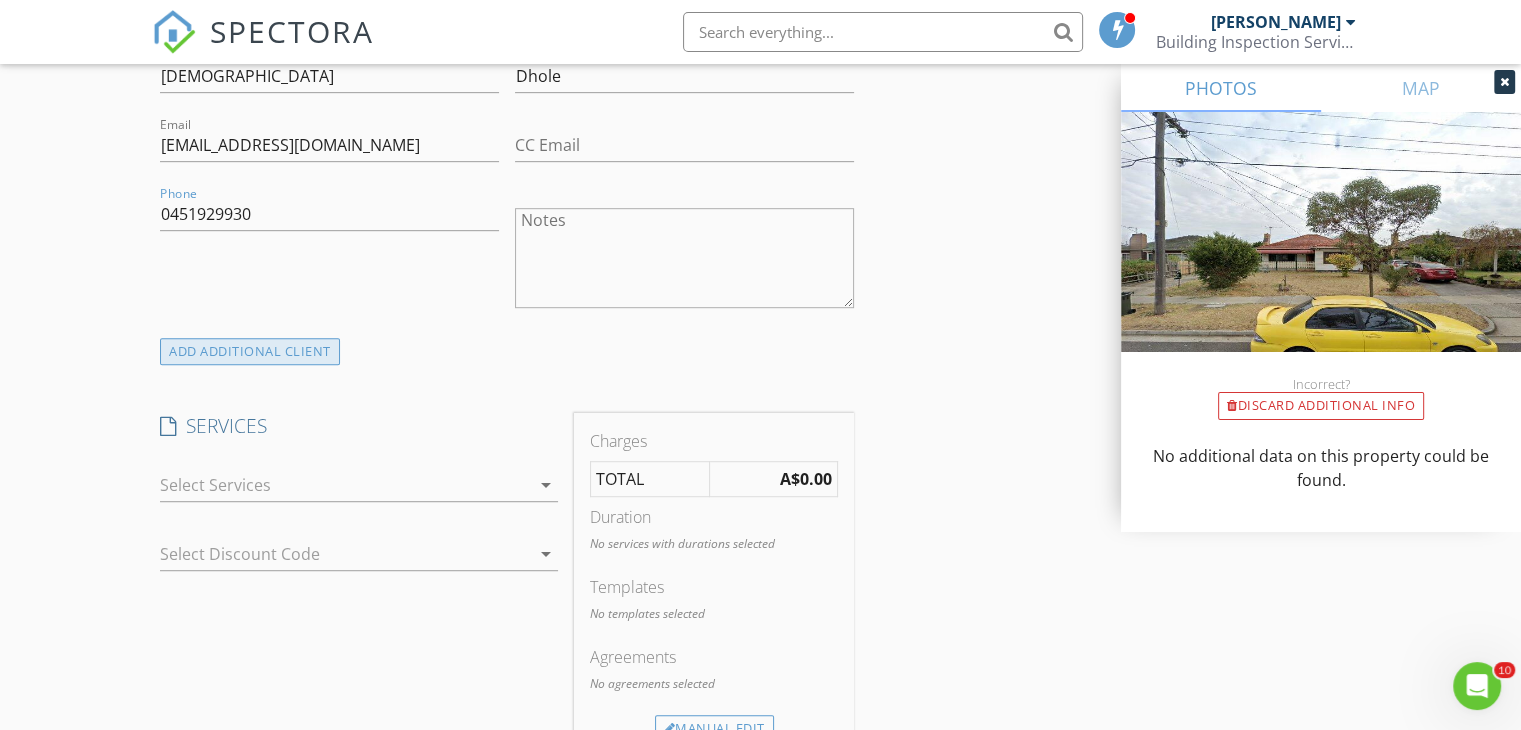click on "ADD ADDITIONAL client" at bounding box center [250, 351] 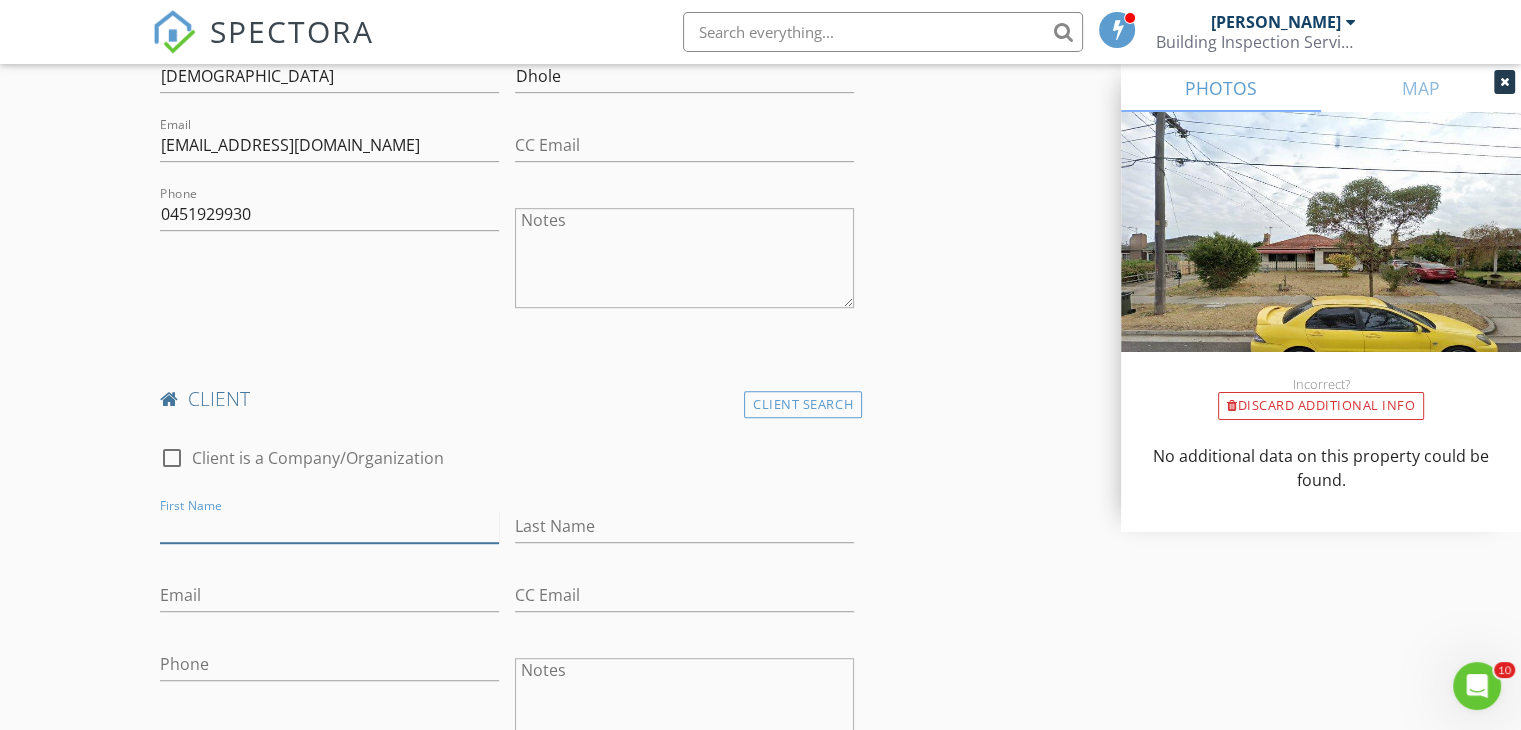 click on "First Name" at bounding box center [329, 526] 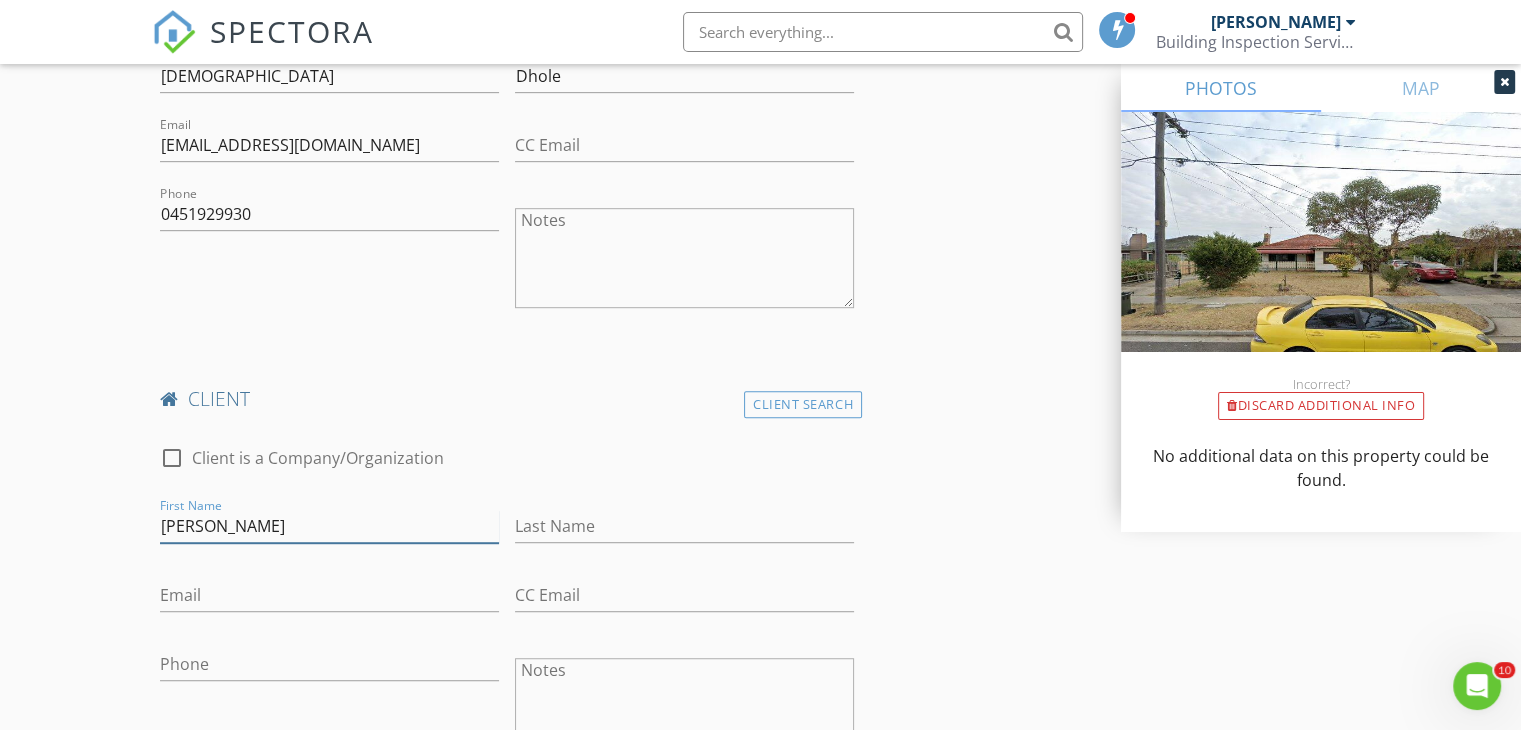 type on "[PERSON_NAME]" 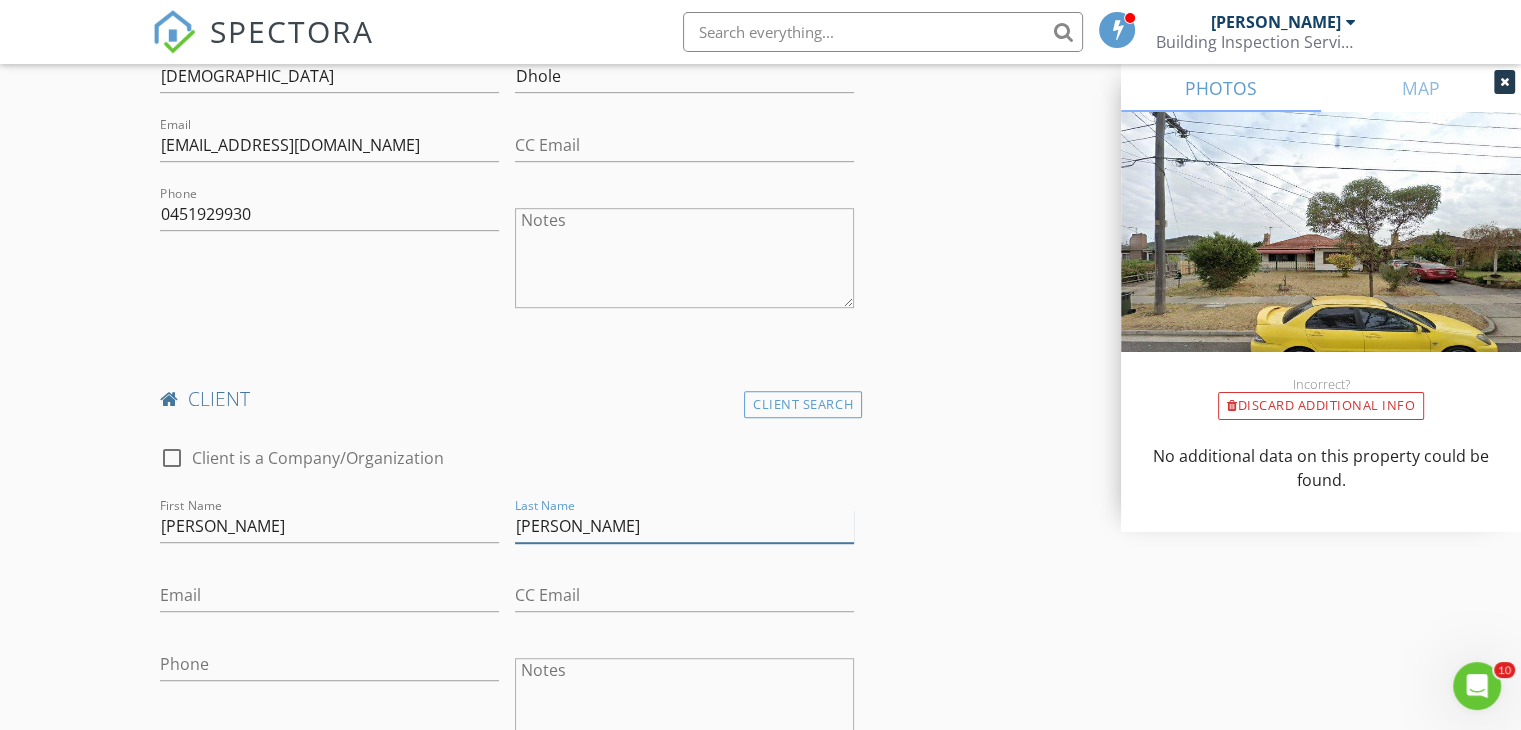 type on "[PERSON_NAME]" 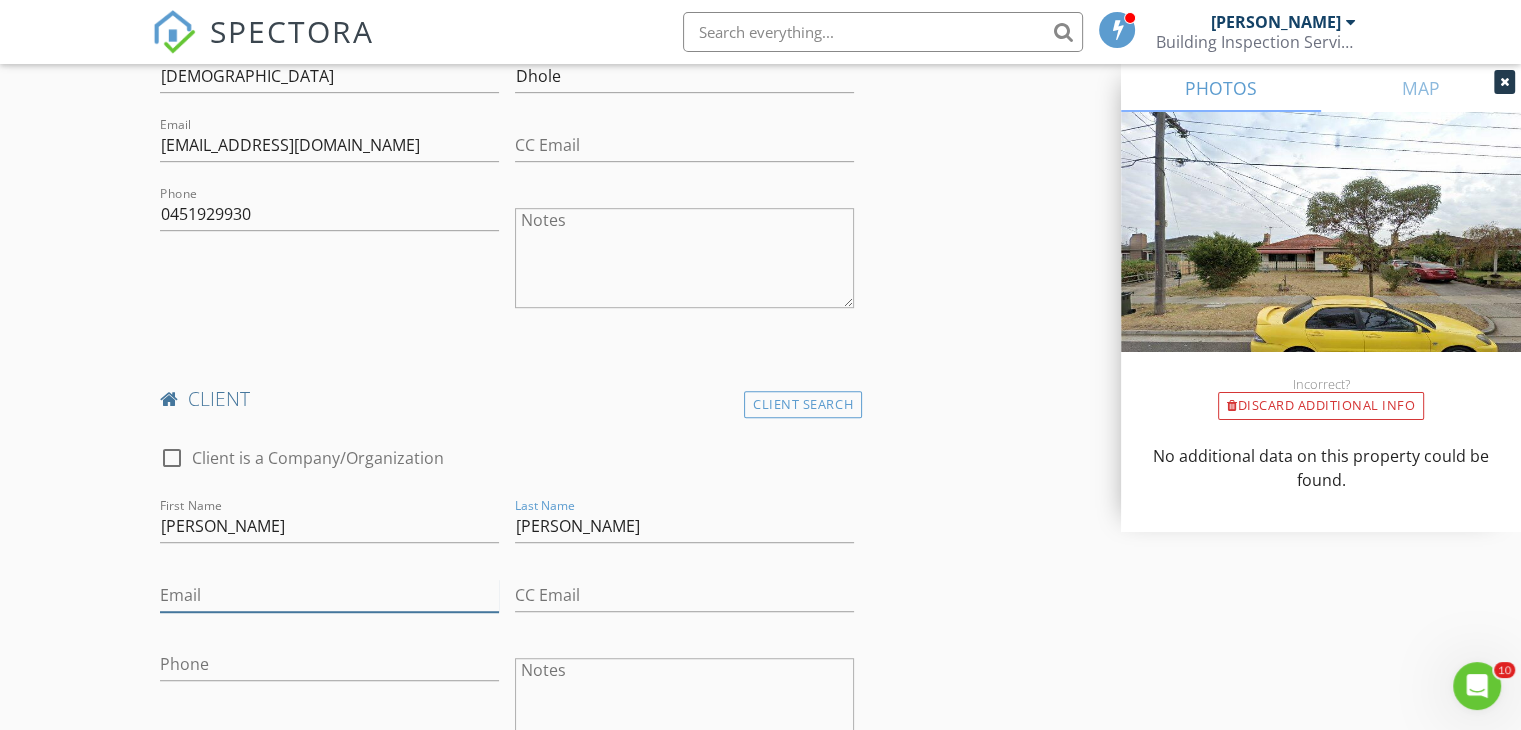click on "Email" at bounding box center (329, 595) 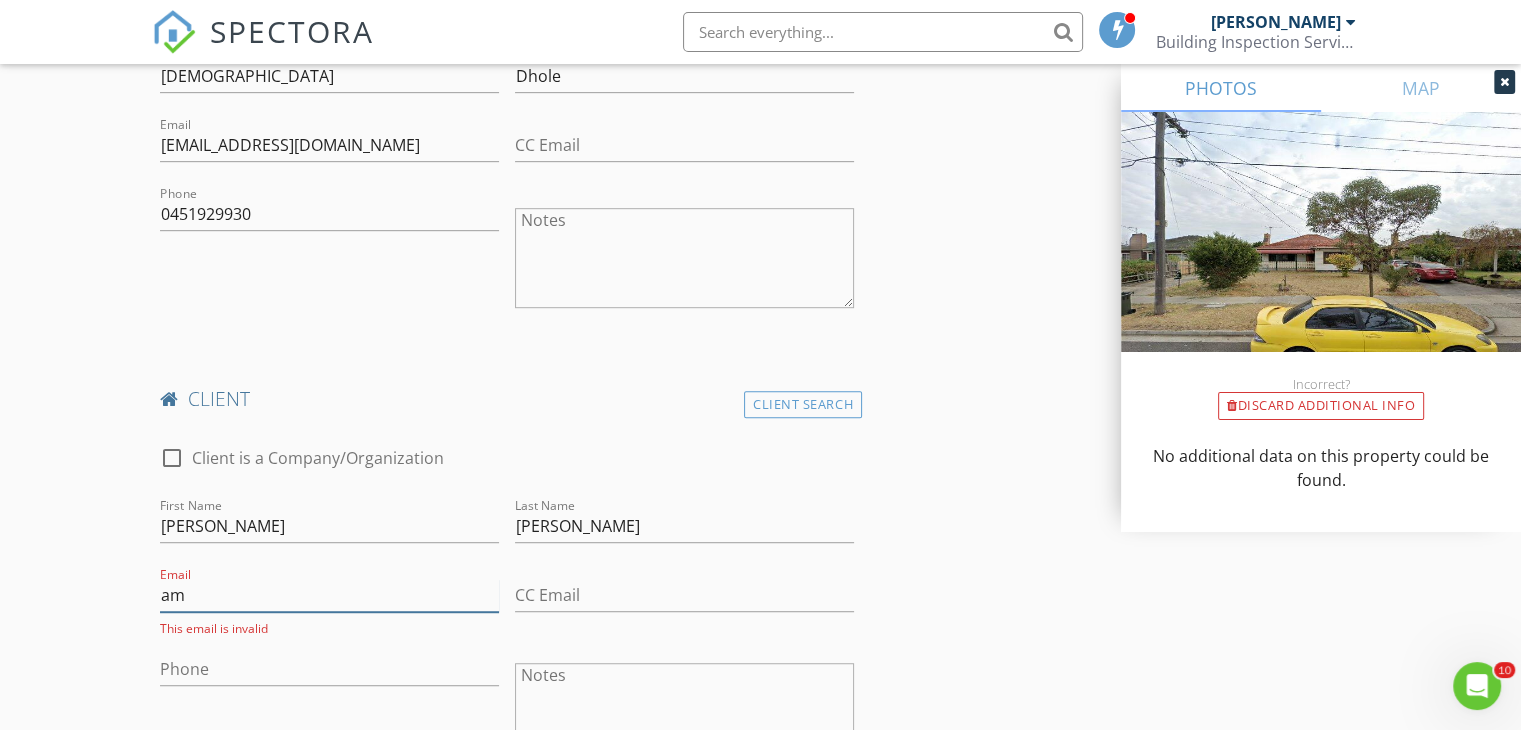 type on "a" 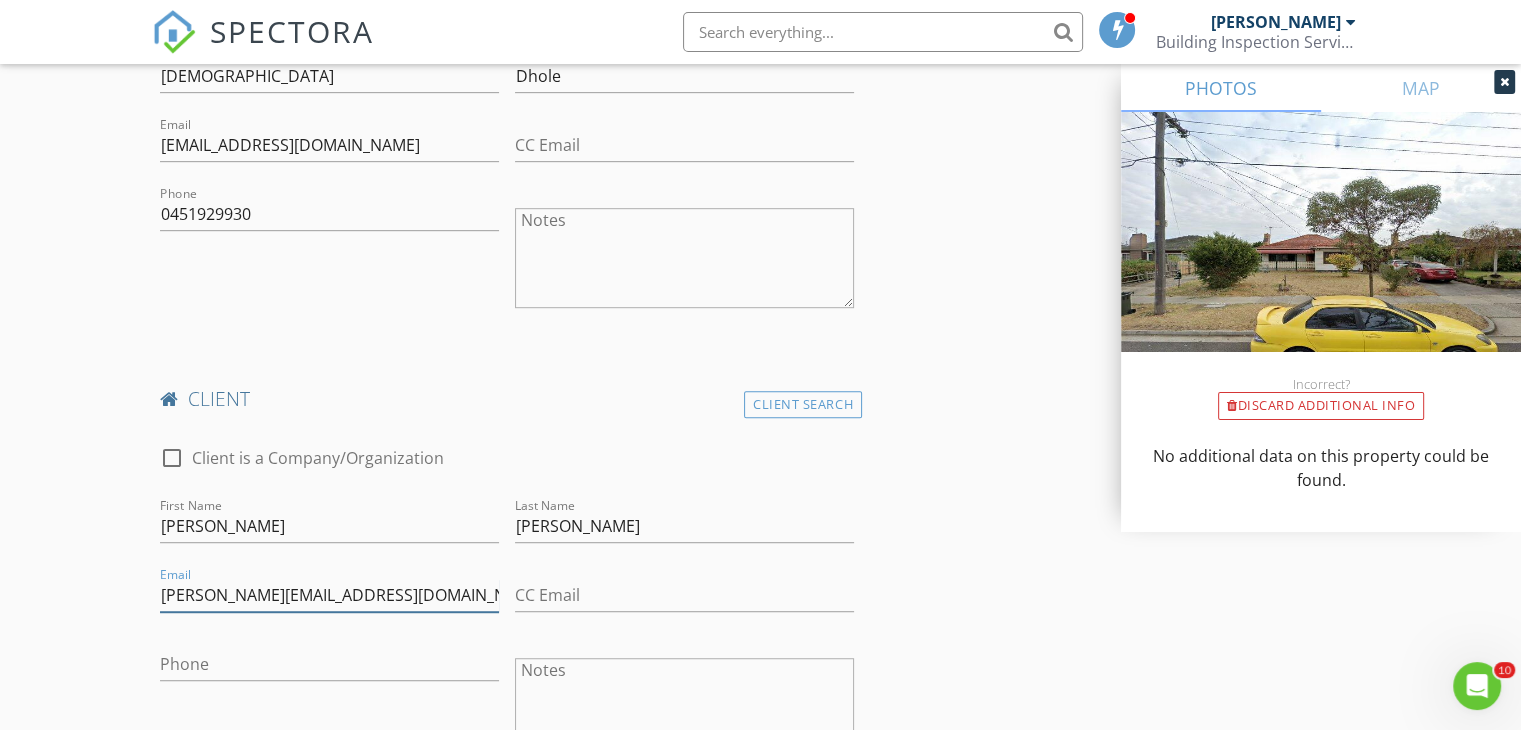 type on "[PERSON_NAME][EMAIL_ADDRESS][DOMAIN_NAME]" 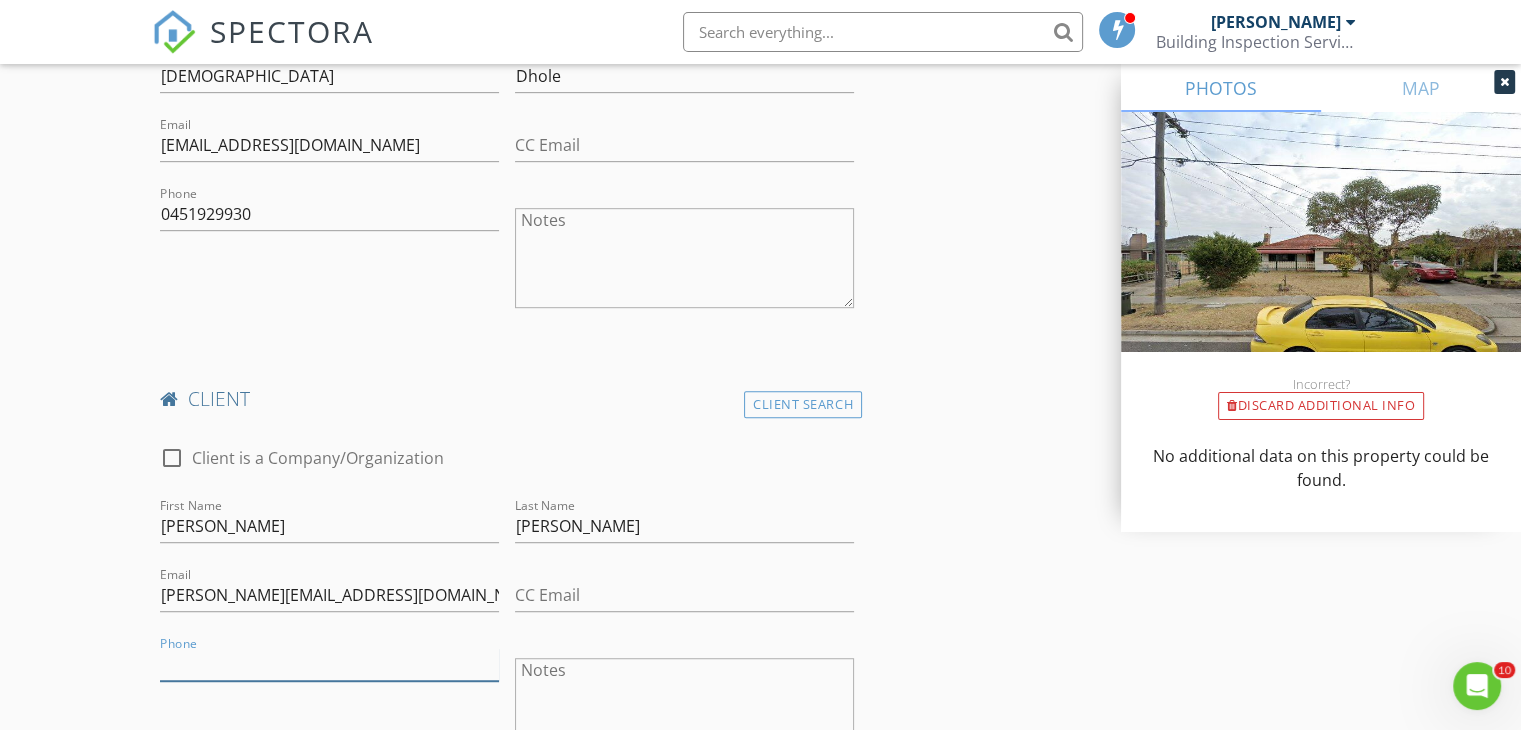 click on "Phone" at bounding box center (329, 664) 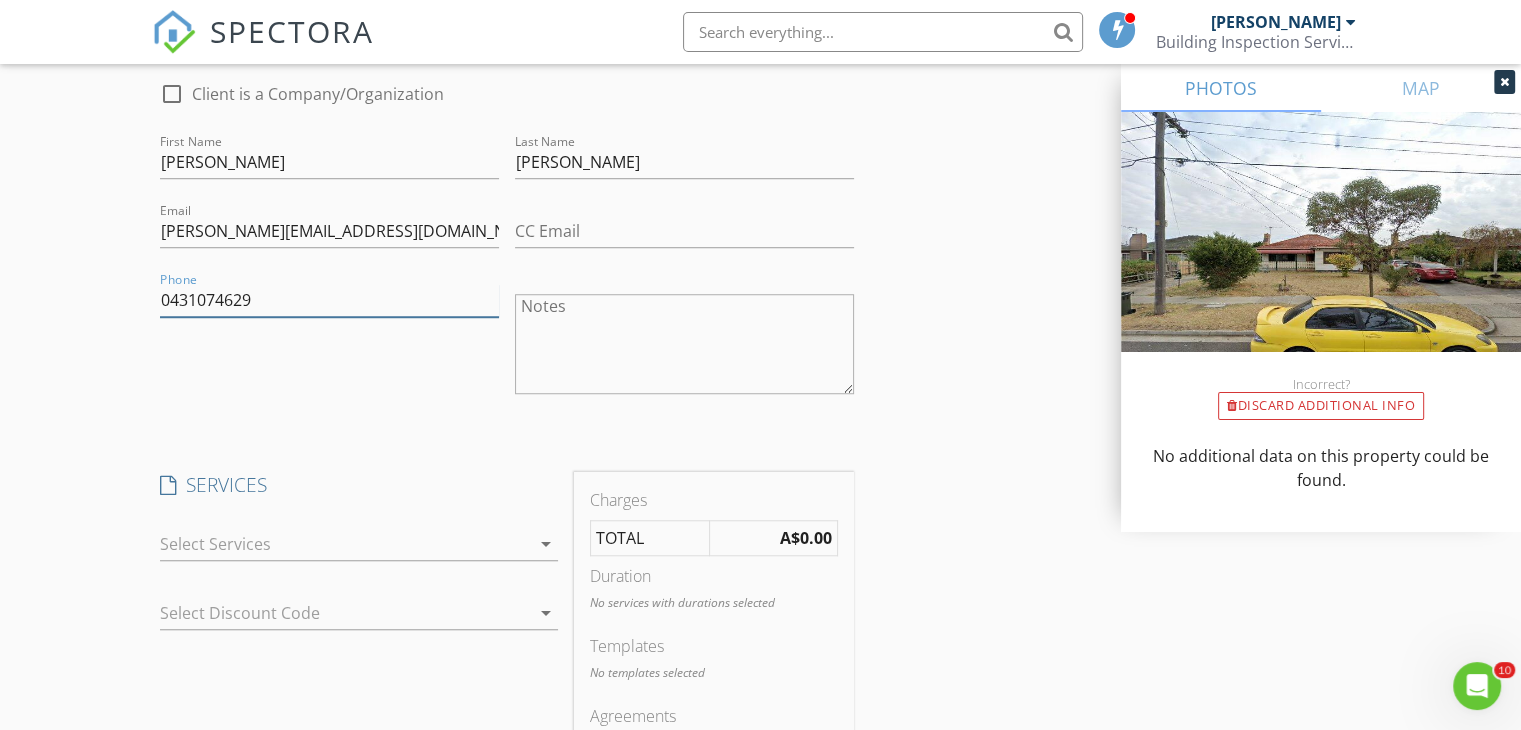 scroll, scrollTop: 1500, scrollLeft: 0, axis: vertical 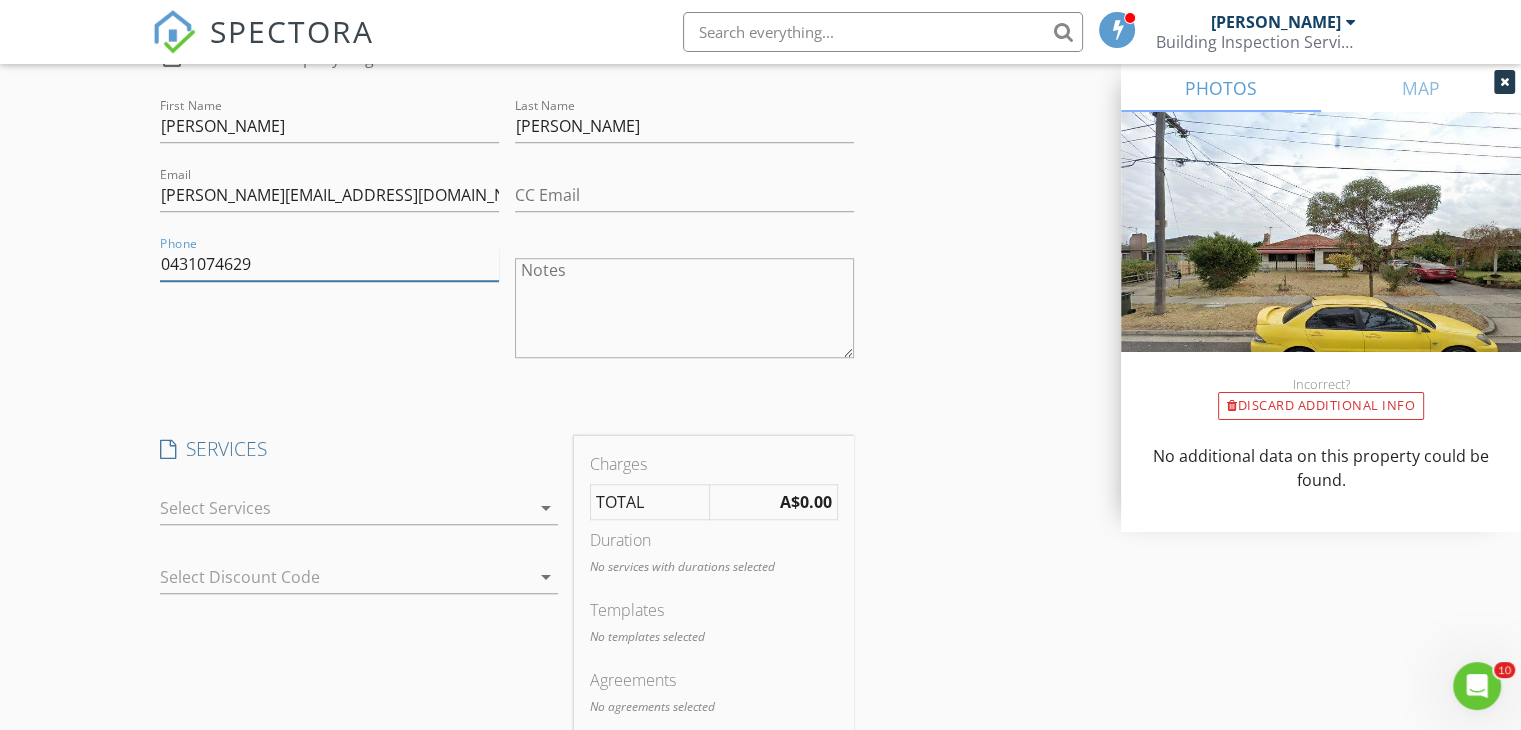 type on "0431074629" 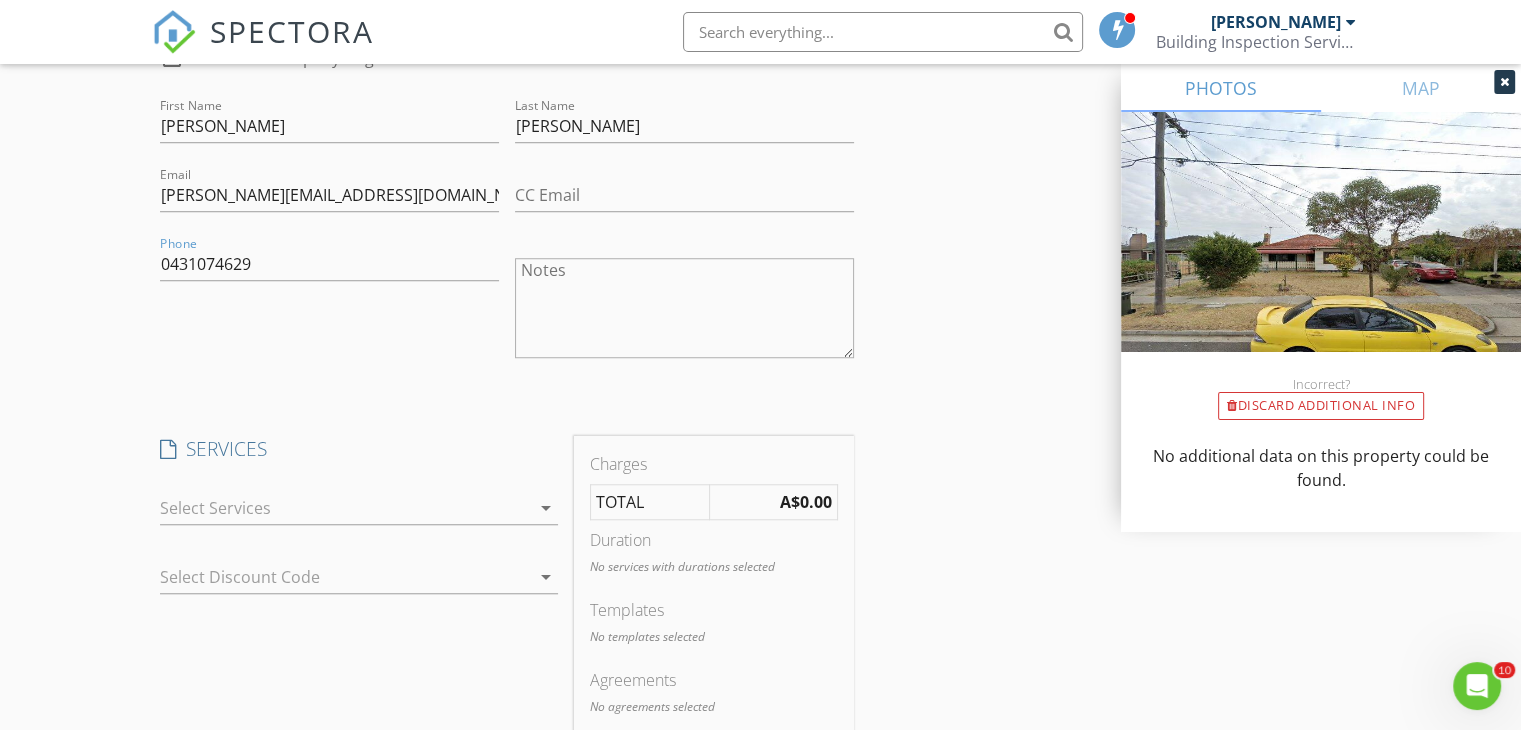click on "arrow_drop_down" at bounding box center [546, 508] 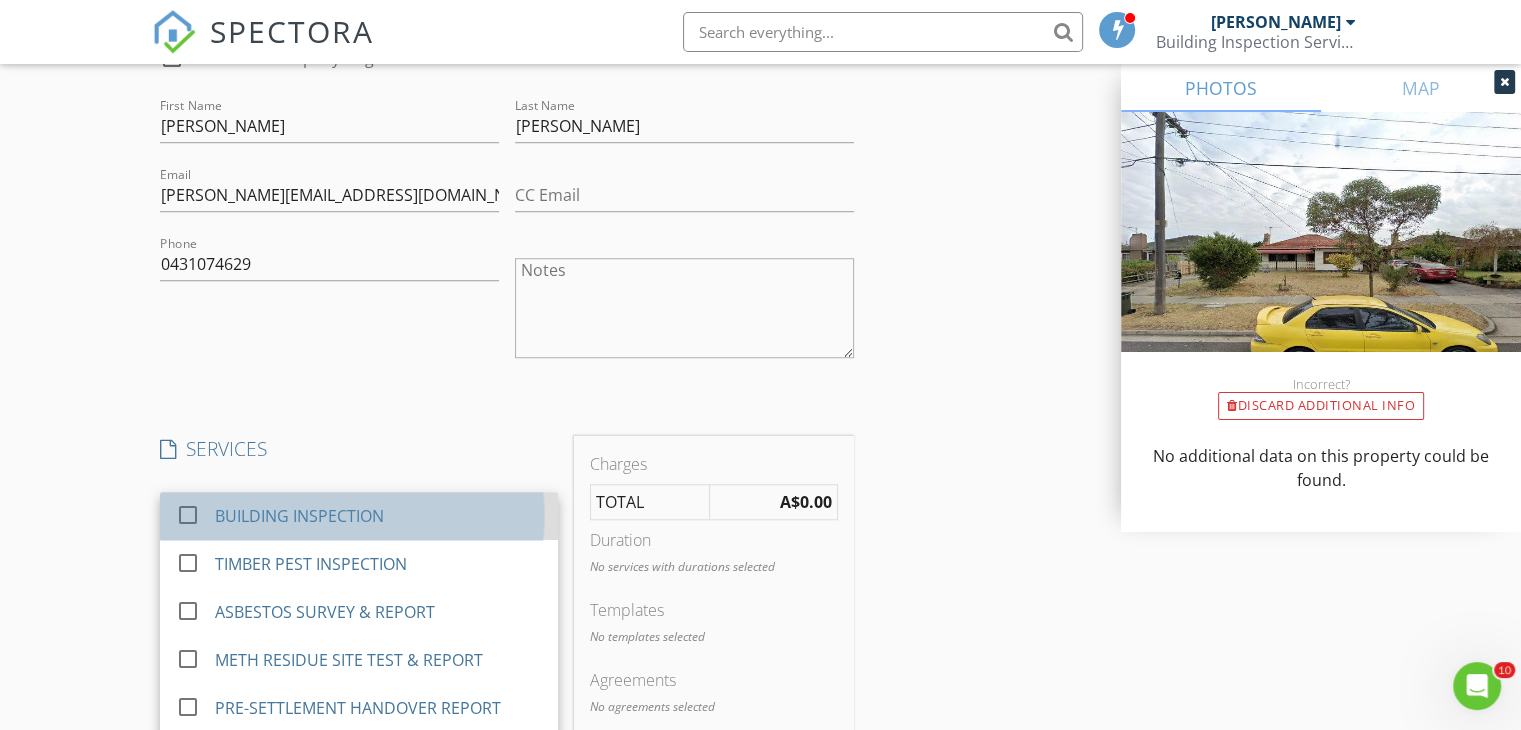 click on "BUILDING INSPECTION" at bounding box center [379, 516] 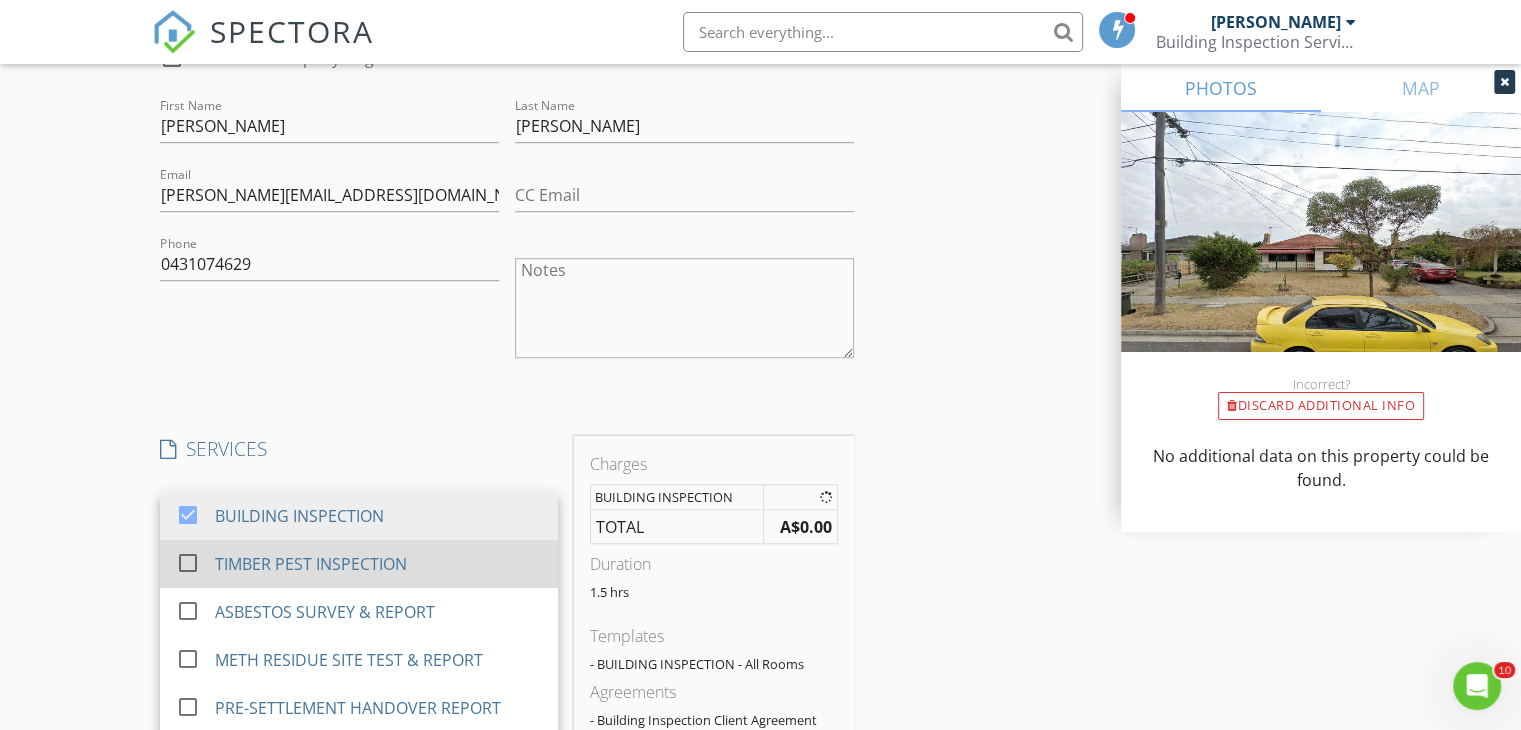 click on "TIMBER PEST INSPECTION" at bounding box center (311, 564) 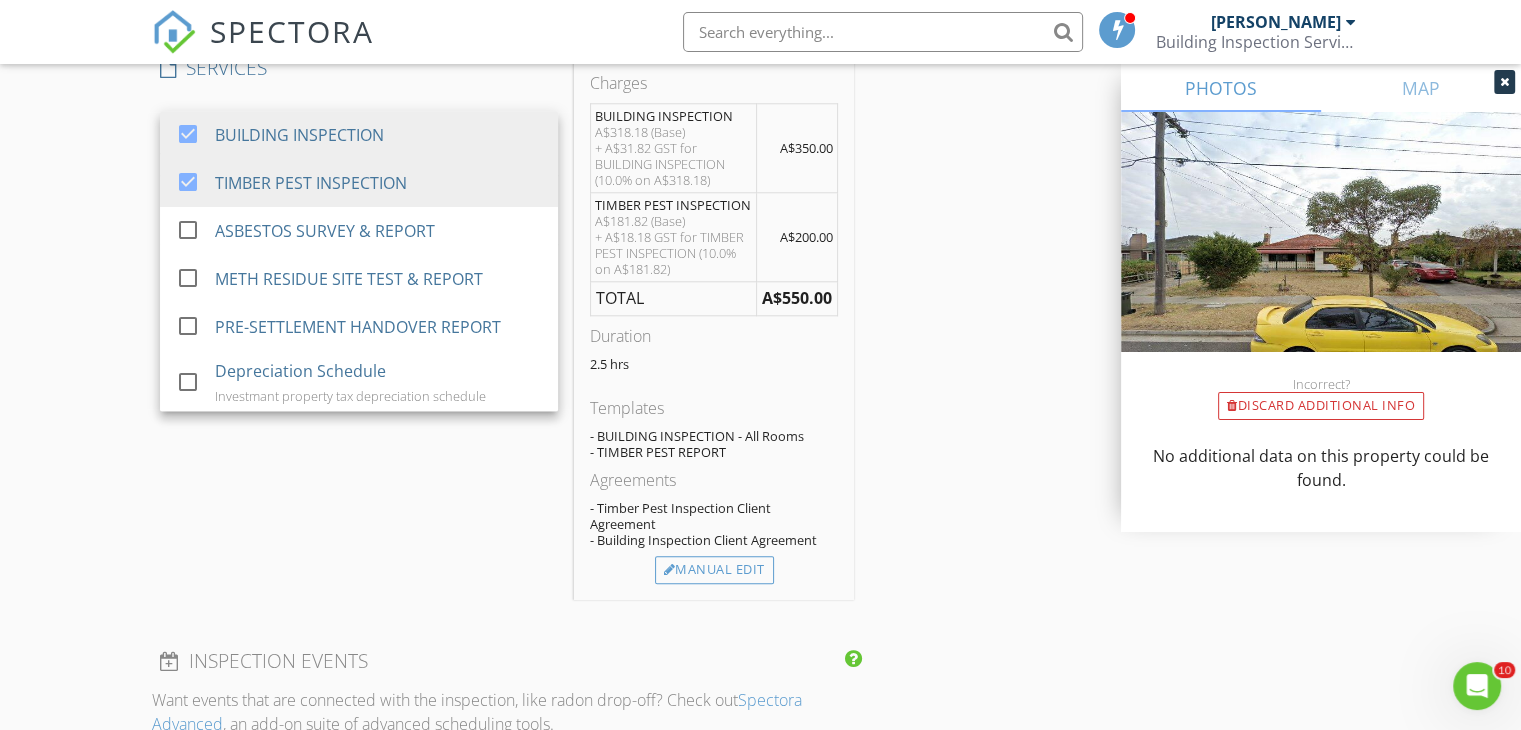scroll, scrollTop: 2000, scrollLeft: 0, axis: vertical 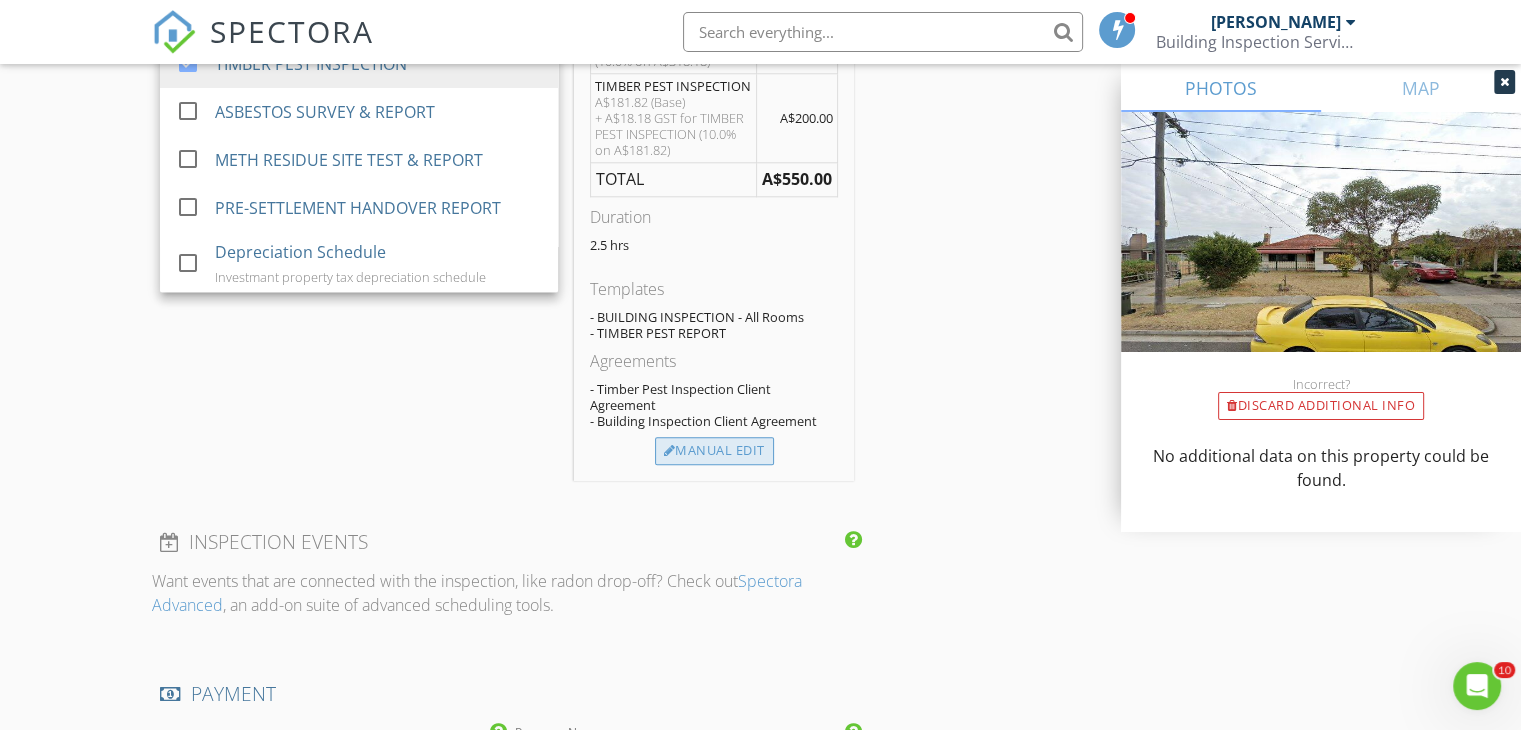 click on "Manual Edit" at bounding box center (714, 451) 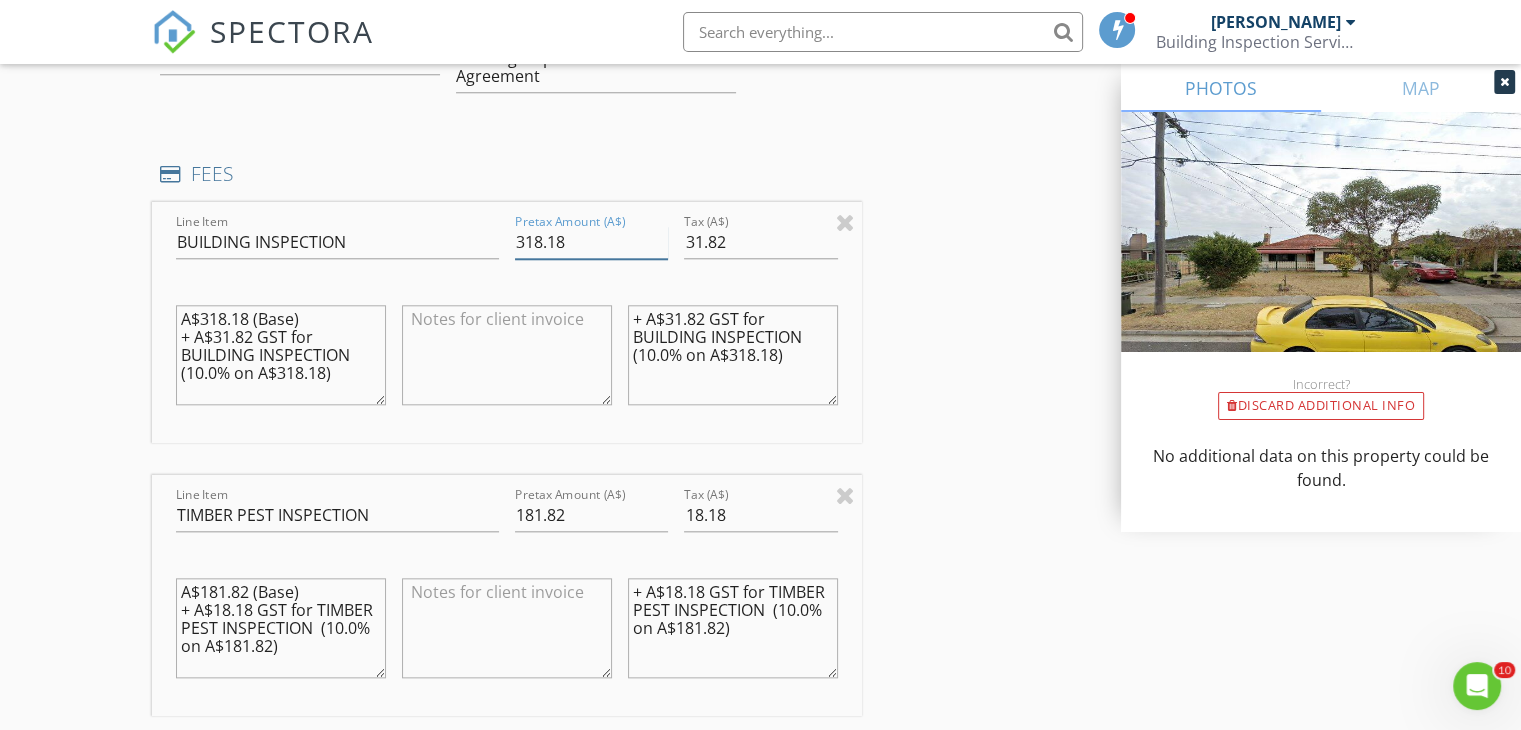 drag, startPoint x: 528, startPoint y: 237, endPoint x: 625, endPoint y: 247, distance: 97.5141 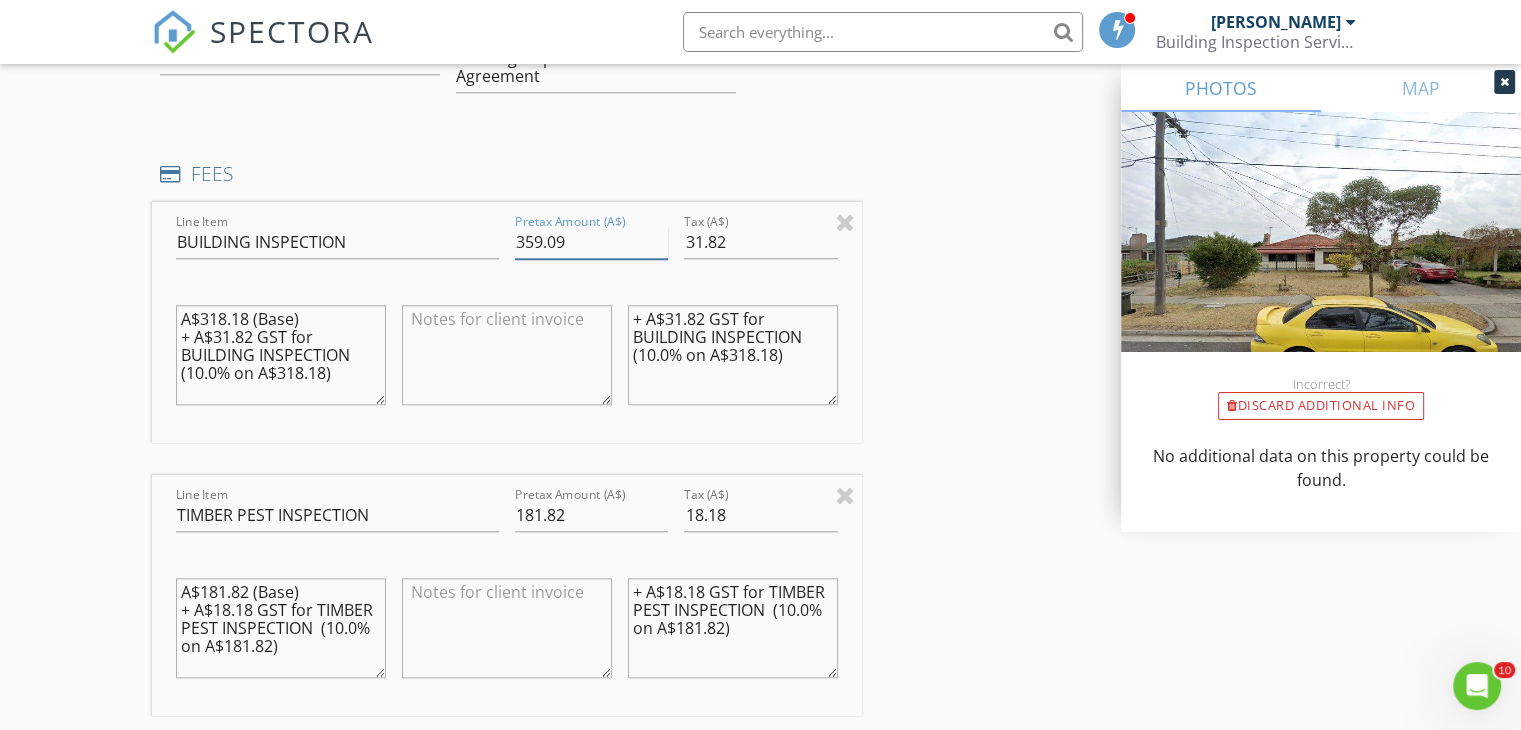 type on "359.09" 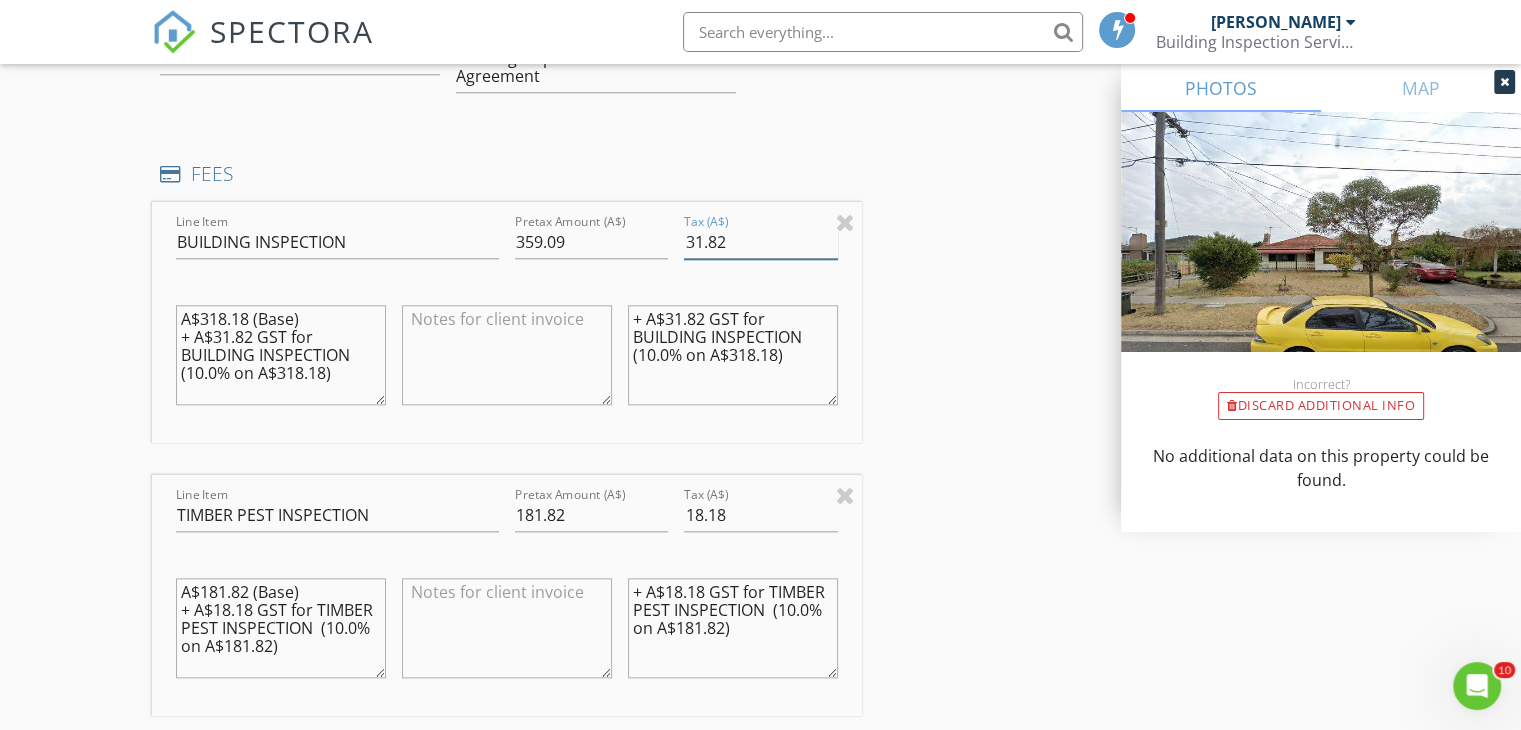 drag, startPoint x: 697, startPoint y: 238, endPoint x: 748, endPoint y: 240, distance: 51.0392 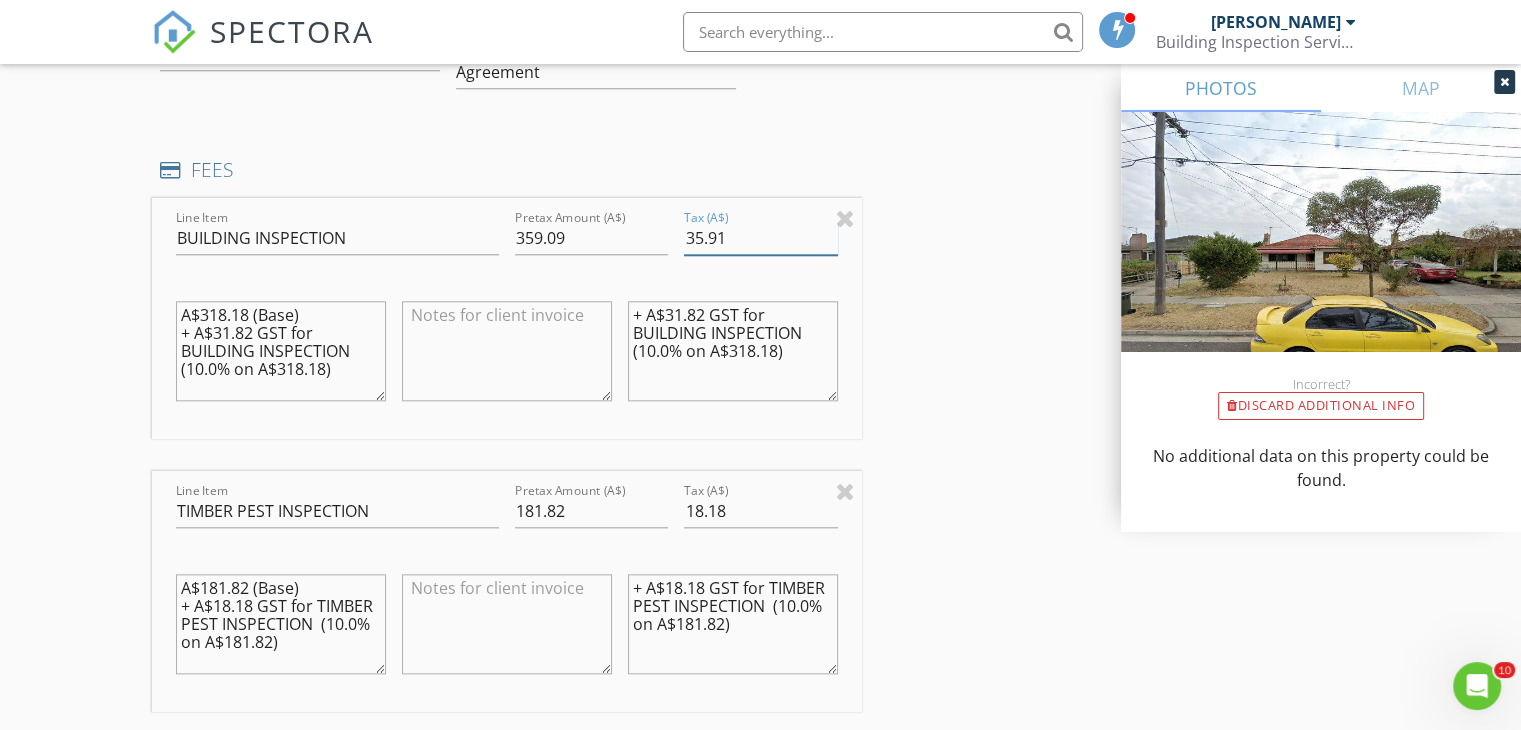 scroll, scrollTop: 2000, scrollLeft: 0, axis: vertical 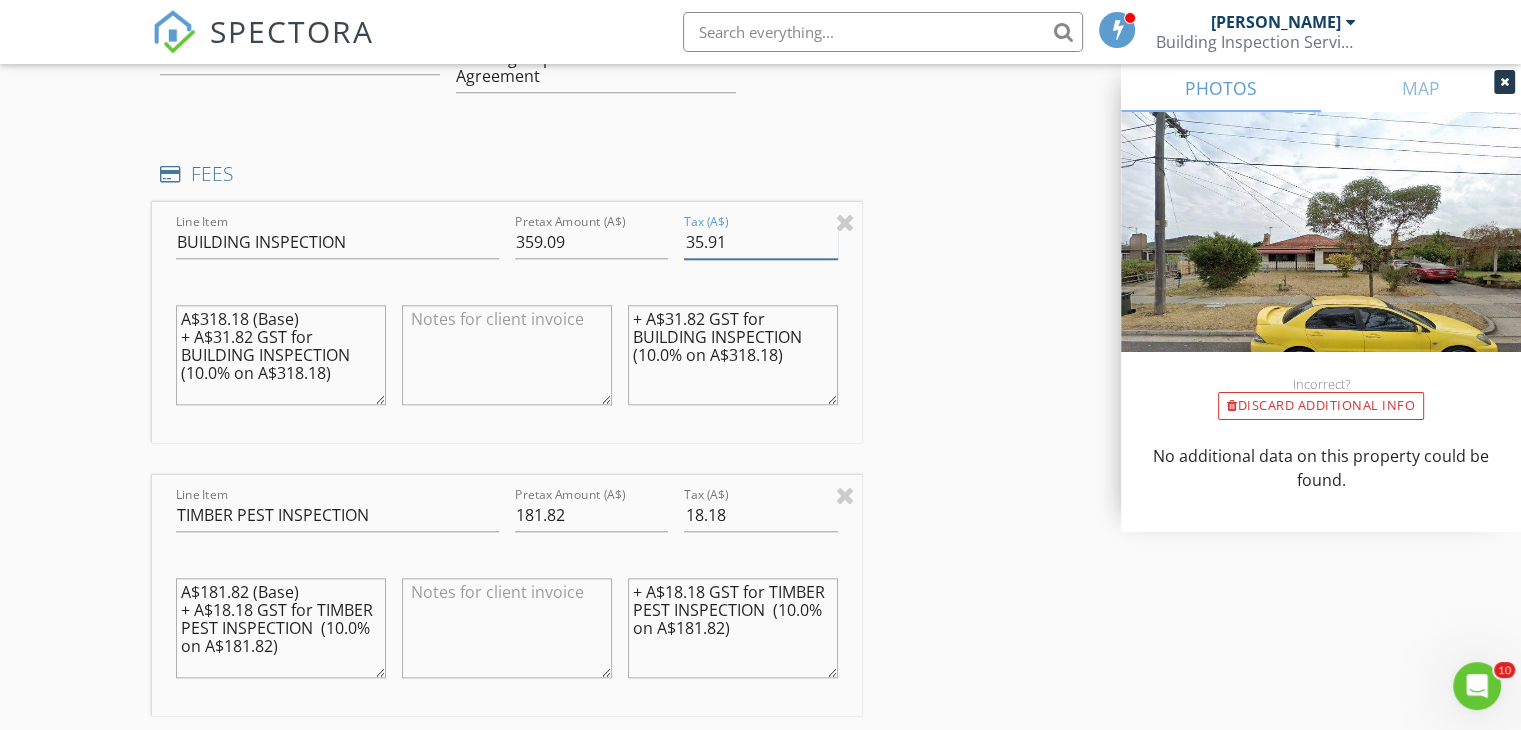 type on "35.91" 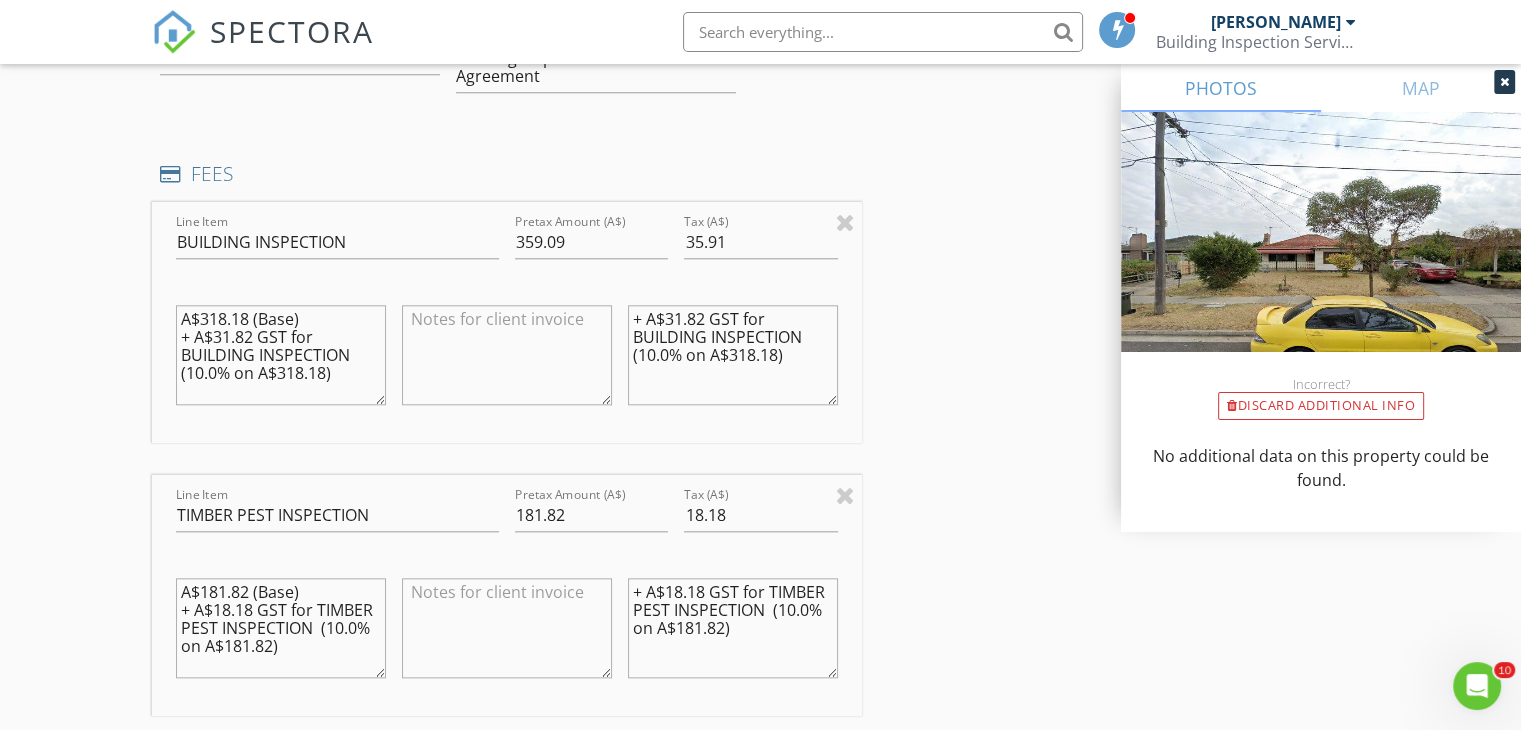 click on "+ A$31.82 GST for BUILDING INSPECTION (10.0% on A$318.18)" at bounding box center [733, 355] 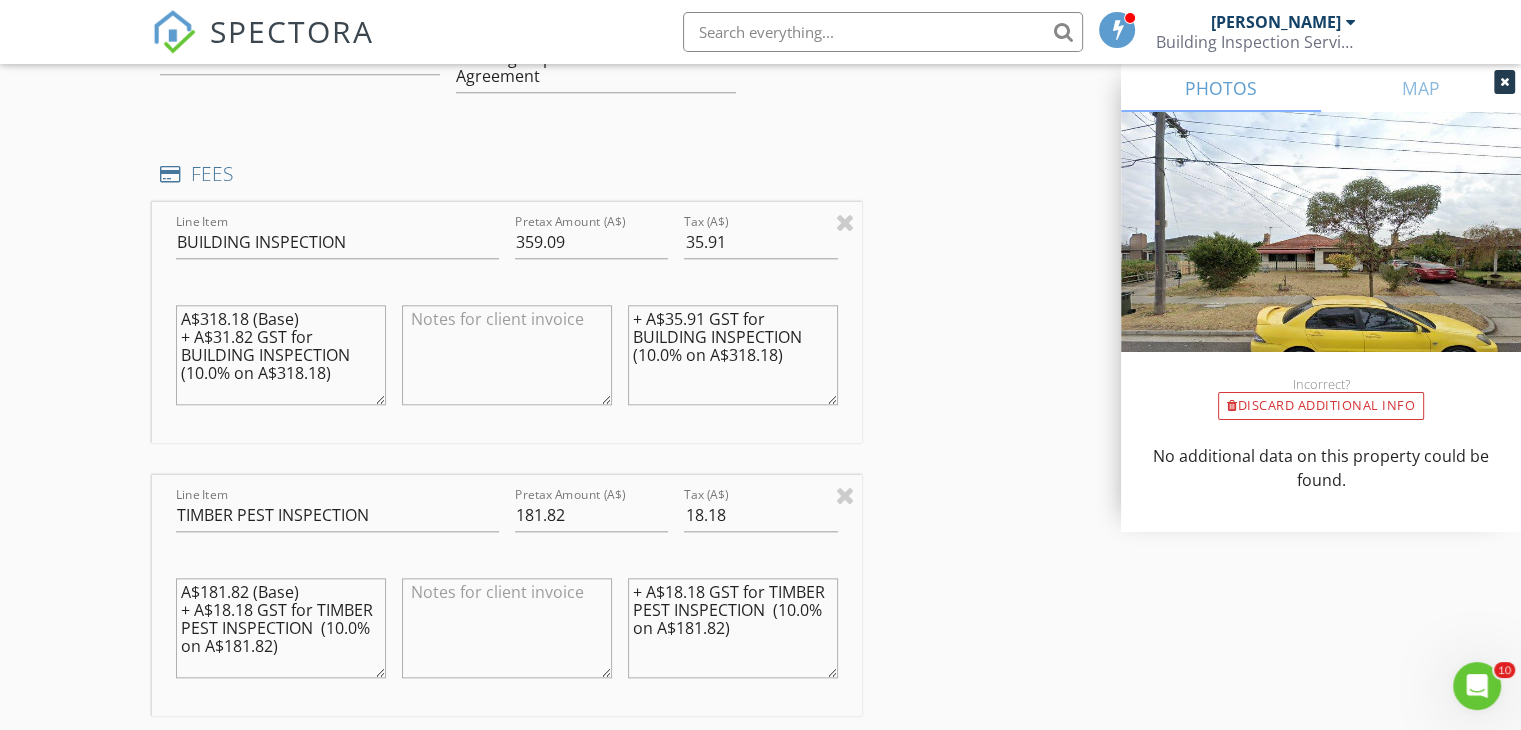 click on "+ A$35.91 GST for BUILDING INSPECTION (10.0% on A$318.18)" at bounding box center [733, 355] 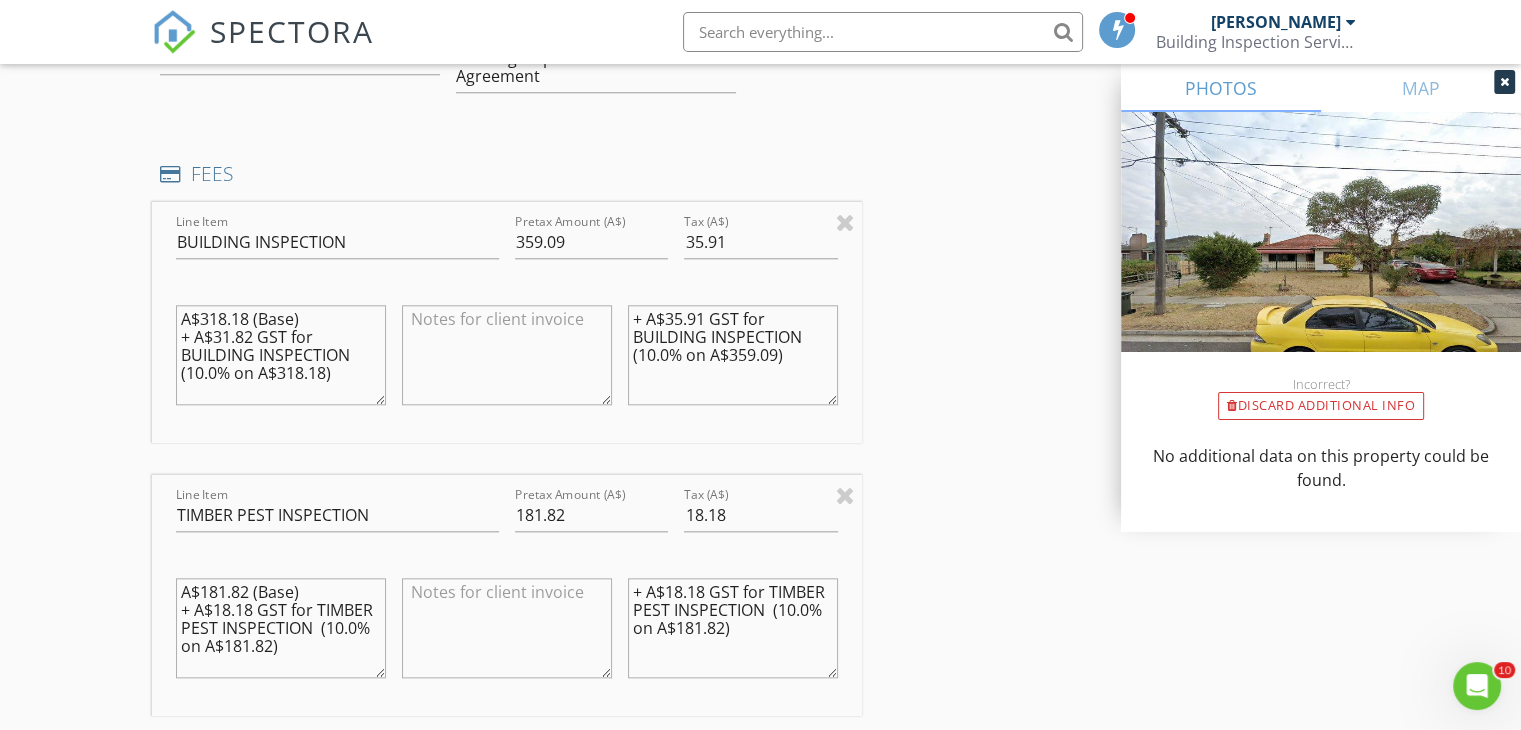 type on "+ A$35.91 GST for BUILDING INSPECTION (10.0% on A$359.09)" 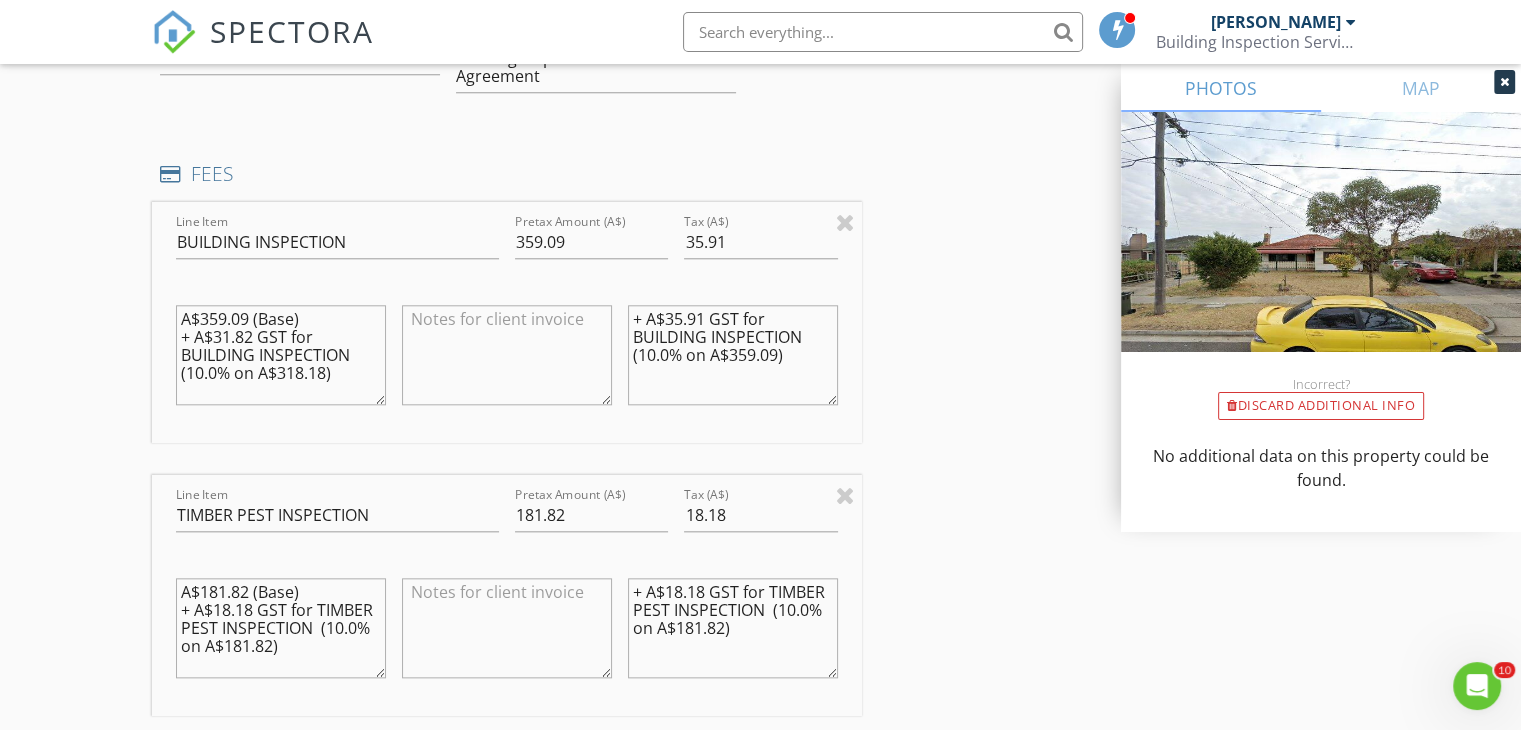 click on "A$359.09 (Base)
+ A$31.82 GST for BUILDING INSPECTION (10.0% on A$318.18)" at bounding box center (281, 355) 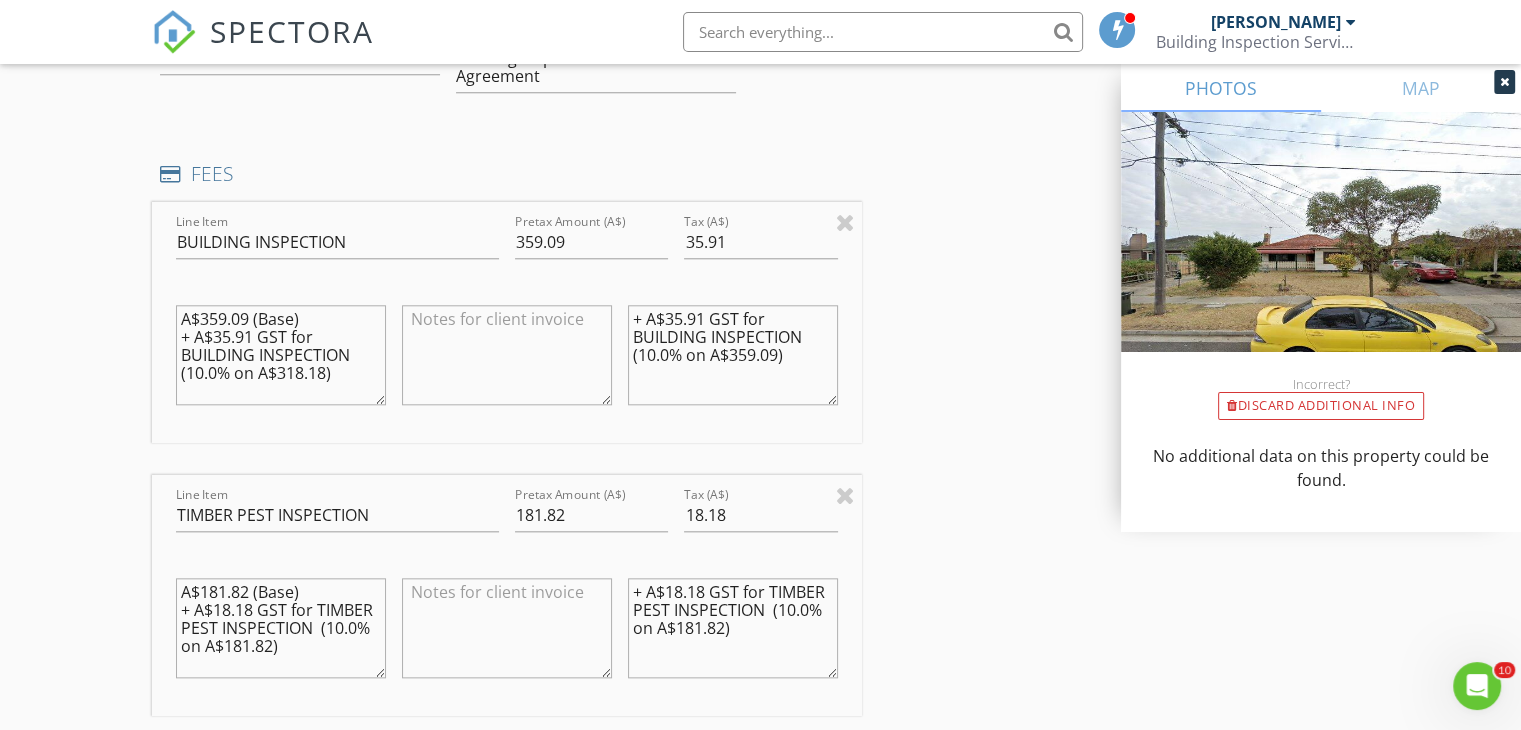 click on "A$359.09 (Base)
+ A$35.91 GST for BUILDING INSPECTION (10.0% on A$318.18)" at bounding box center (281, 355) 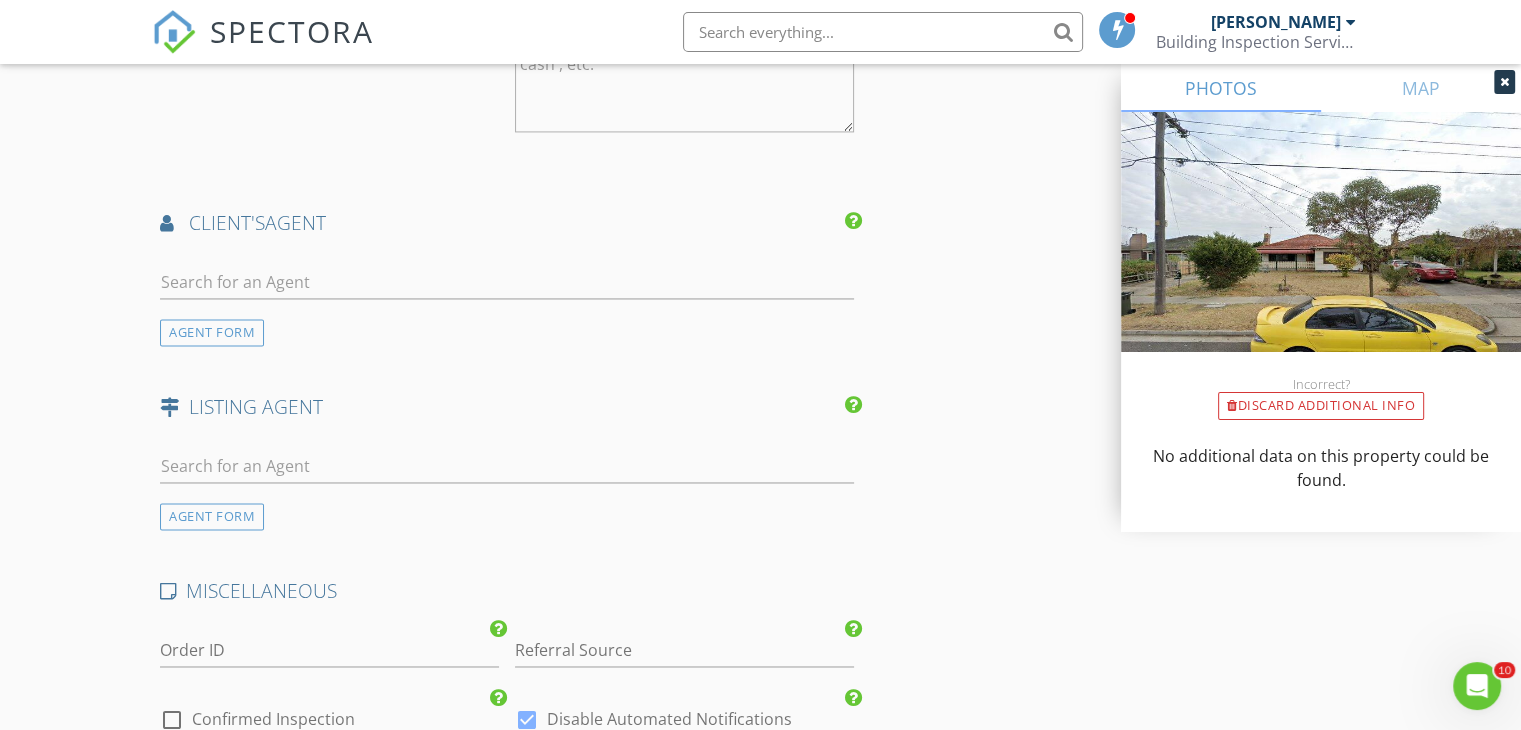 scroll, scrollTop: 3100, scrollLeft: 0, axis: vertical 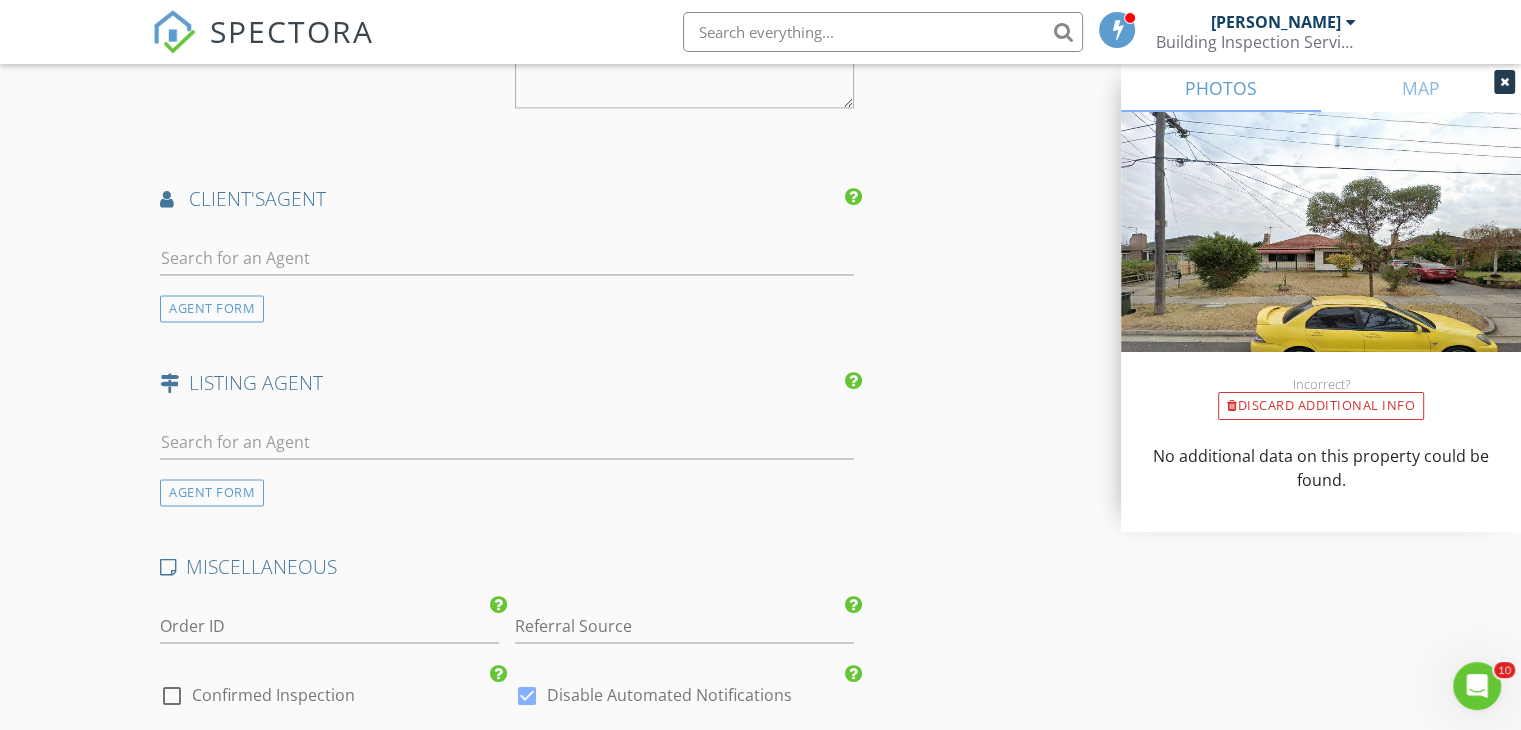type on "A$359.09 (Base)
+ A$35.91 GST for BUILDING INSPECTION (10.0% on A$359.09)" 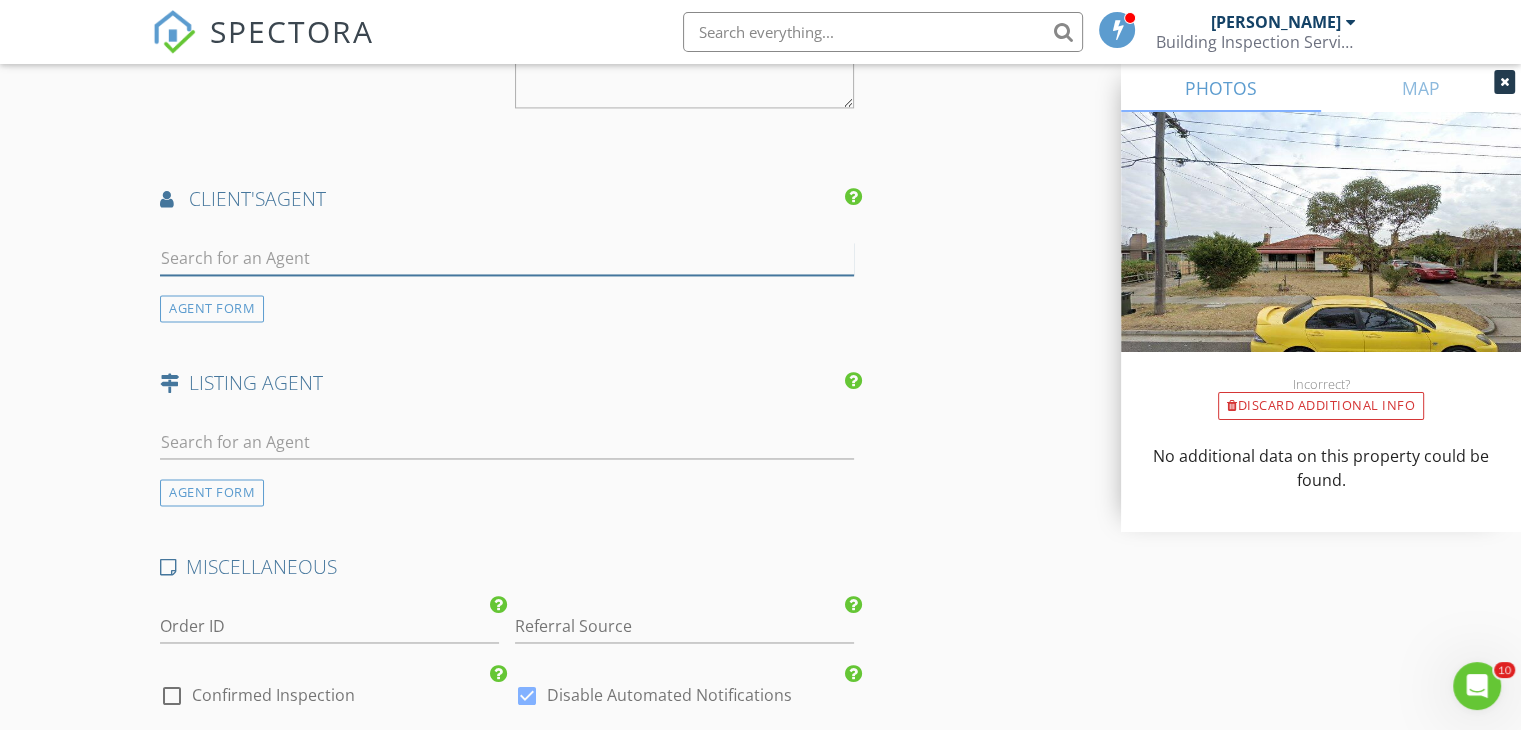 click at bounding box center [507, 258] 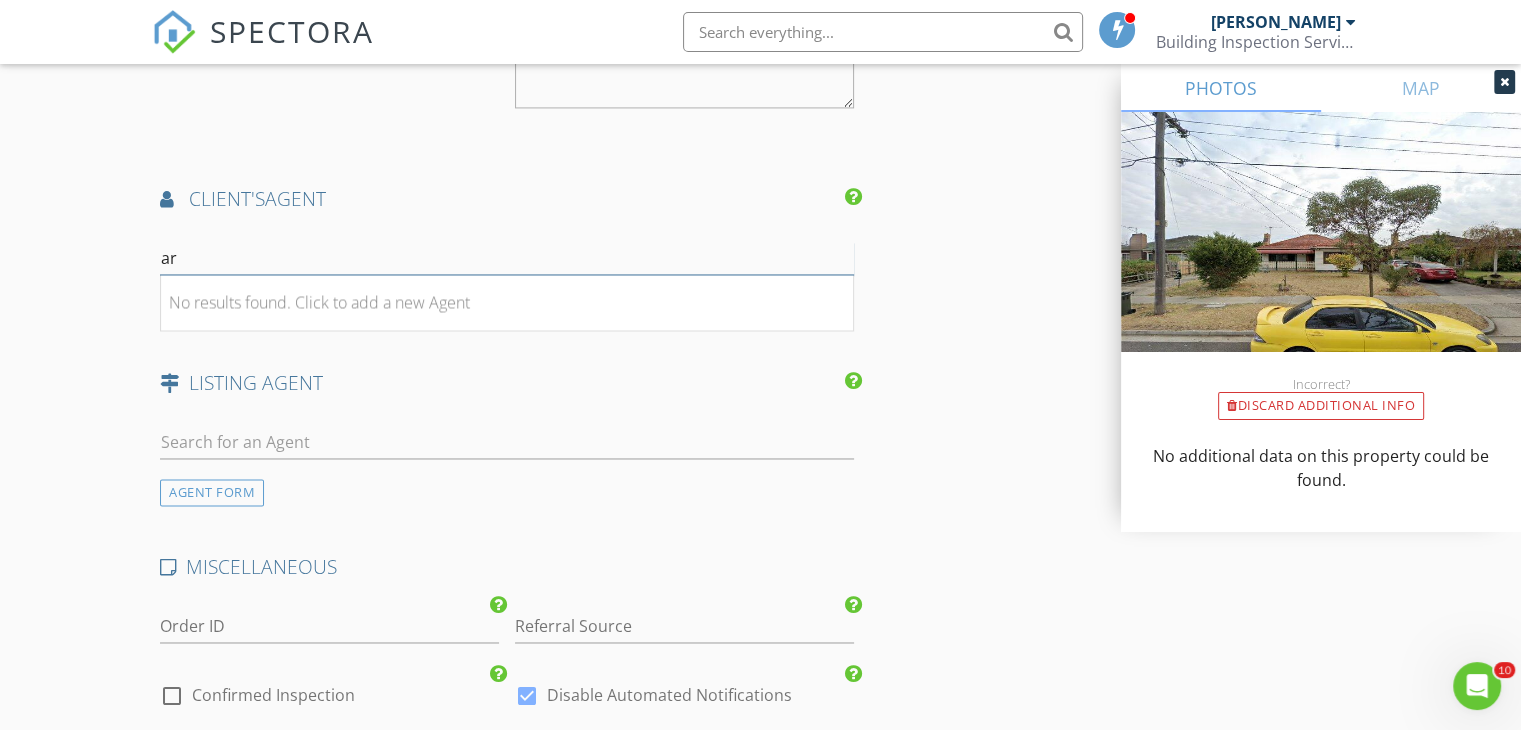 type on "ar" 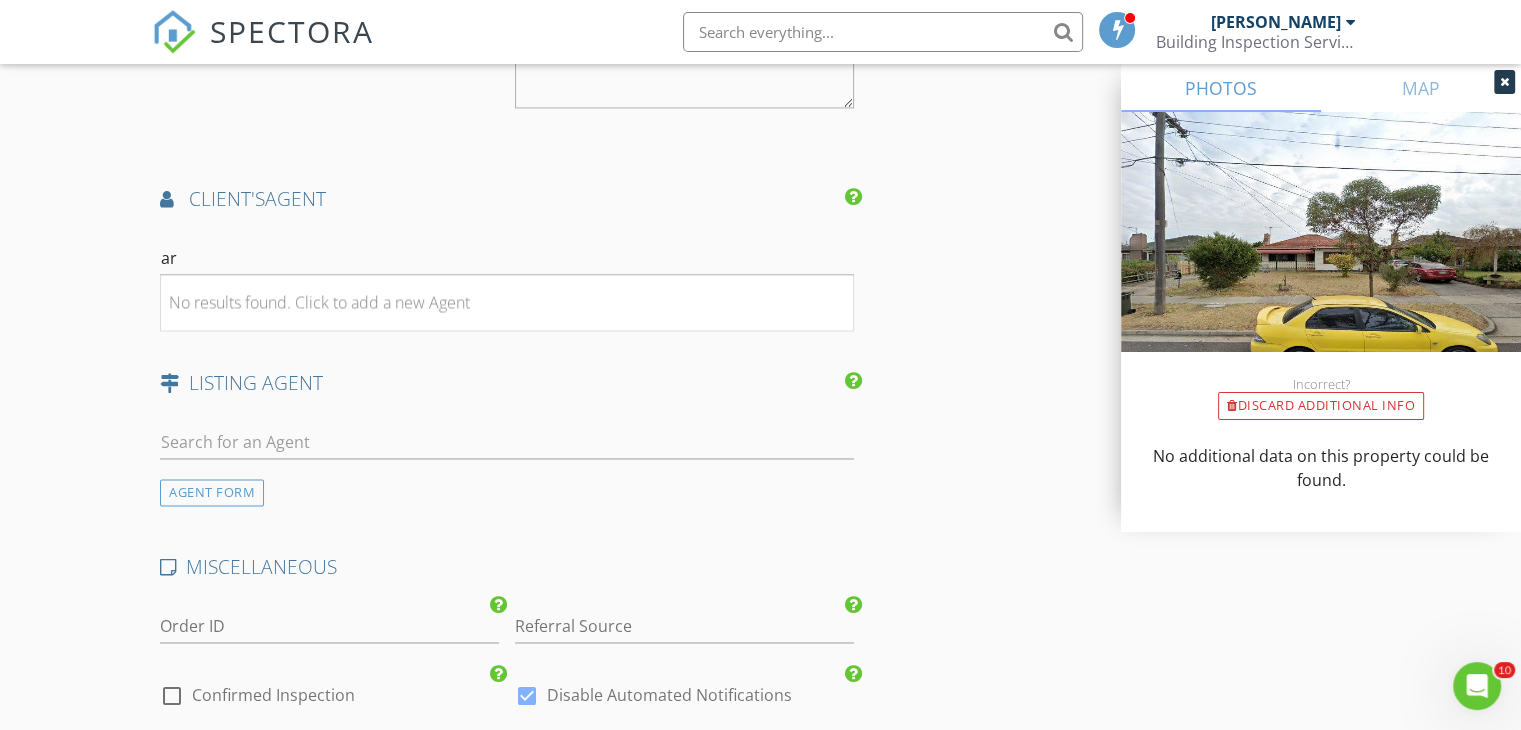 click on "LISTING AGENT" at bounding box center [507, 390] 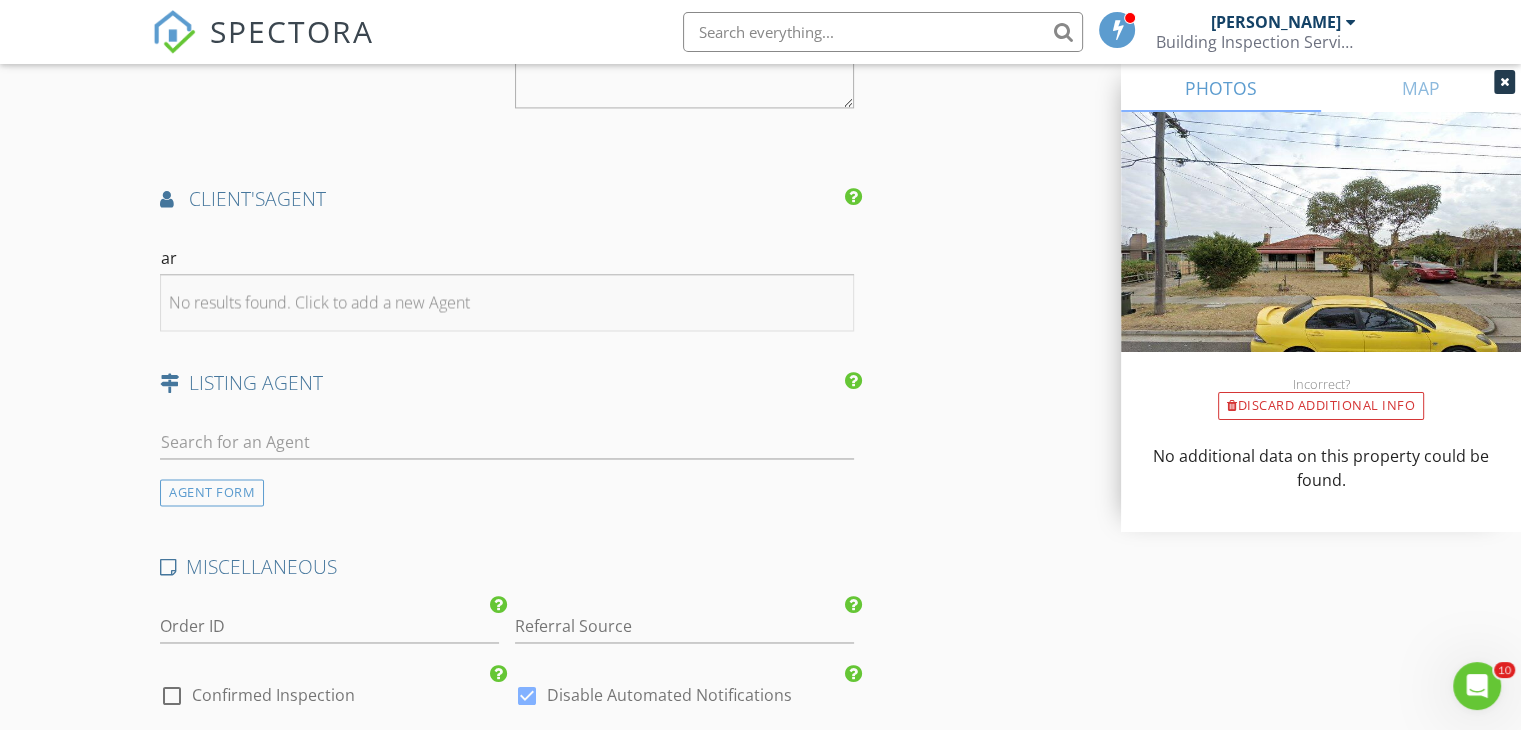 click on "No results found. Click to add a new Agent" at bounding box center [319, 302] 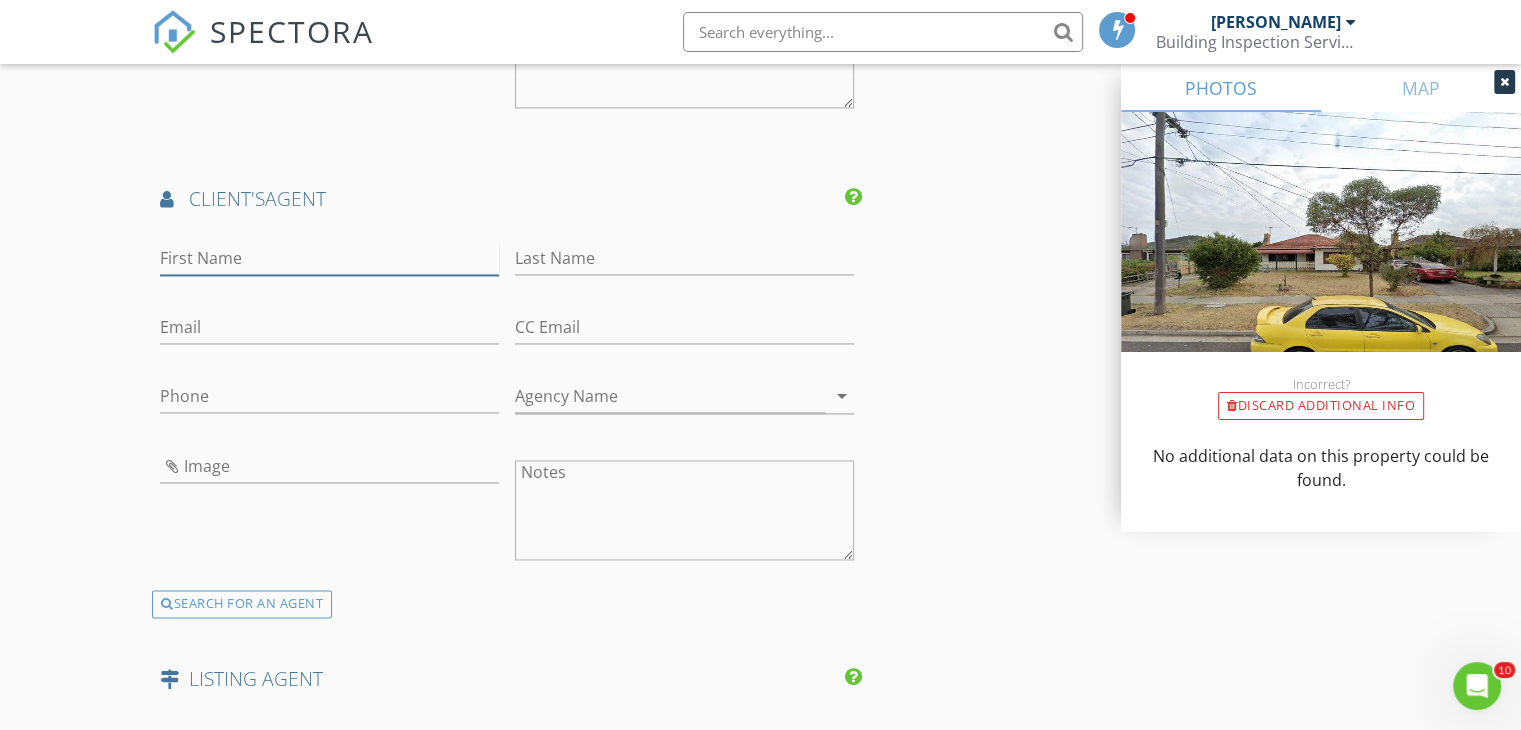click on "First Name" at bounding box center (329, 258) 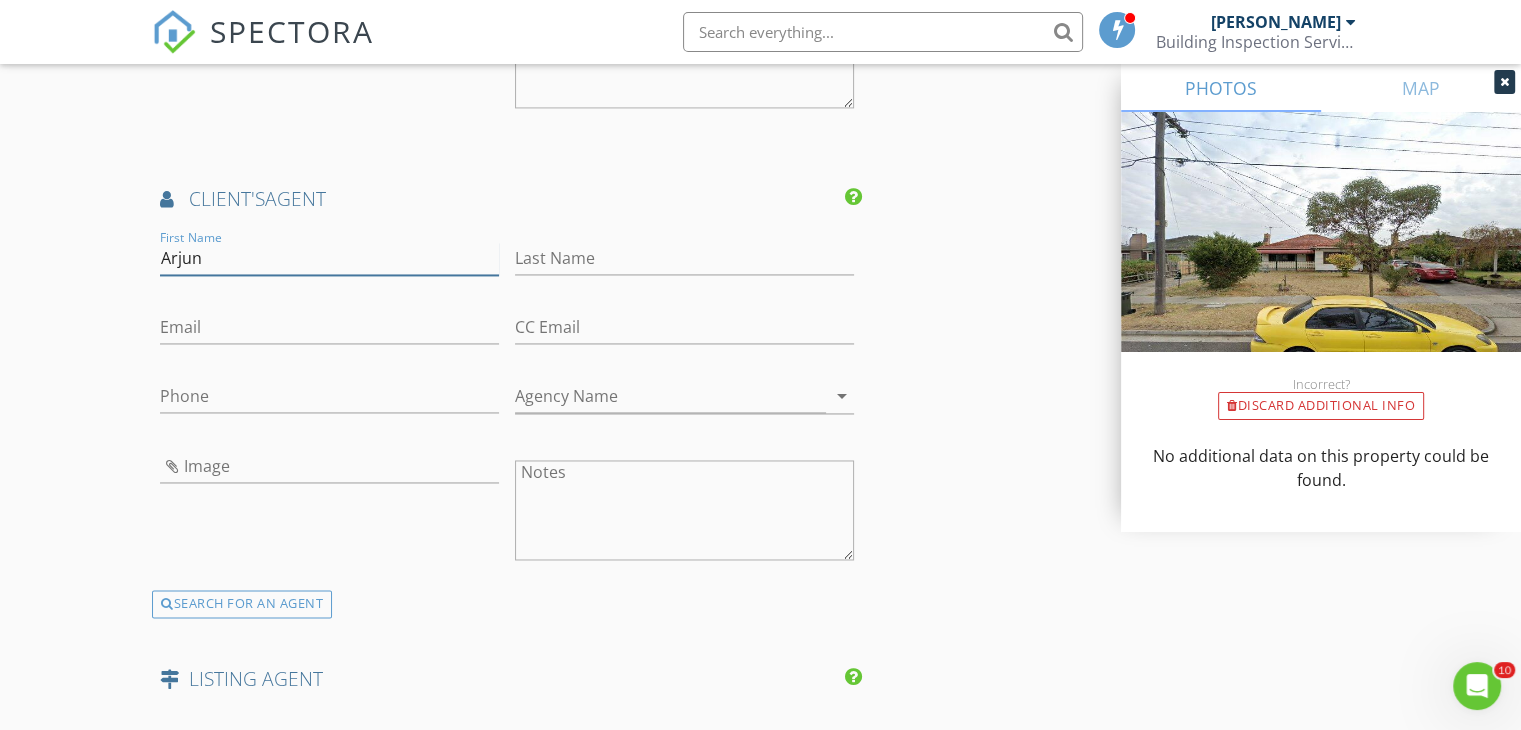 type on "Arjun" 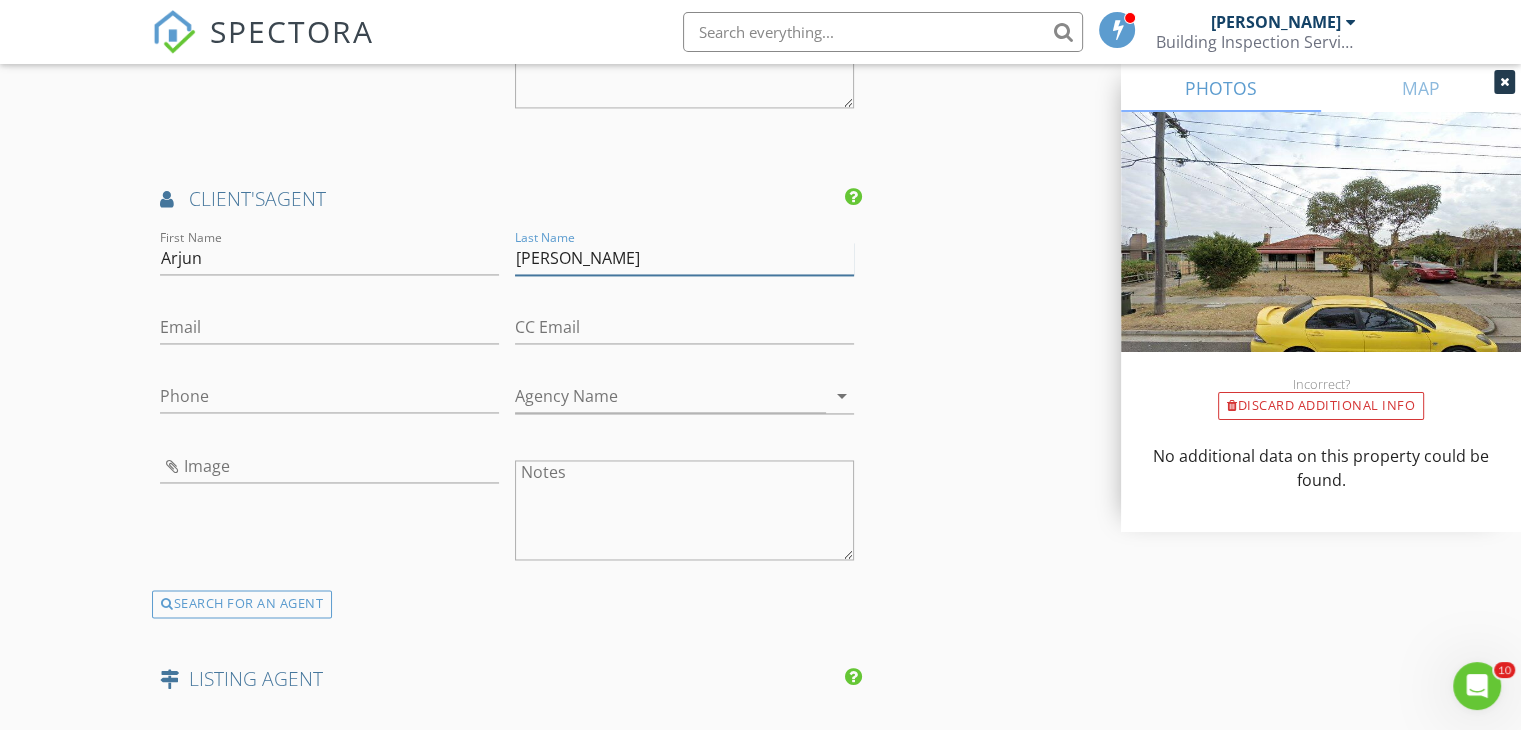 type on "[PERSON_NAME]" 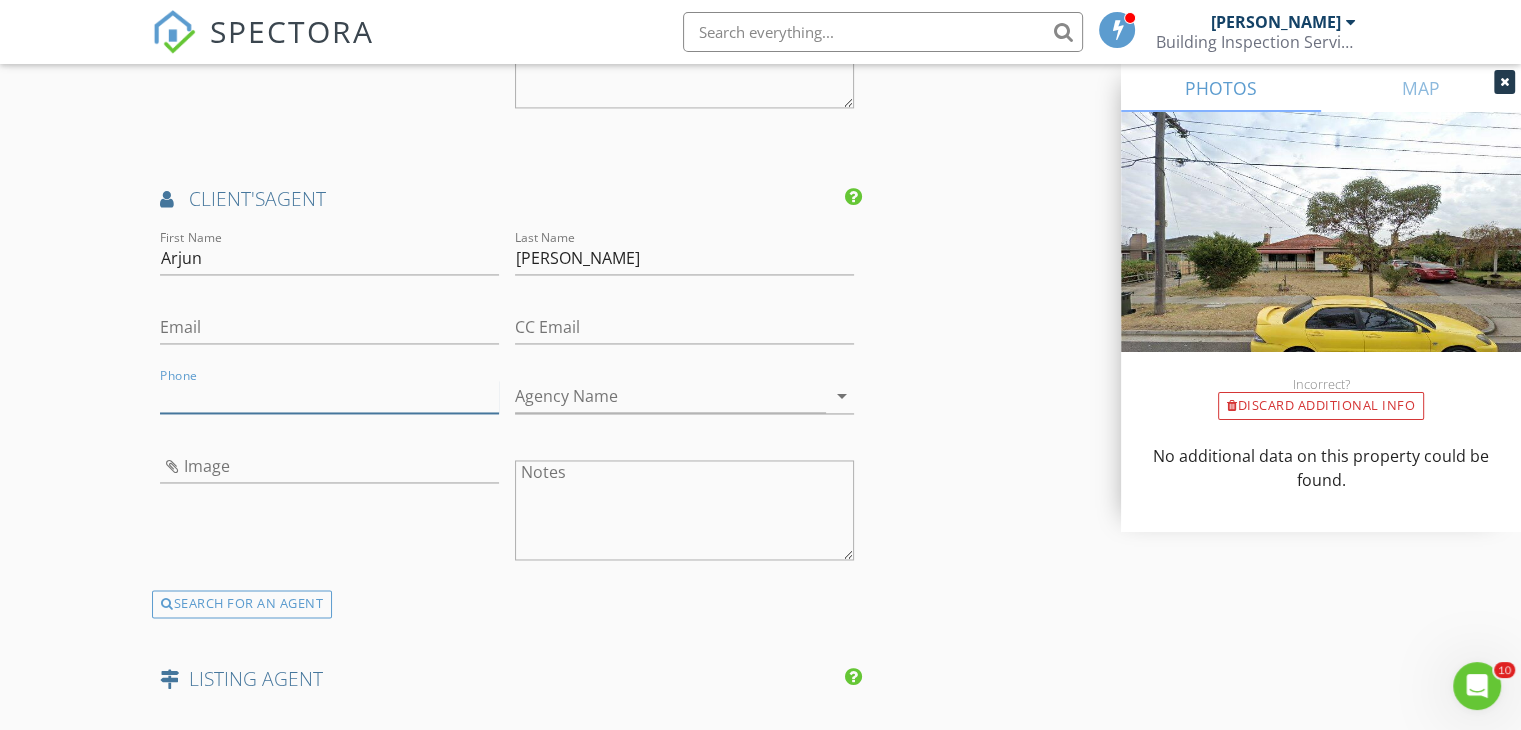 click on "Phone" at bounding box center [329, 396] 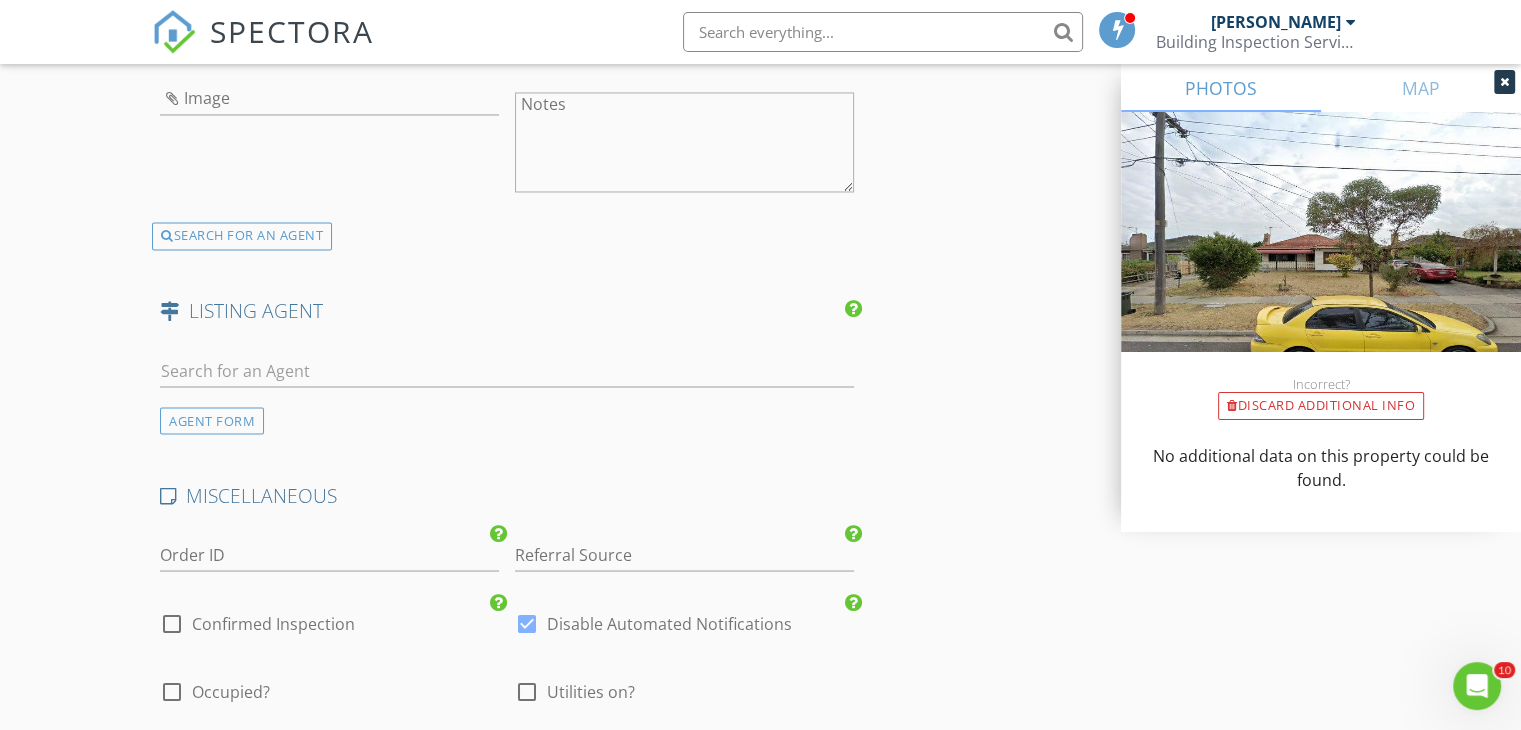 scroll, scrollTop: 3500, scrollLeft: 0, axis: vertical 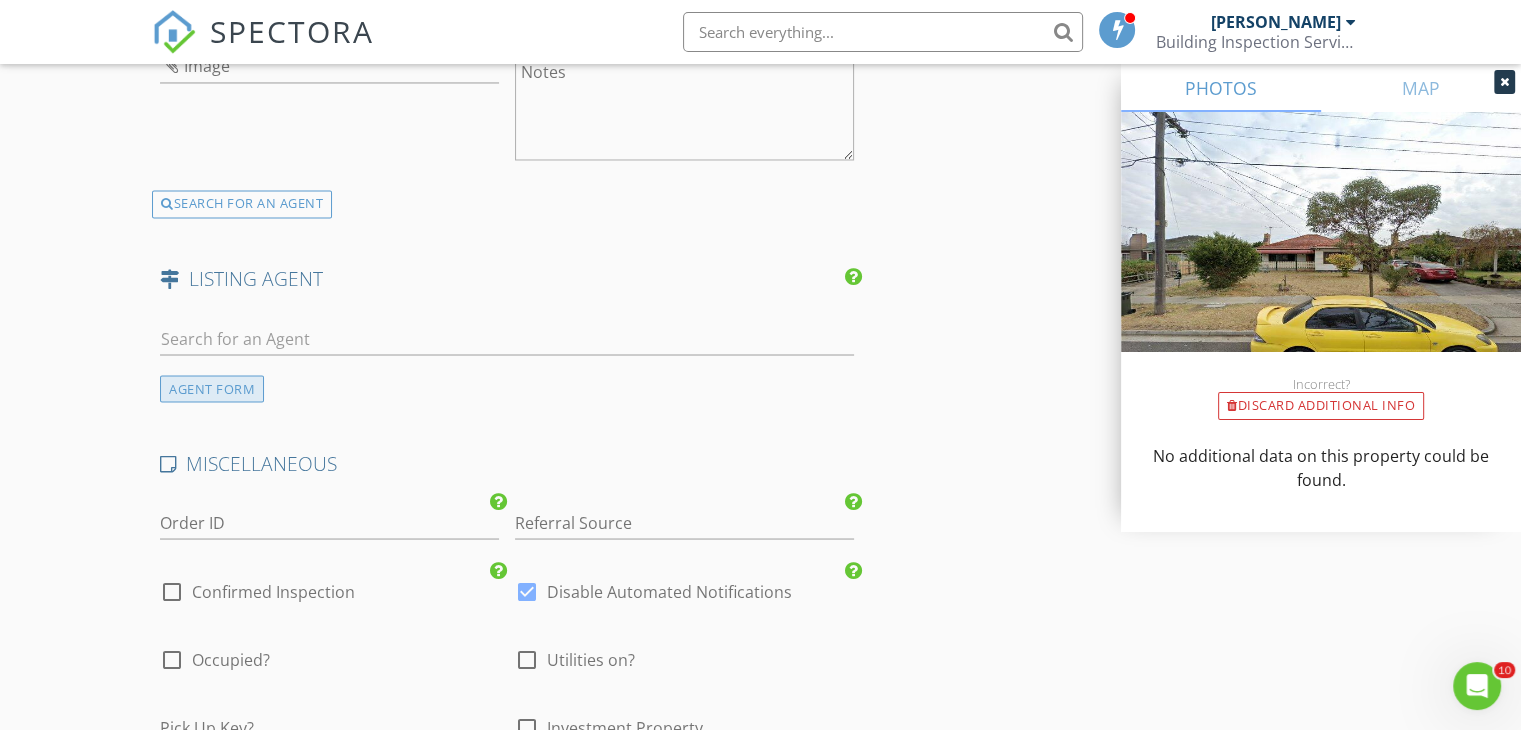 type on "0430031230" 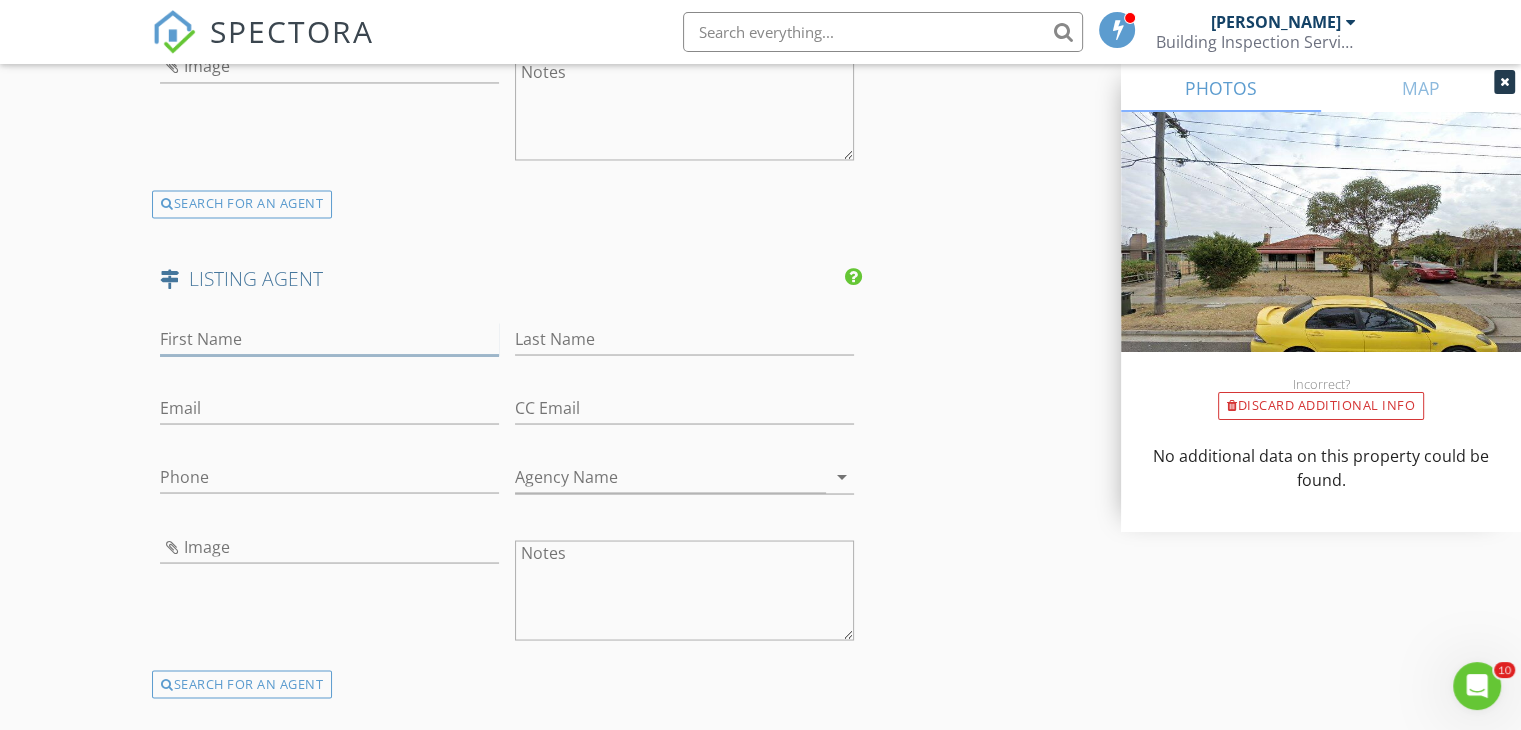 click on "First Name" at bounding box center (329, 338) 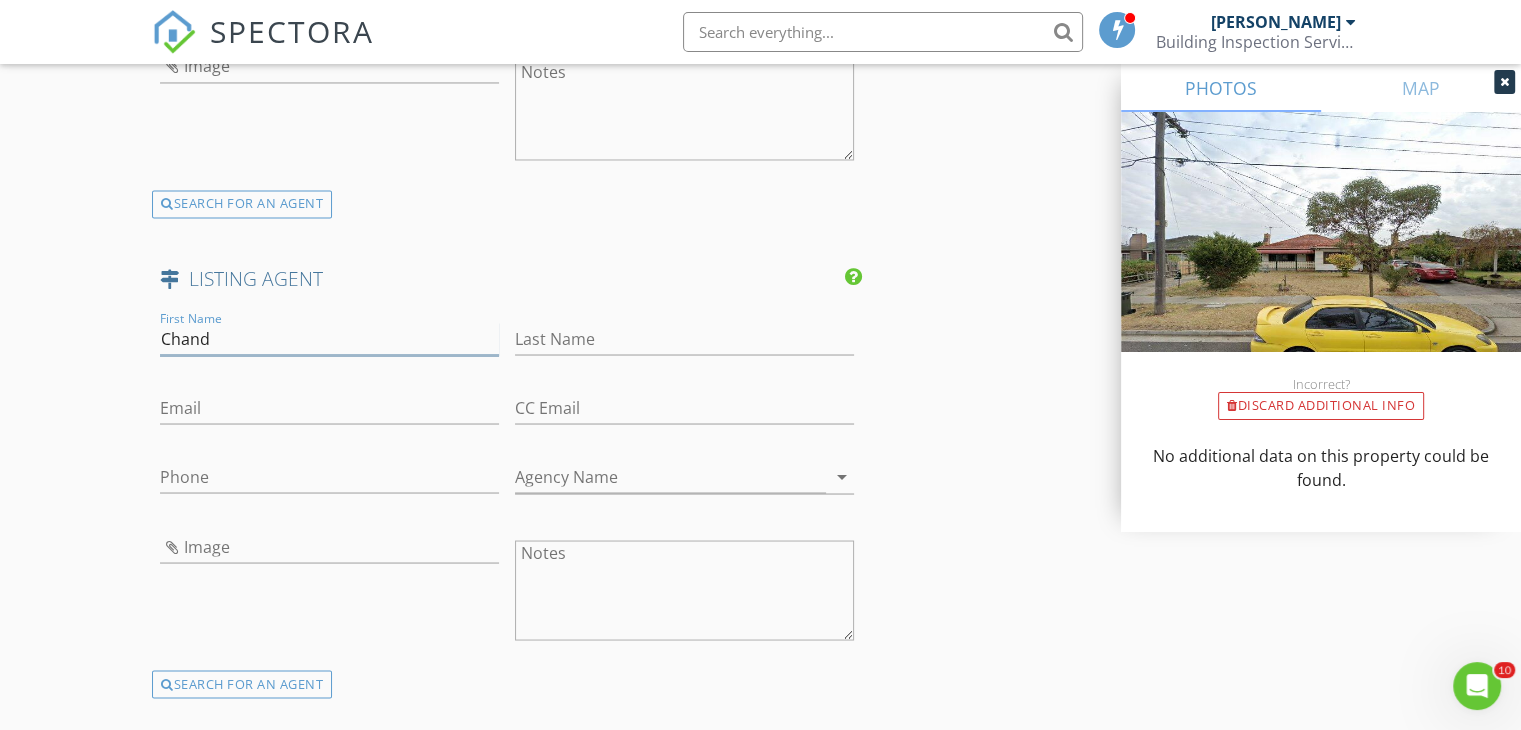 type on "Chand" 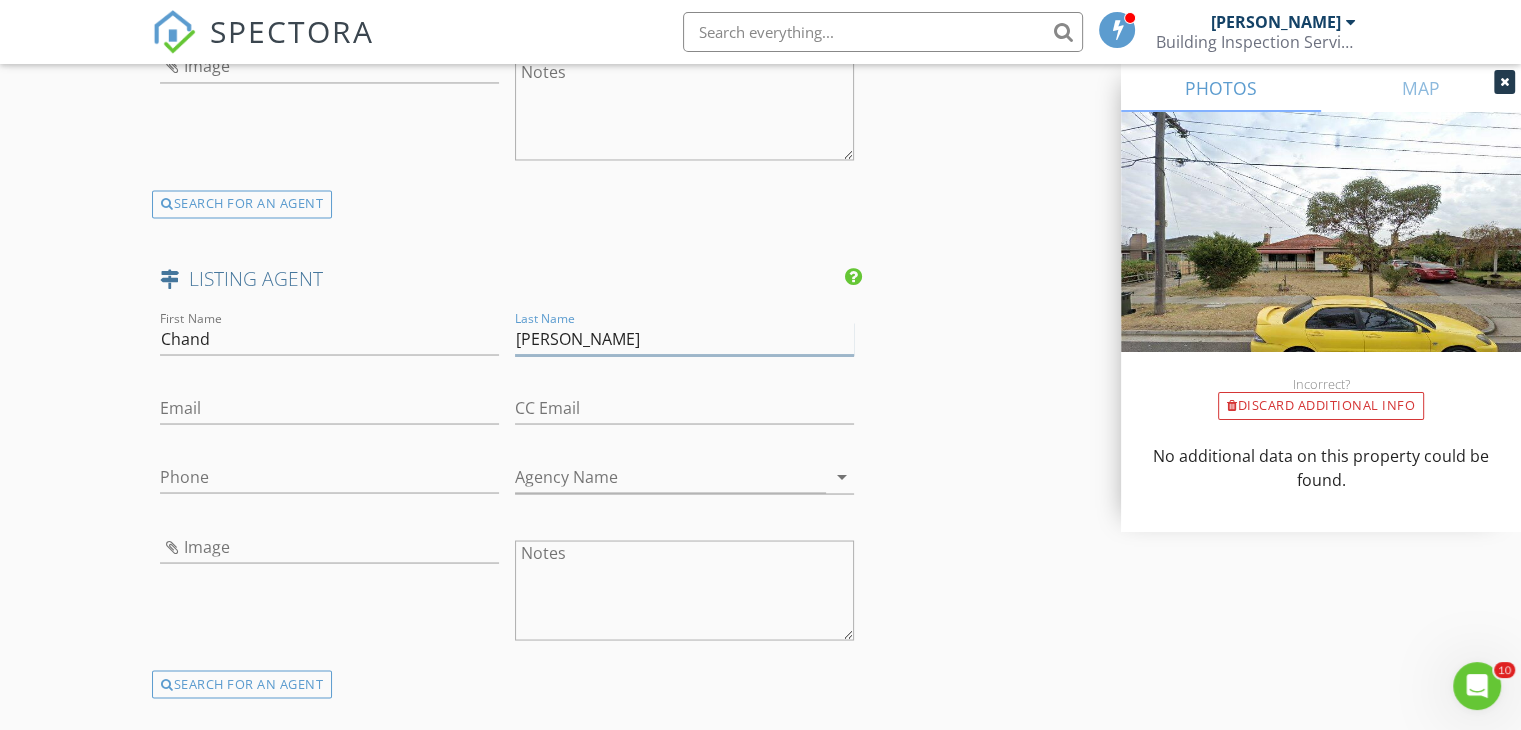 type on "Shreshtha" 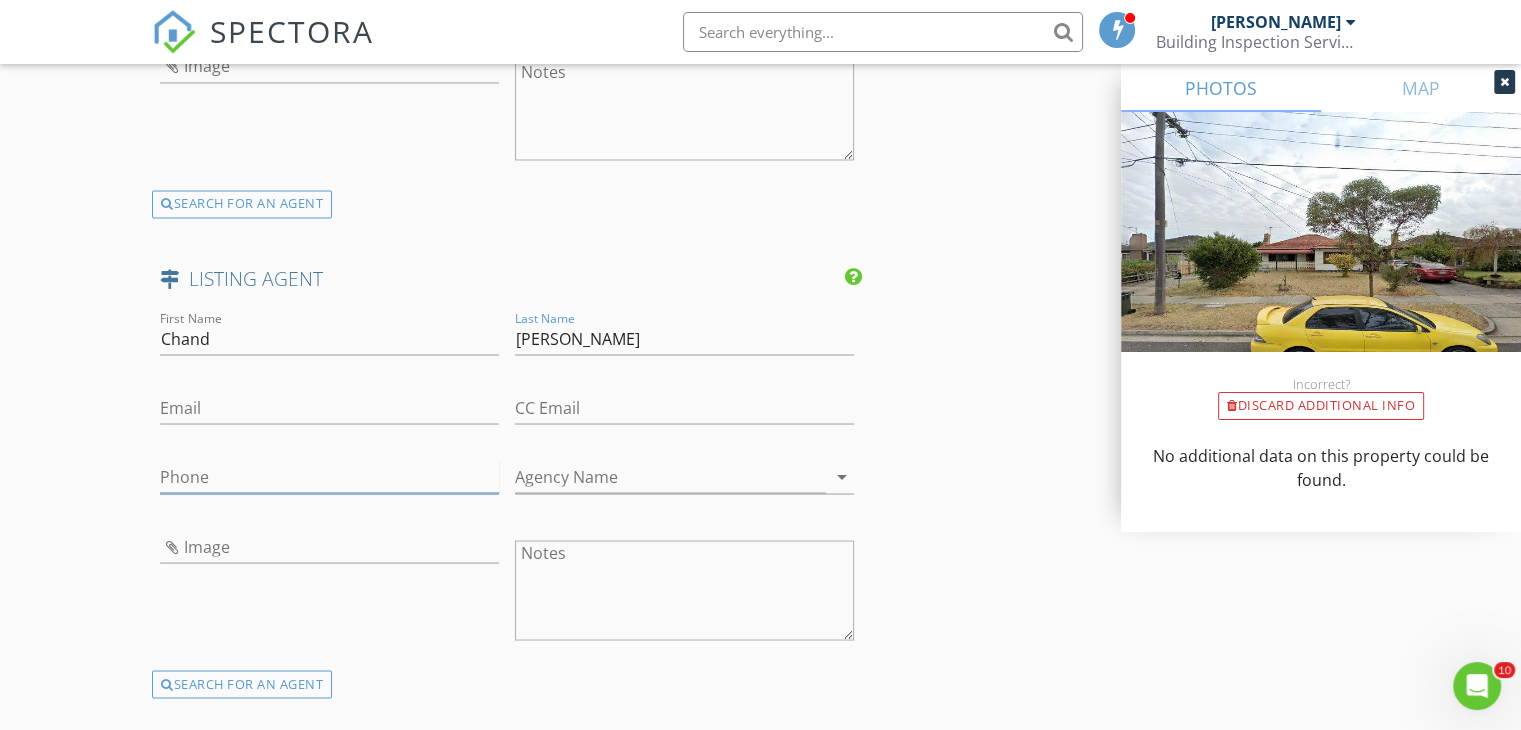 click on "Phone" at bounding box center [329, 476] 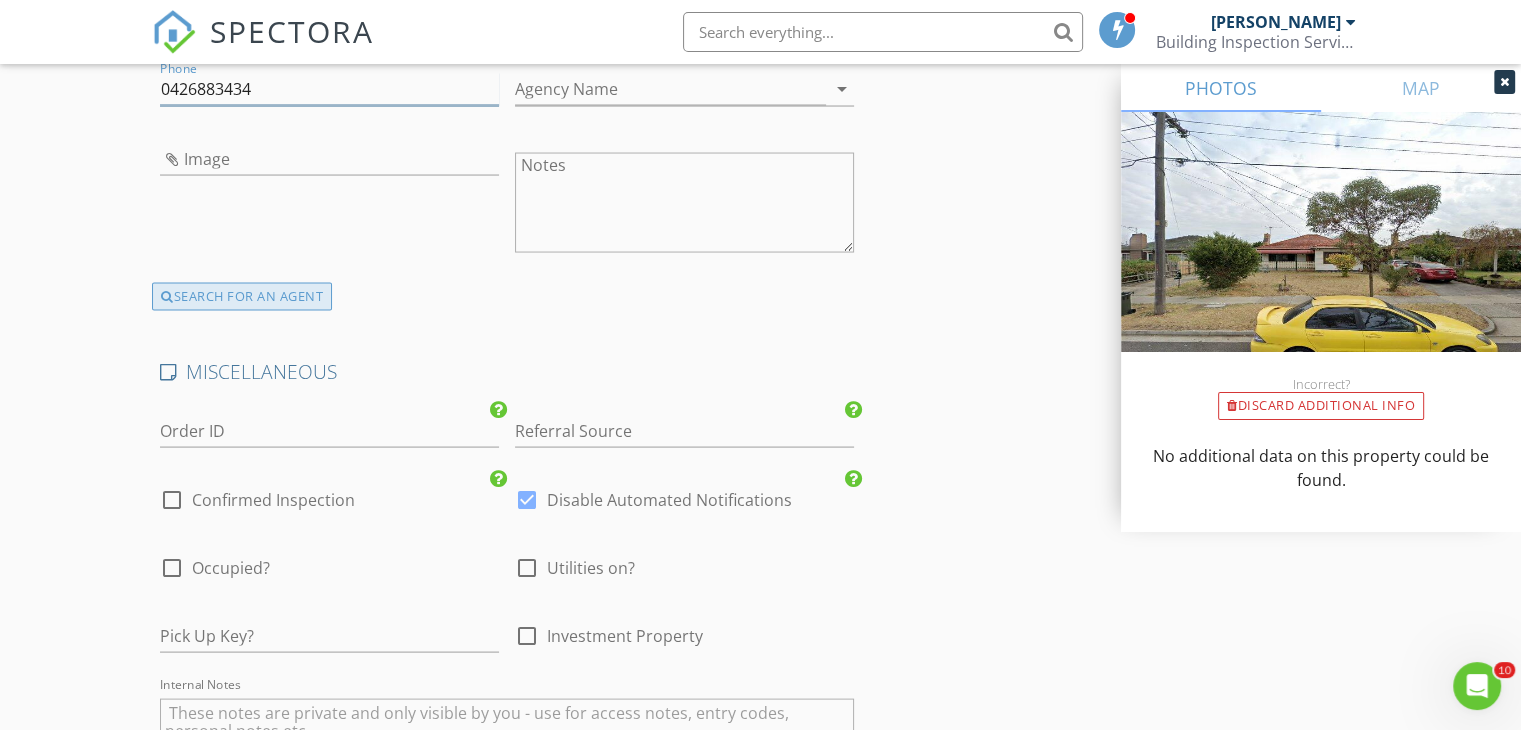 scroll, scrollTop: 3900, scrollLeft: 0, axis: vertical 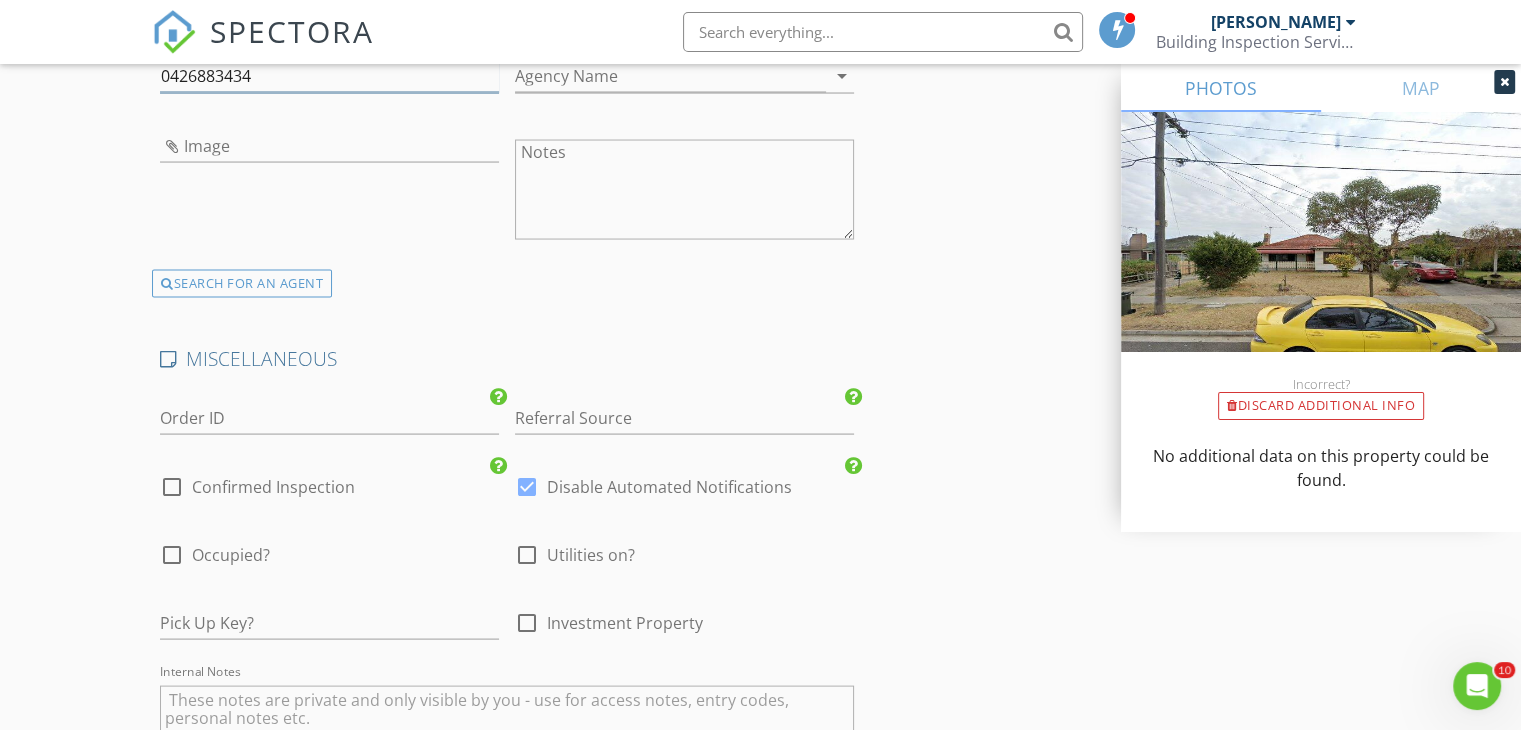 type on "0426883434" 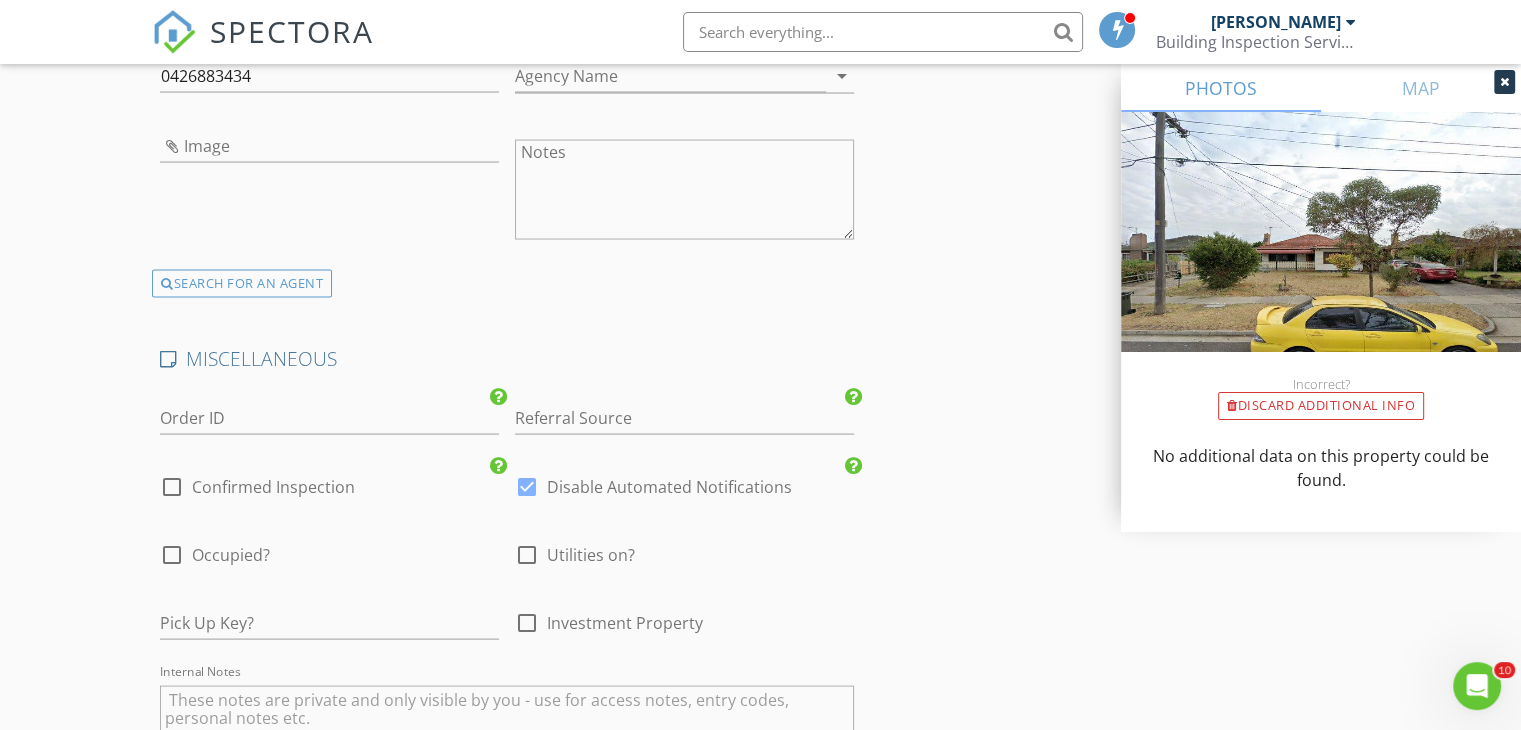 click at bounding box center (172, 487) 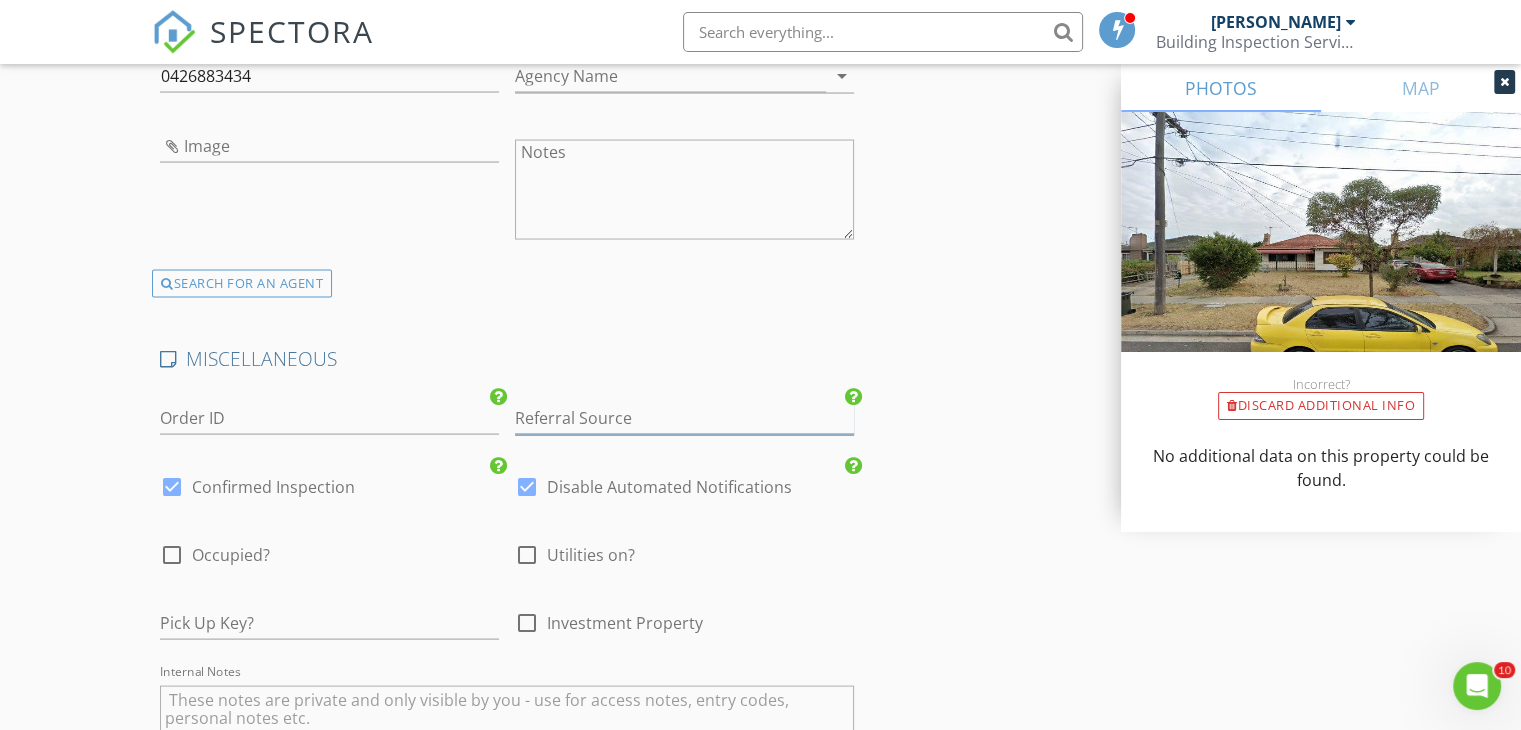 click at bounding box center [684, 418] 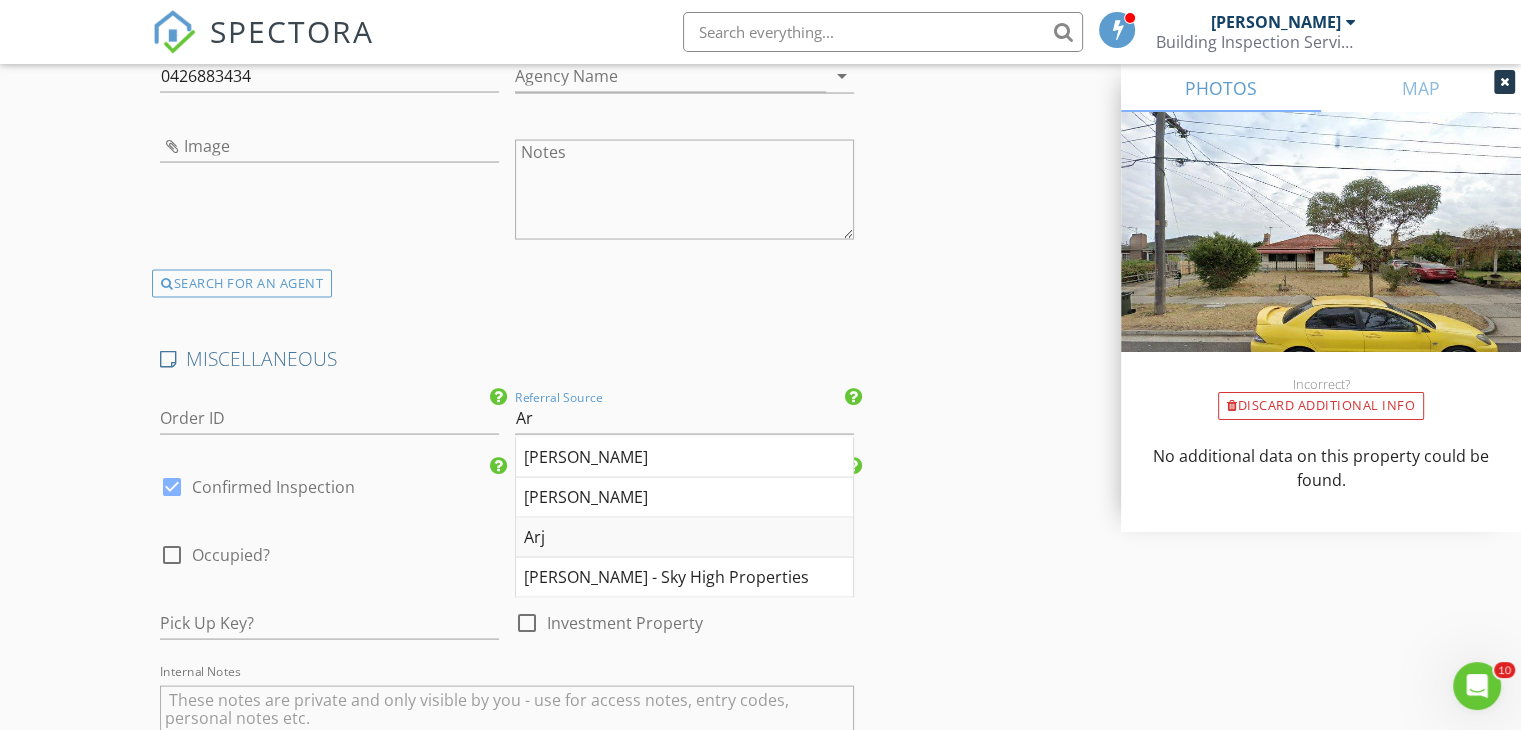 click on "Arj" at bounding box center [684, 538] 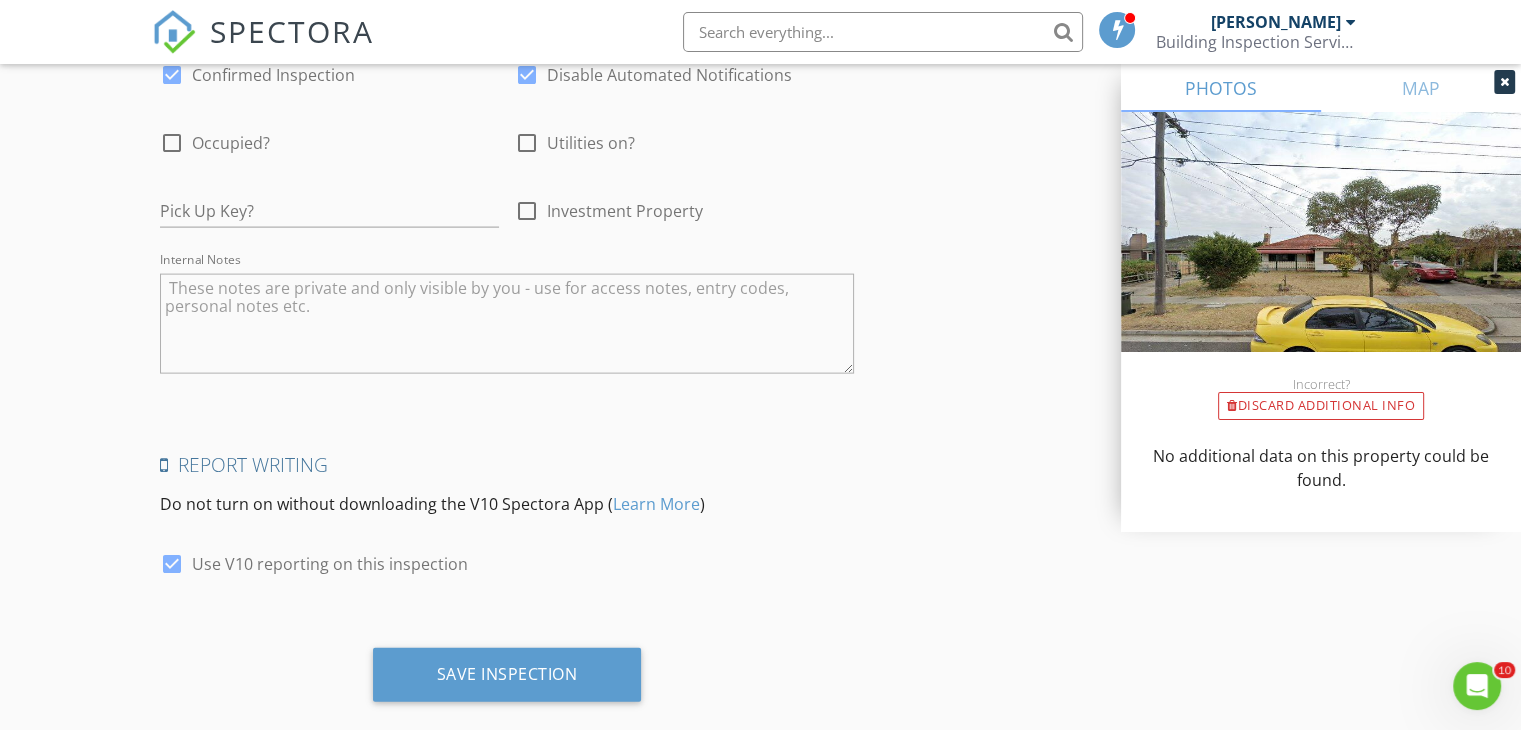 scroll, scrollTop: 4339, scrollLeft: 0, axis: vertical 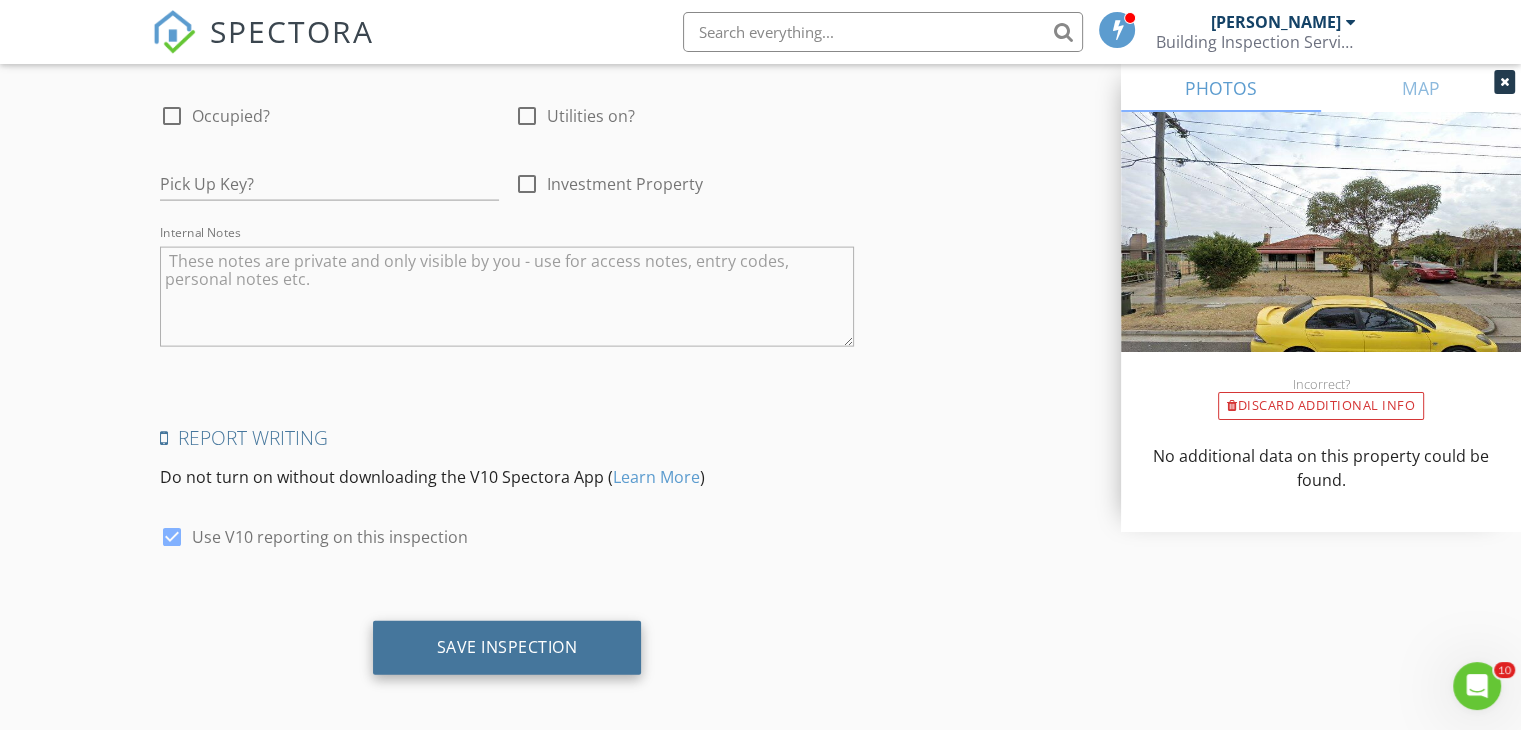 click on "Save Inspection" at bounding box center (507, 647) 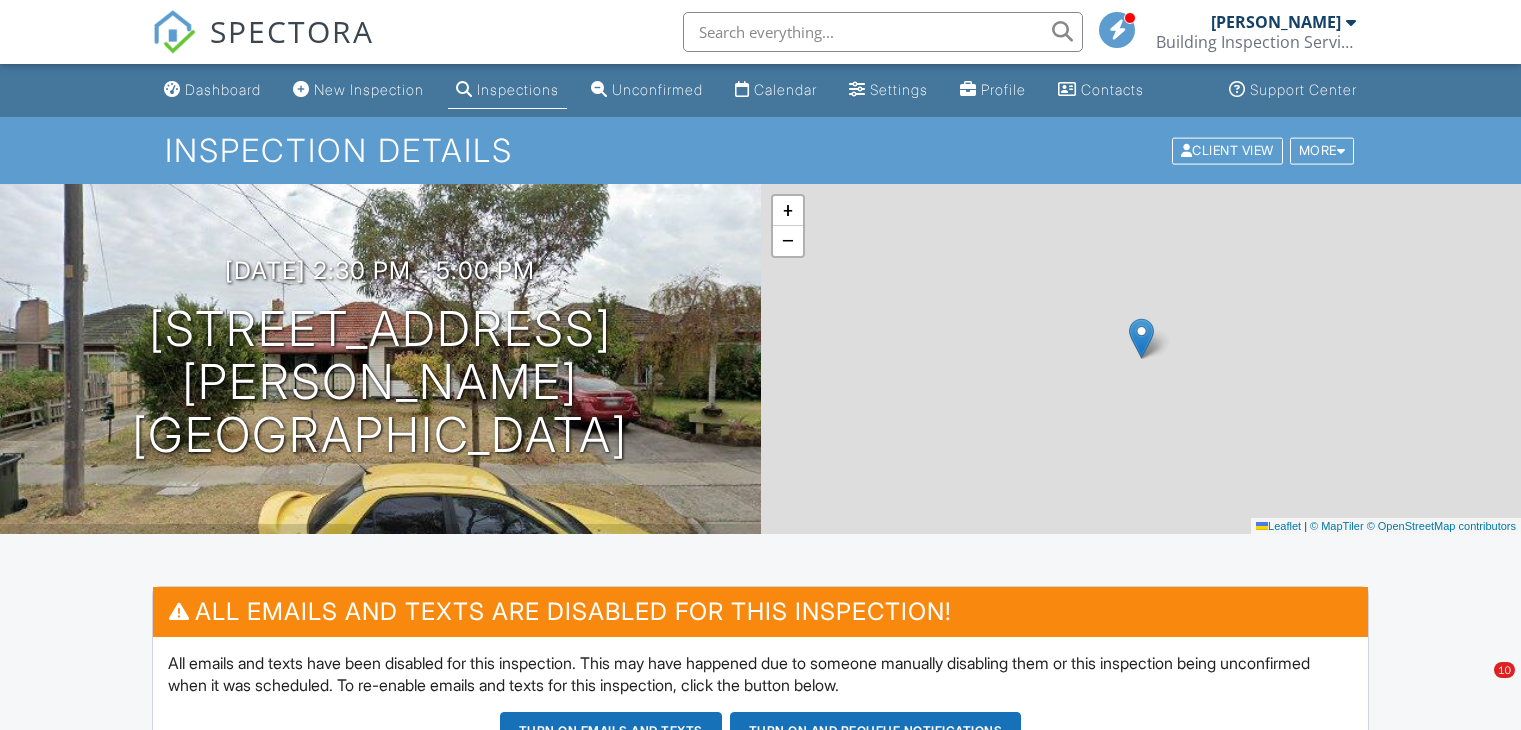 scroll, scrollTop: 0, scrollLeft: 0, axis: both 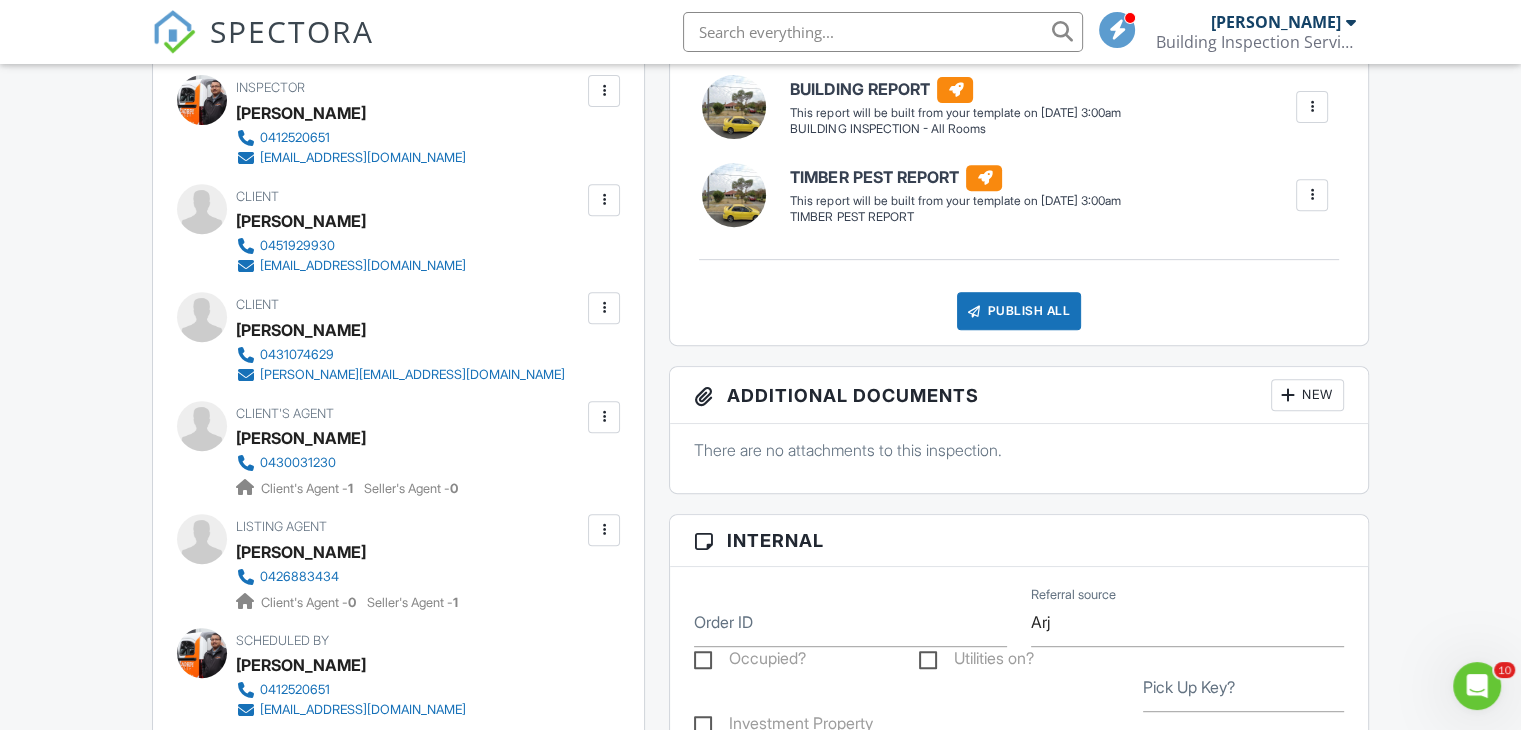 click at bounding box center (604, 200) 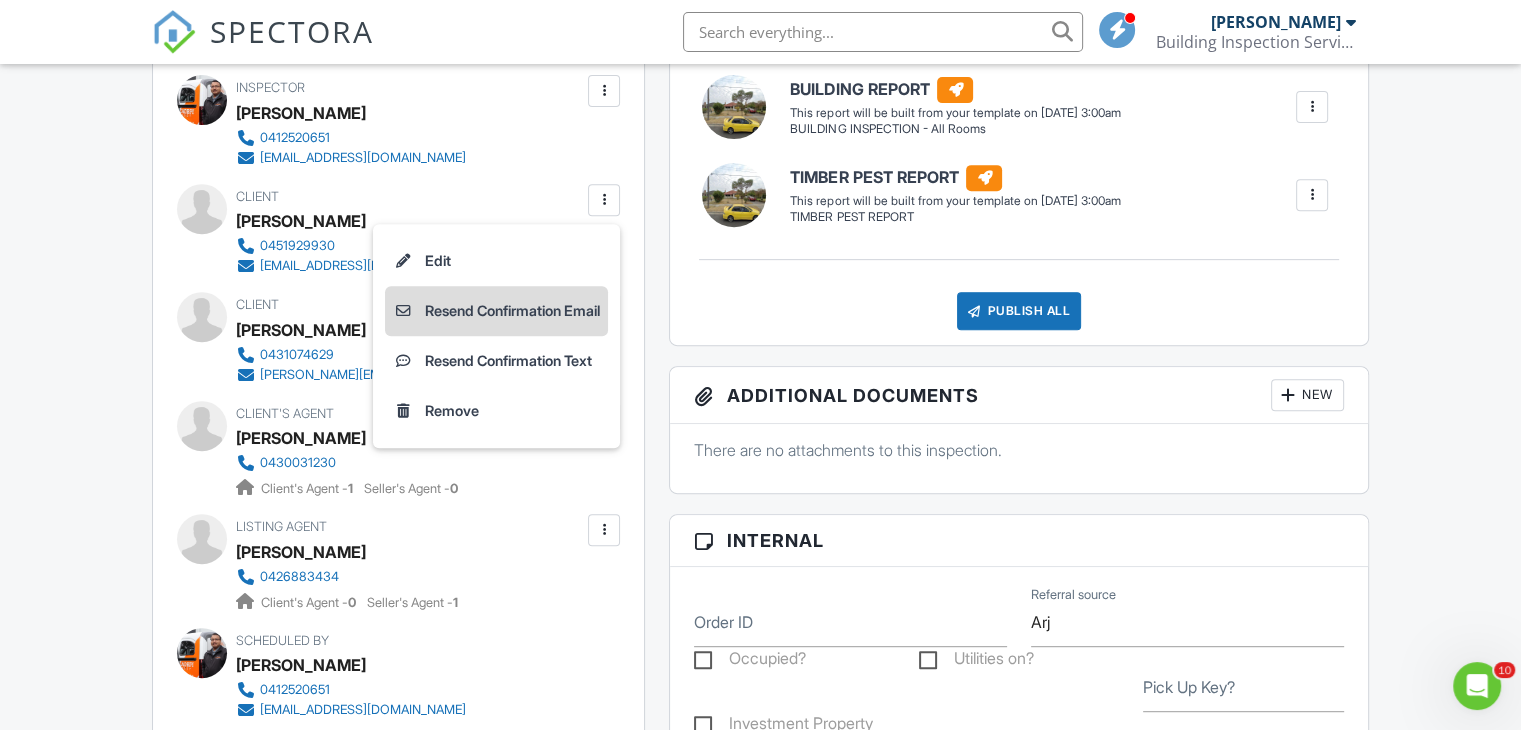 click on "Resend Confirmation Email" at bounding box center (496, 311) 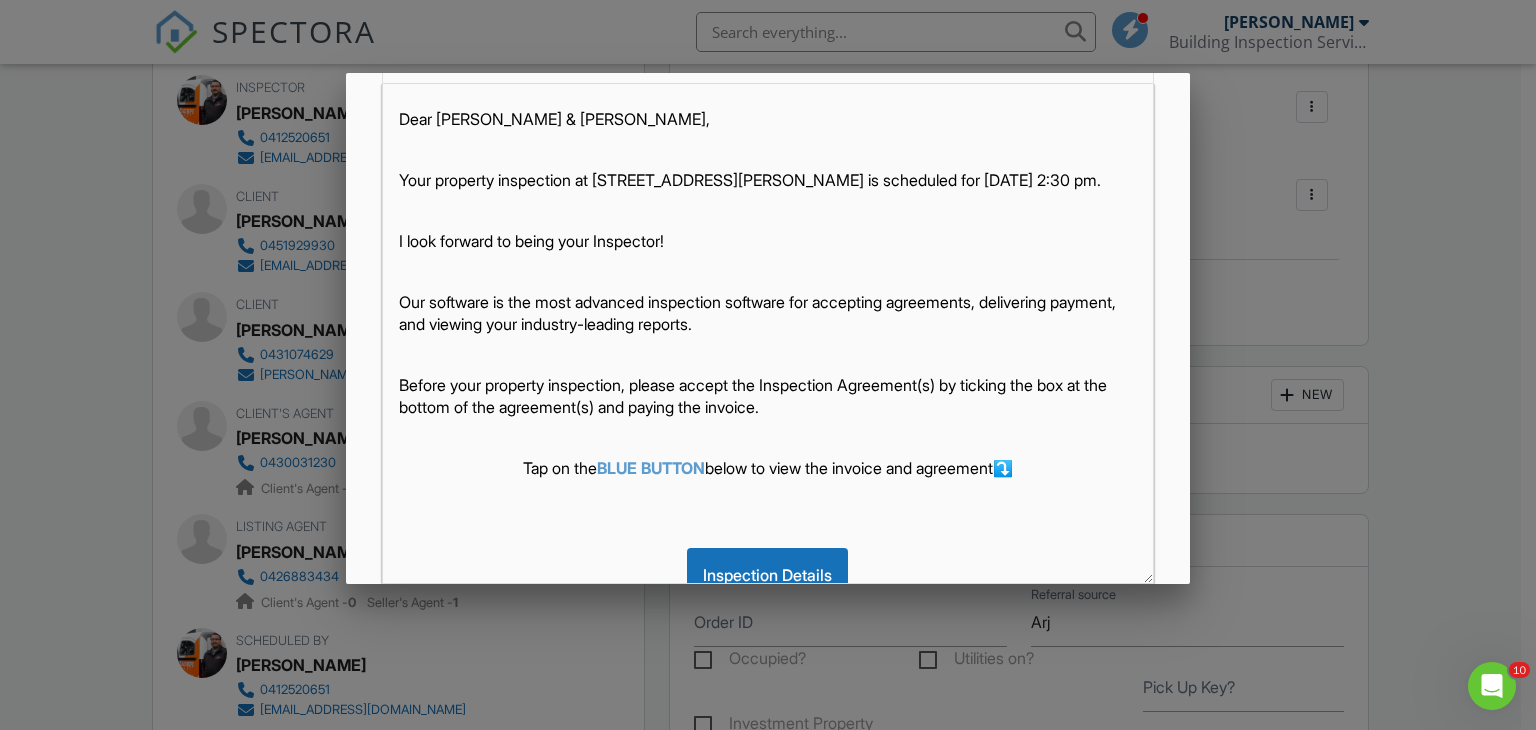 scroll, scrollTop: 471, scrollLeft: 0, axis: vertical 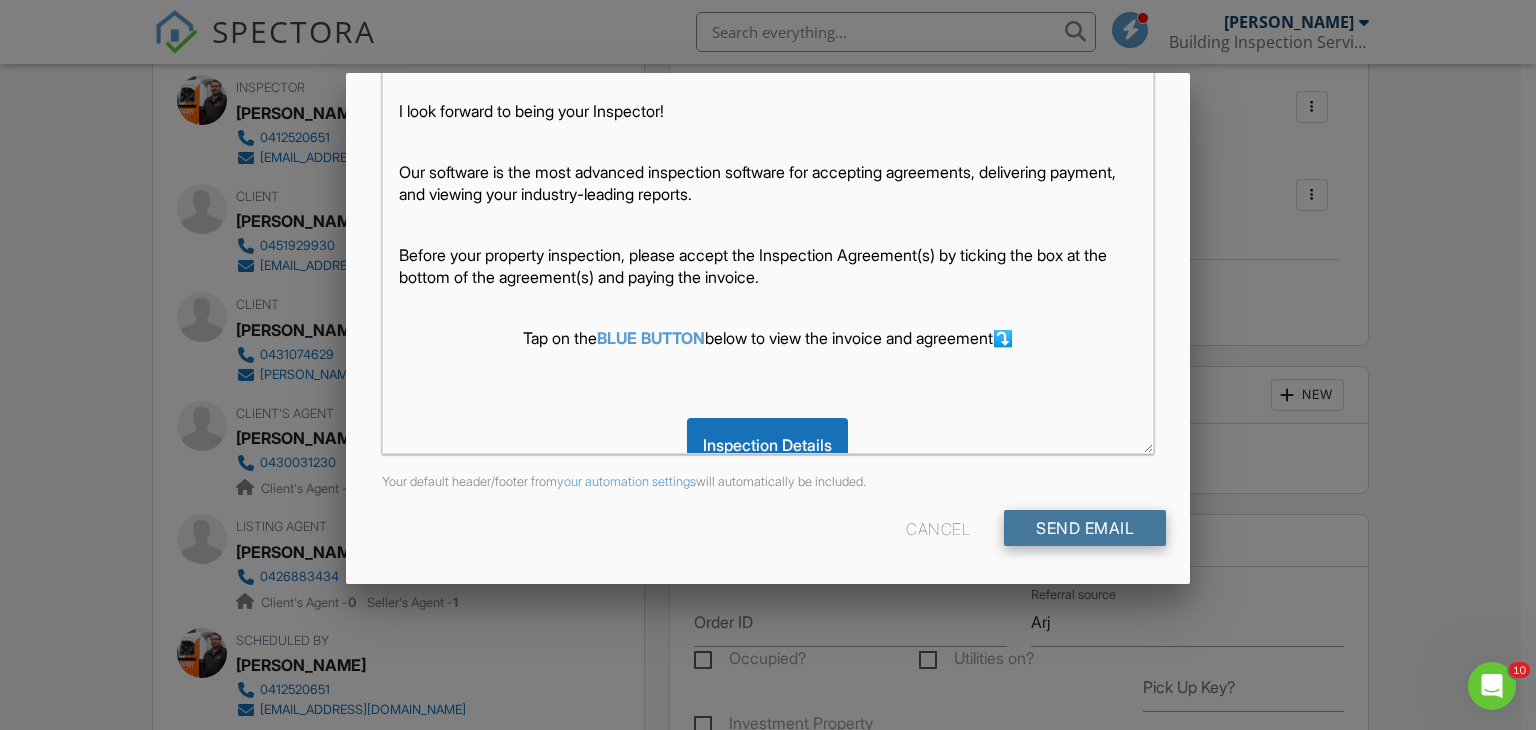 click on "Send Email" at bounding box center (1085, 528) 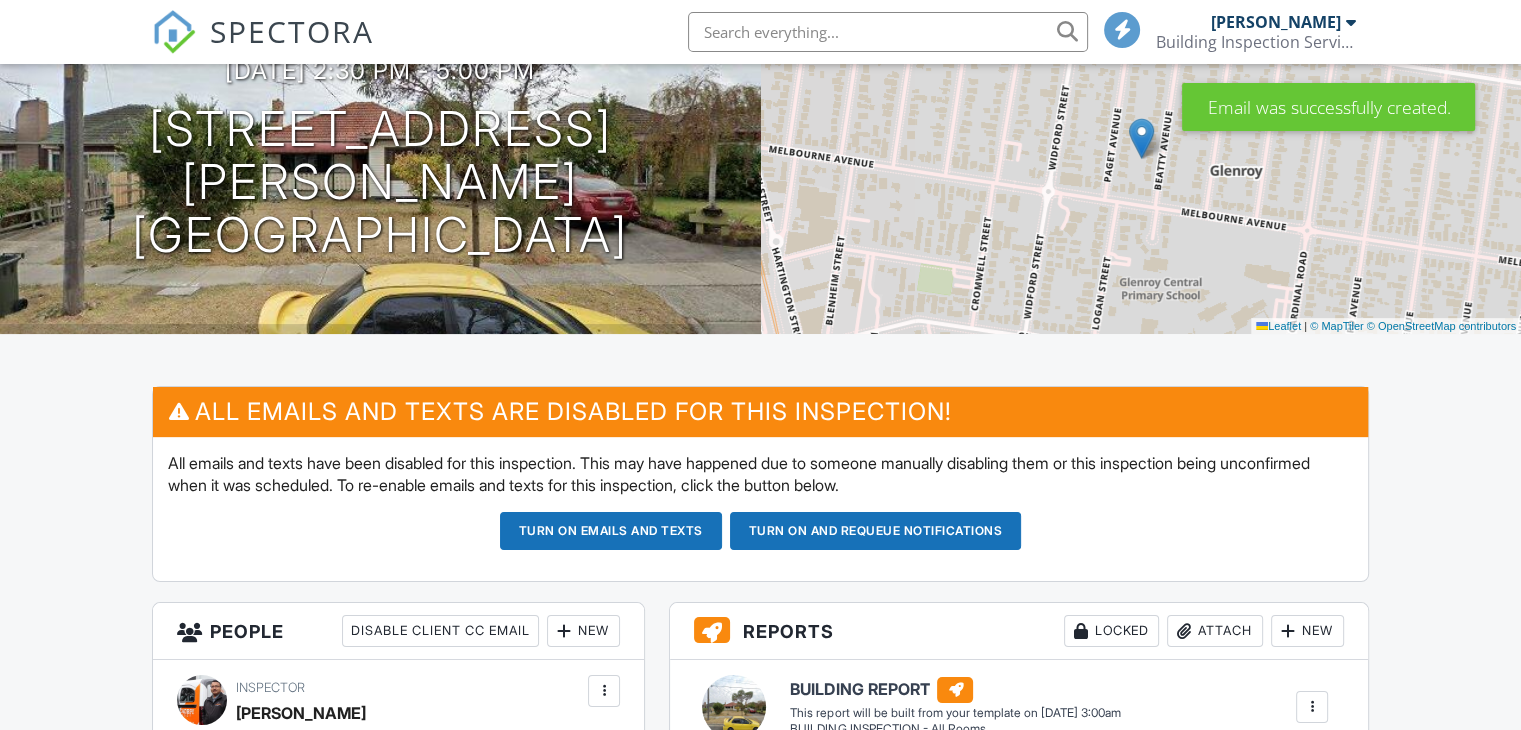 scroll, scrollTop: 266, scrollLeft: 0, axis: vertical 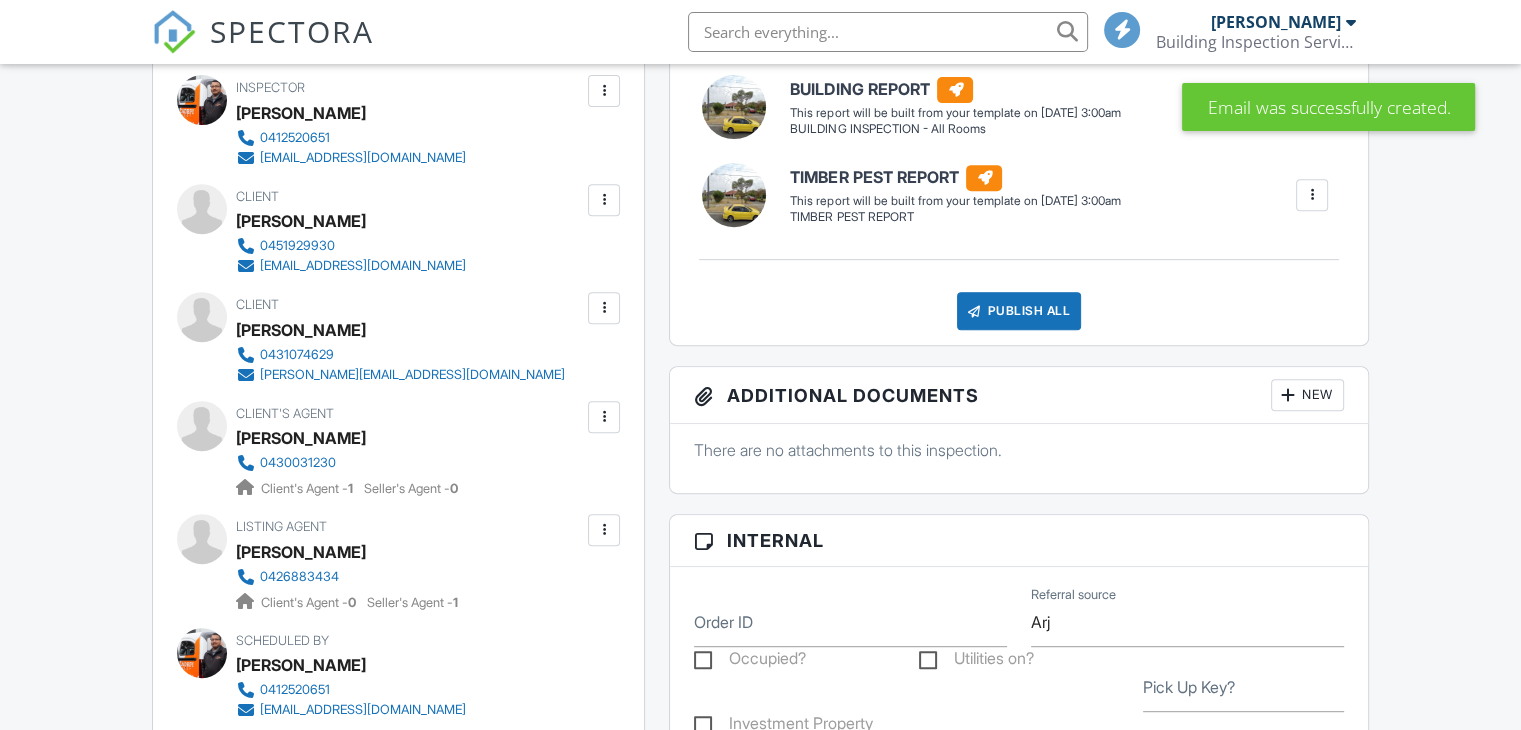 click at bounding box center (604, 308) 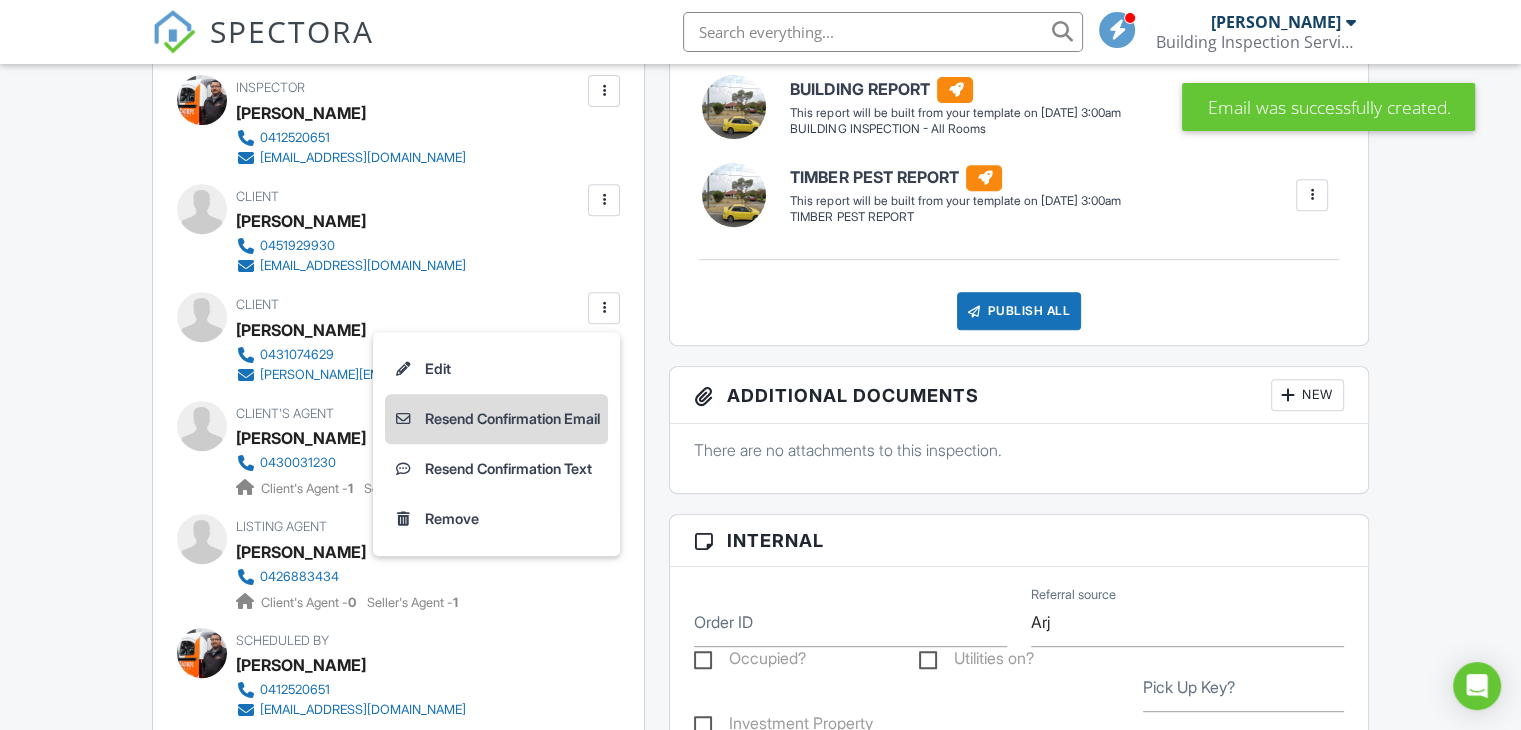 click on "Resend Confirmation Email" at bounding box center (496, 419) 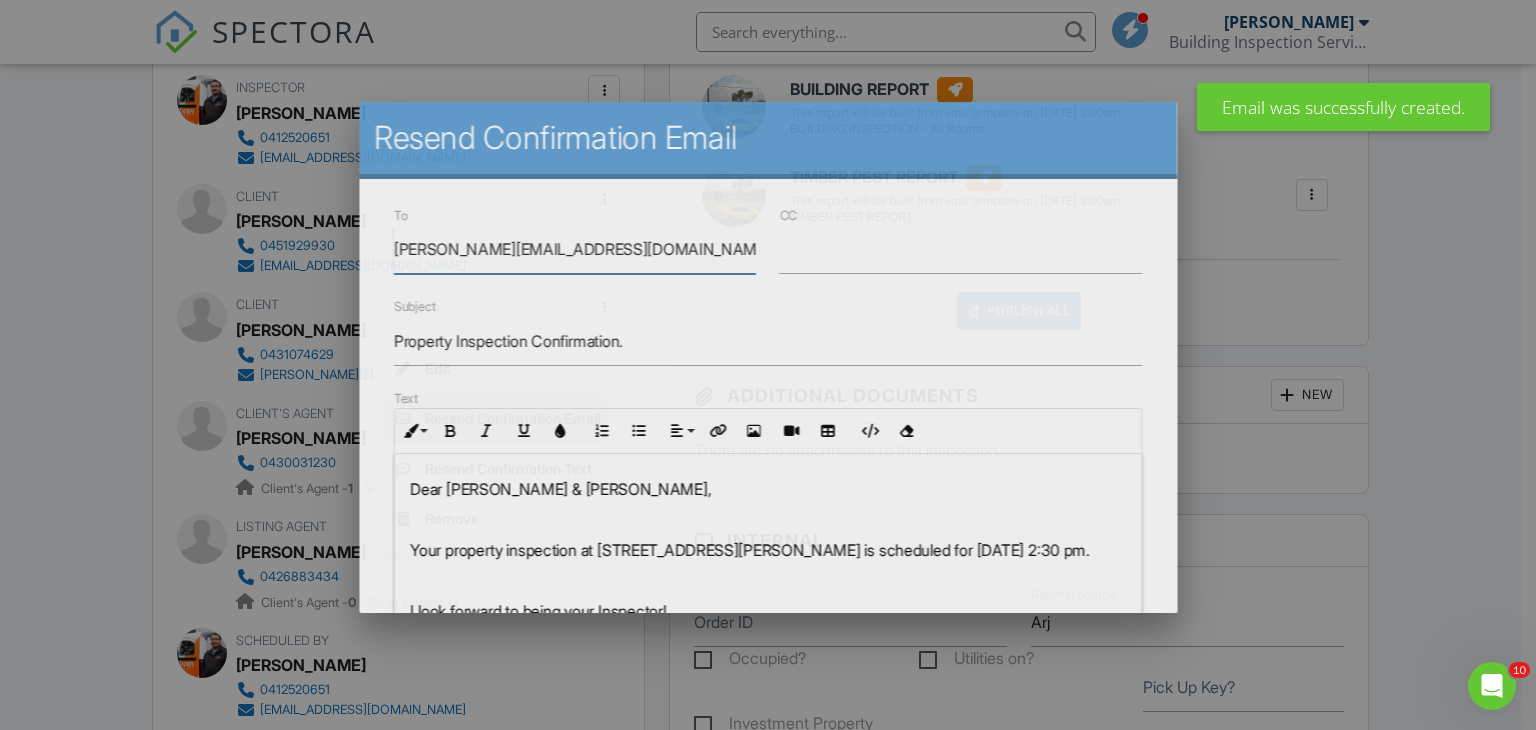 scroll, scrollTop: 0, scrollLeft: 0, axis: both 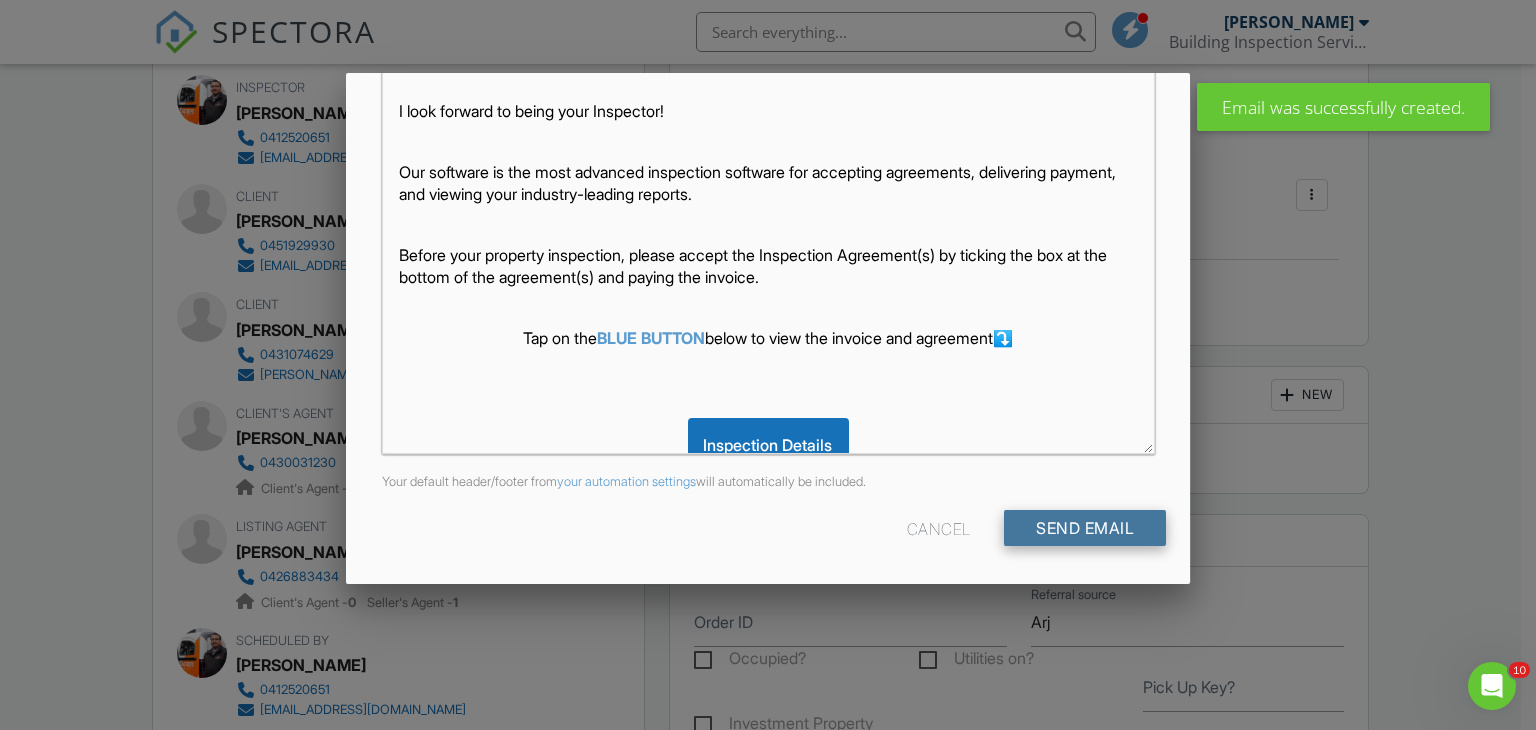 click on "Send Email" at bounding box center [1085, 528] 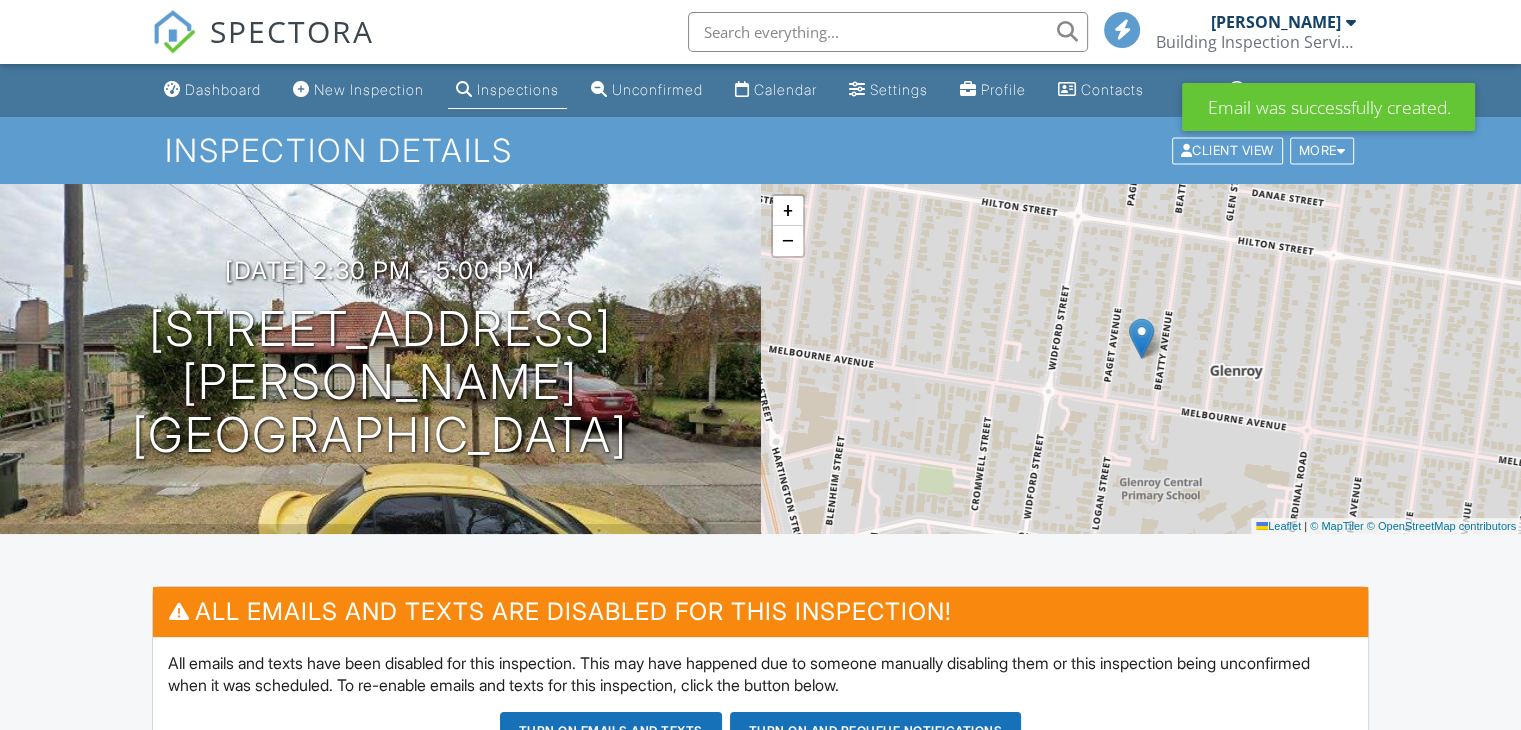 scroll, scrollTop: 356, scrollLeft: 0, axis: vertical 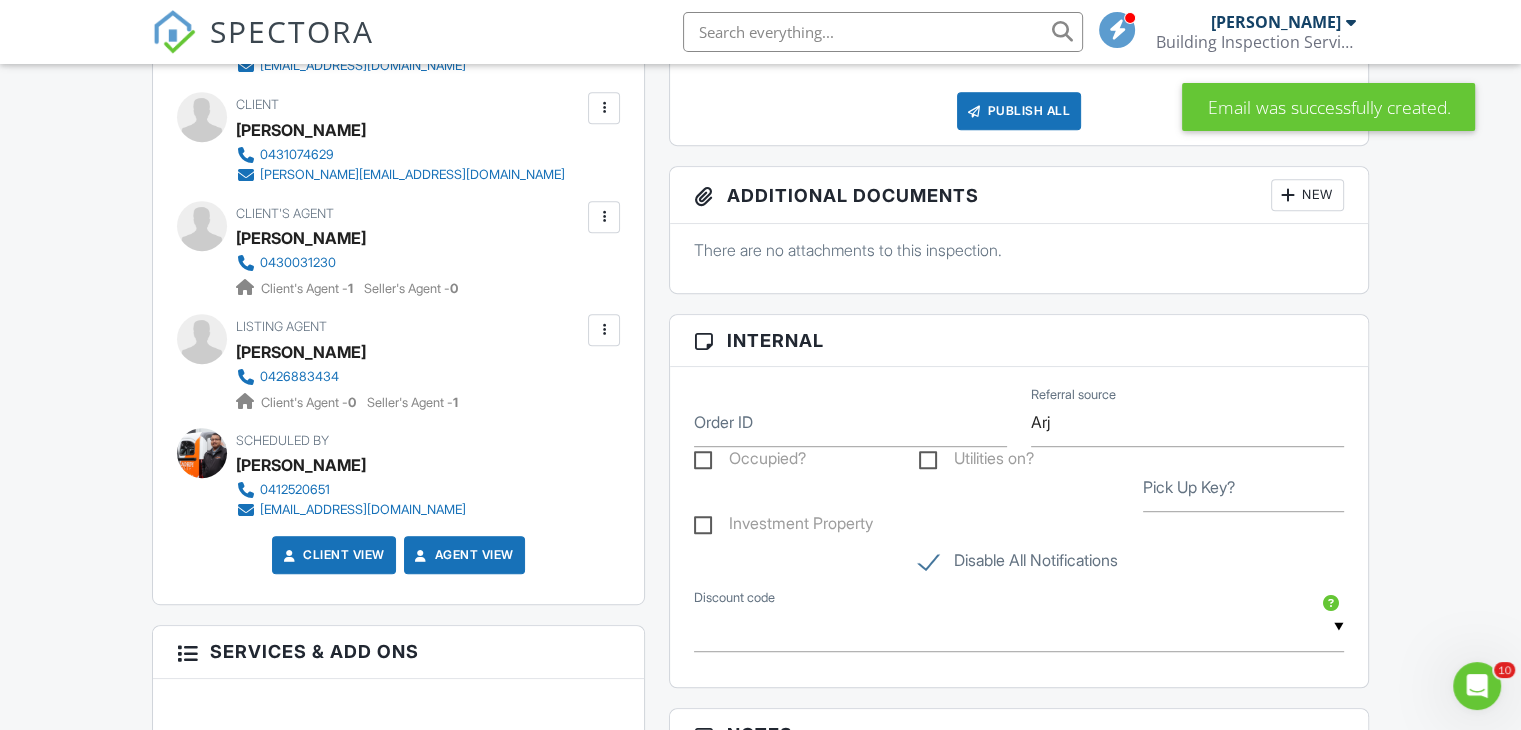 click at bounding box center (604, 217) 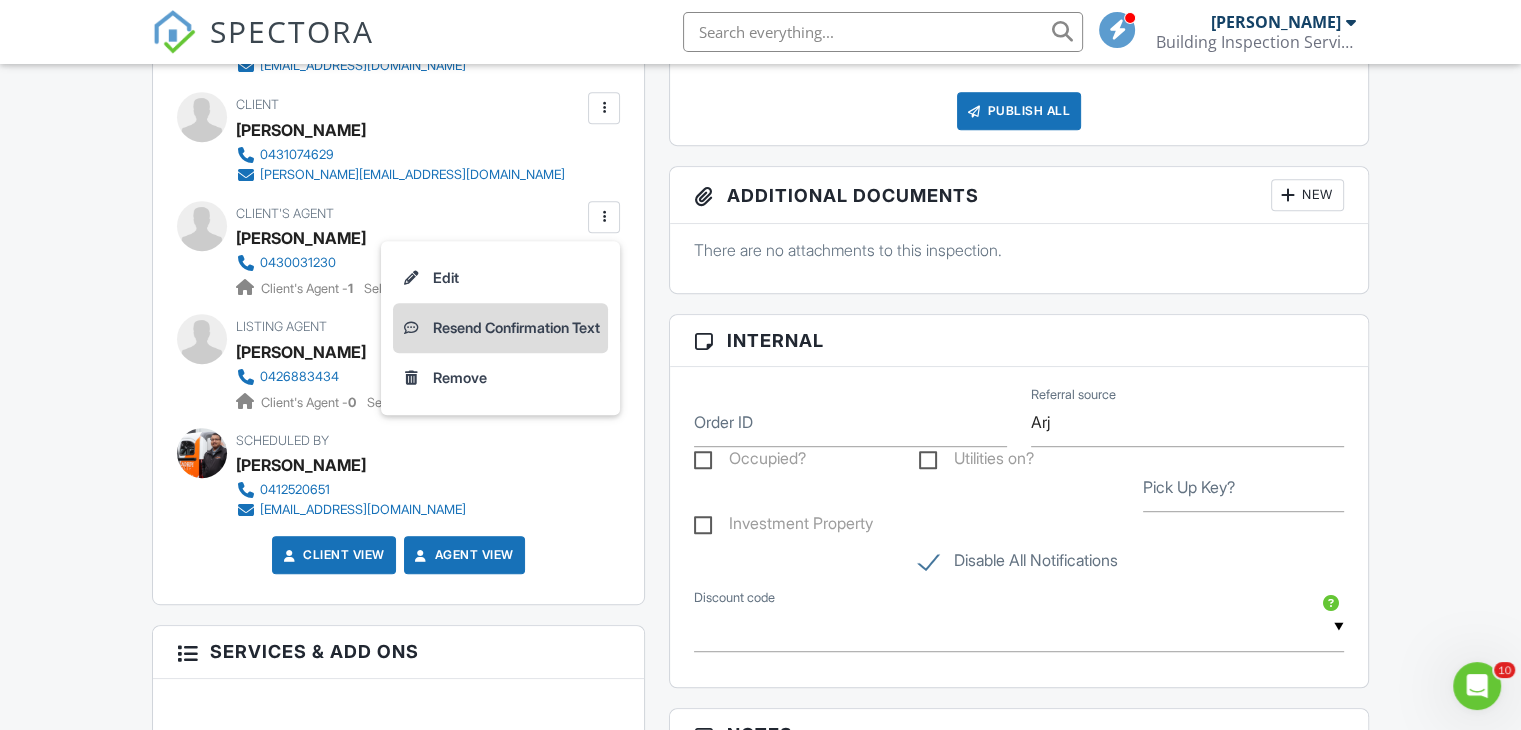 click on "Resend Confirmation Text" at bounding box center (500, 328) 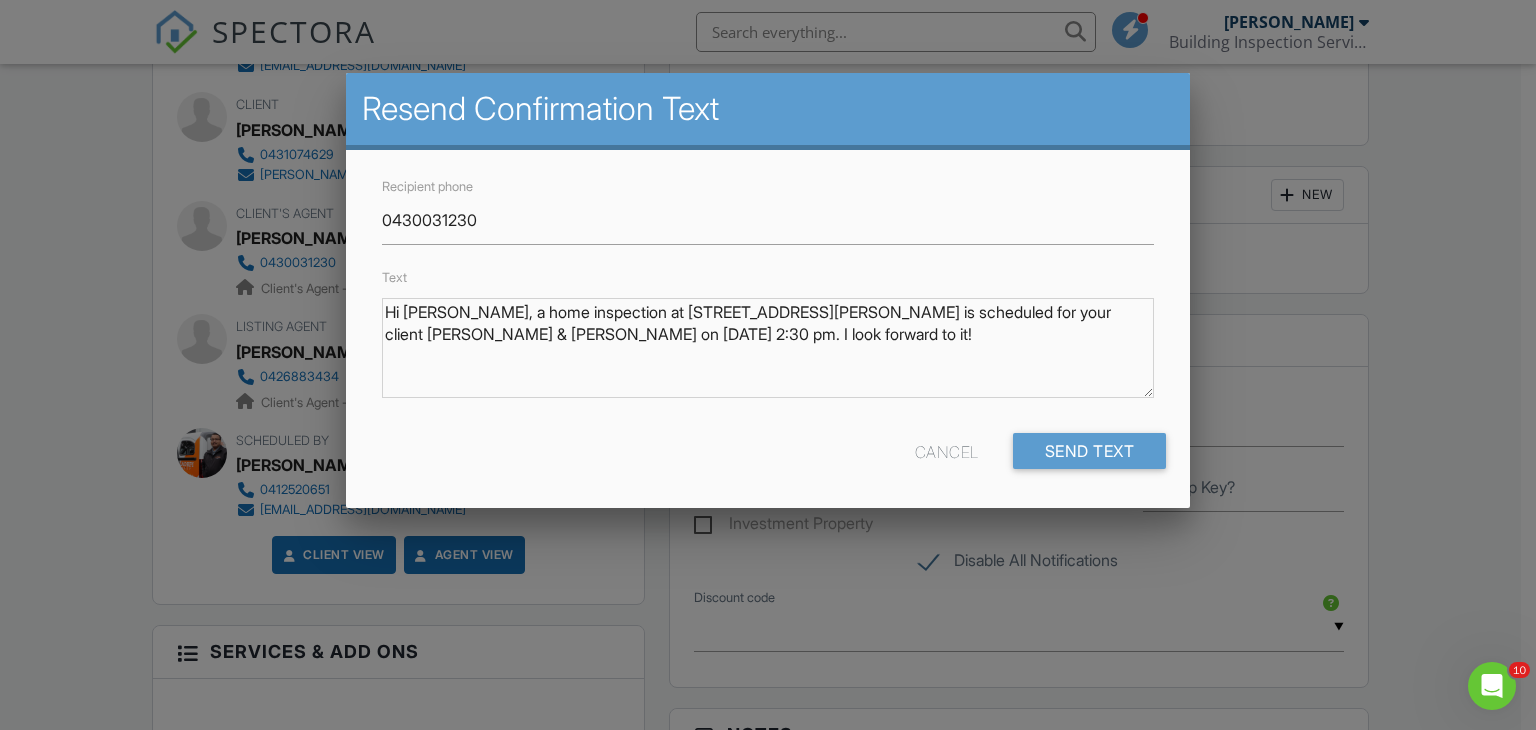 click at bounding box center [768, 356] 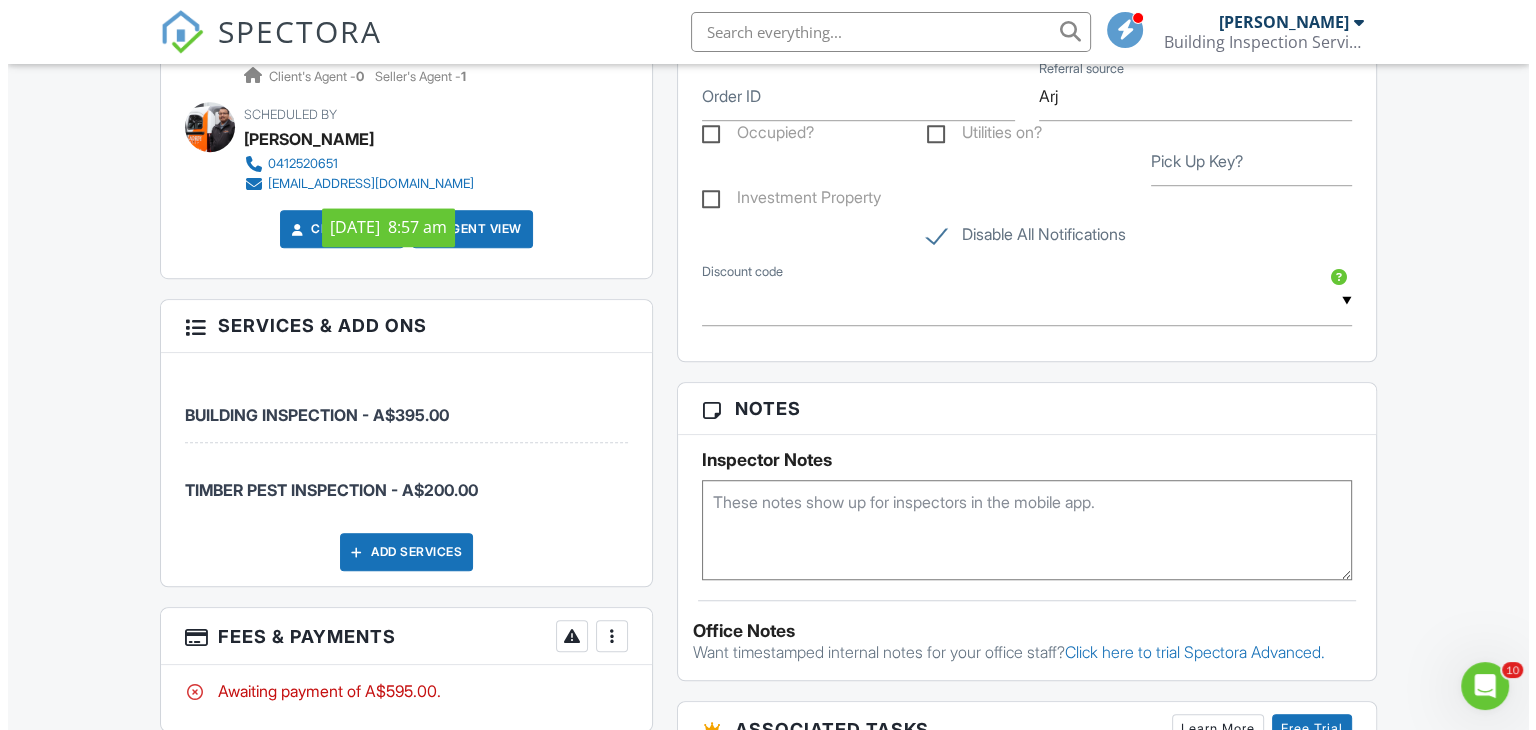 scroll, scrollTop: 1400, scrollLeft: 0, axis: vertical 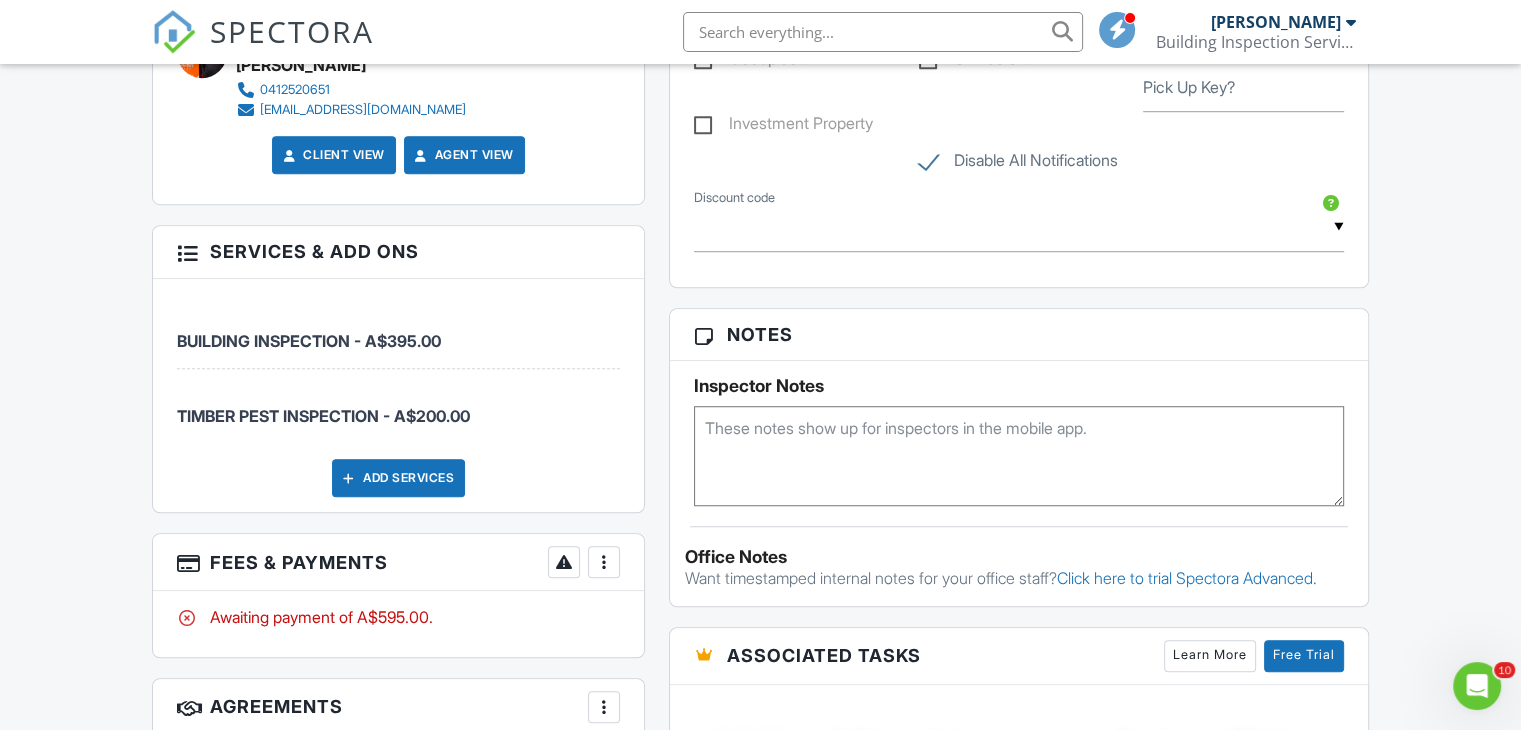 click at bounding box center [604, 562] 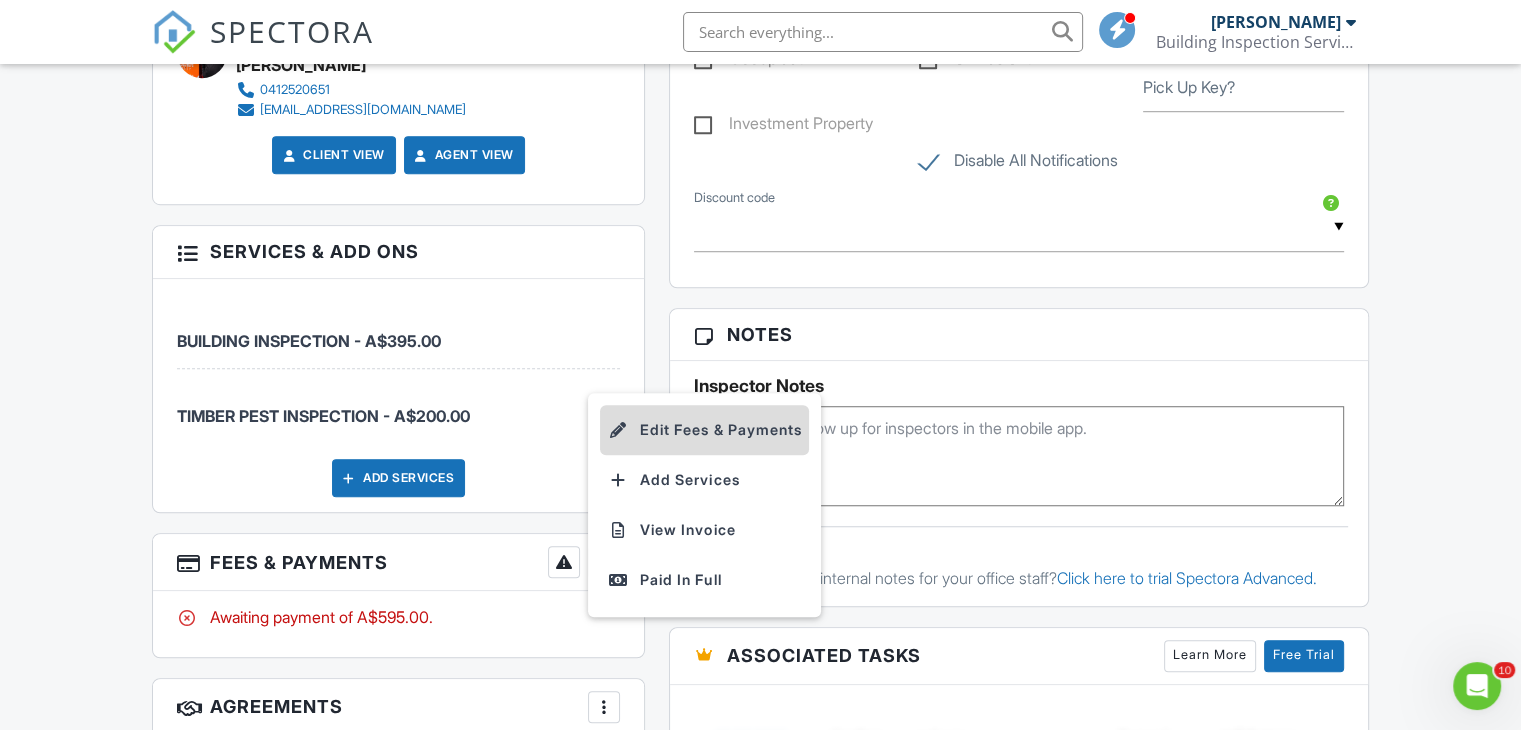 click on "Edit Fees & Payments" at bounding box center (704, 430) 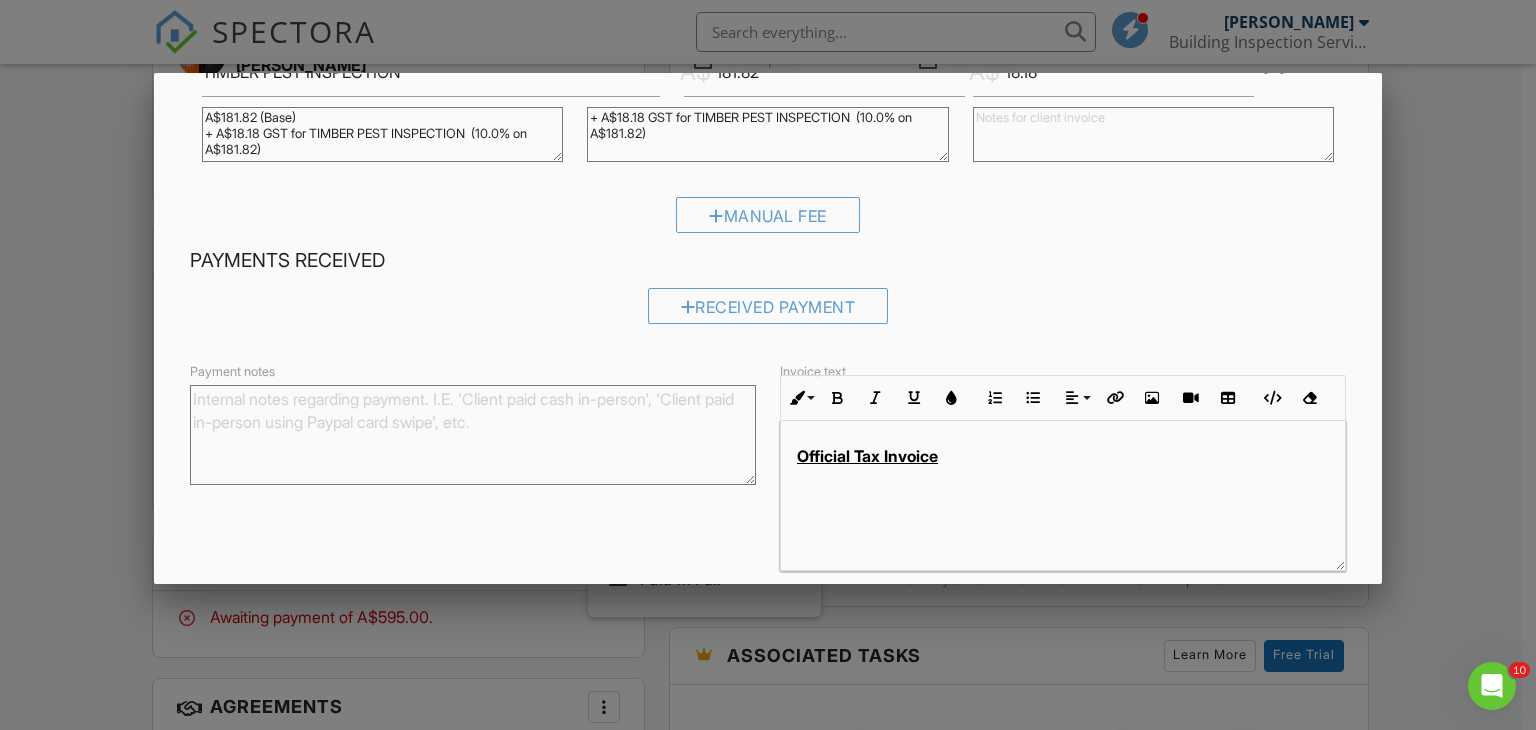 scroll, scrollTop: 408, scrollLeft: 0, axis: vertical 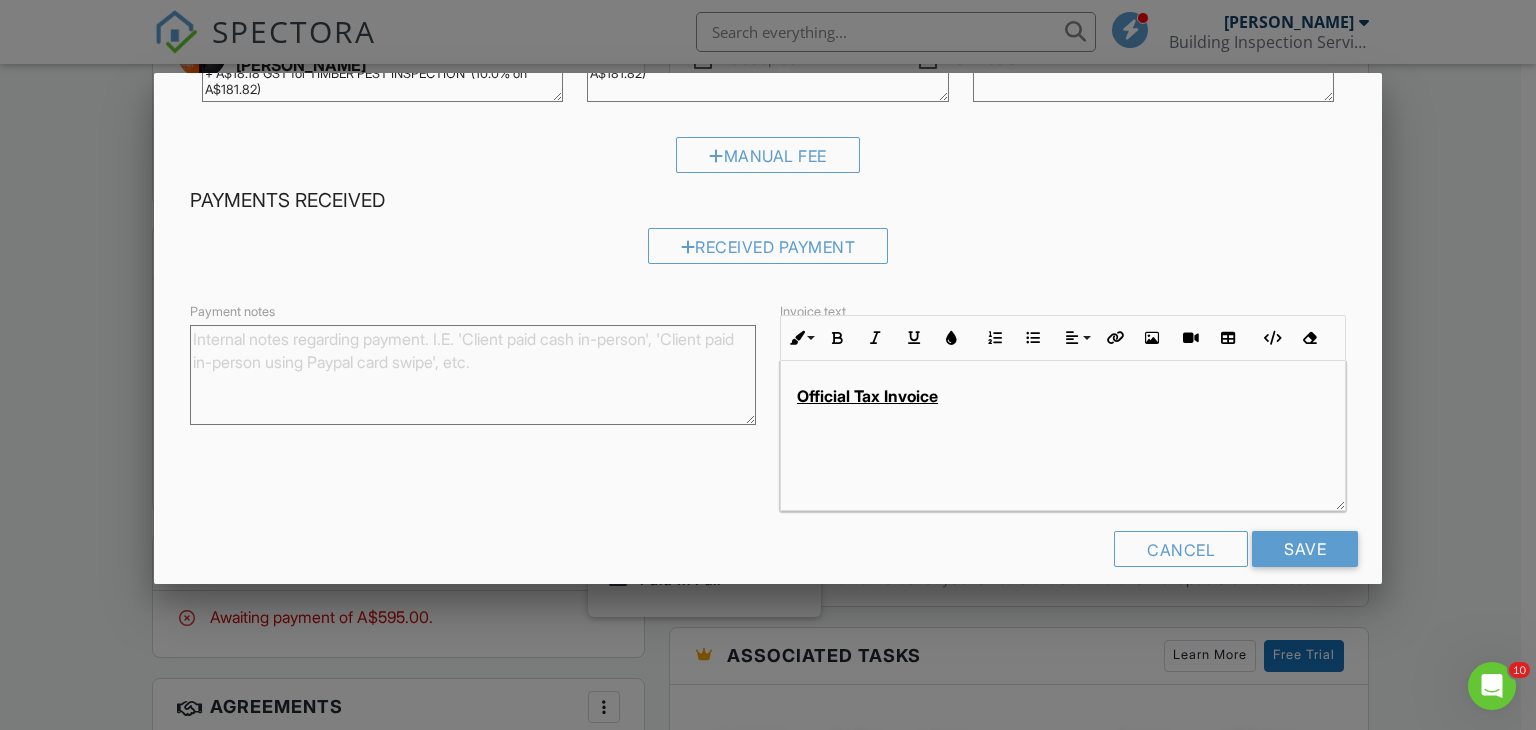 click on "Official Tax Invoice" at bounding box center [1063, 436] 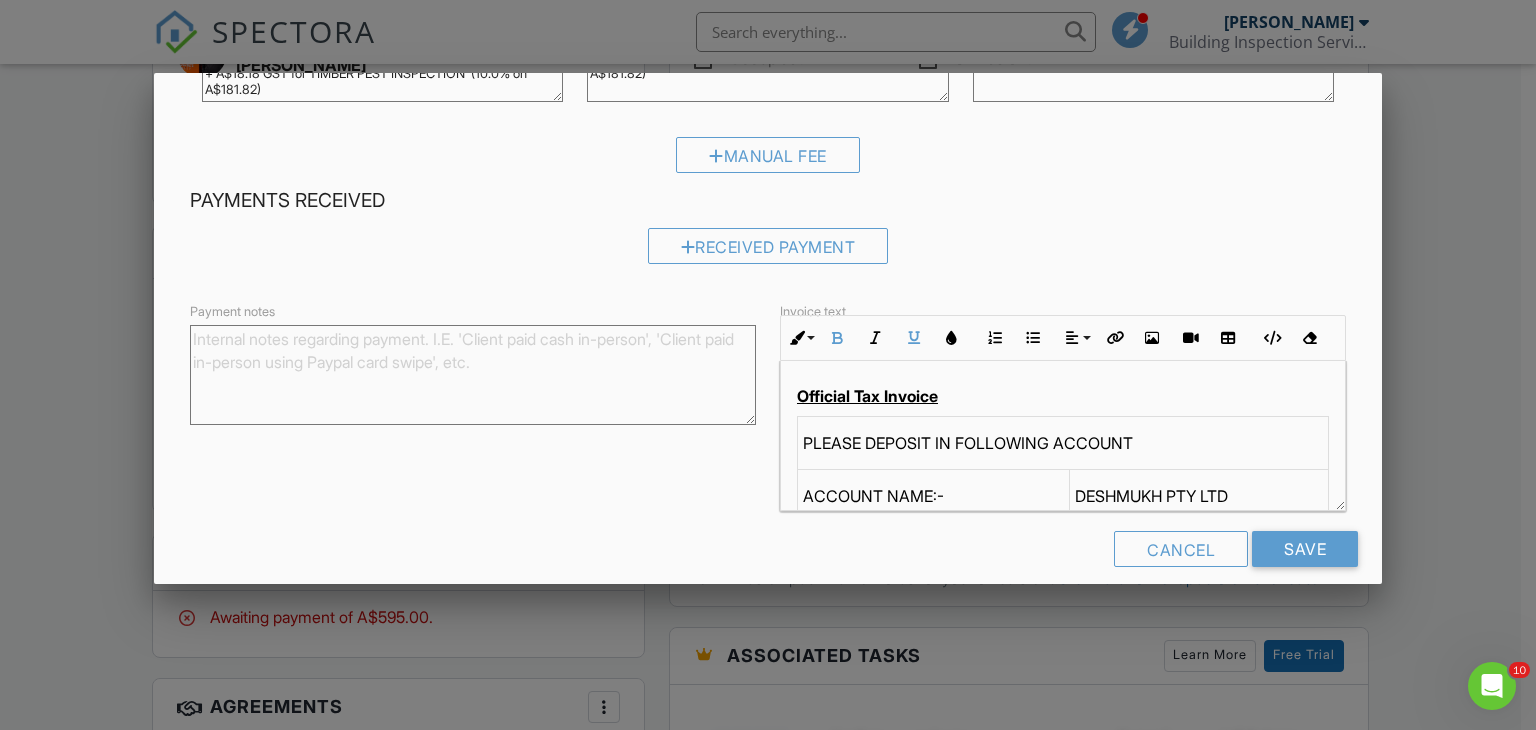 scroll, scrollTop: 208, scrollLeft: 0, axis: vertical 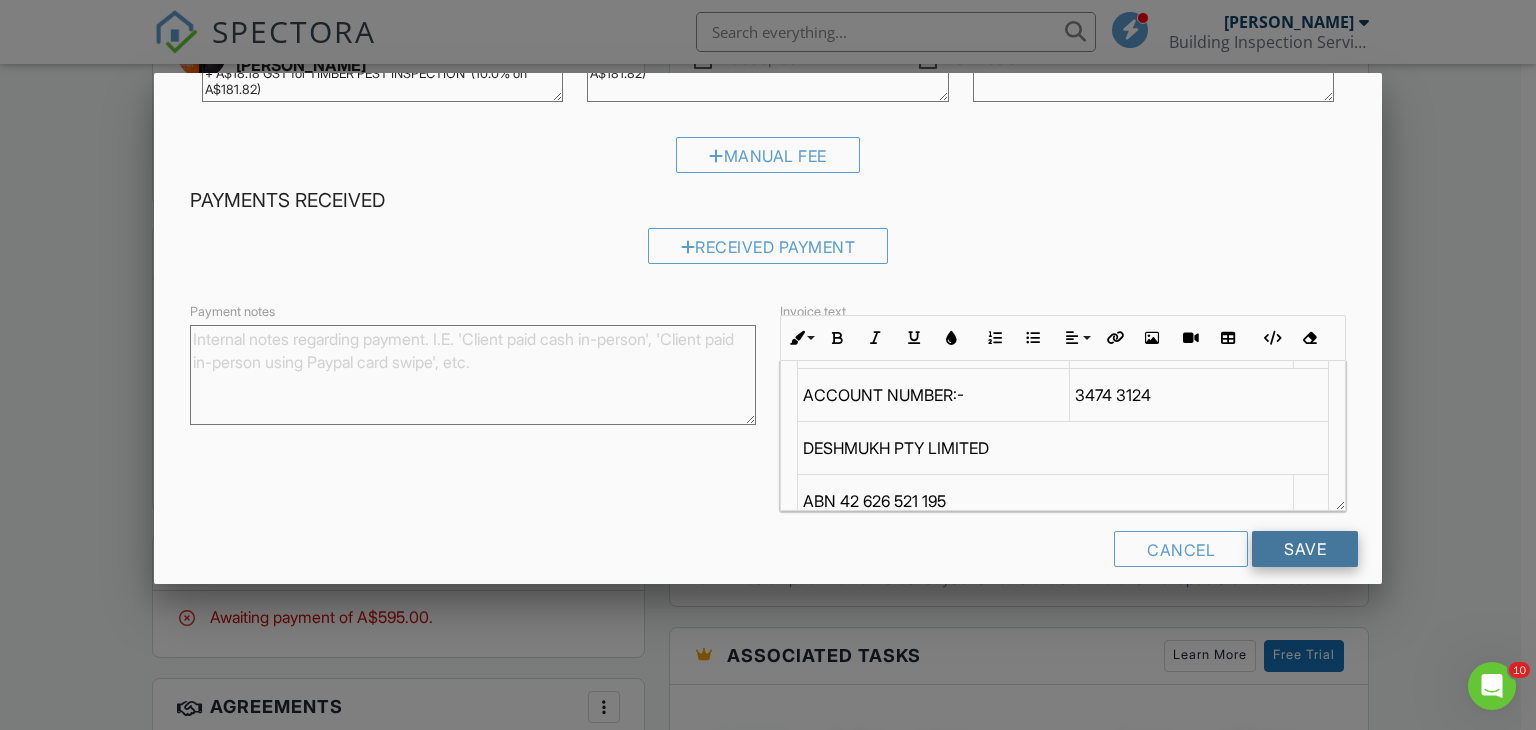 click on "Save" at bounding box center [1305, 549] 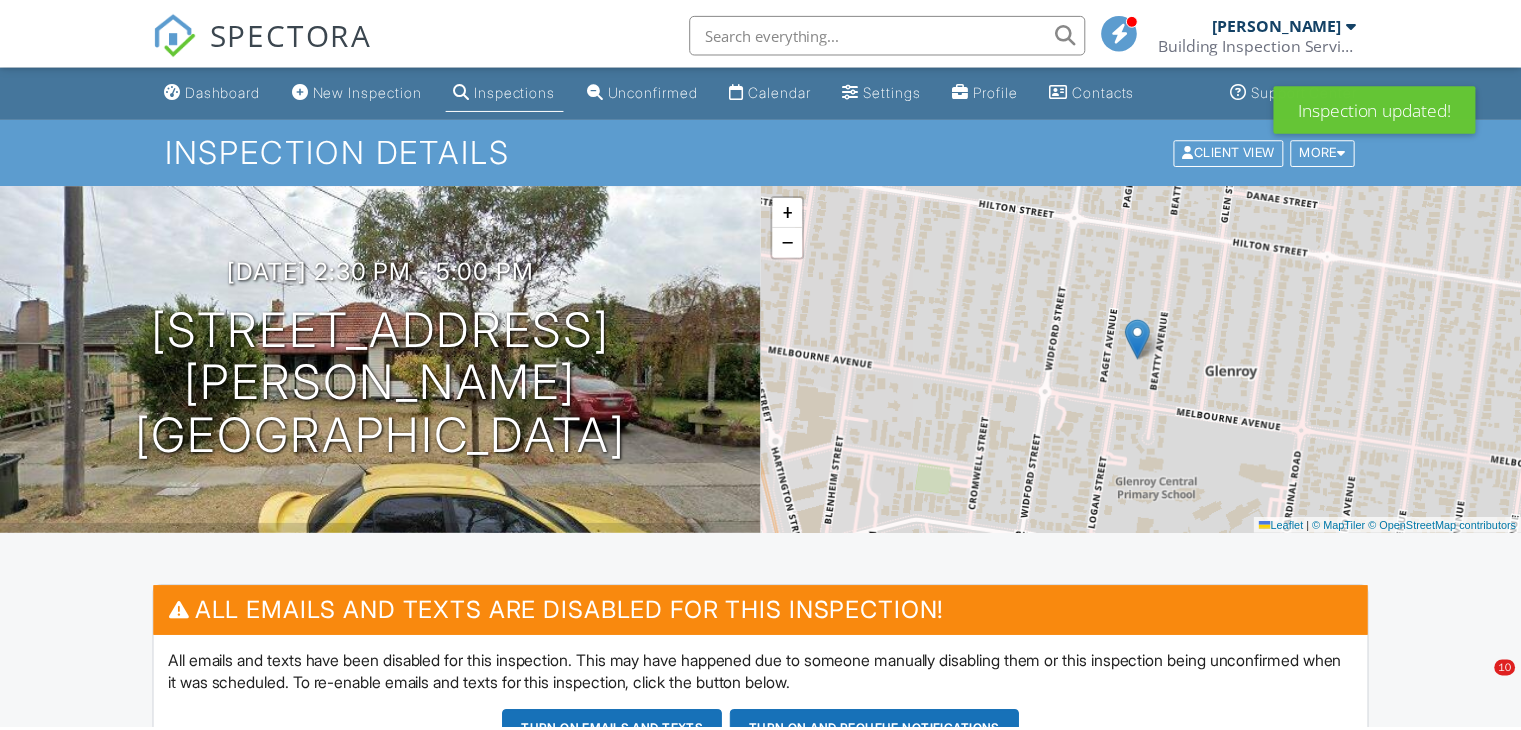 scroll, scrollTop: 0, scrollLeft: 0, axis: both 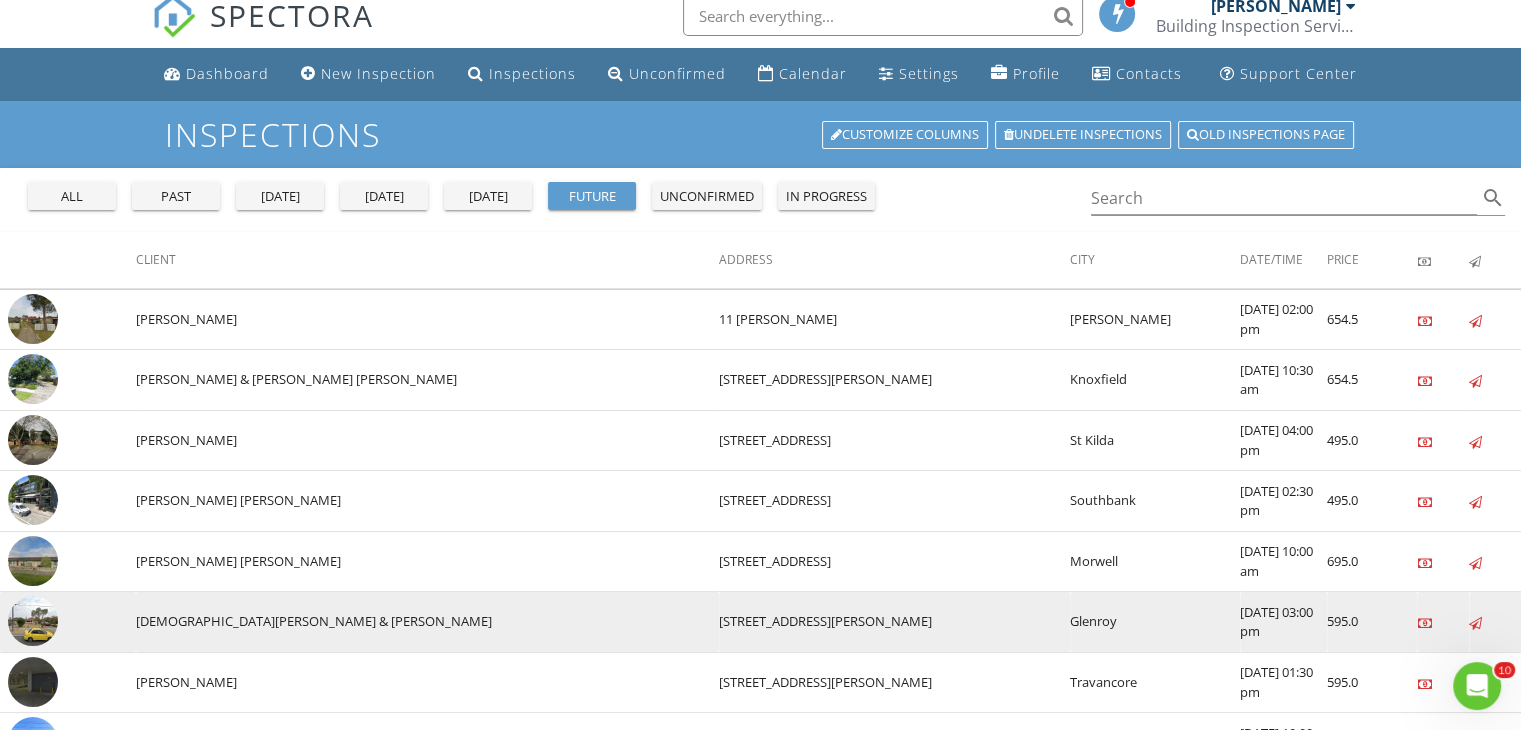 click at bounding box center [33, 621] 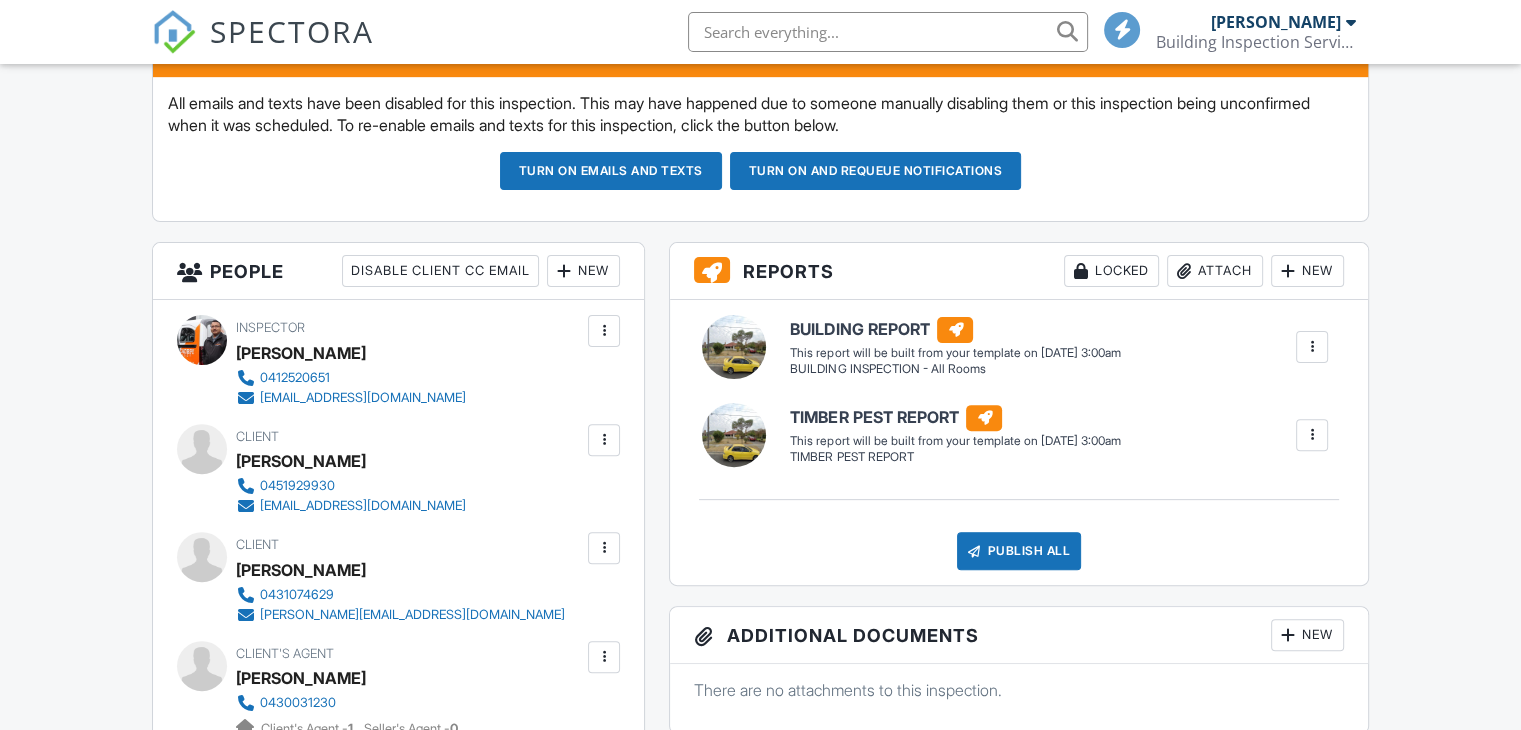 scroll, scrollTop: 800, scrollLeft: 0, axis: vertical 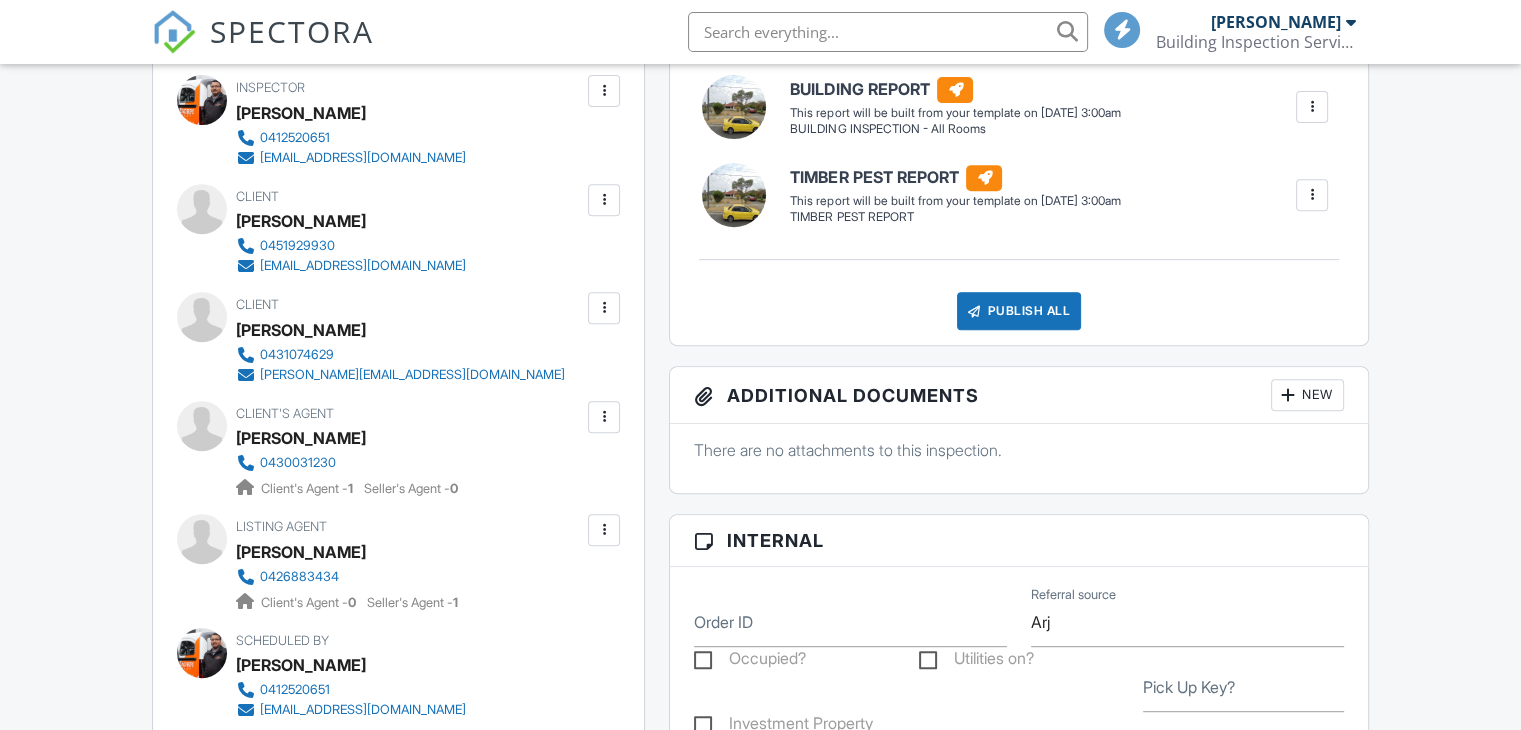 click at bounding box center [604, 200] 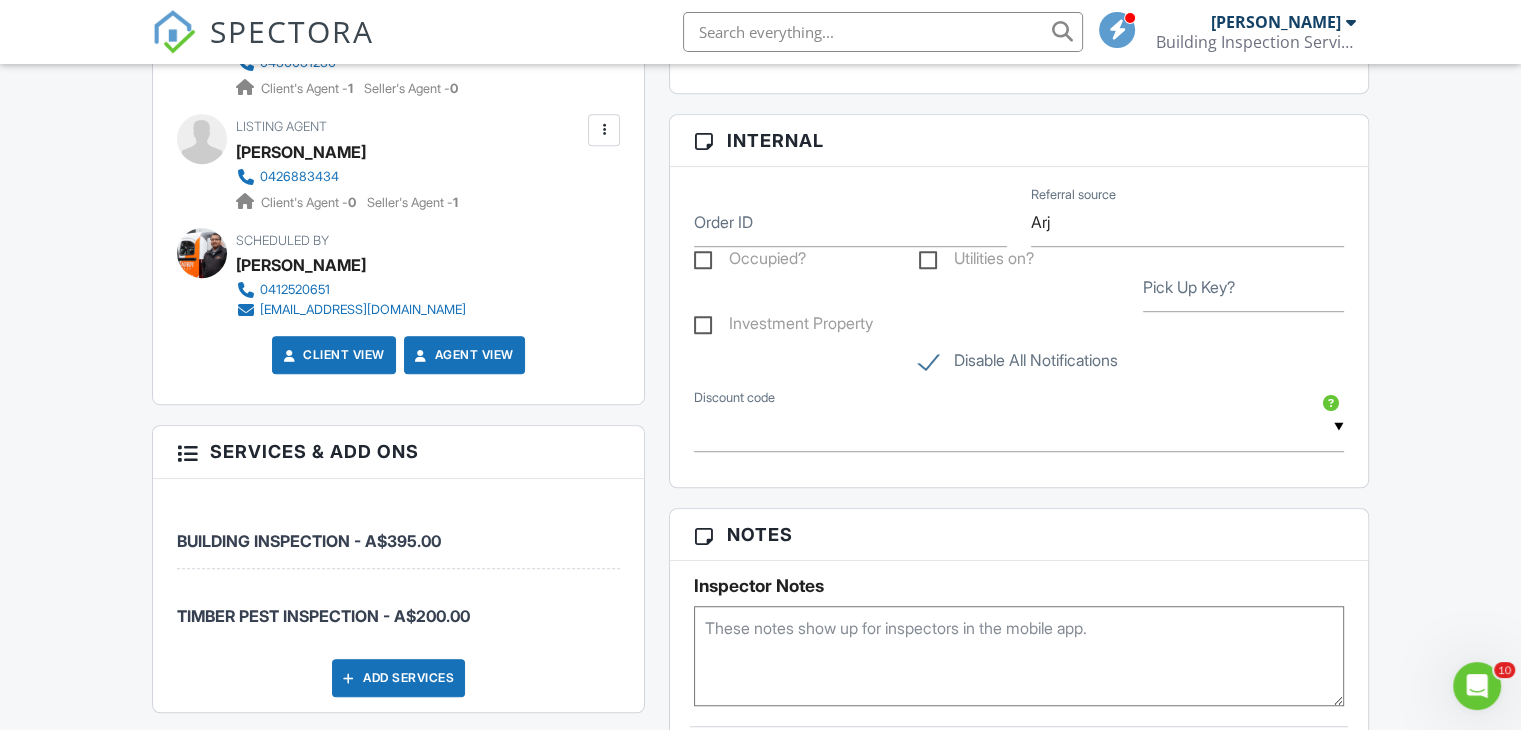 scroll, scrollTop: 1600, scrollLeft: 0, axis: vertical 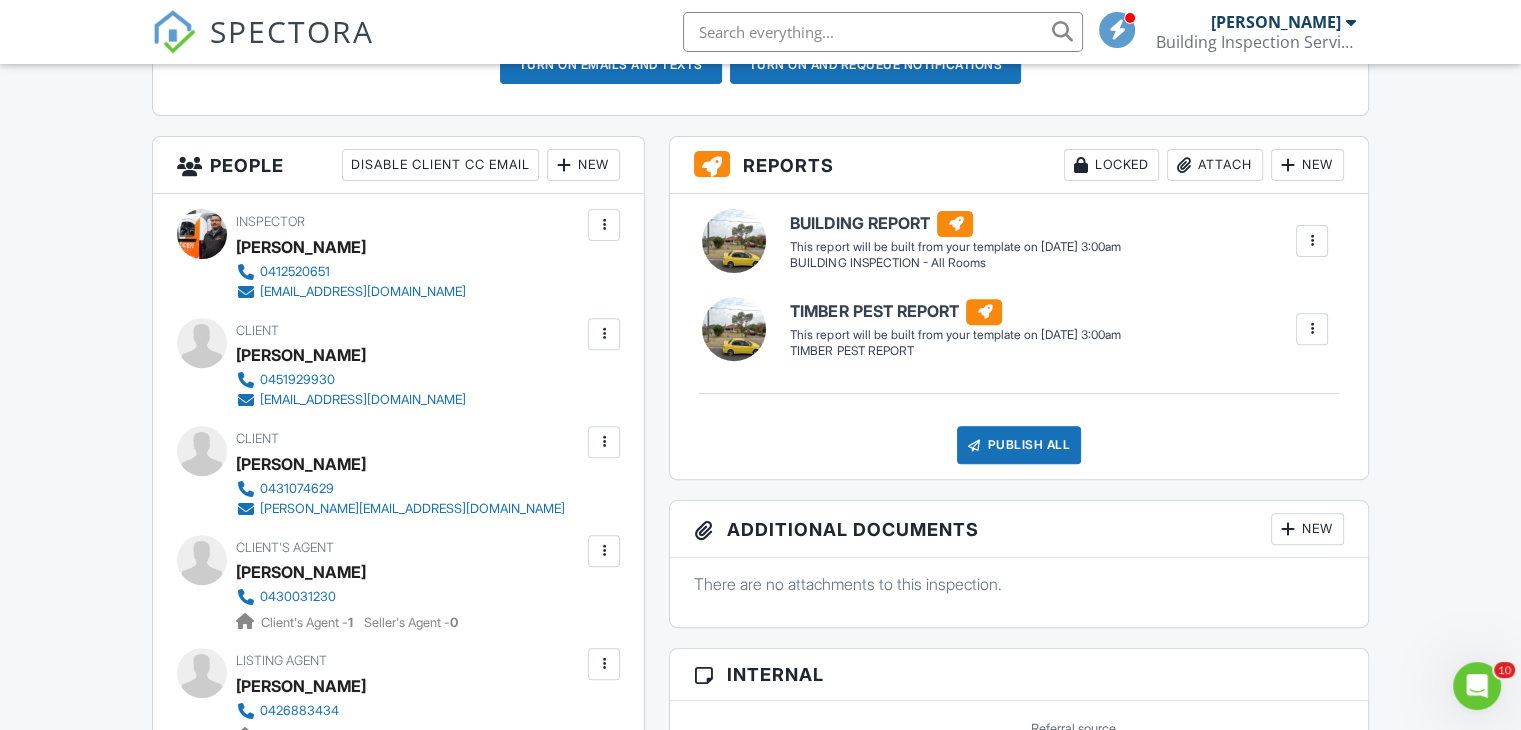 click at bounding box center [1312, 241] 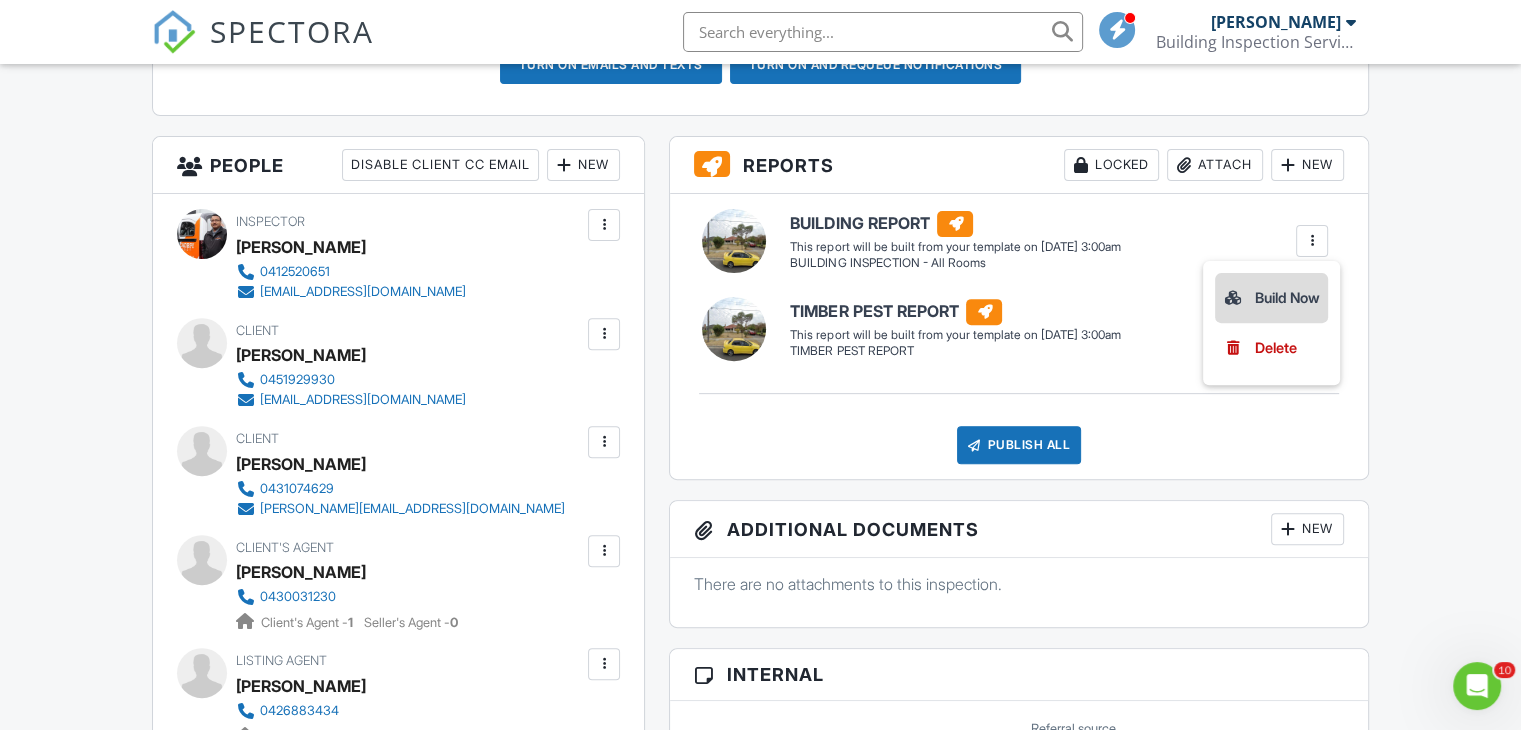 click on "Build Now" at bounding box center (1271, 298) 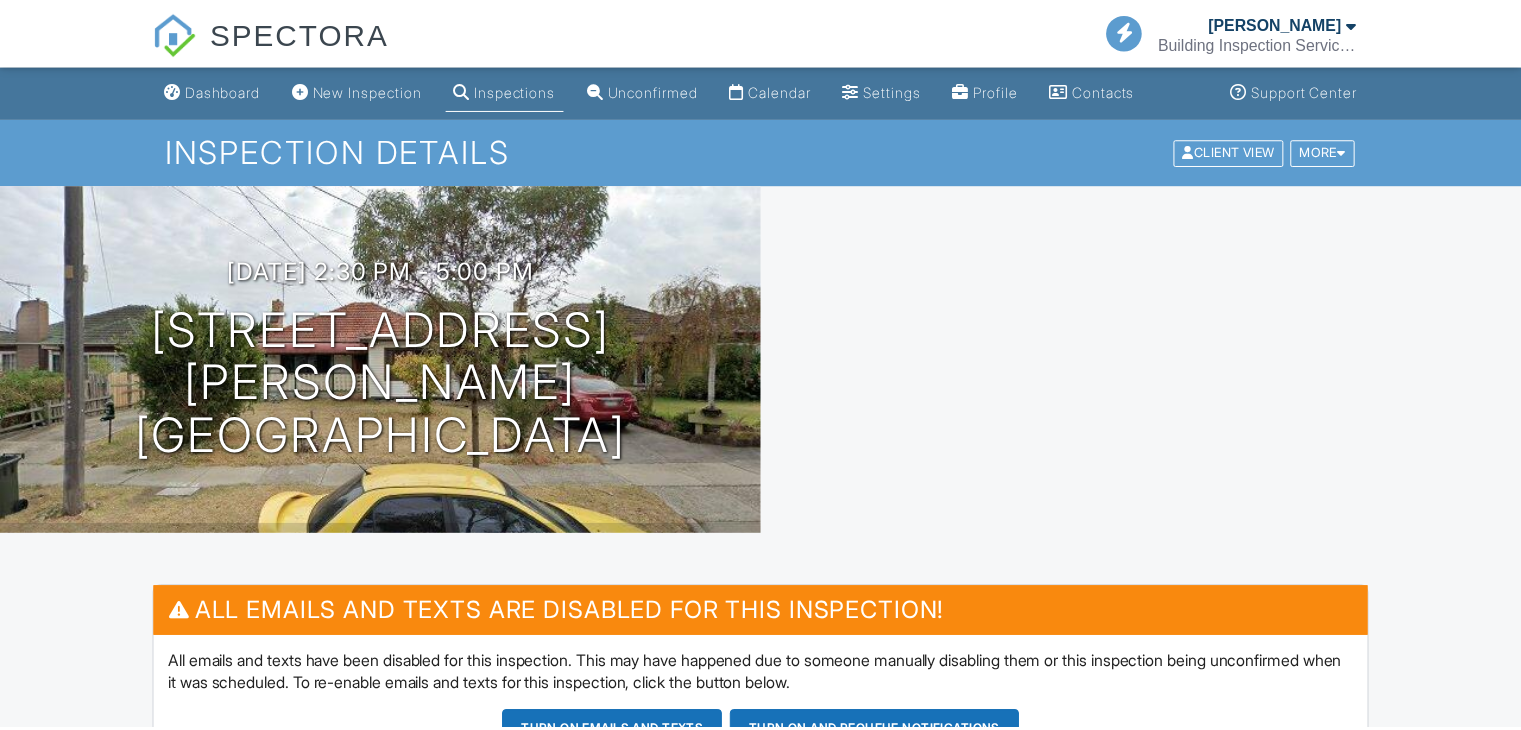 scroll, scrollTop: 0, scrollLeft: 0, axis: both 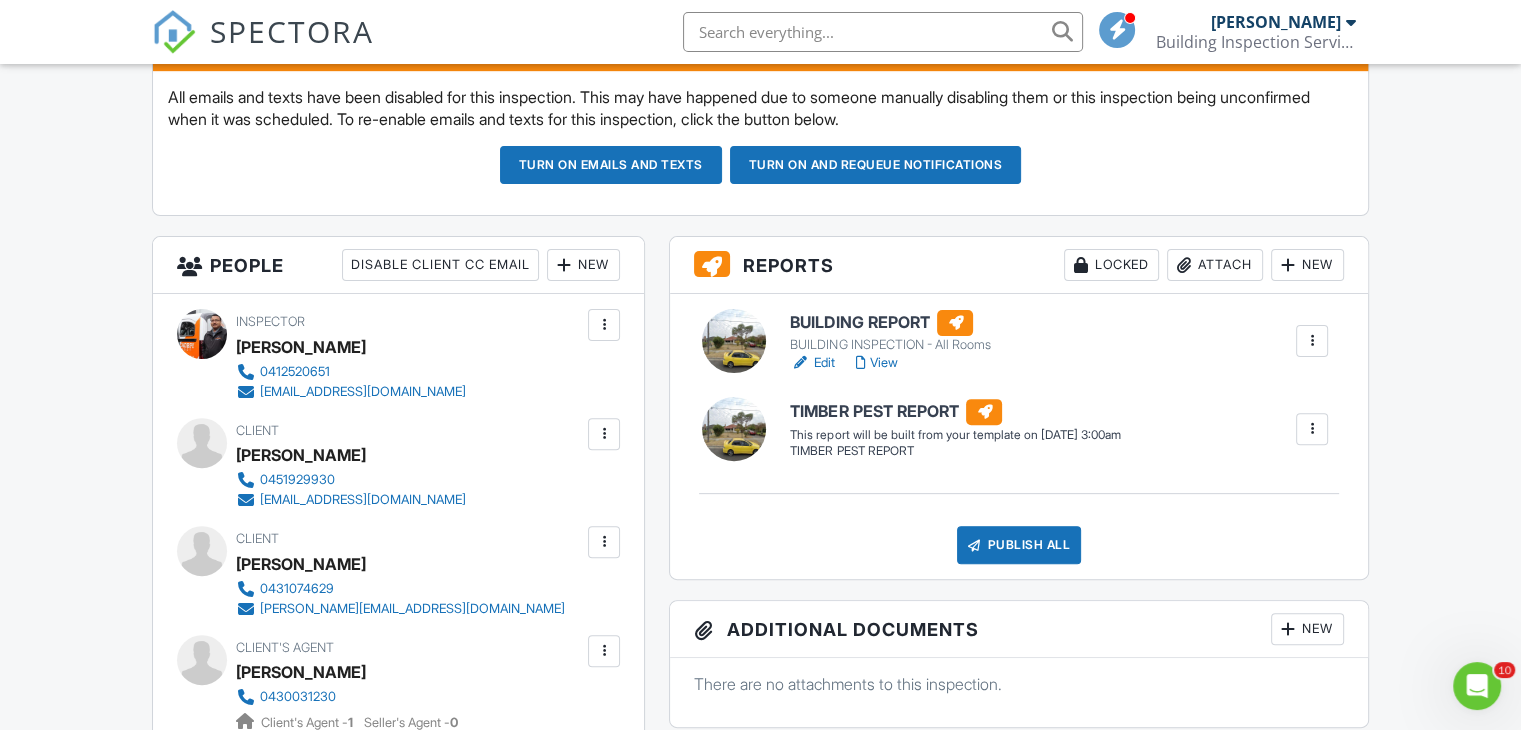 click on "Edit" at bounding box center [812, 363] 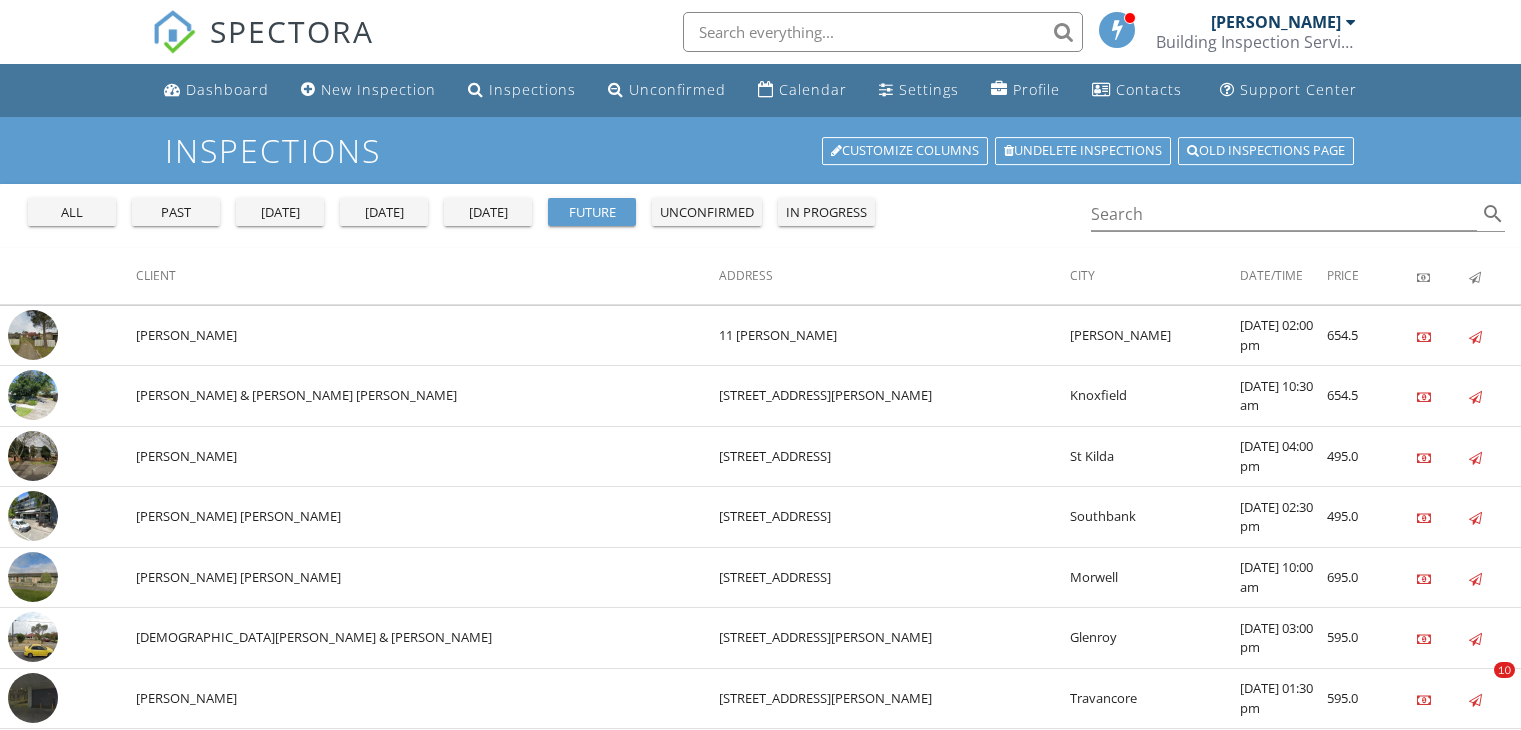 scroll, scrollTop: 16, scrollLeft: 0, axis: vertical 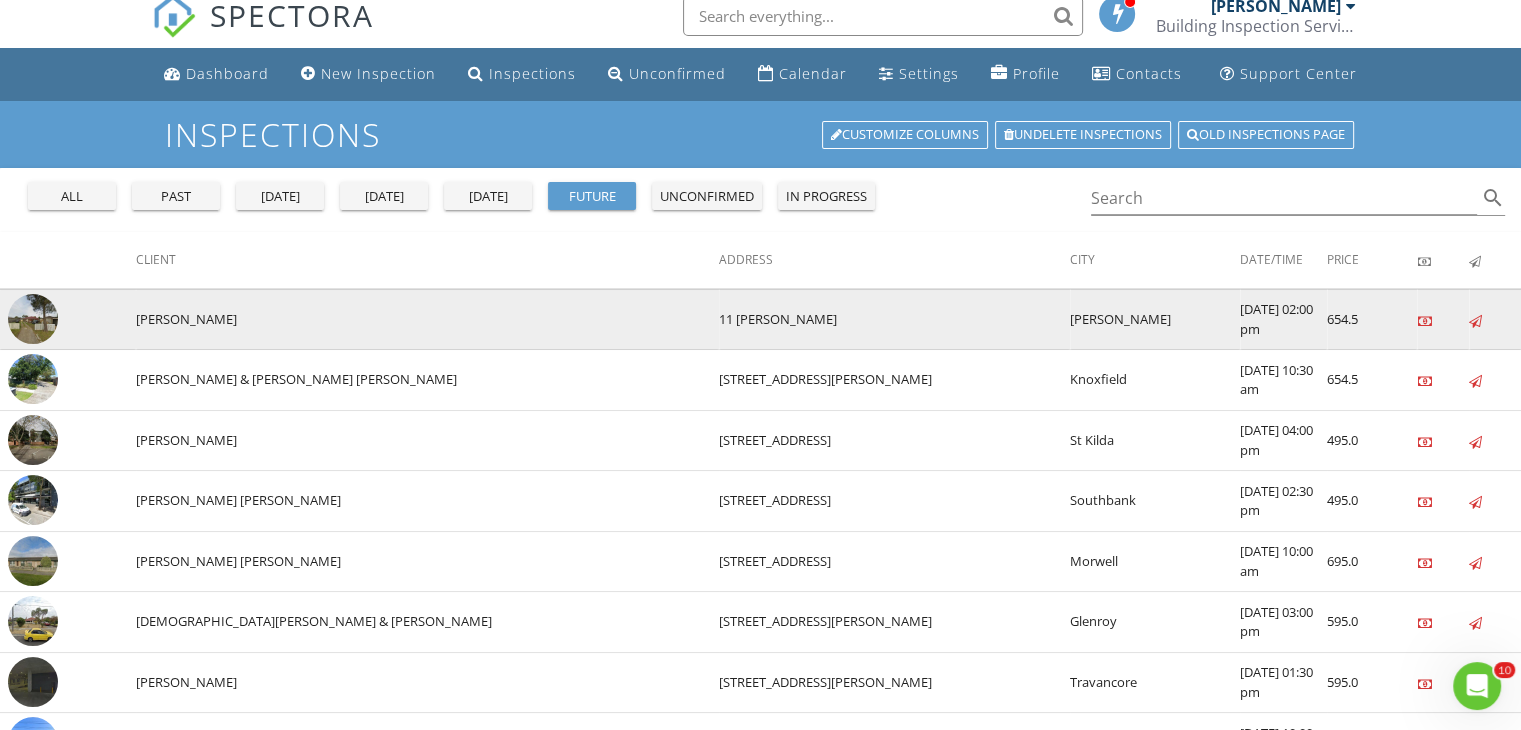 click at bounding box center [33, 319] 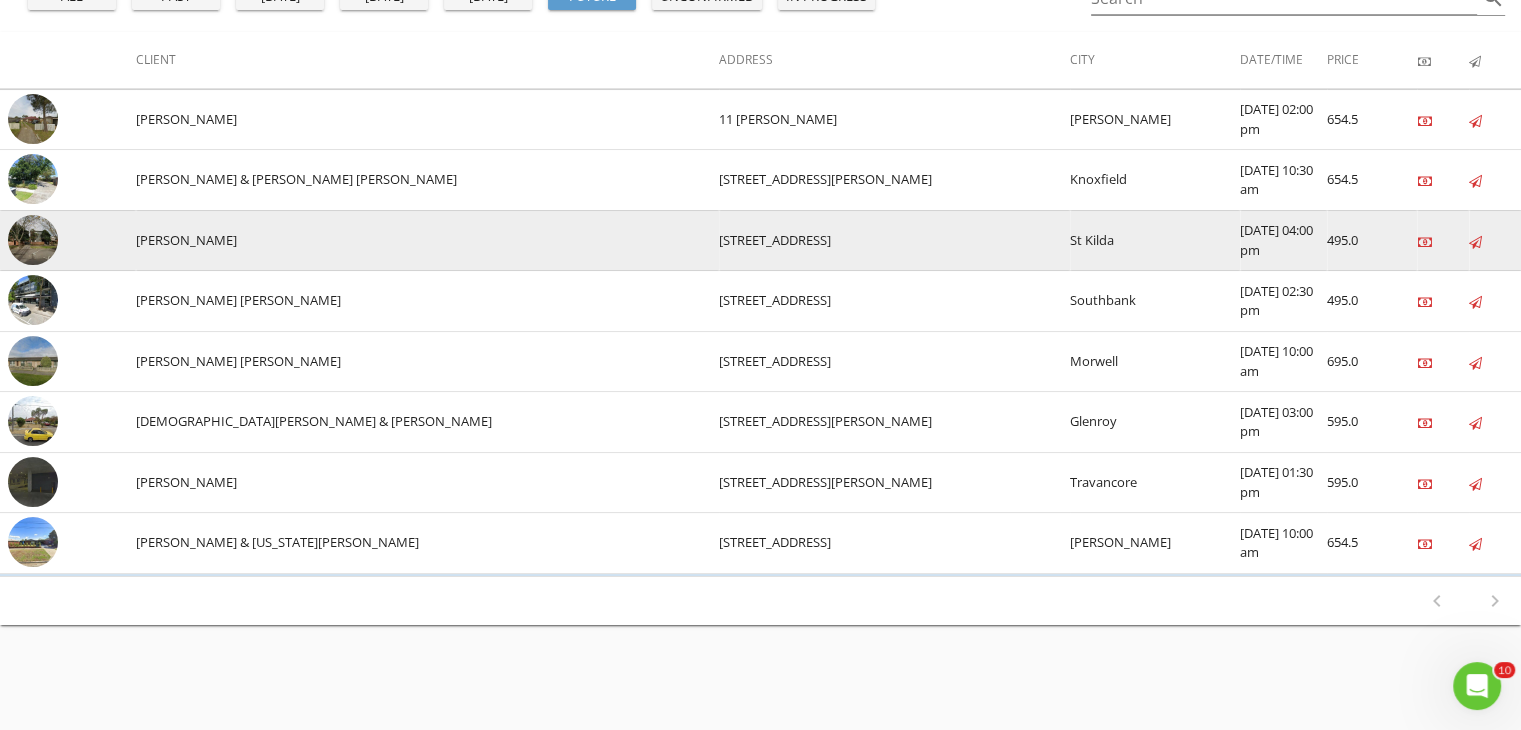 scroll, scrollTop: 116, scrollLeft: 0, axis: vertical 